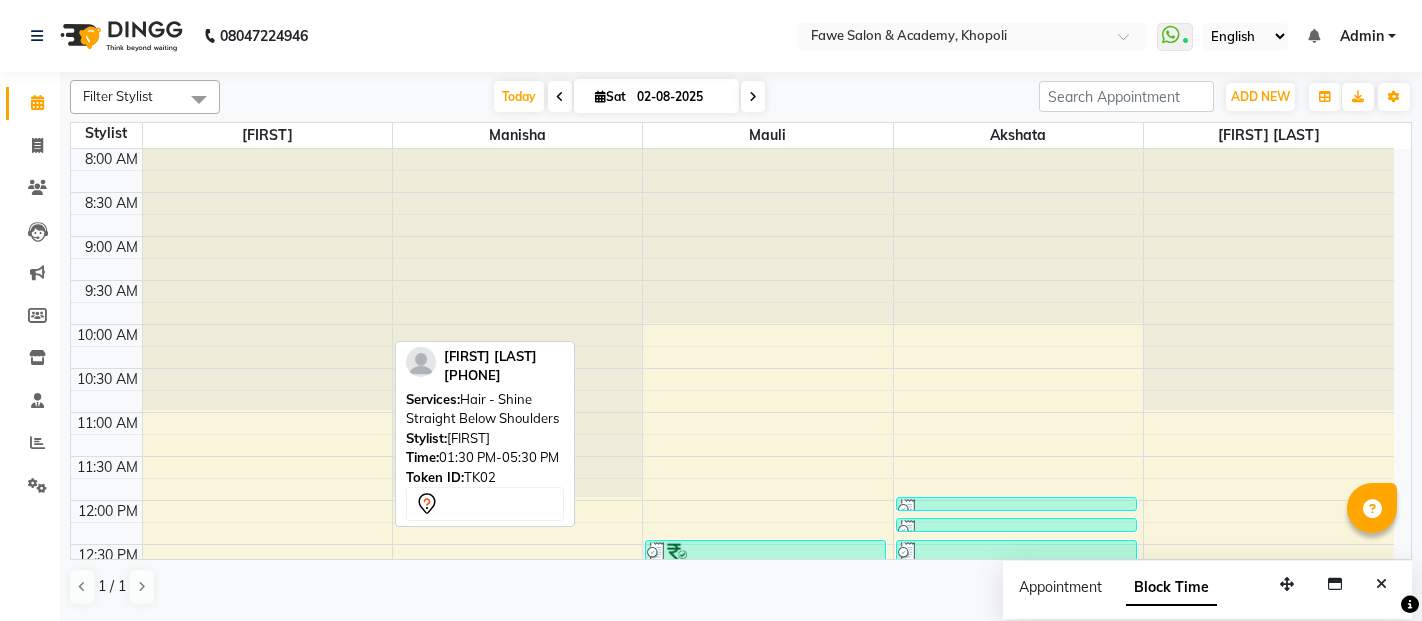 scroll, scrollTop: 0, scrollLeft: 0, axis: both 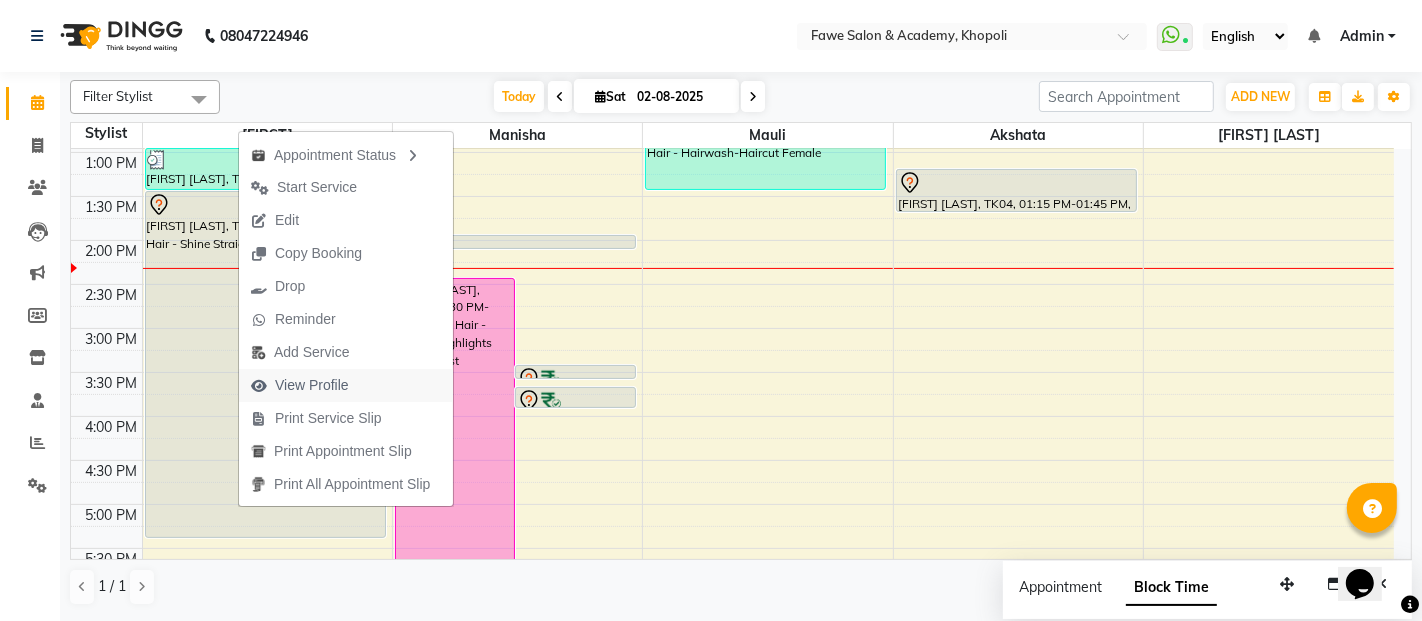 click on "View Profile" at bounding box center (312, 385) 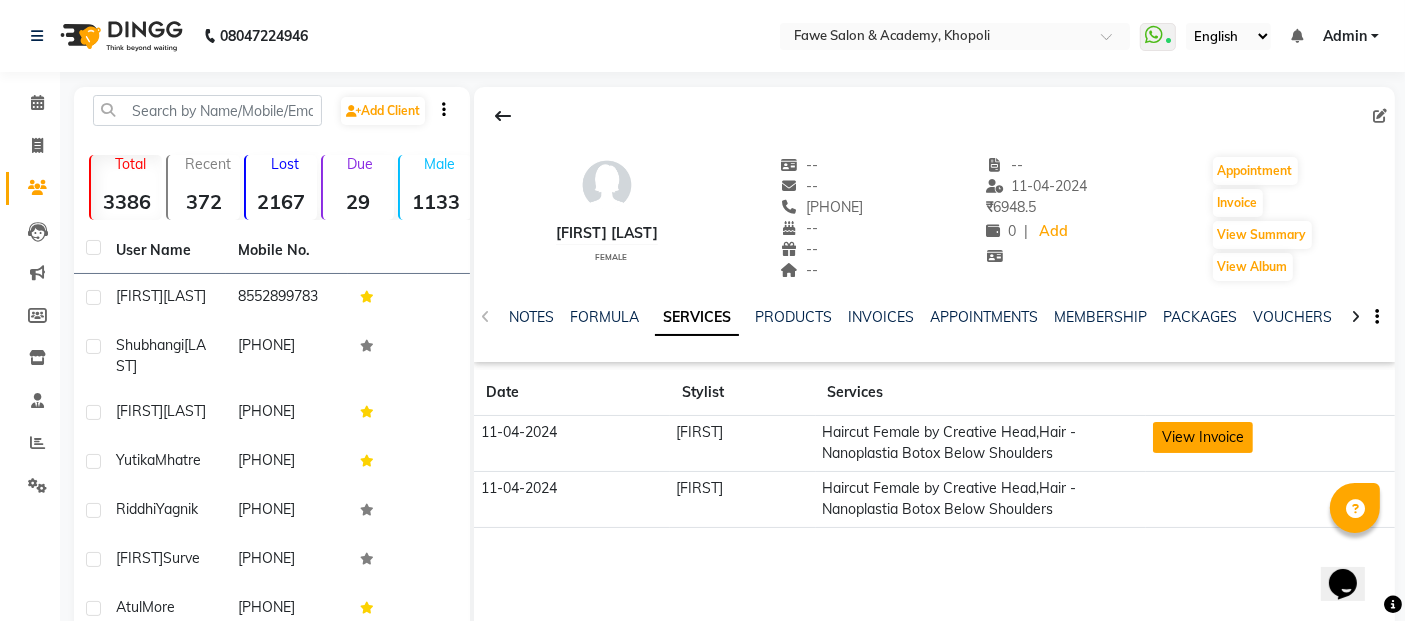 click on "View Invoice" 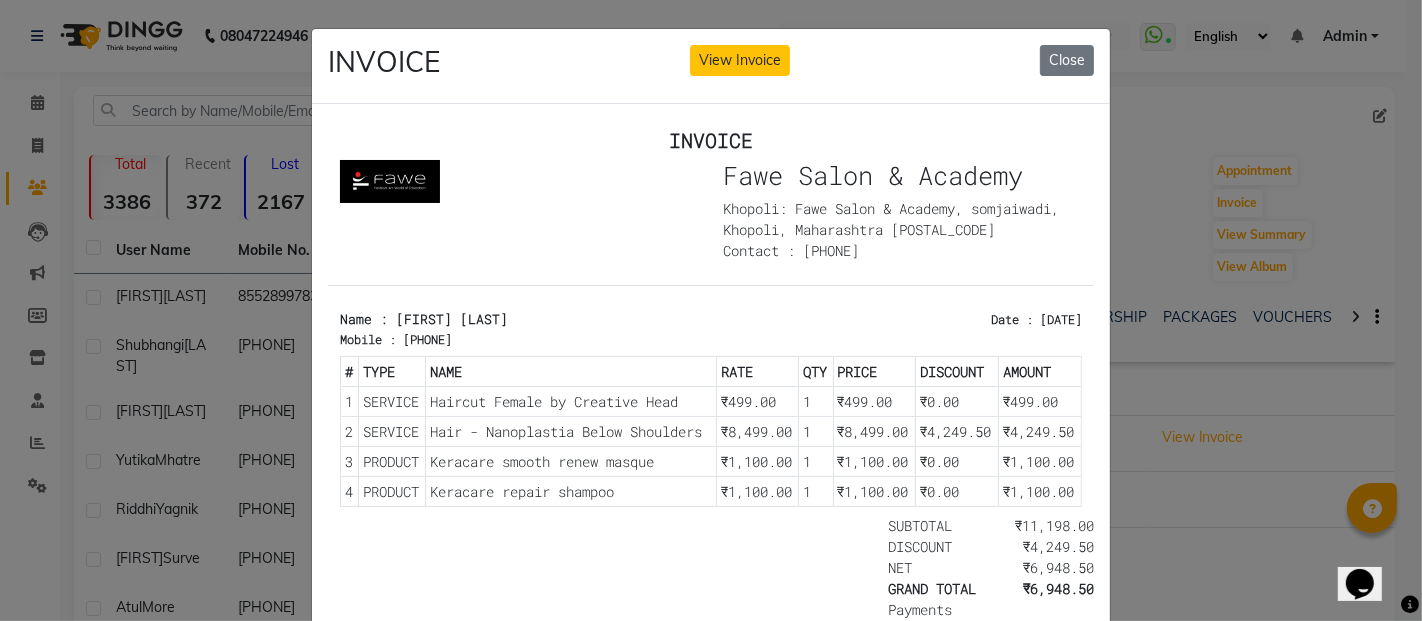 scroll, scrollTop: 16, scrollLeft: 0, axis: vertical 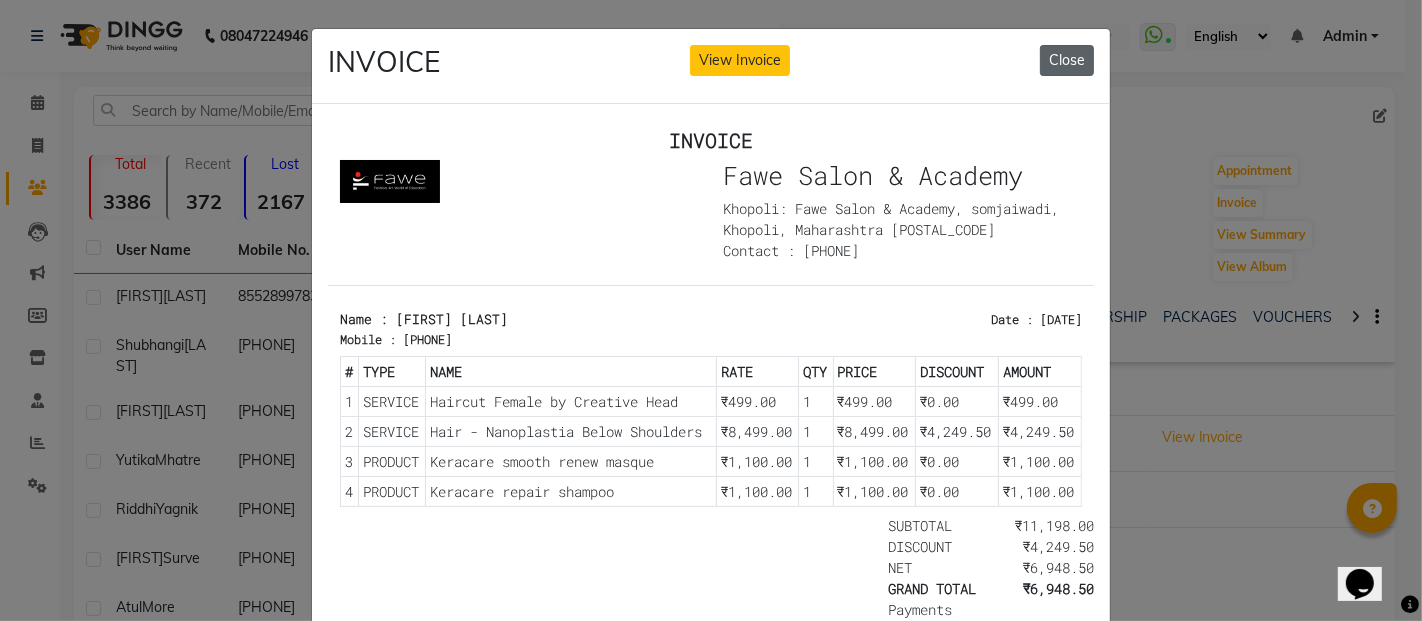 click on "Close" 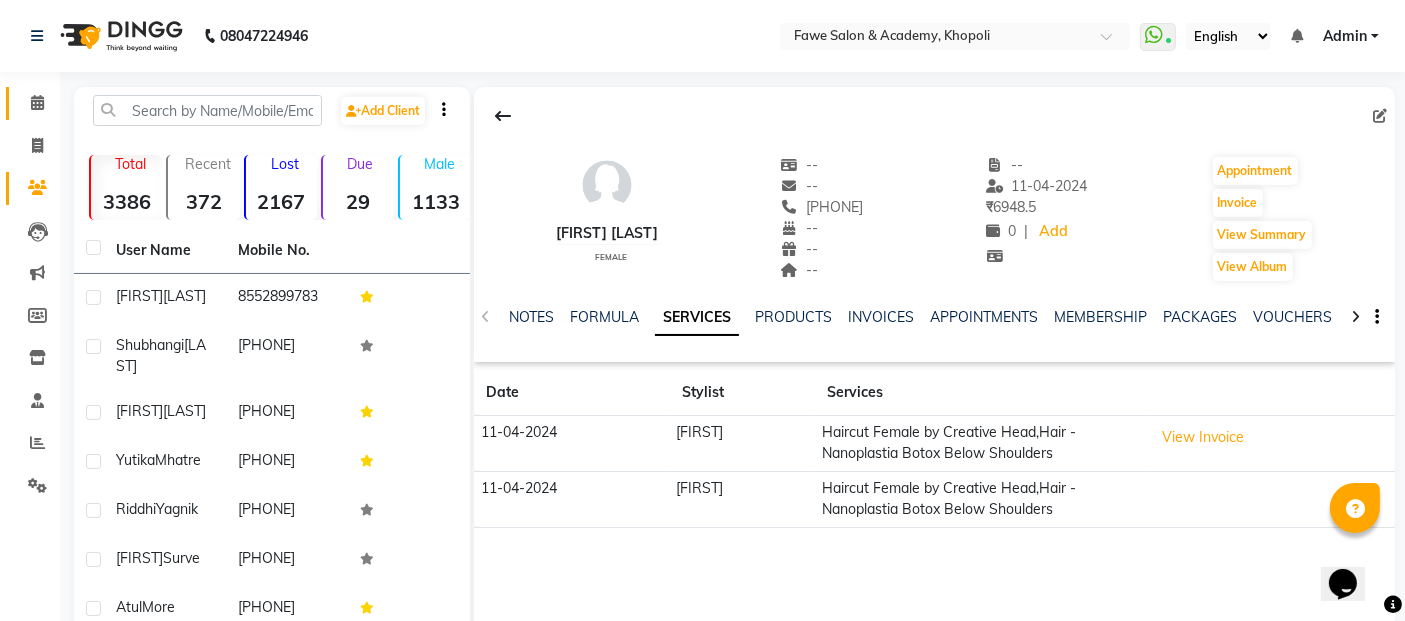 click on "Calendar" 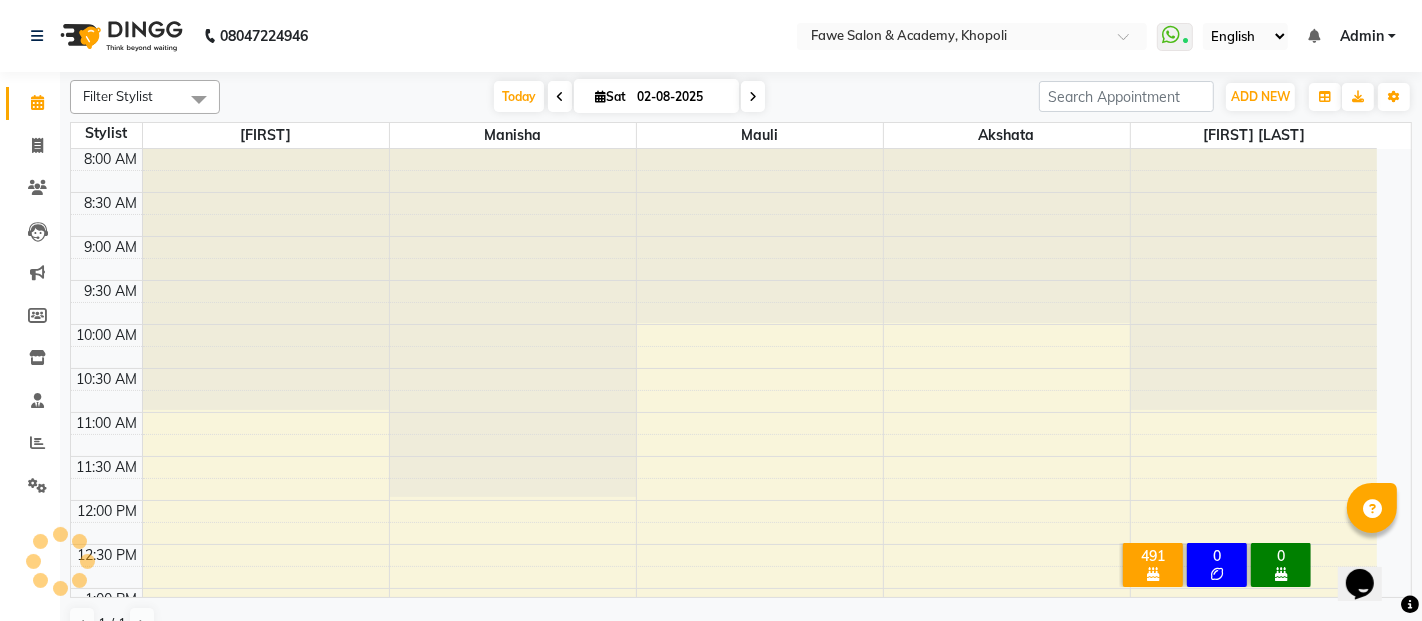 scroll, scrollTop: 0, scrollLeft: 0, axis: both 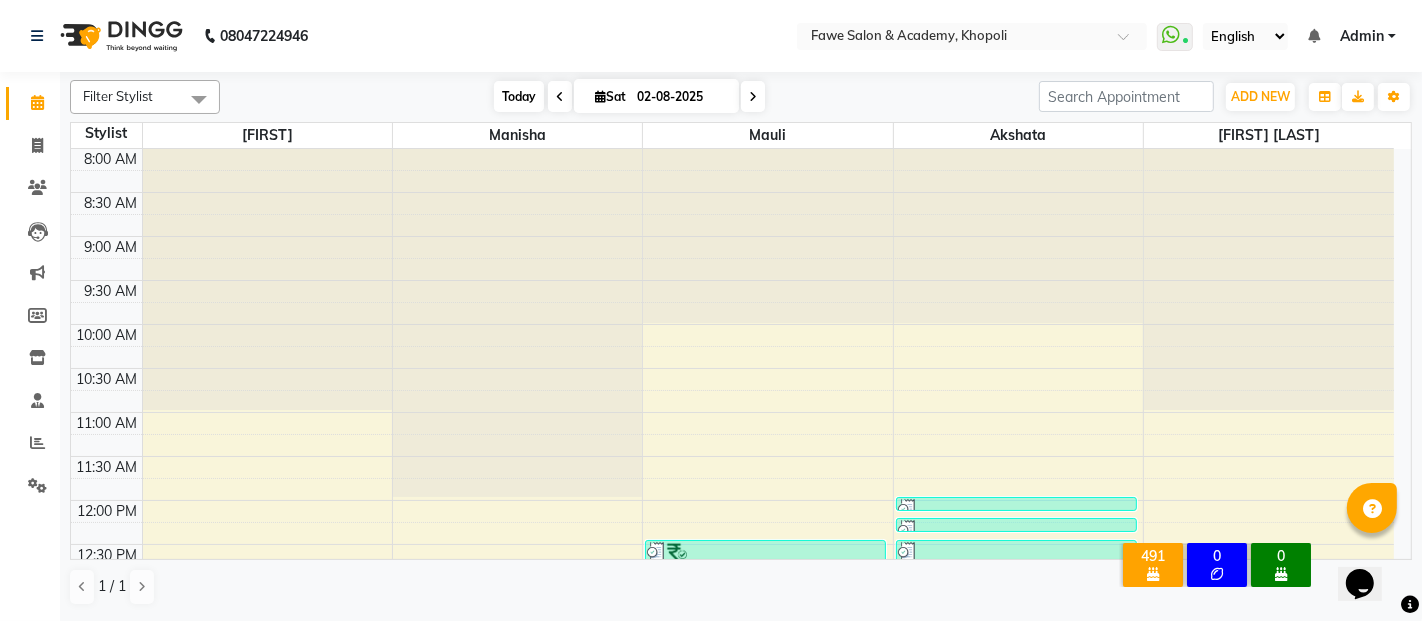 click on "Today" at bounding box center [519, 96] 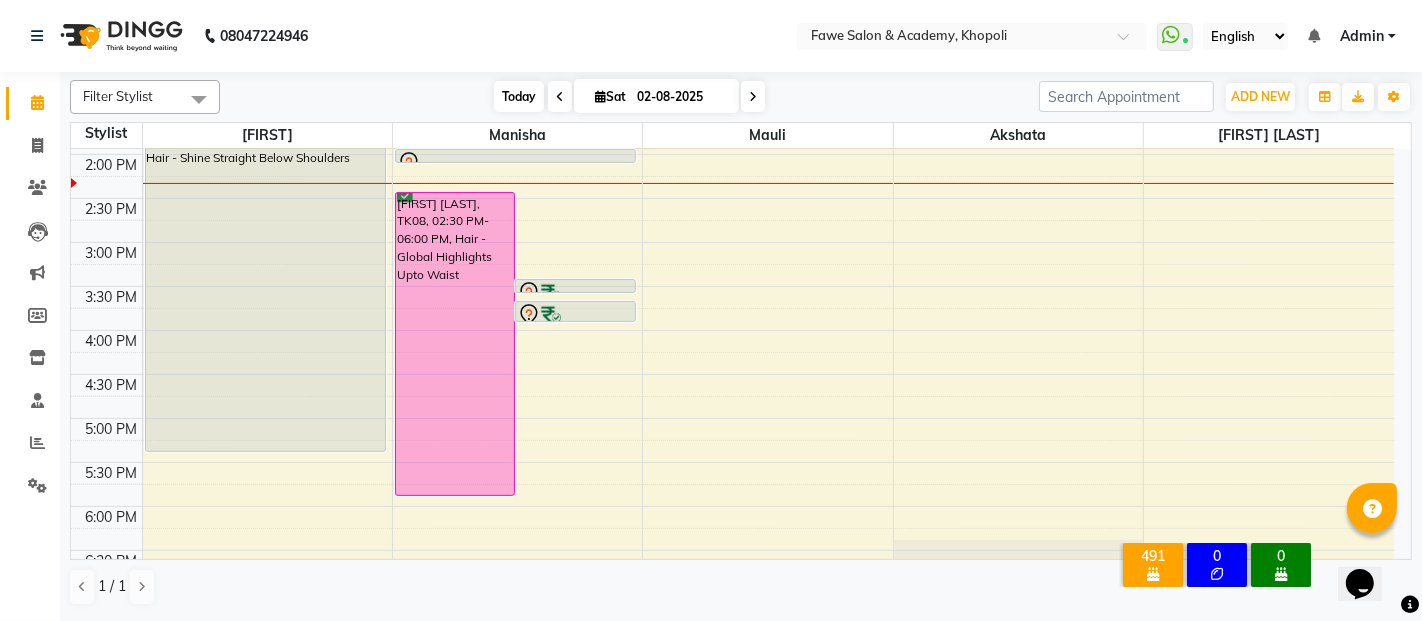 click on "Today" at bounding box center [519, 96] 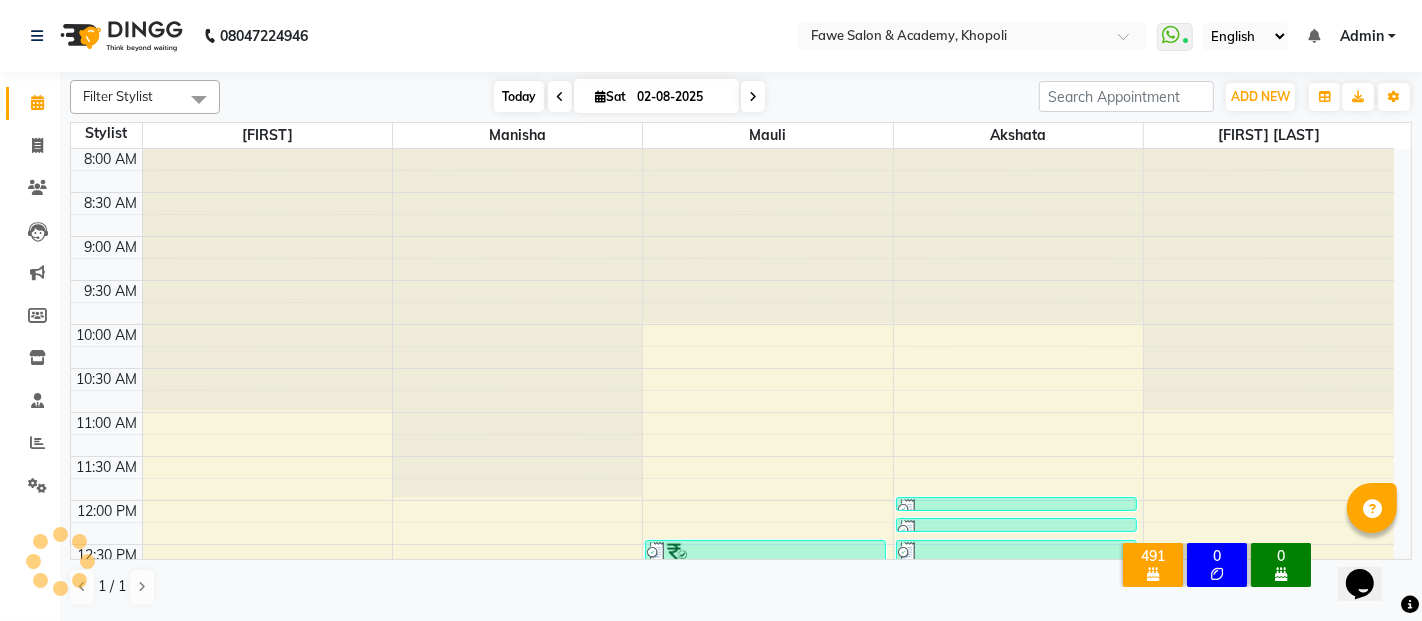 scroll, scrollTop: 522, scrollLeft: 0, axis: vertical 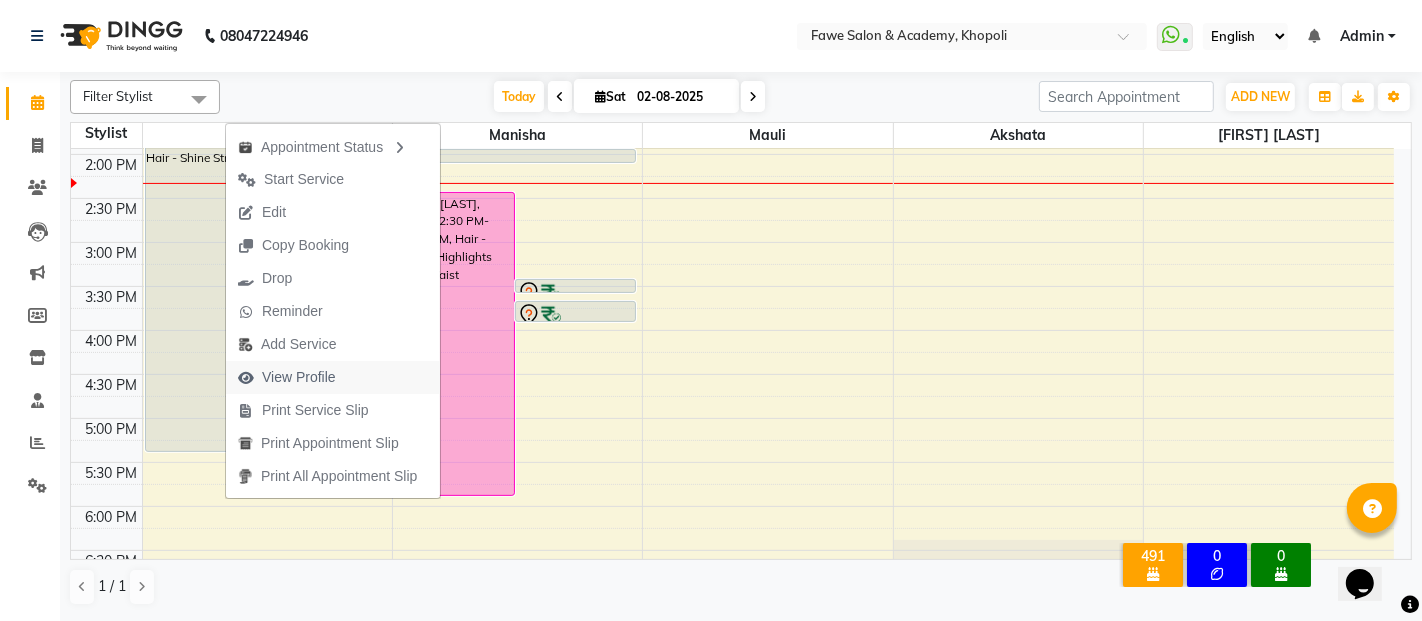 click on "View Profile" at bounding box center (333, 377) 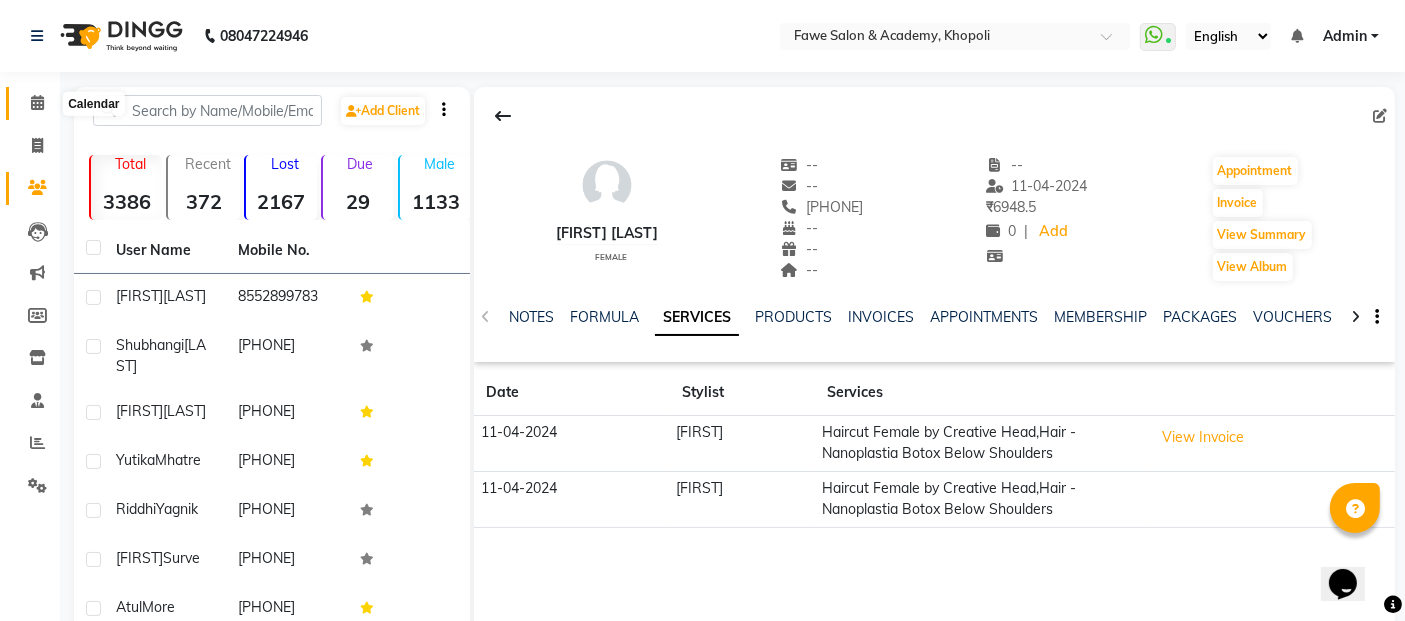 click 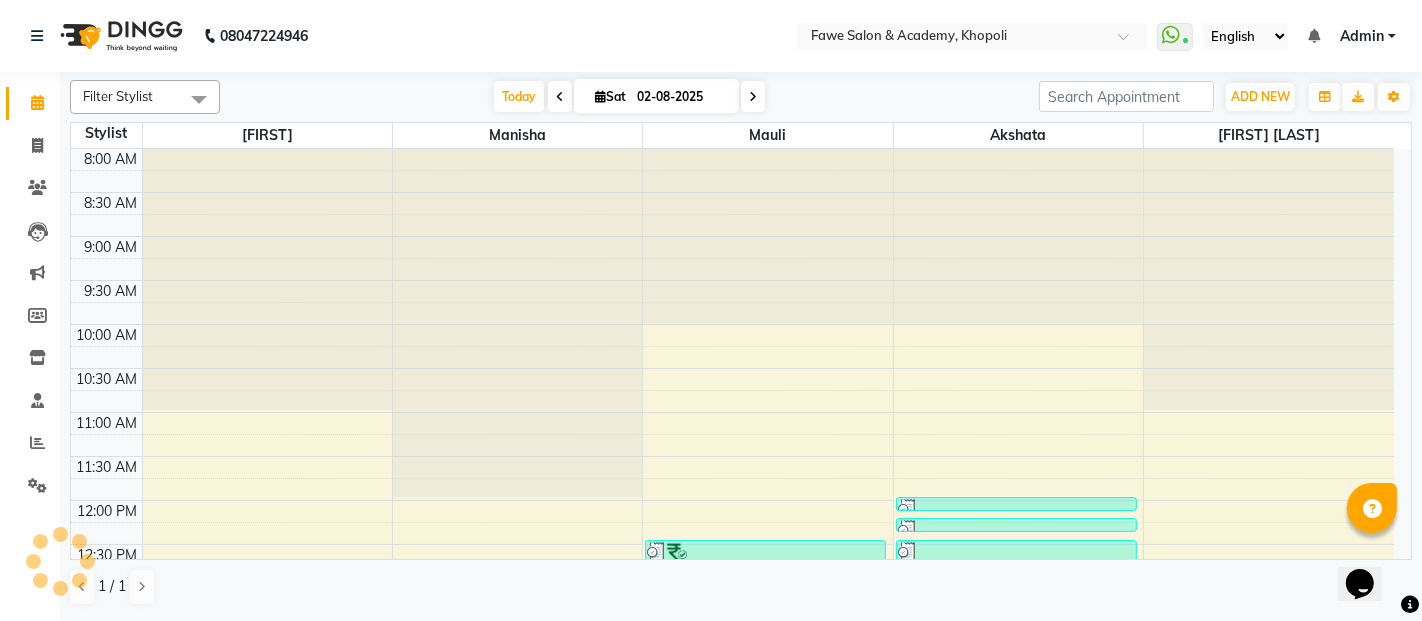 scroll, scrollTop: 0, scrollLeft: 0, axis: both 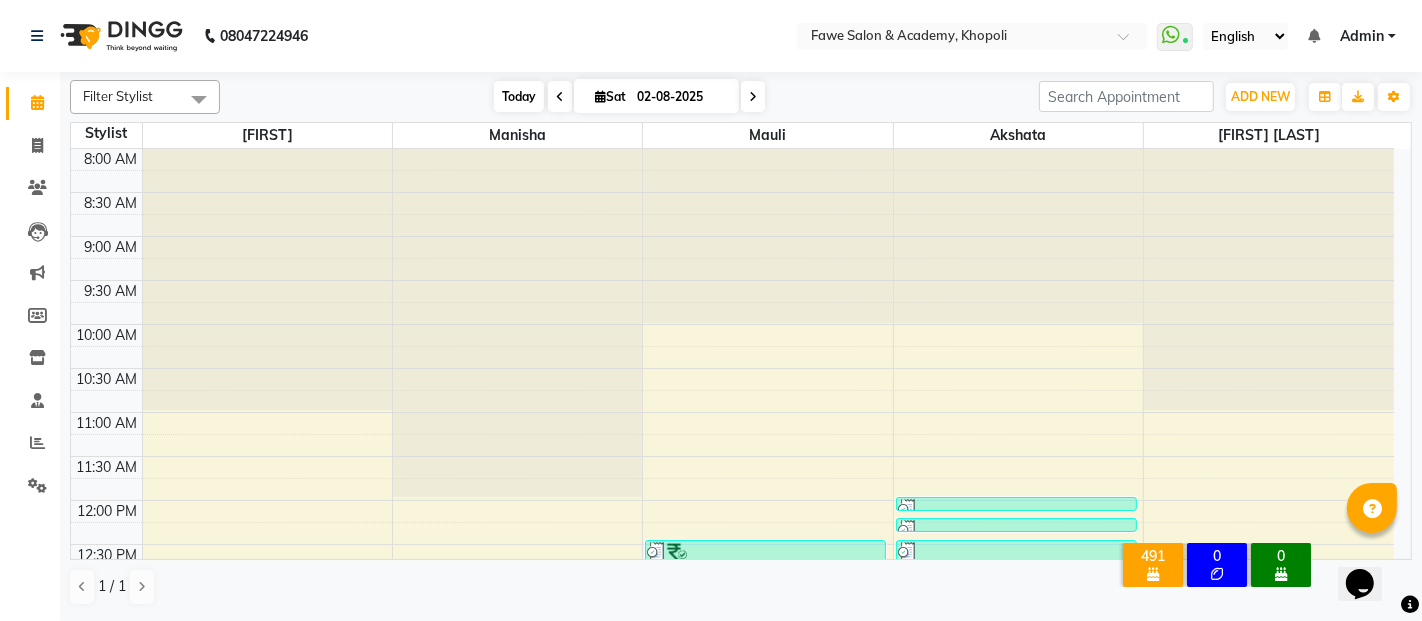 click on "Today" at bounding box center (519, 96) 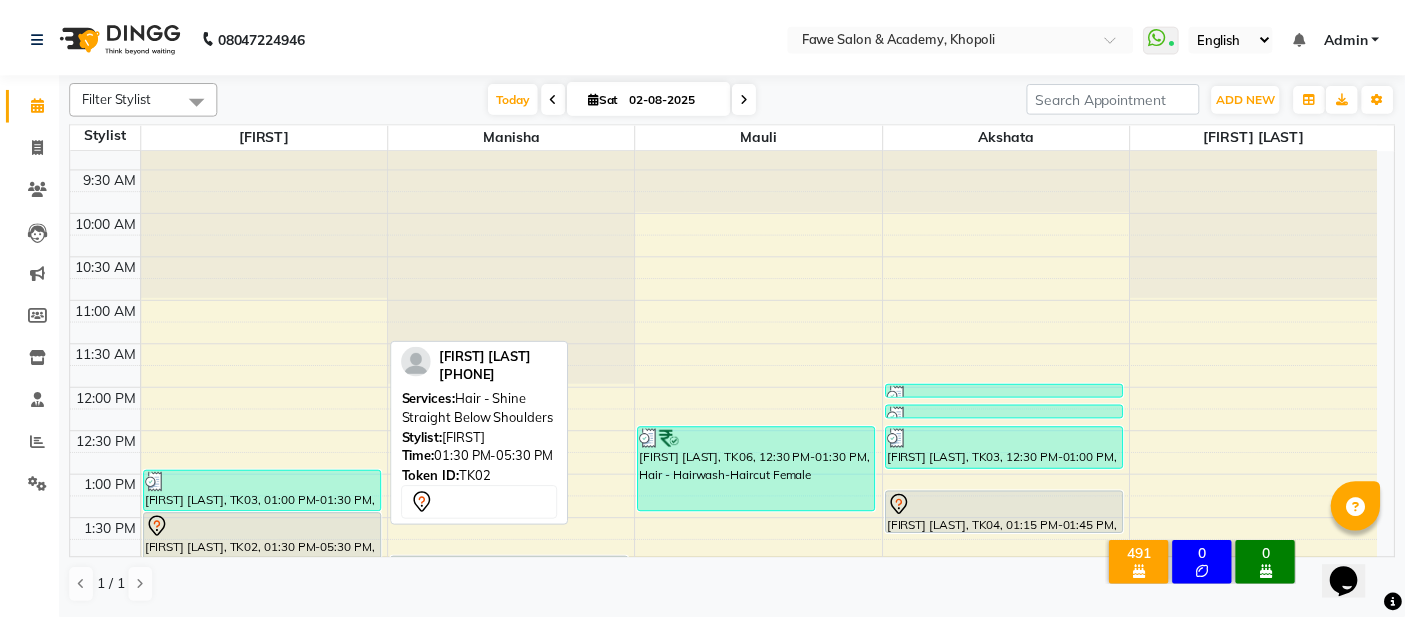 scroll, scrollTop: 114, scrollLeft: 0, axis: vertical 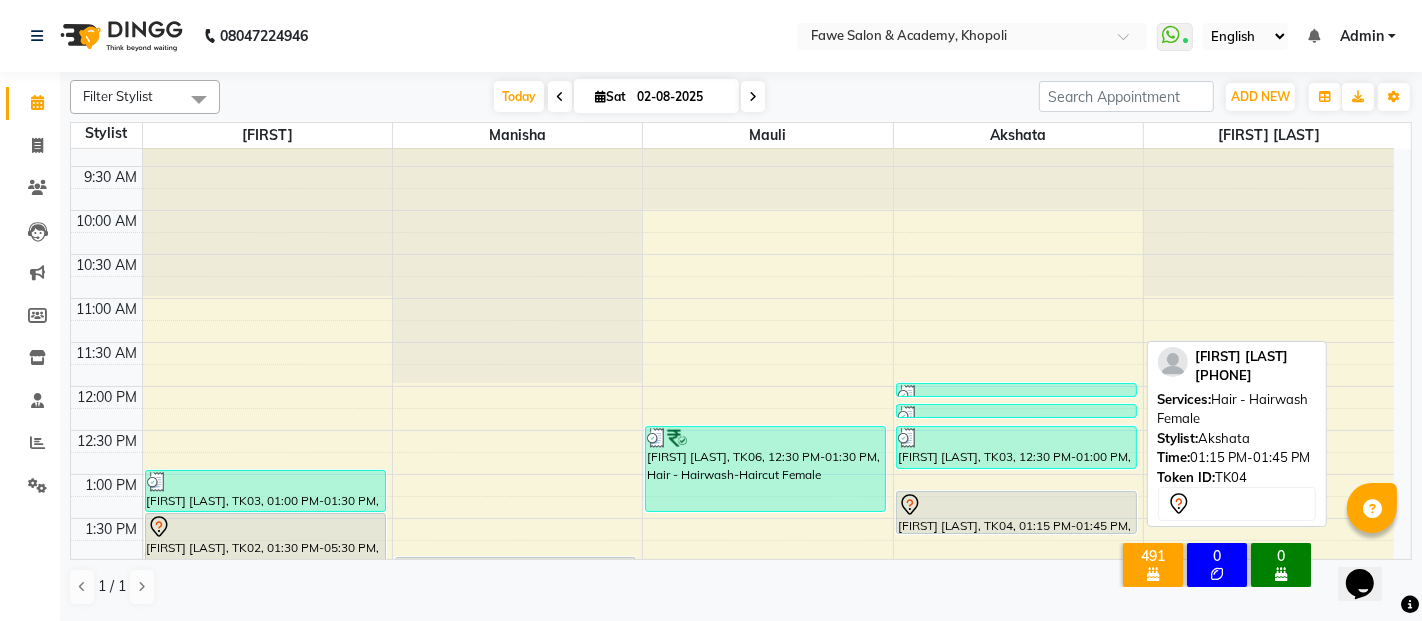 click on "[FIRST] [LAST], TK04, 01:15 PM-01:45 PM, Hair - Hairwash Female" at bounding box center [1016, 512] 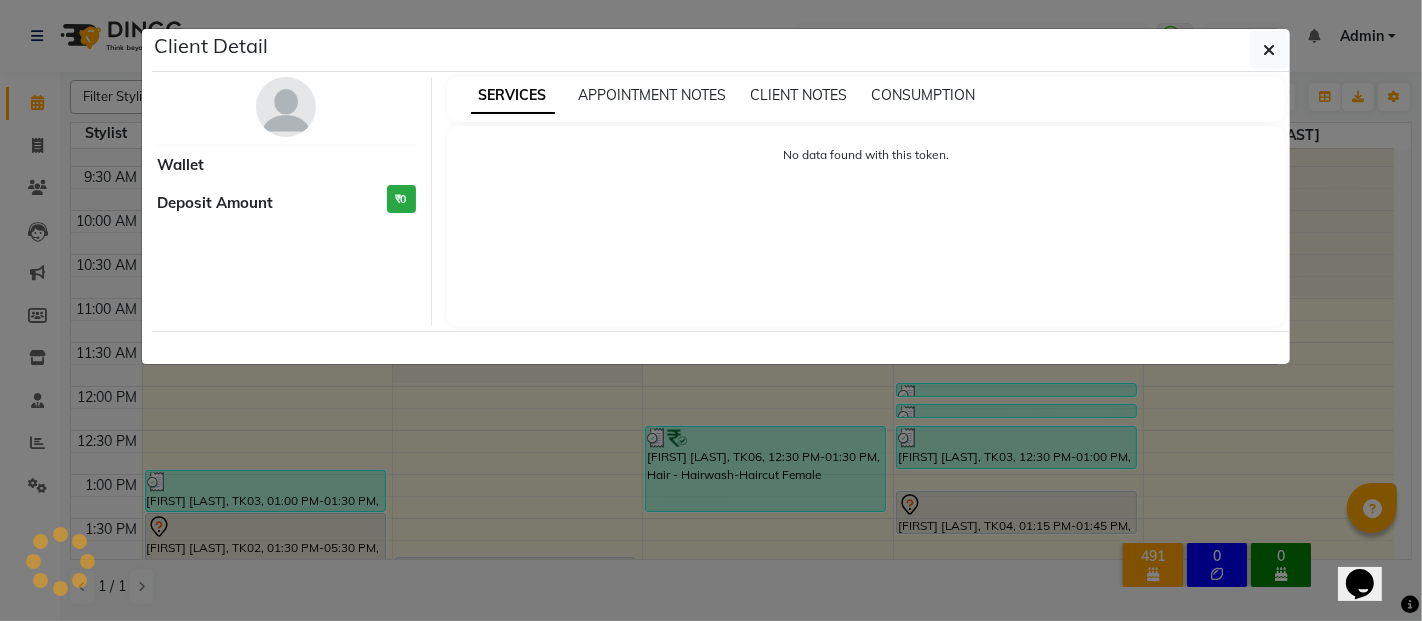 select on "7" 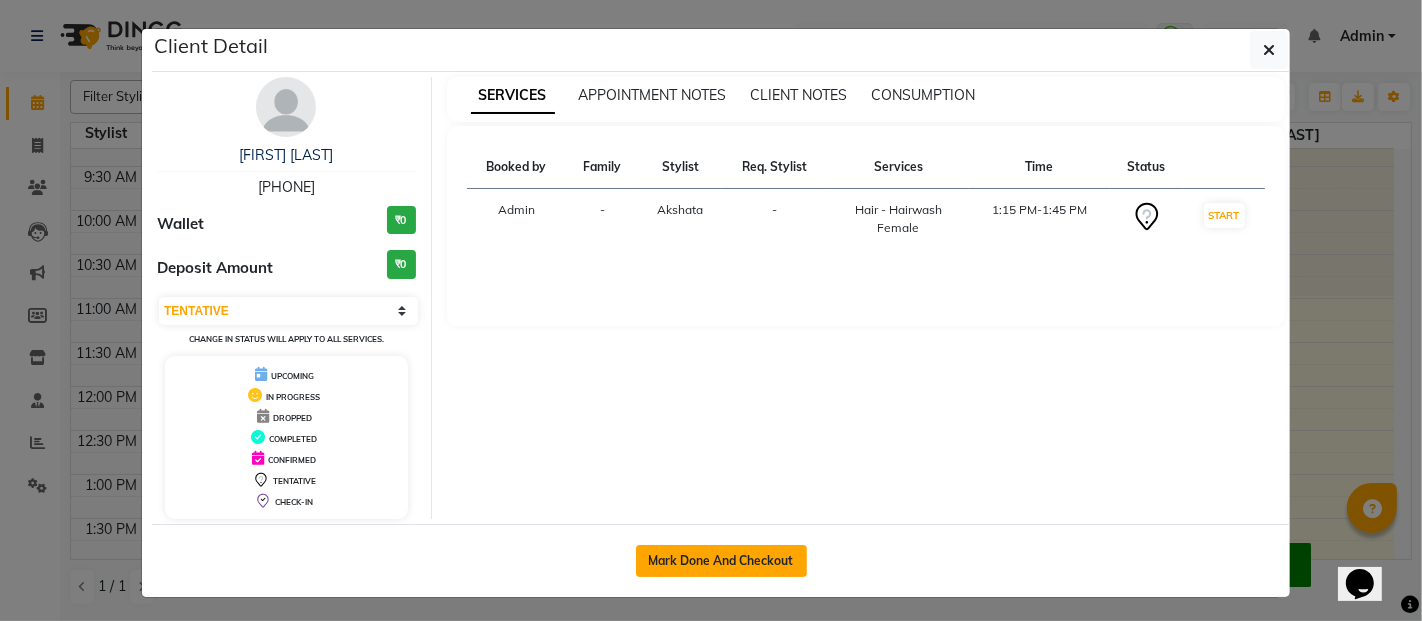 click on "Mark Done And Checkout" 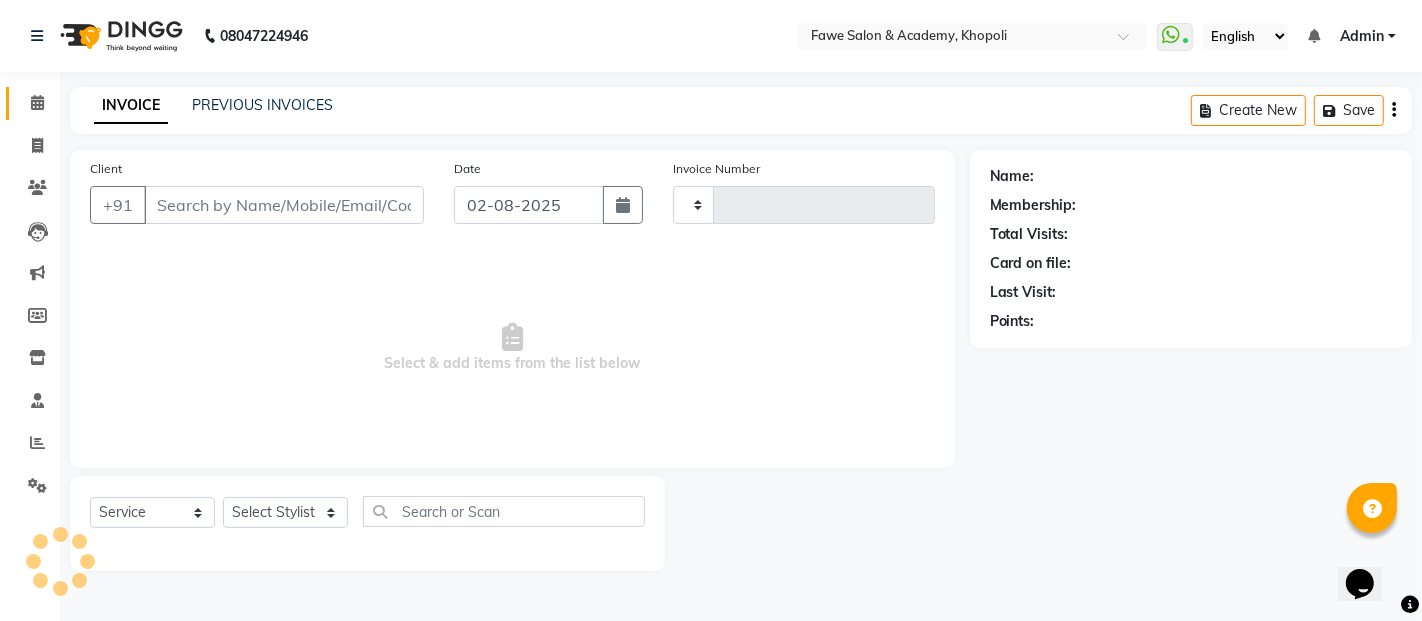 type on "0948" 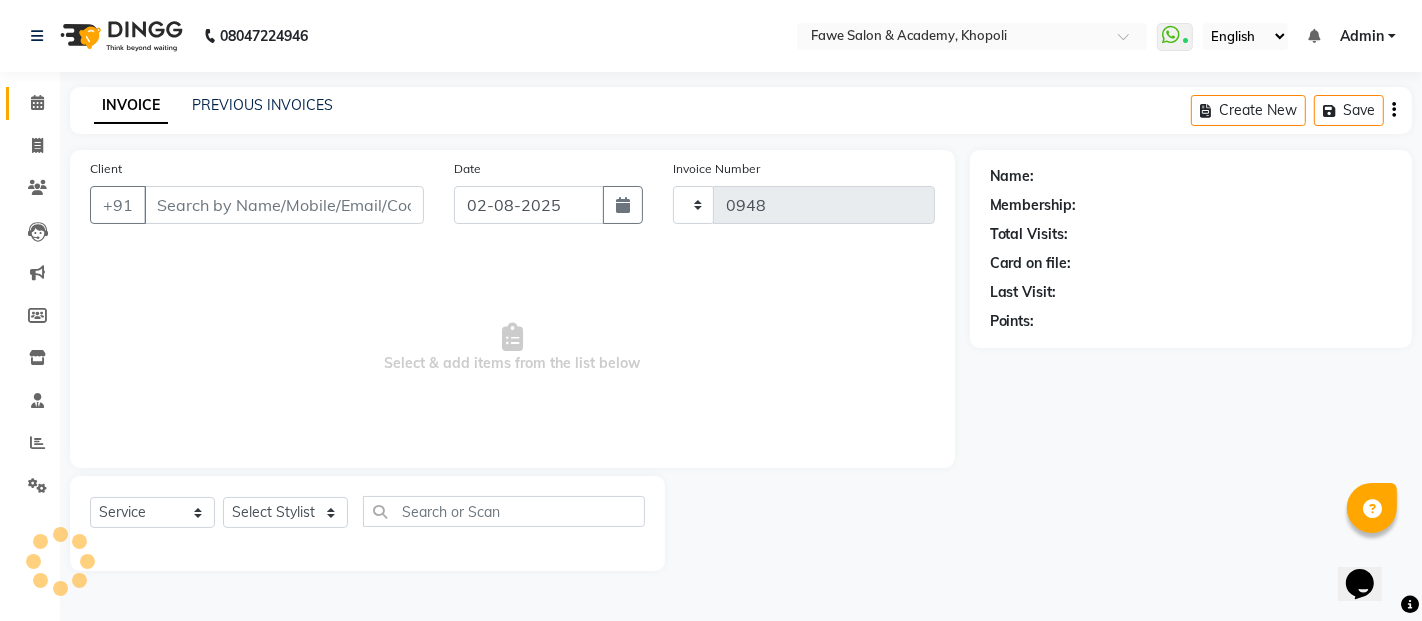 select on "879" 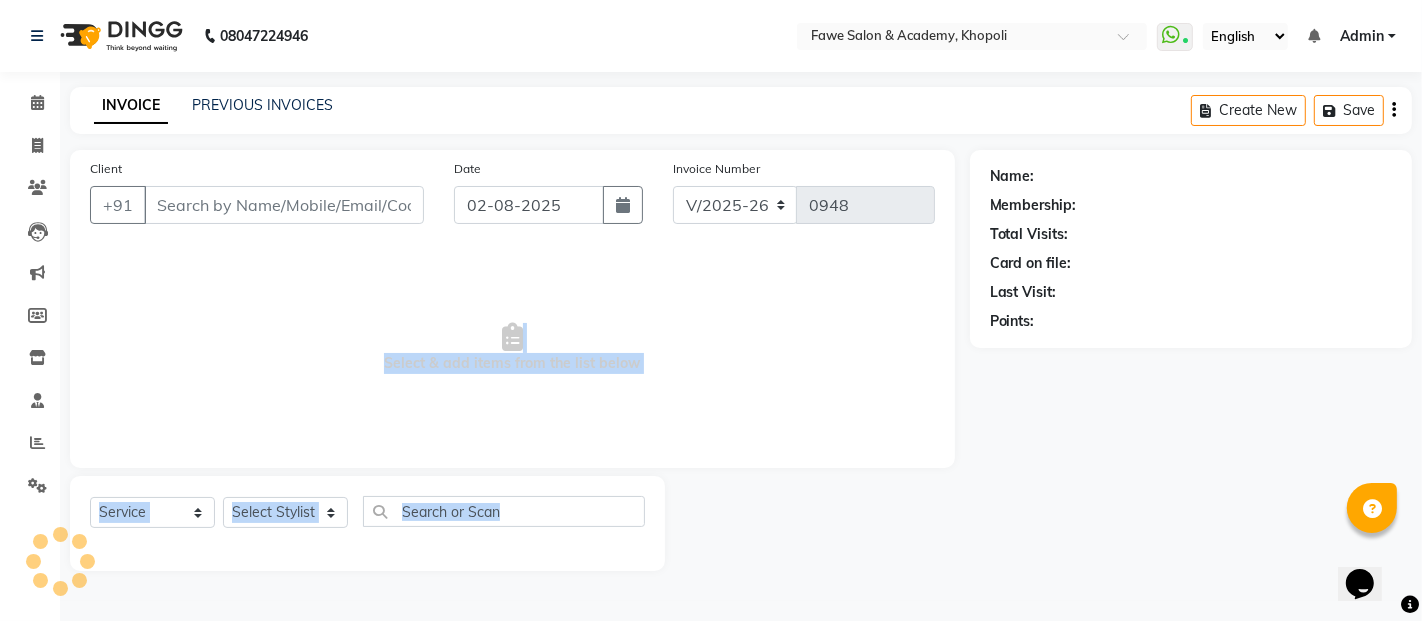 drag, startPoint x: 691, startPoint y: 558, endPoint x: 67, endPoint y: 478, distance: 629.1073 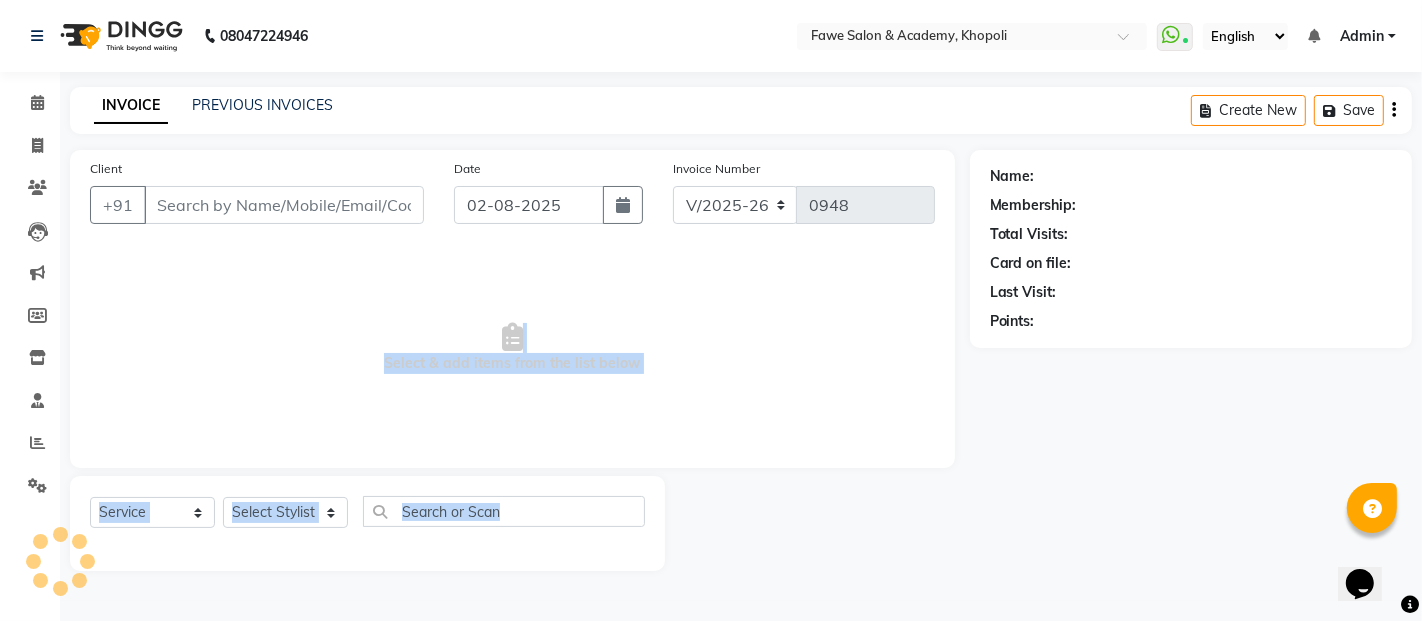 click on "Select  Service  Product  Membership  Package Voucher Prepaid Gift Card  Select Stylist" 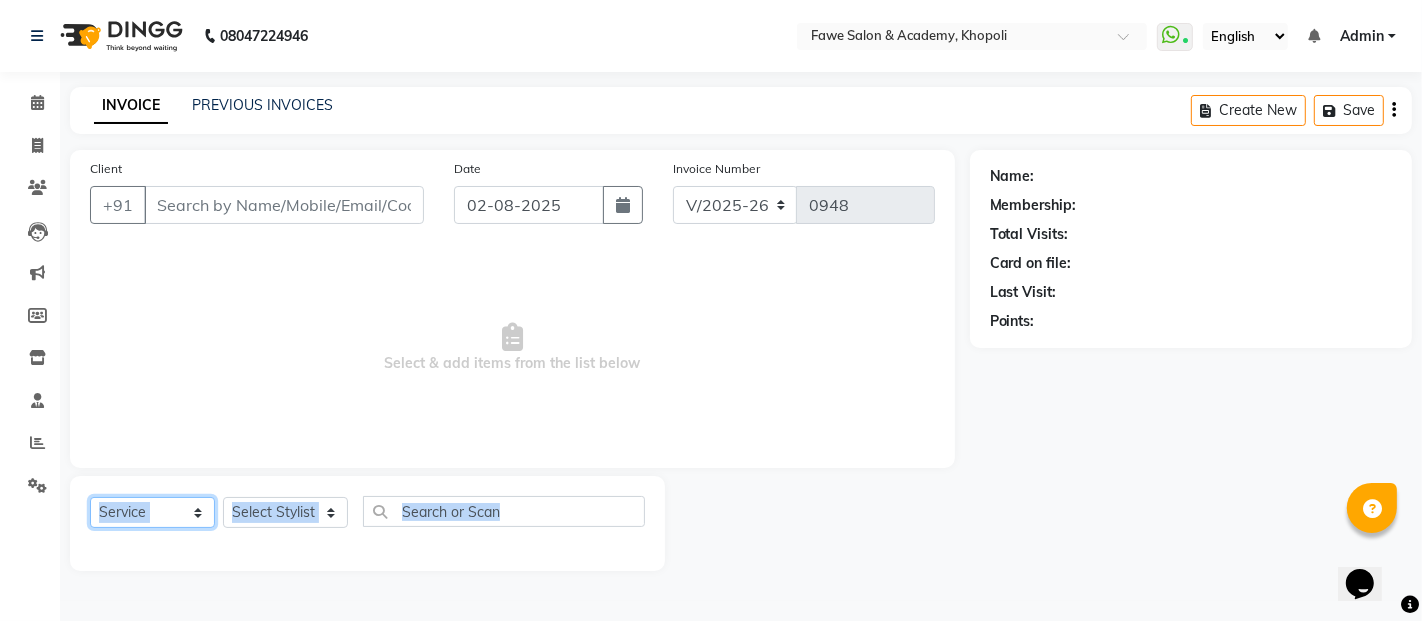click on "Select  Service  Product  Membership  Package Voucher Prepaid Gift Card" 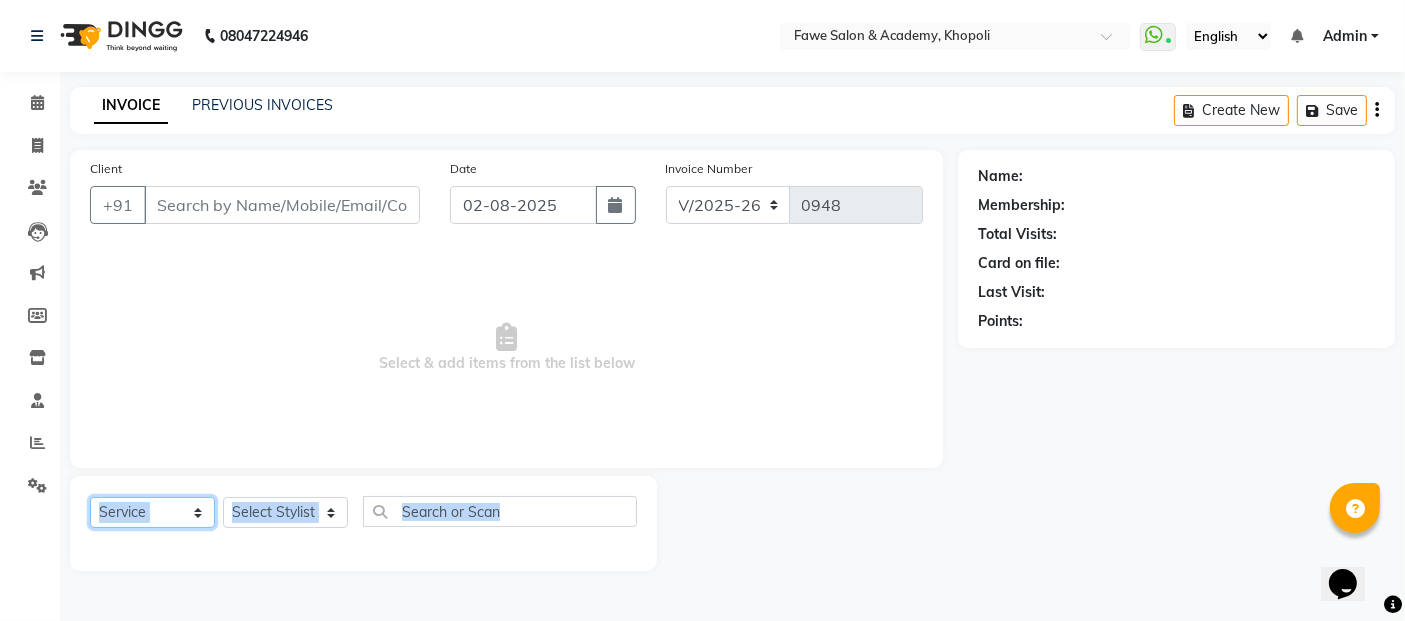 type on "[PHONE]" 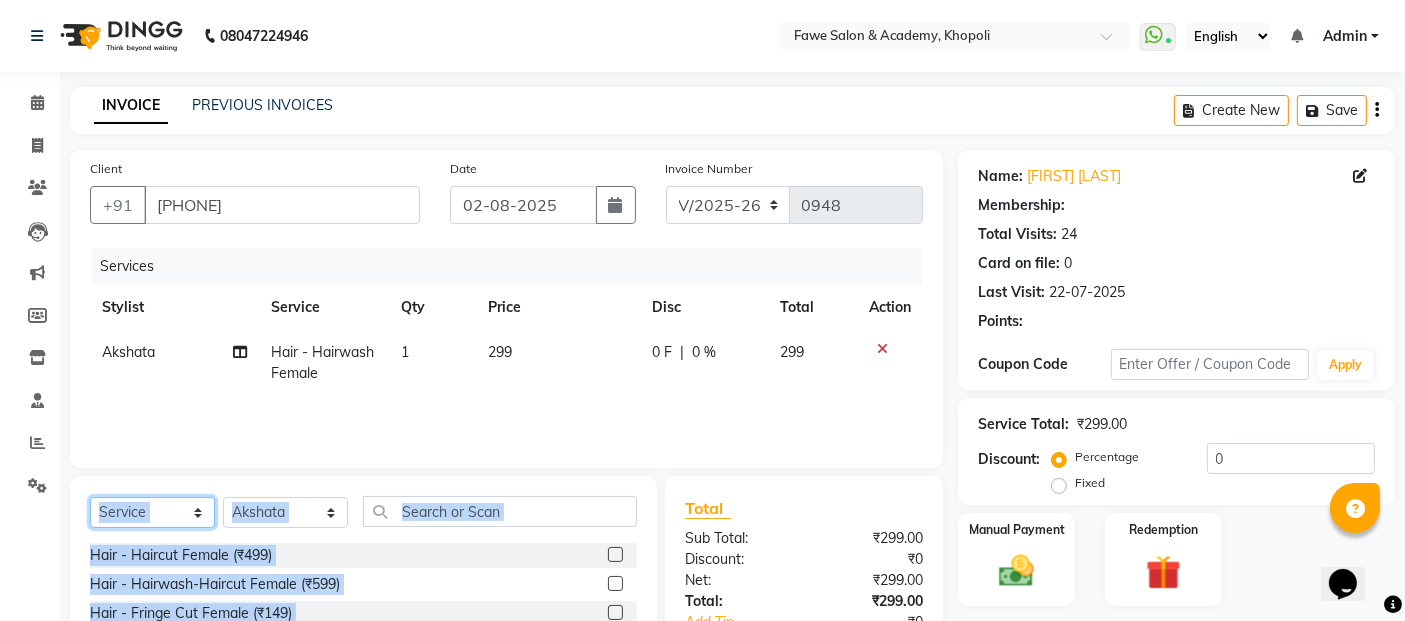 select on "2: Object" 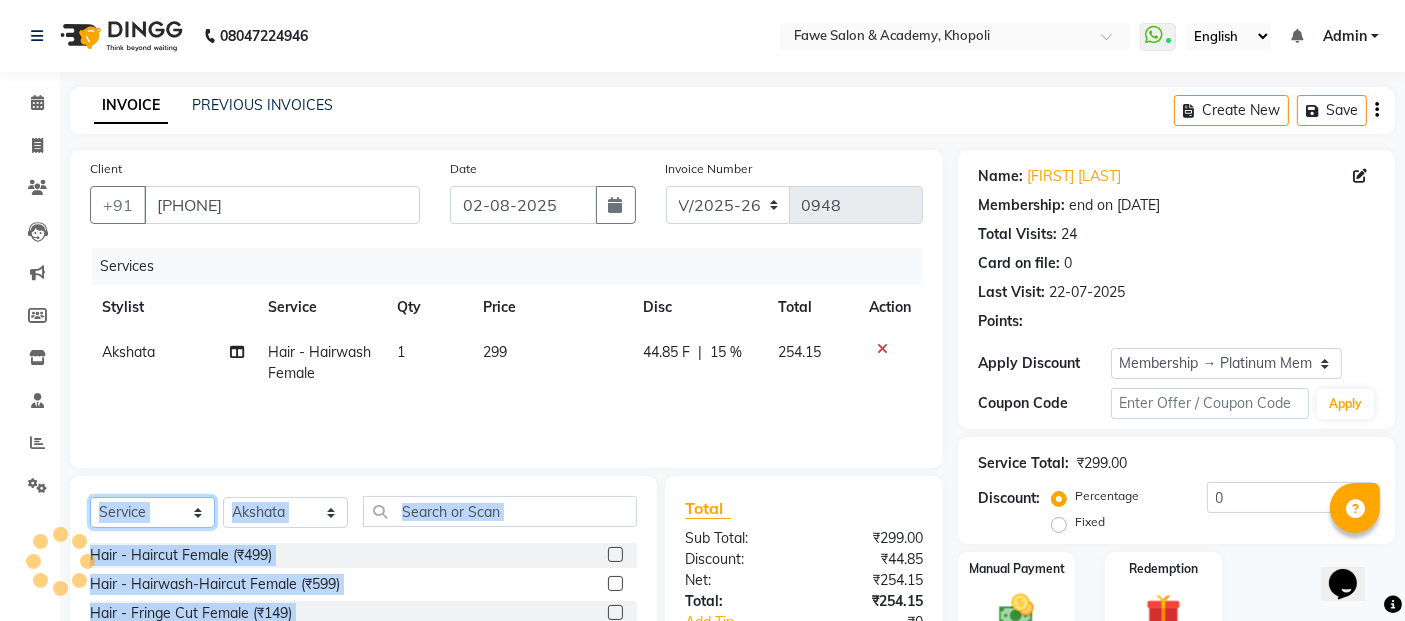 type on "15" 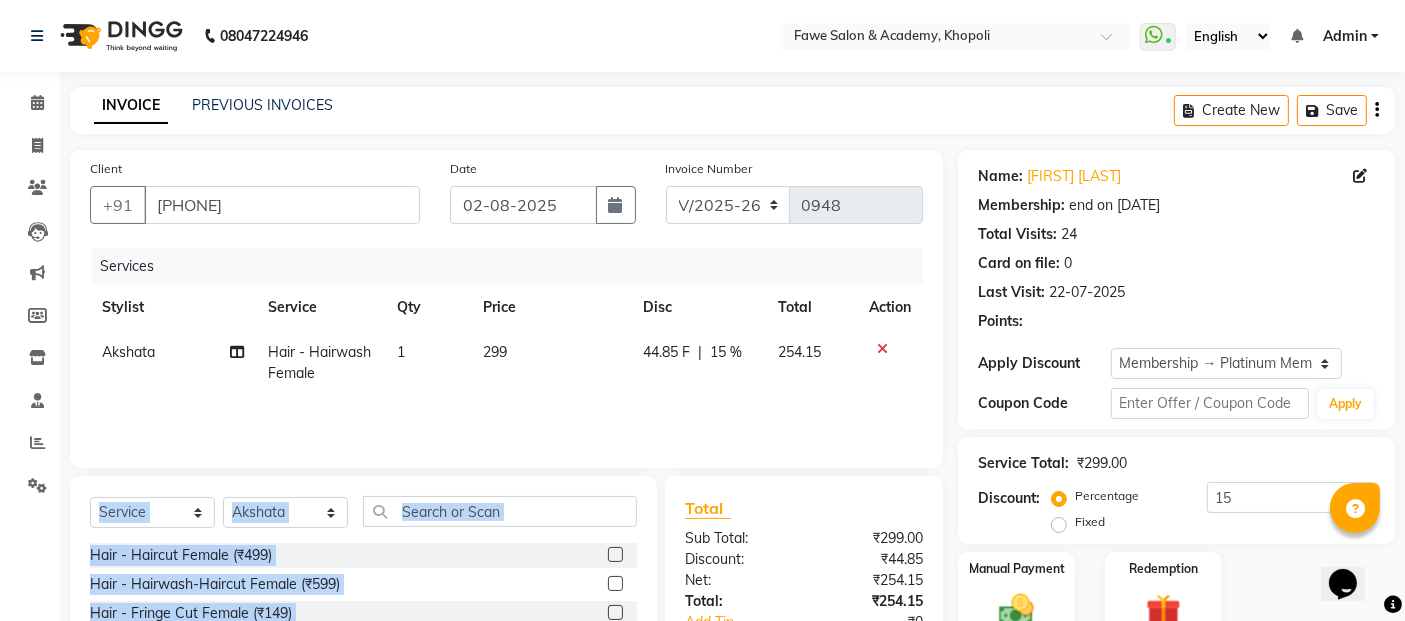 click on "299" 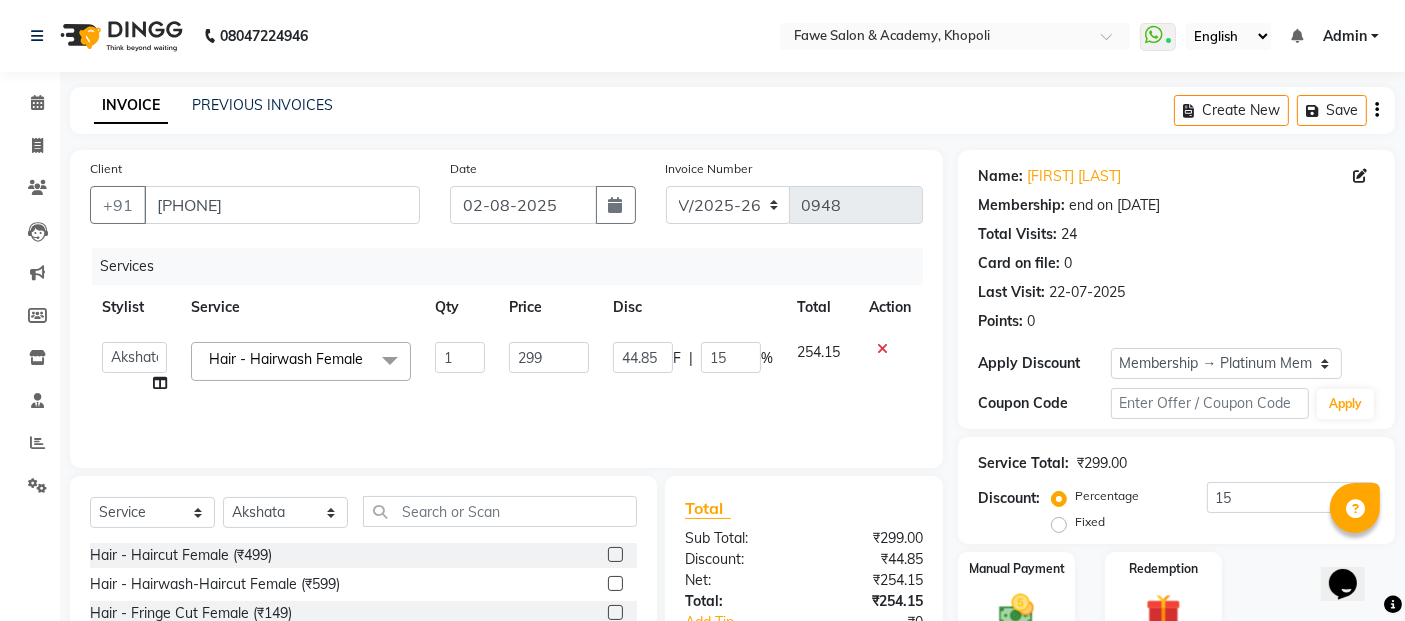 scroll, scrollTop: 179, scrollLeft: 0, axis: vertical 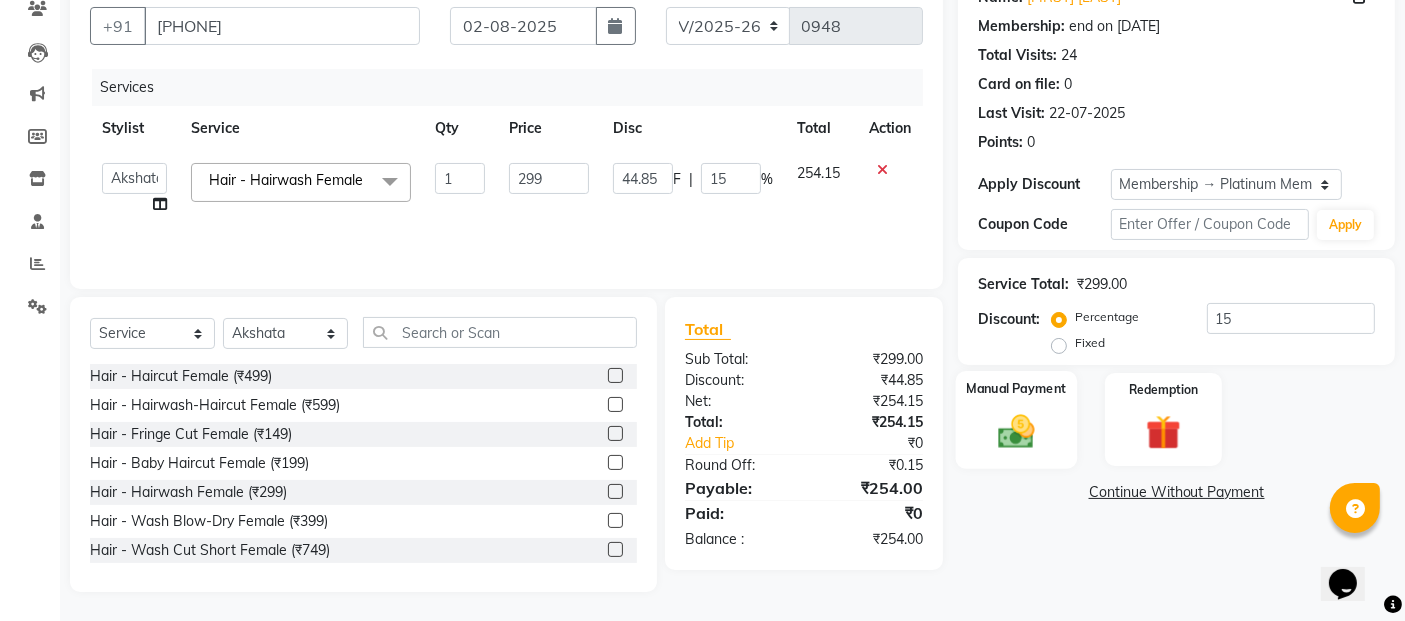 click on "Manual Payment" 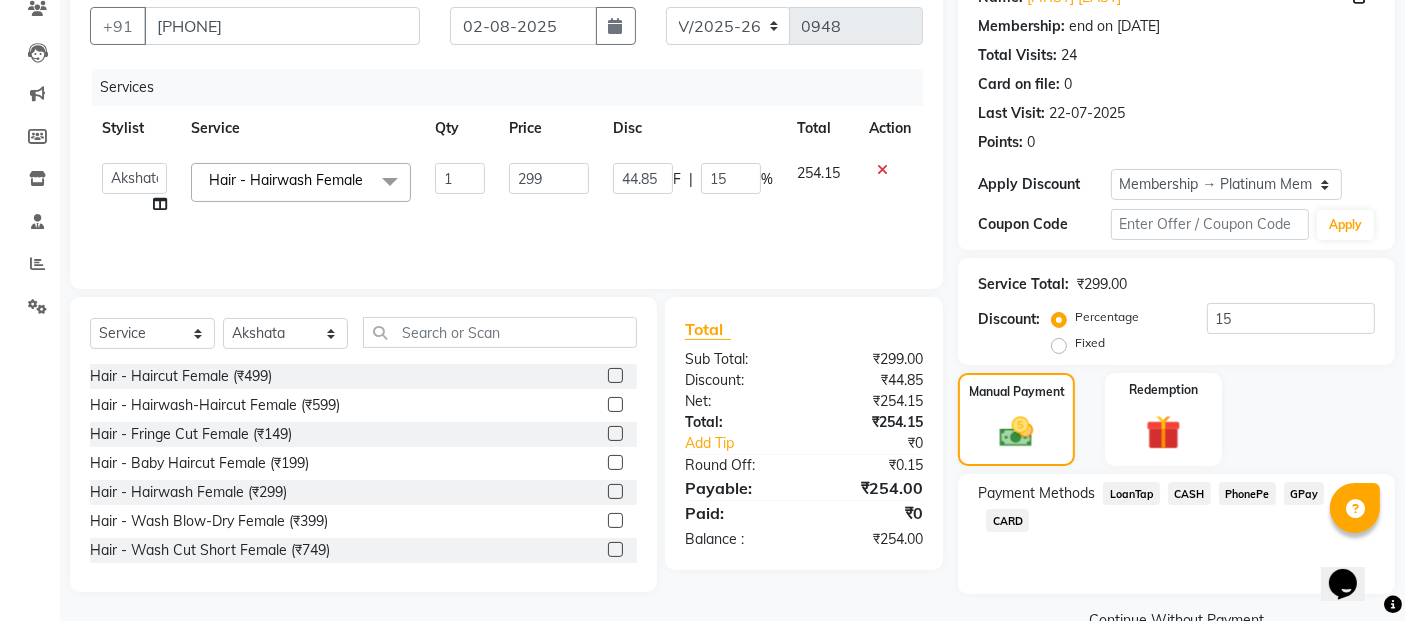 click on "GPay" 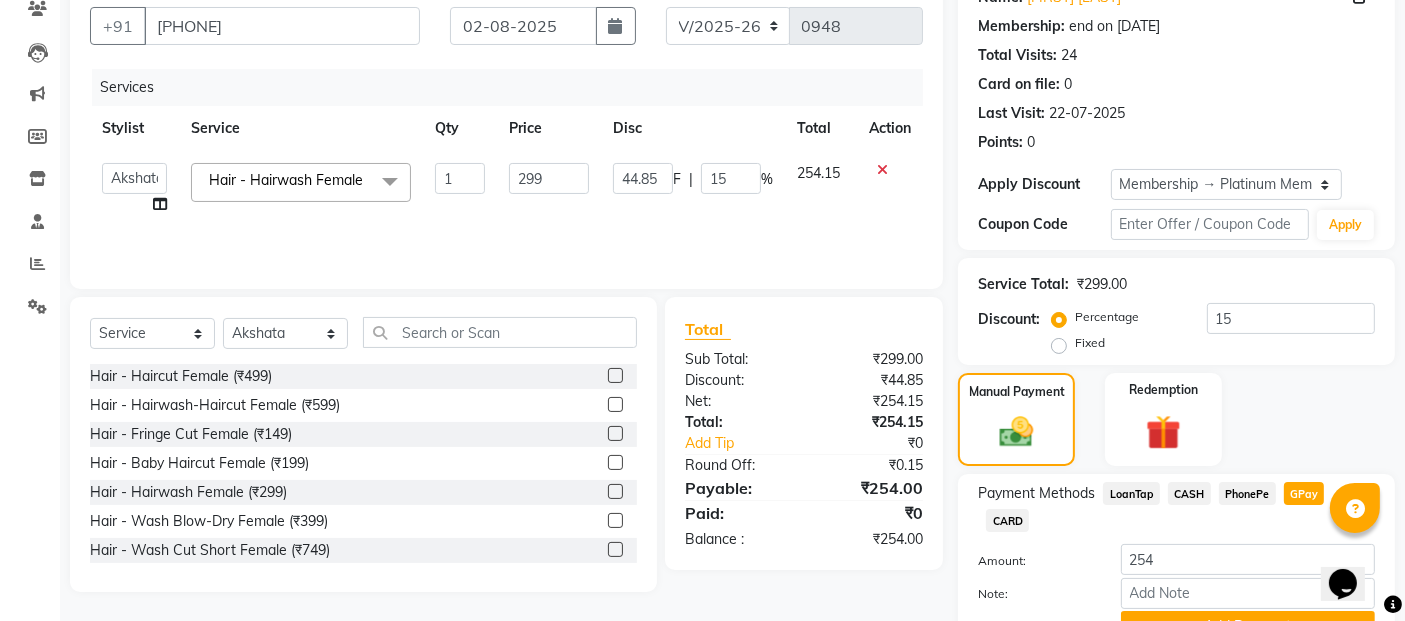 click on "GPay" 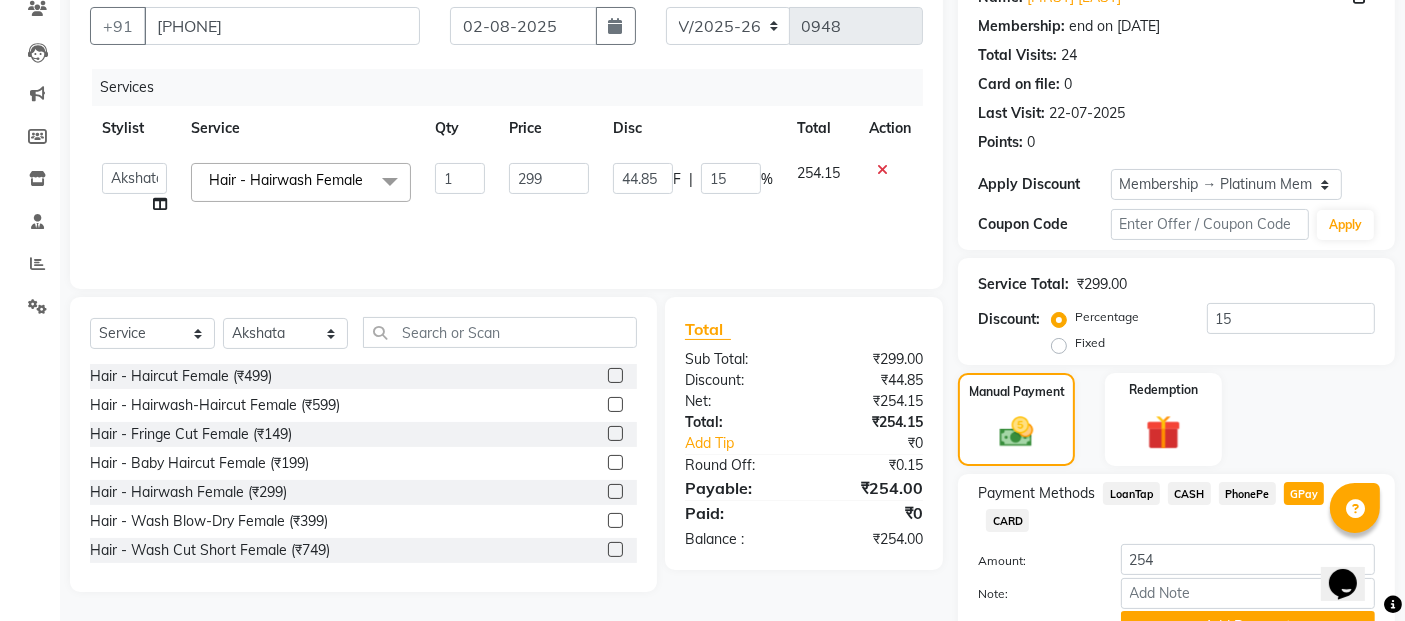scroll, scrollTop: 214, scrollLeft: 0, axis: vertical 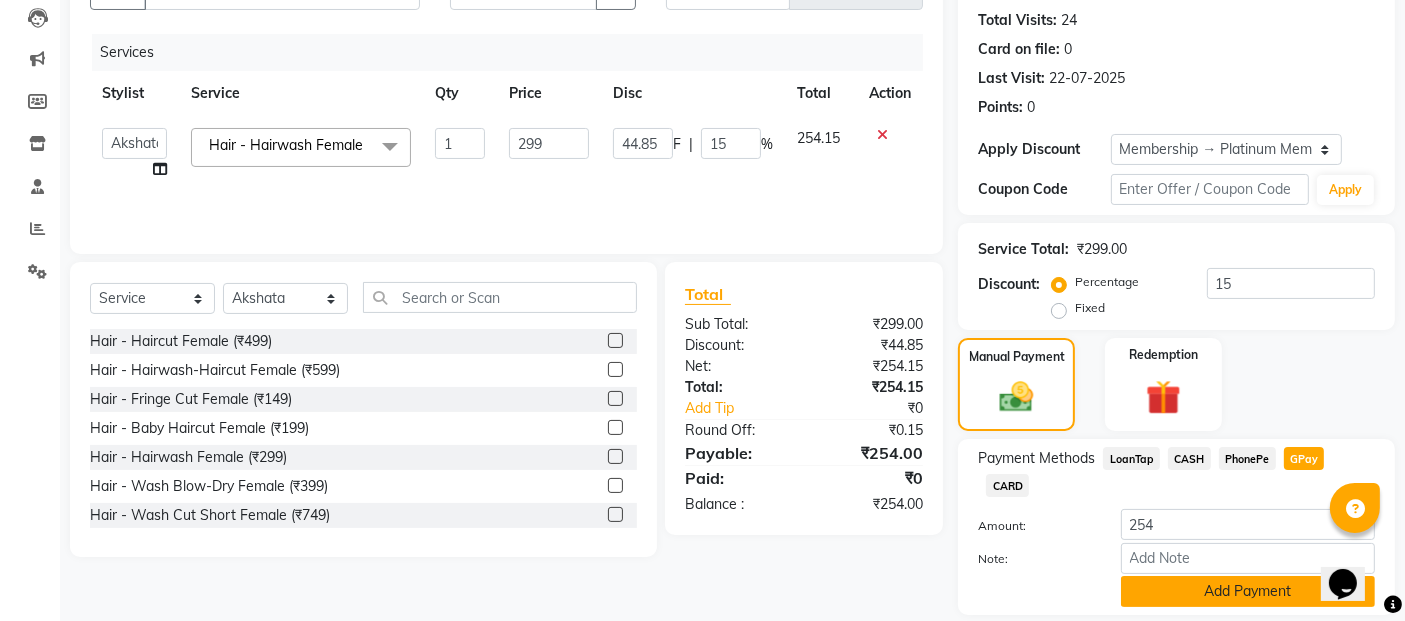 click on "Add Payment" 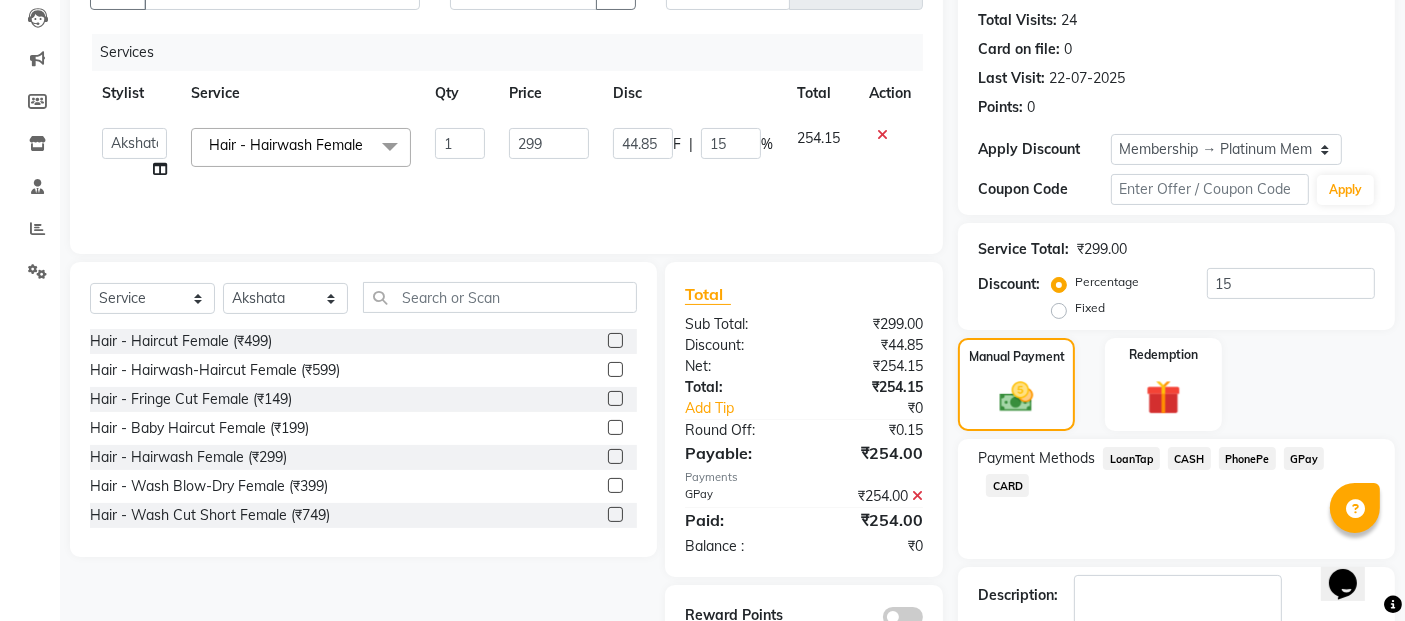 scroll, scrollTop: 334, scrollLeft: 0, axis: vertical 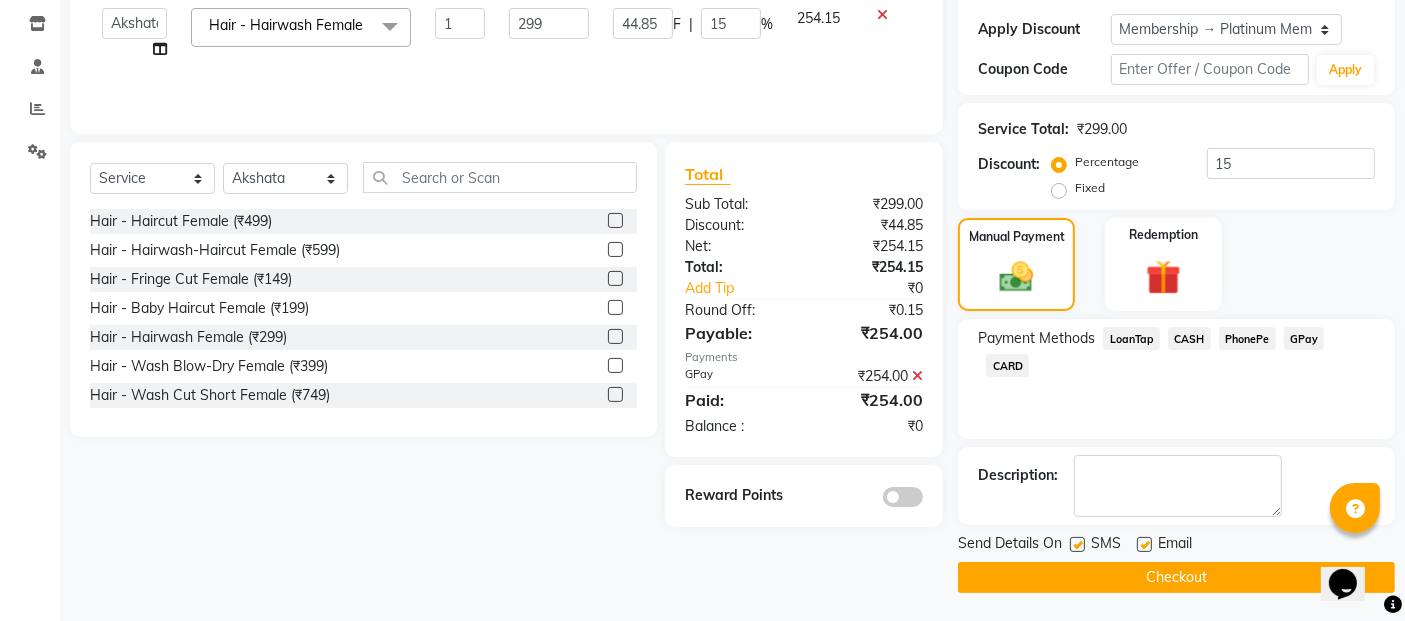 click on "Checkout" 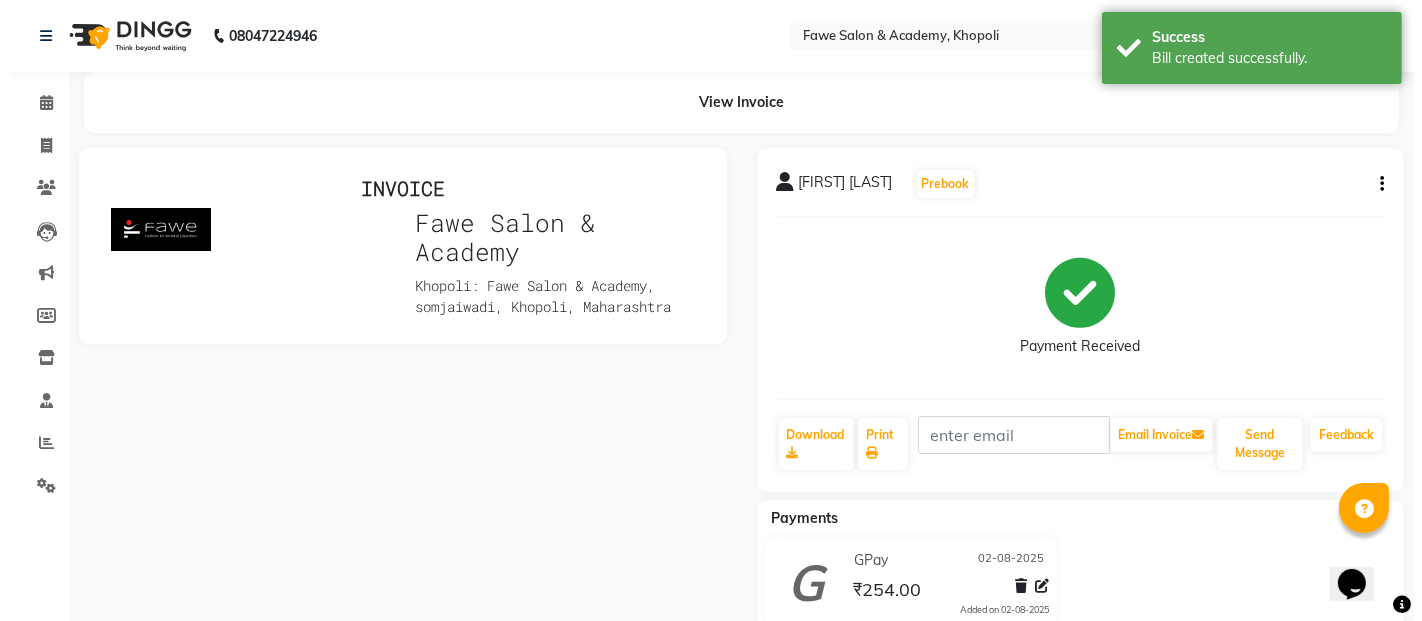 scroll, scrollTop: 0, scrollLeft: 0, axis: both 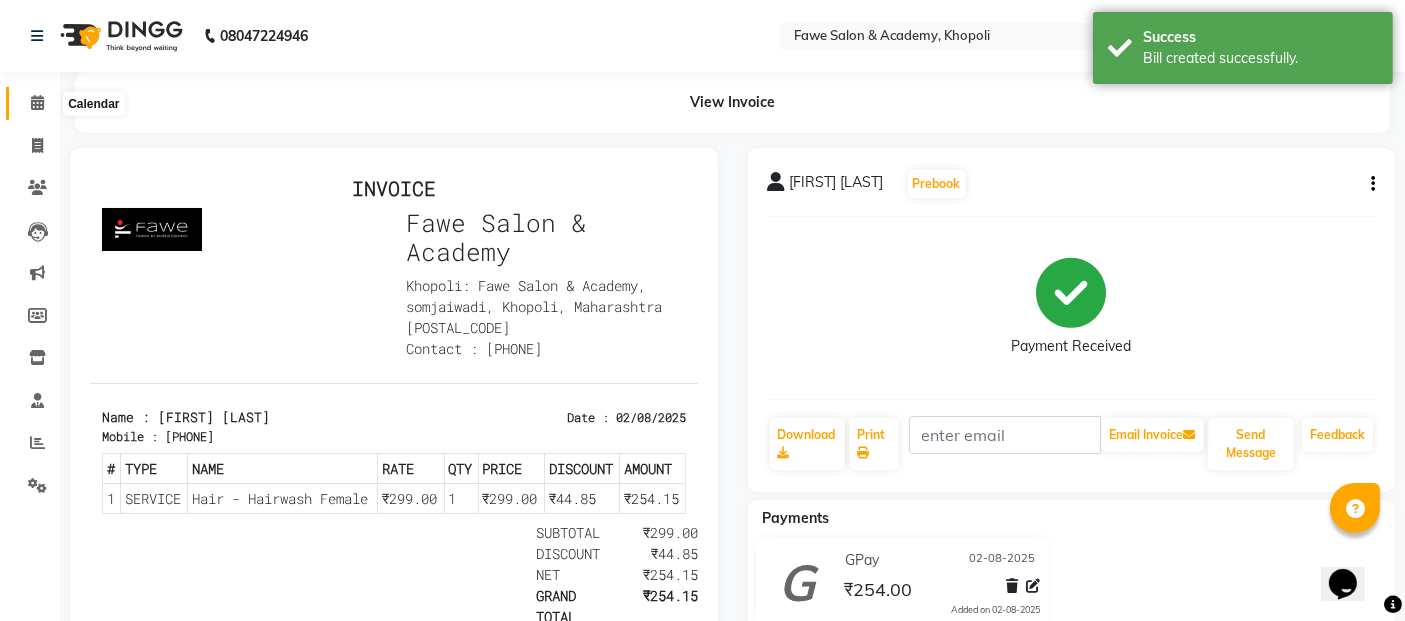 click 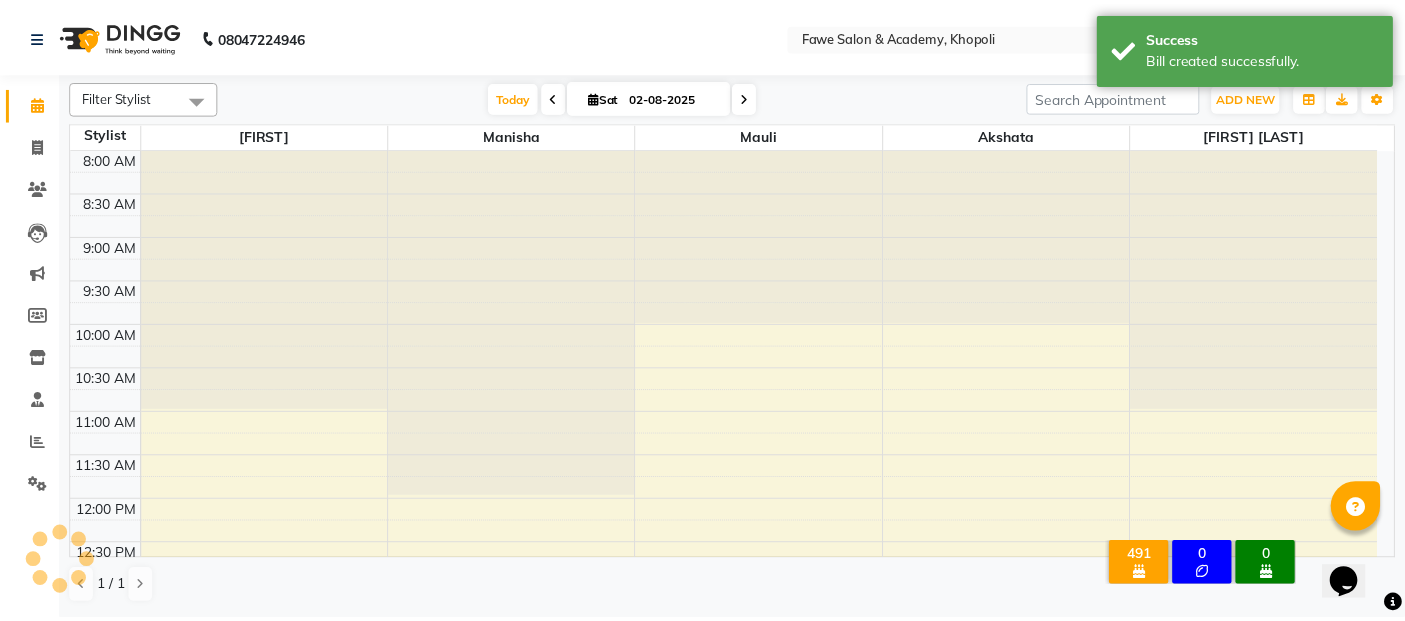 scroll, scrollTop: 0, scrollLeft: 0, axis: both 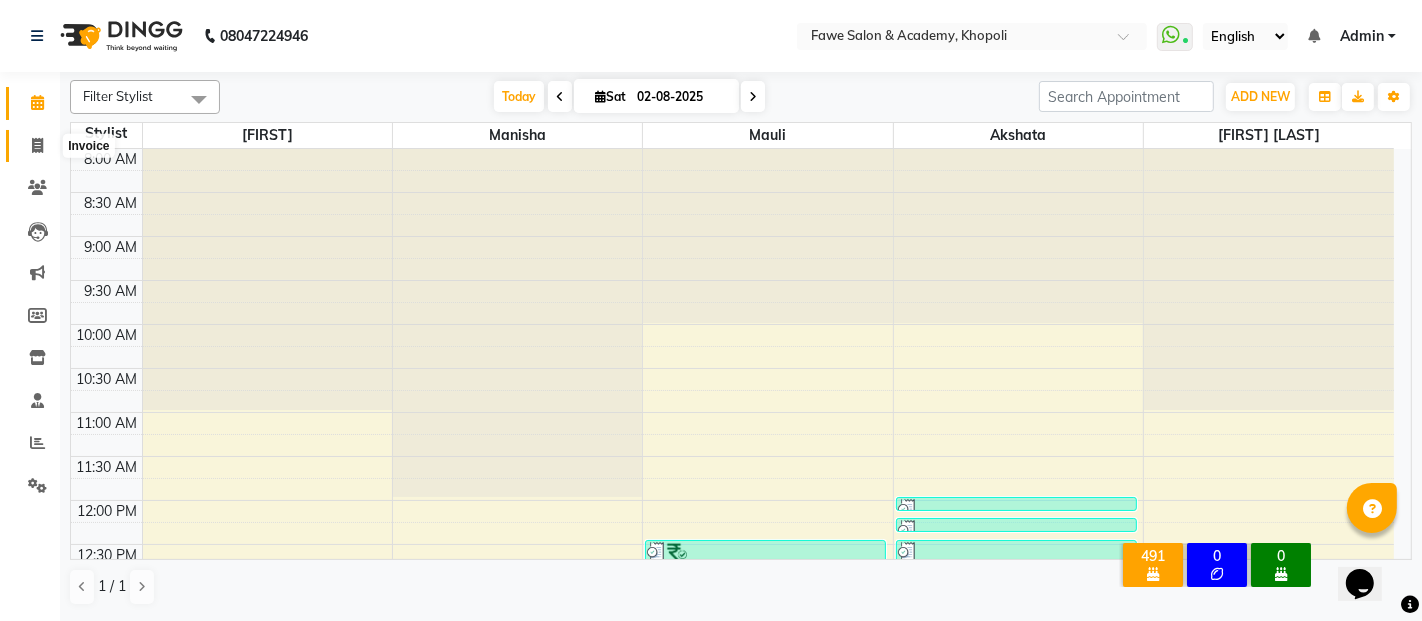 click 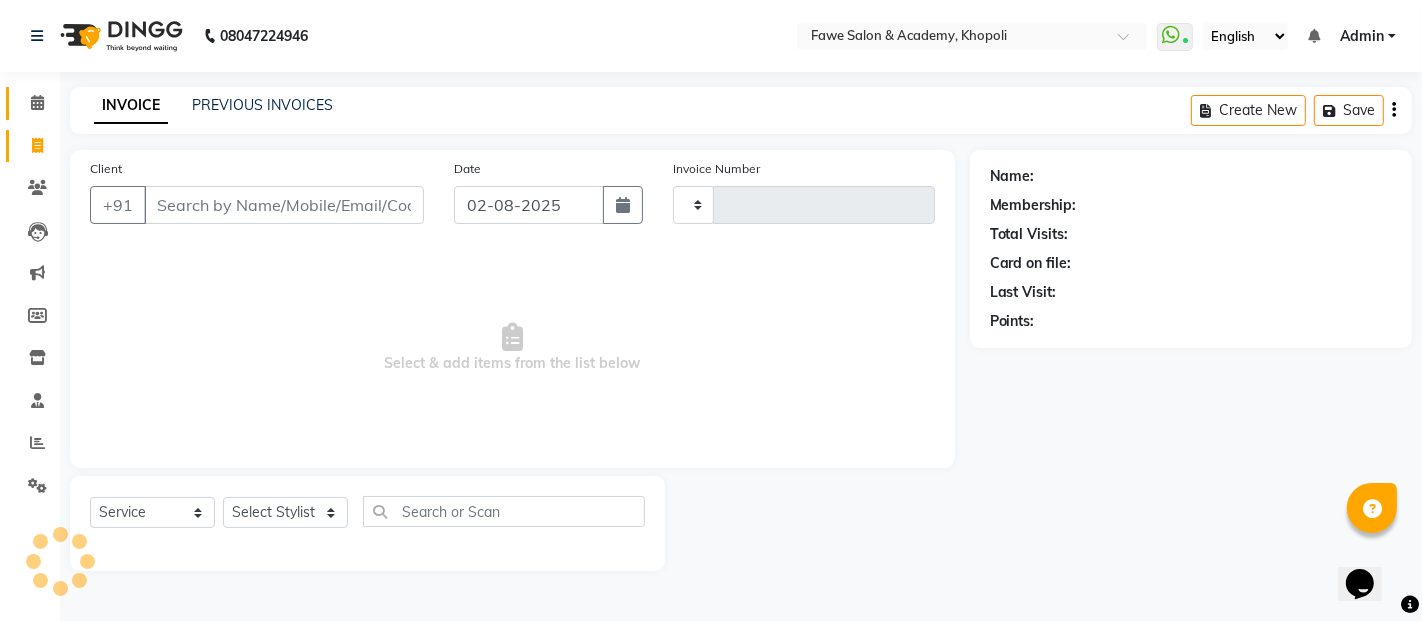type on "0949" 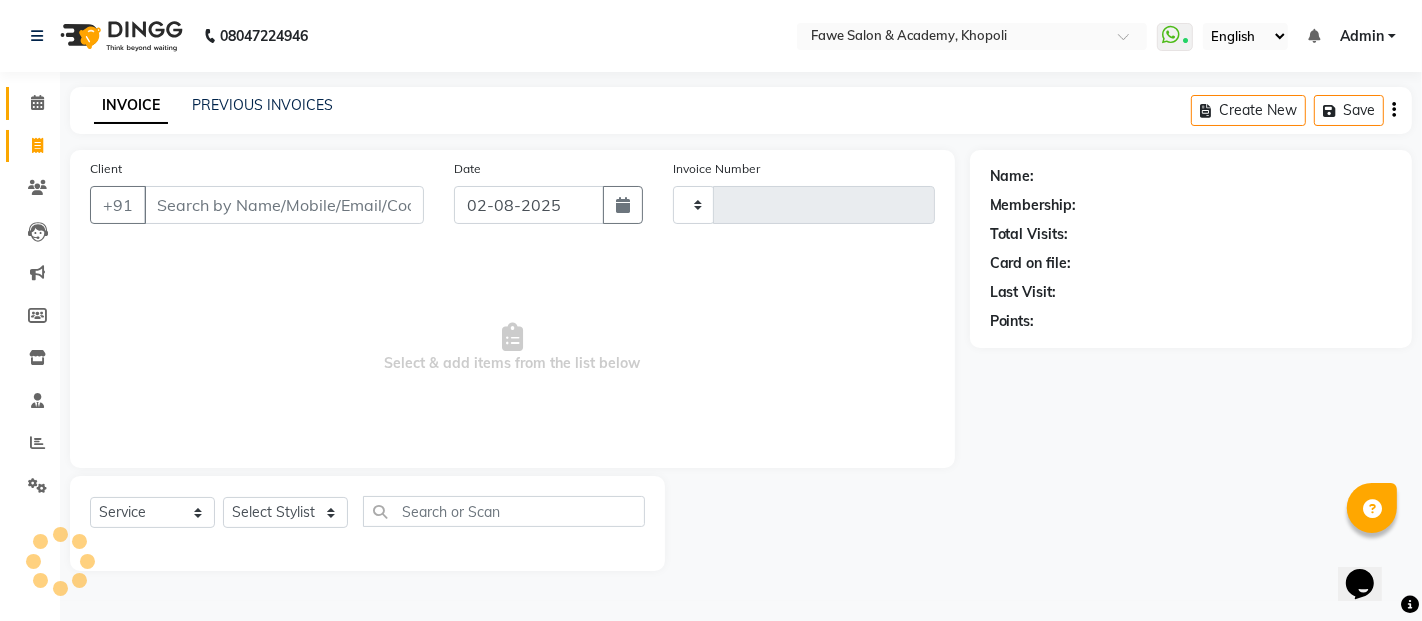 select on "879" 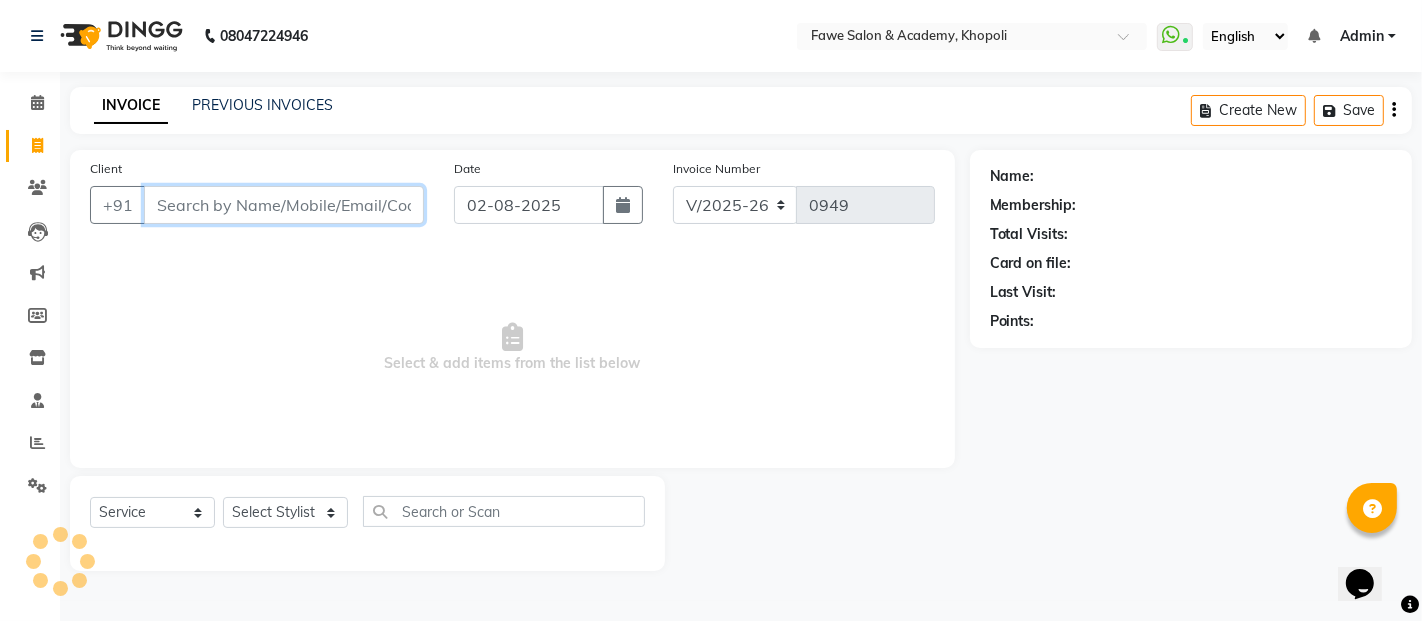 click on "Client" at bounding box center (284, 205) 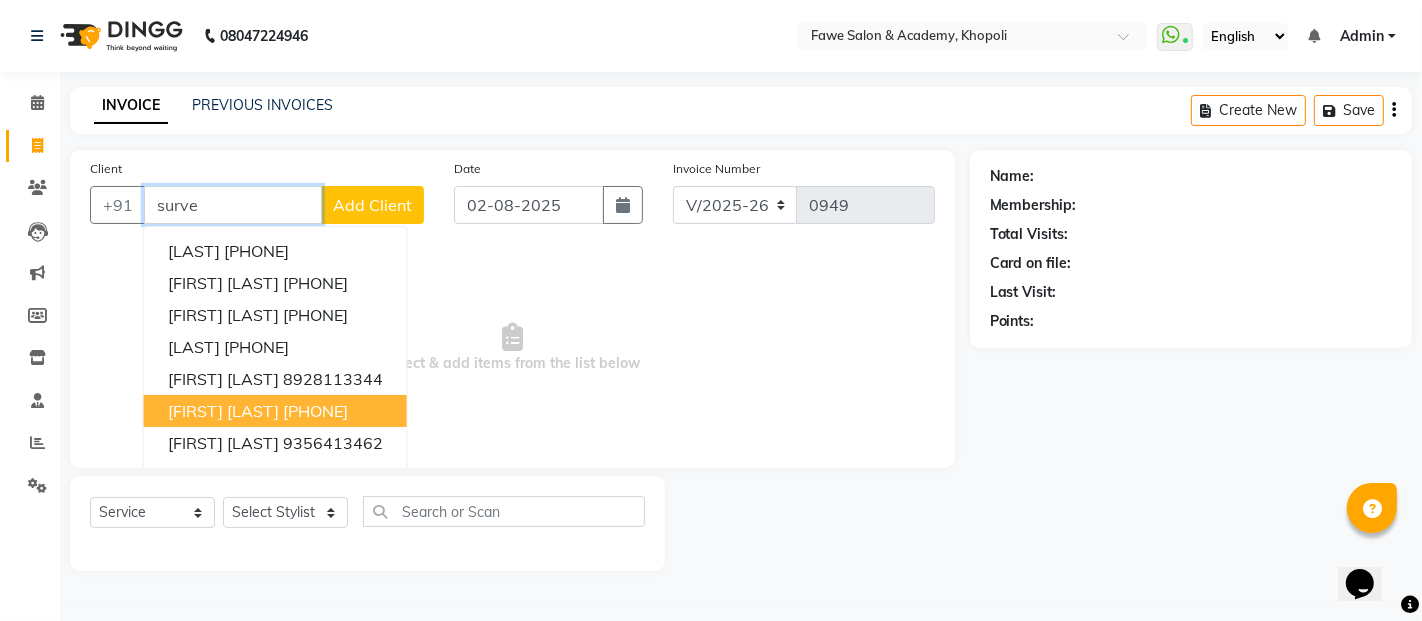 click on "[FIRST] [LAST]" at bounding box center (223, 411) 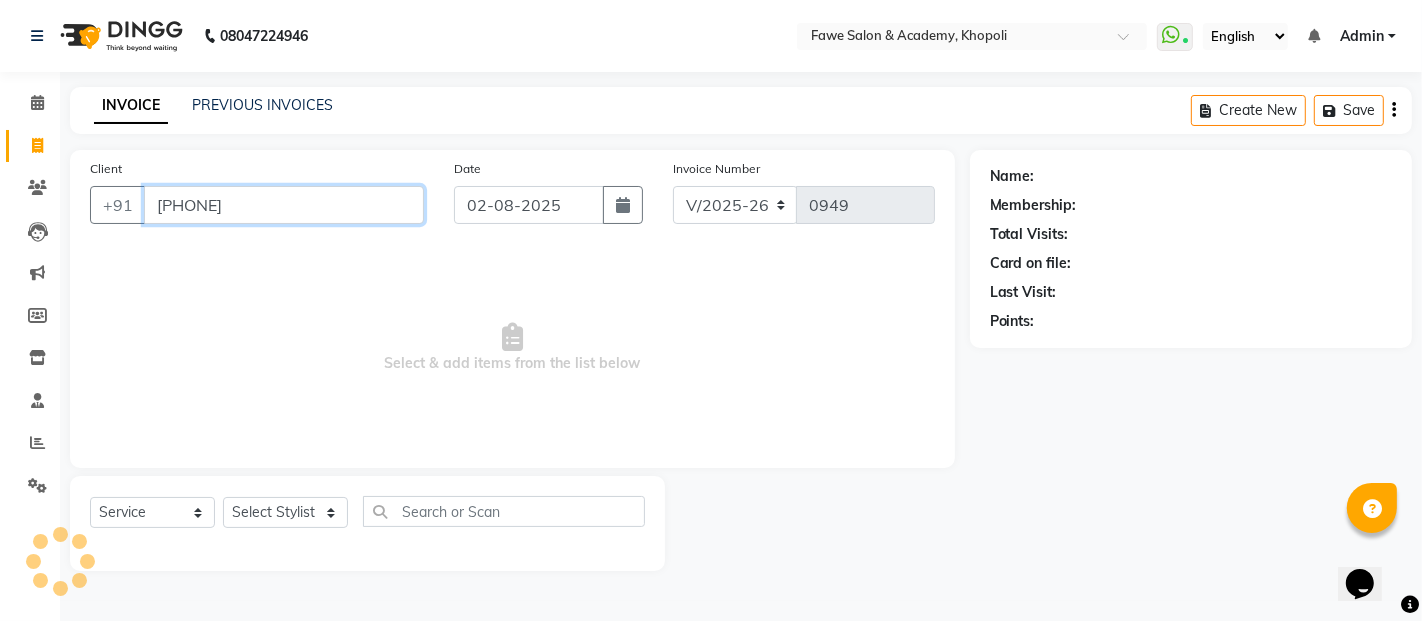 type on "[PHONE]" 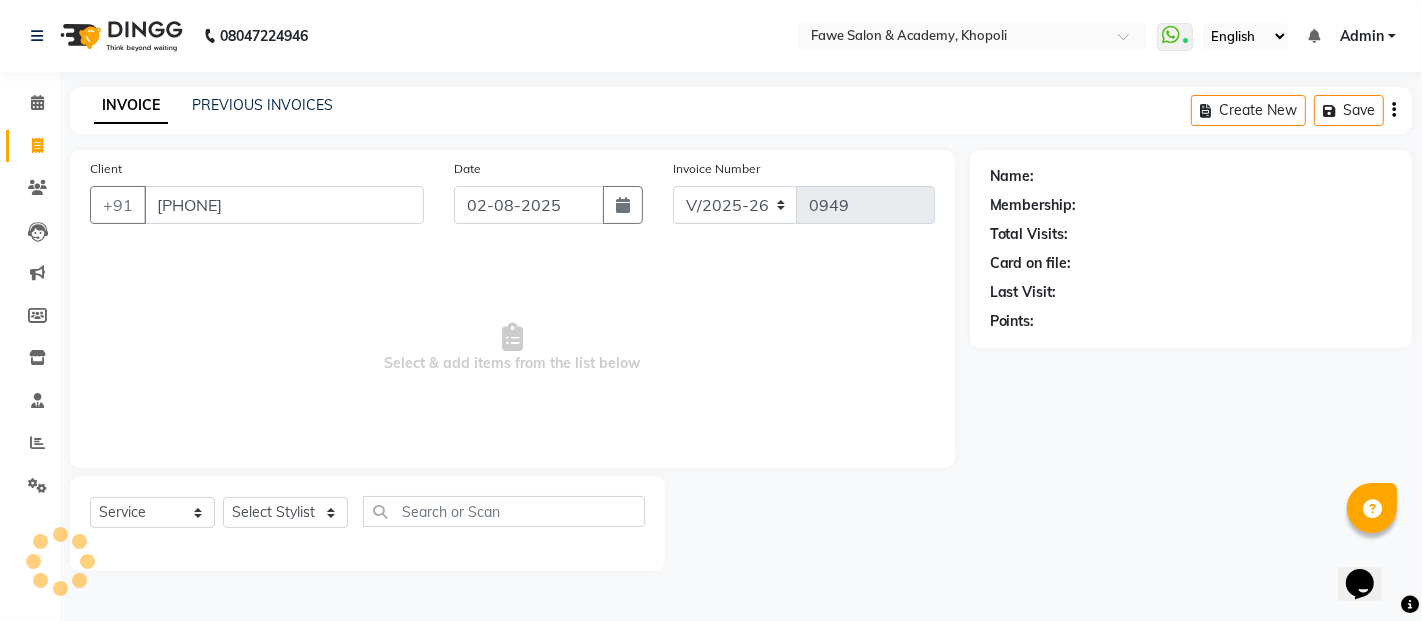 select on "1: Object" 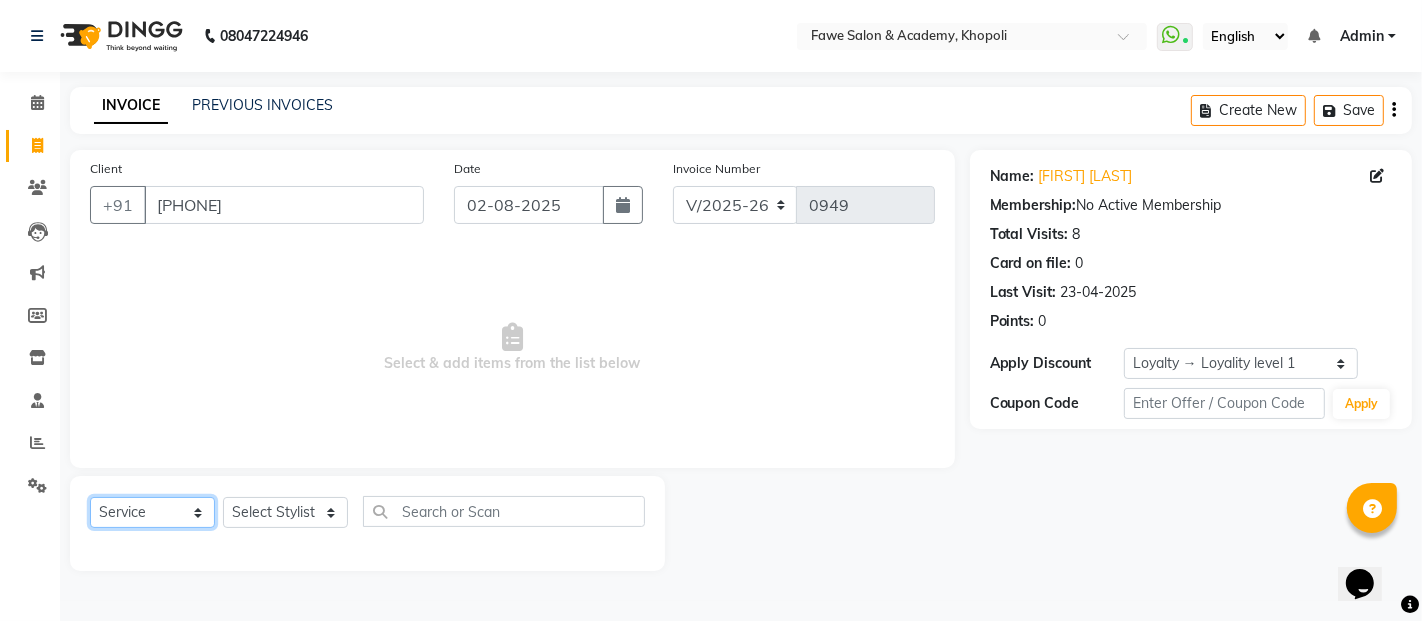click on "Select  Service  Product  Membership  Package Voucher Prepaid Gift Card" 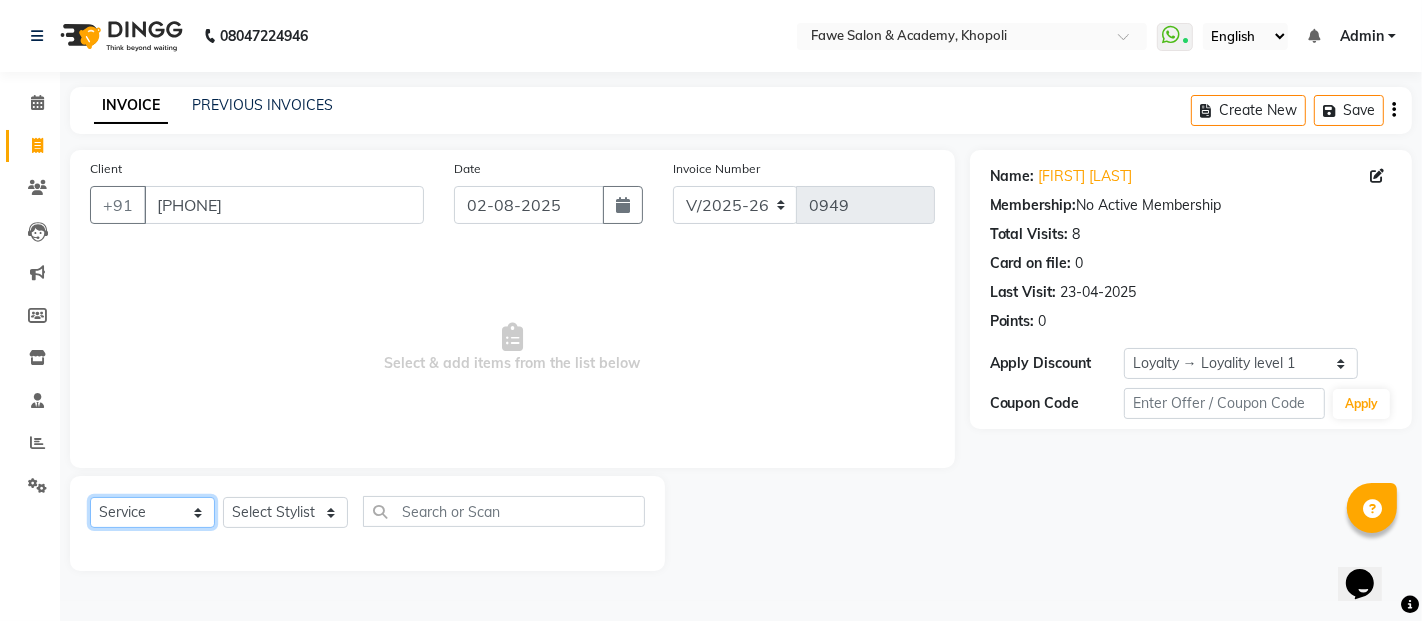 click on "Select  Service  Product  Membership  Package Voucher Prepaid Gift Card" 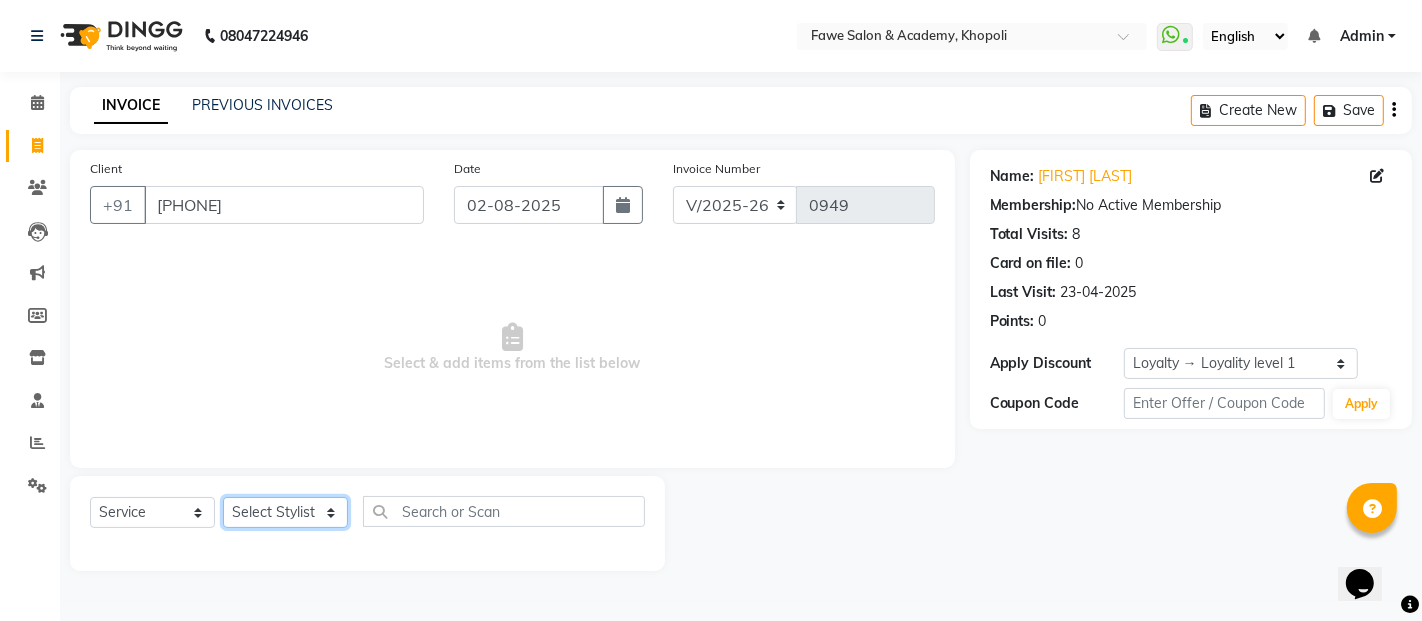 click on "Select Stylist [FIRST] [LAST] [LAST] [LAST] [LAST] [LAST]" 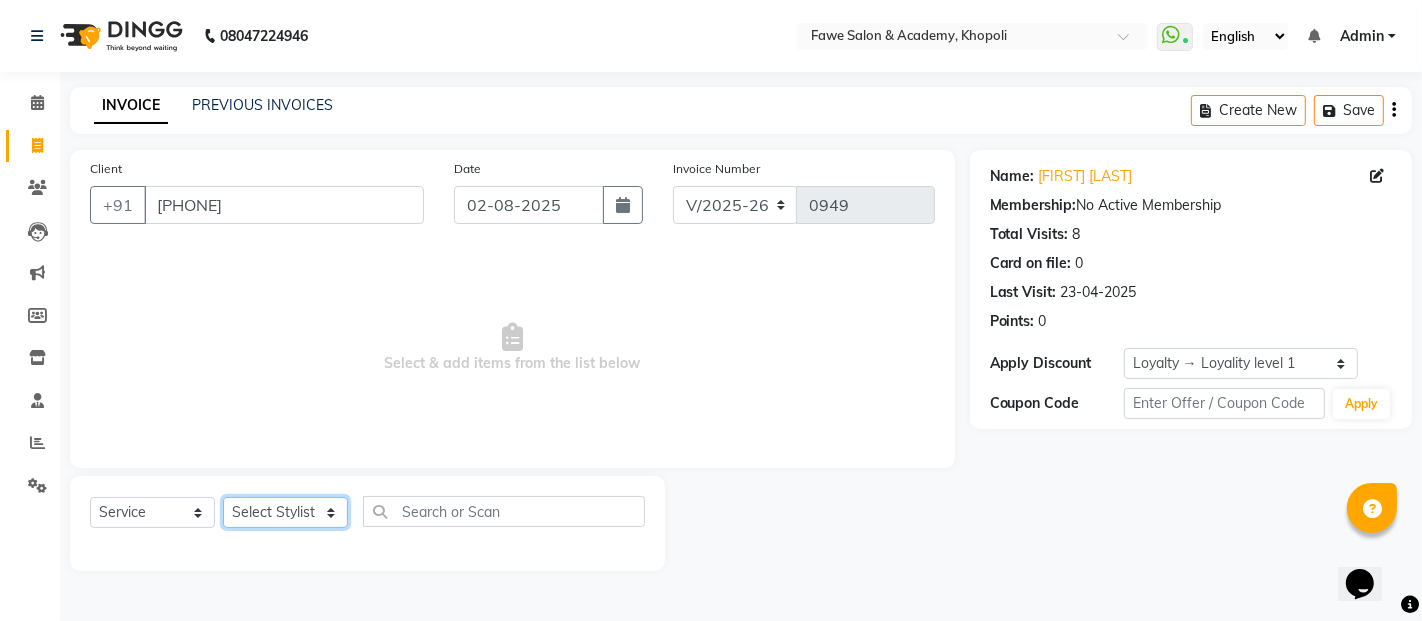 select on "14304" 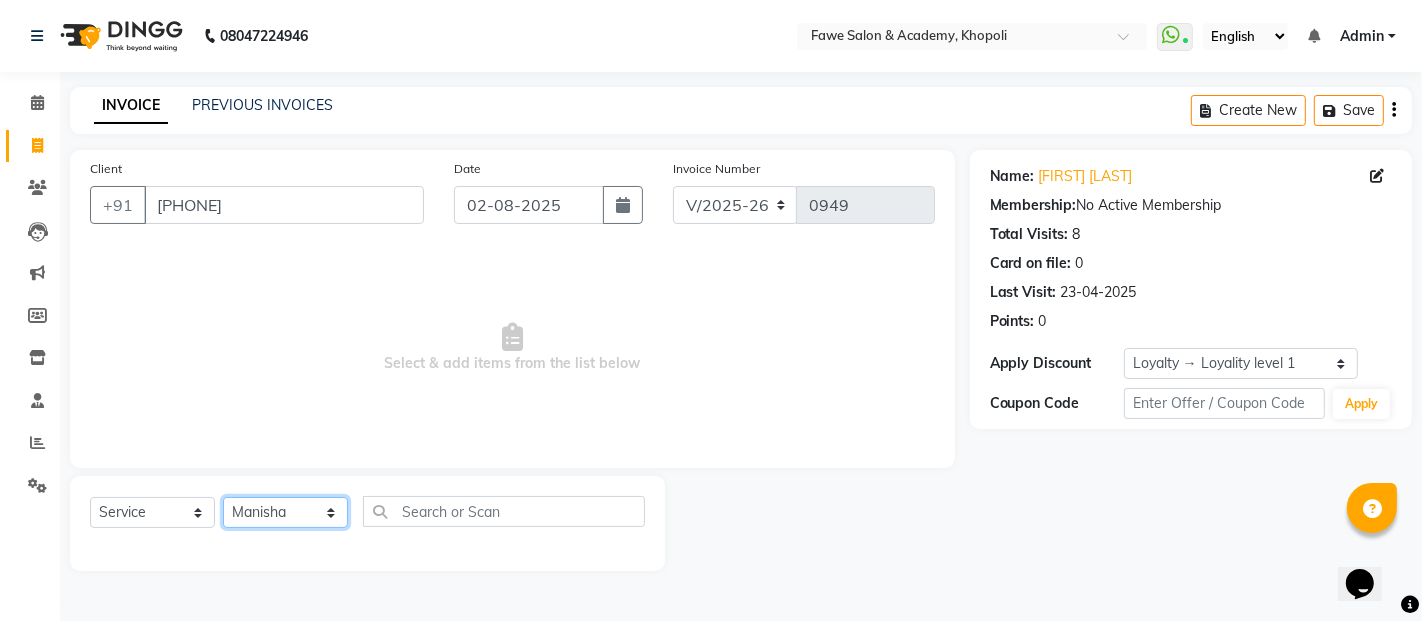 click on "Select Stylist [FIRST] [LAST] [LAST] [LAST] [LAST] [LAST]" 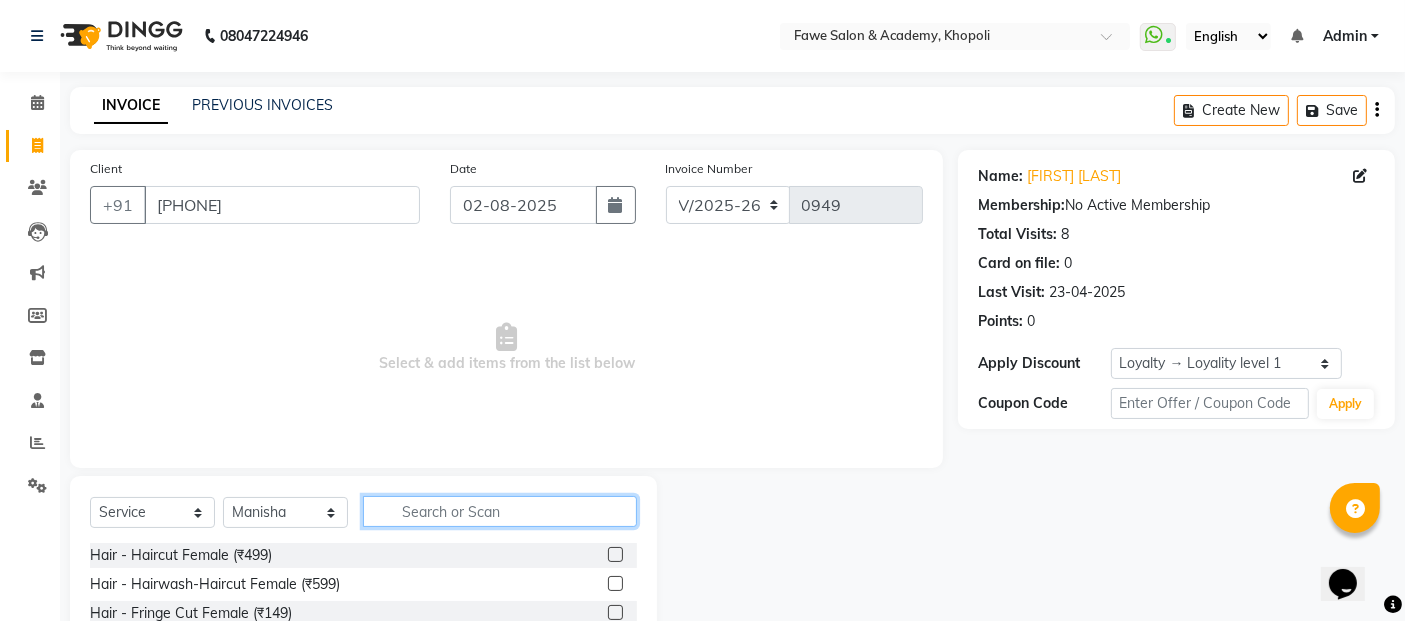 click 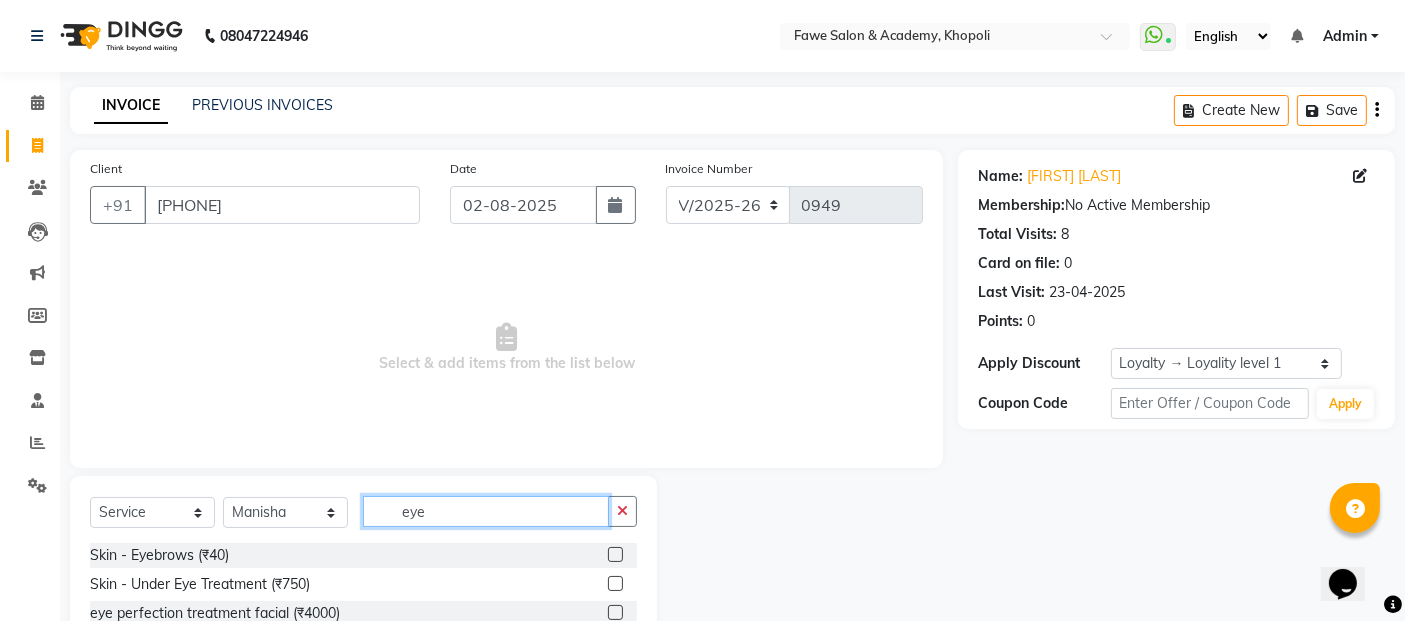 scroll, scrollTop: 94, scrollLeft: 0, axis: vertical 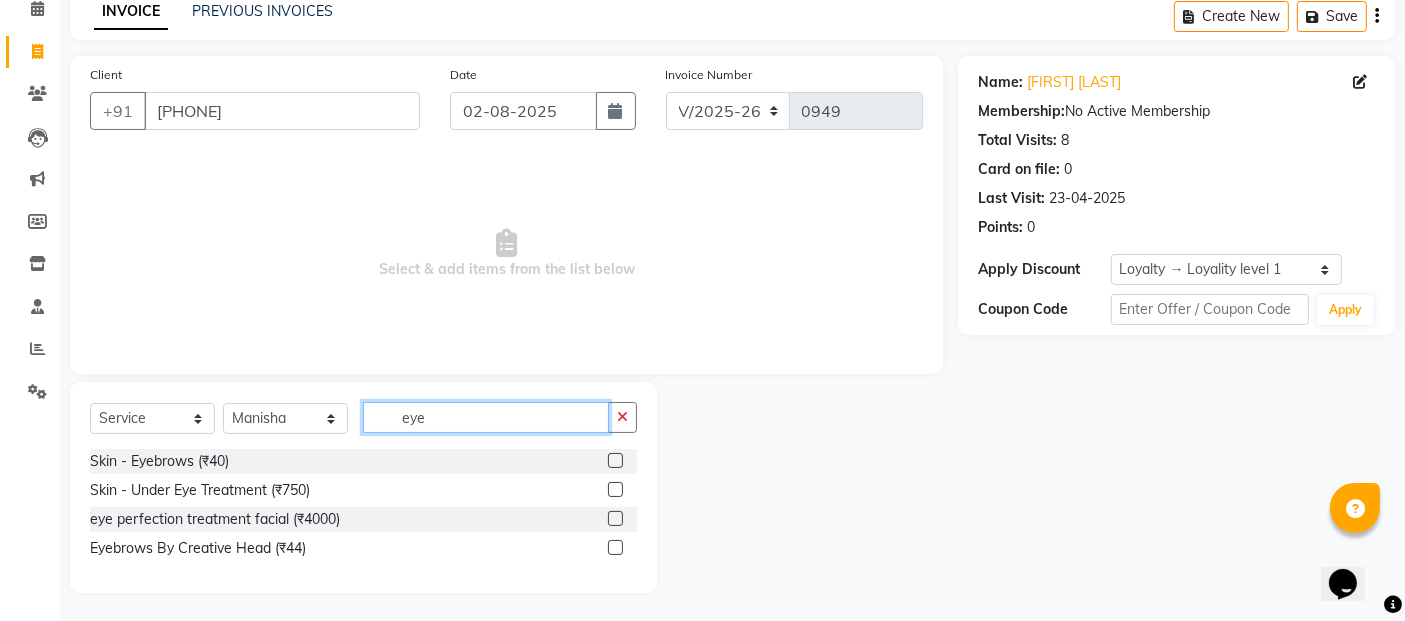 type on "eye" 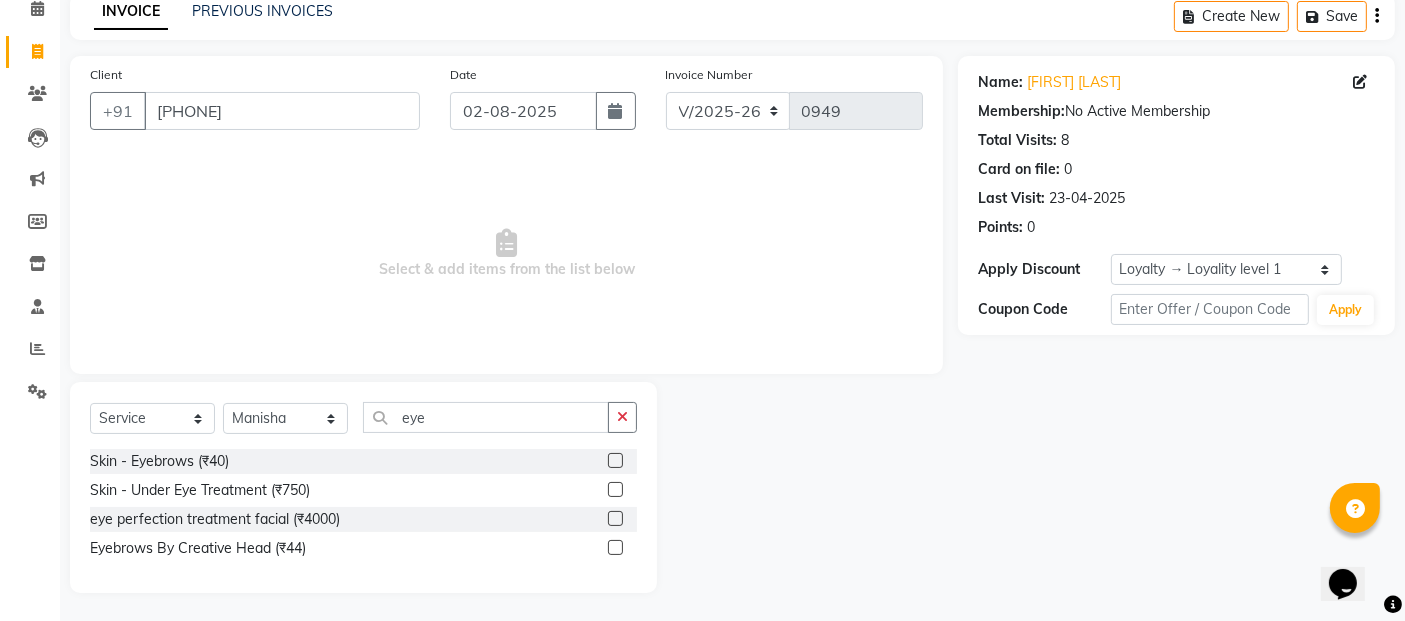 click 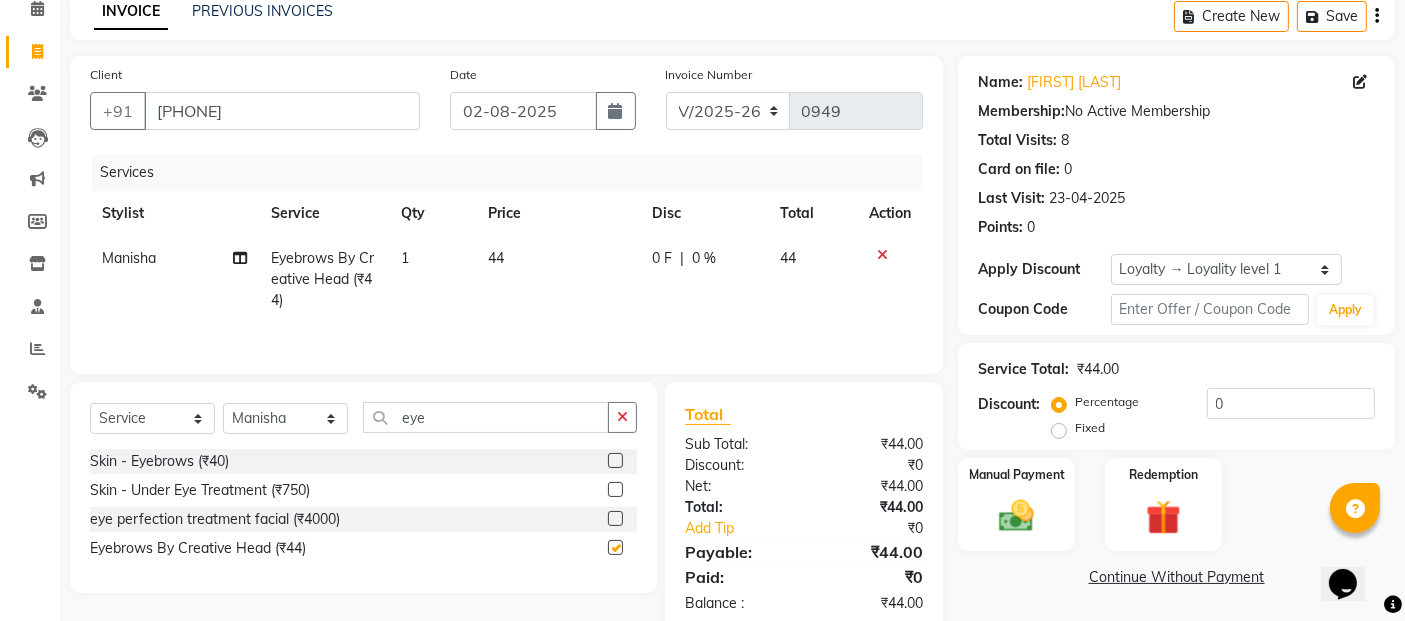 checkbox on "false" 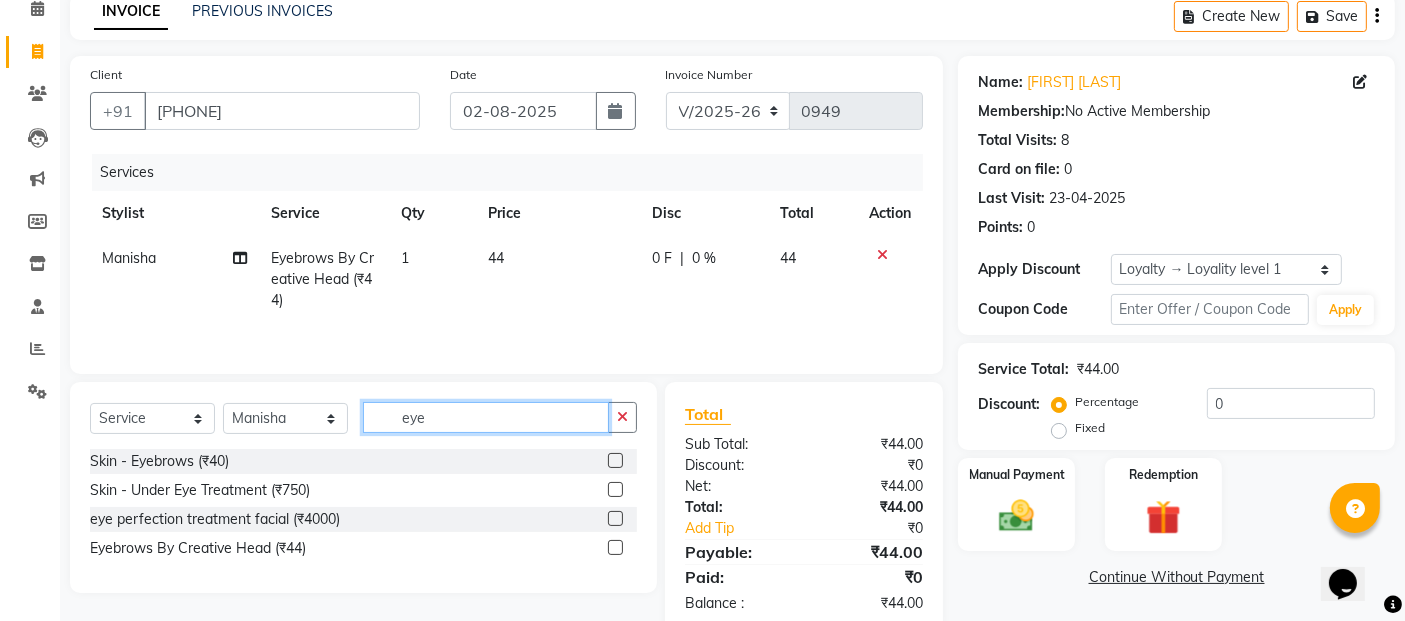 click on "eye" 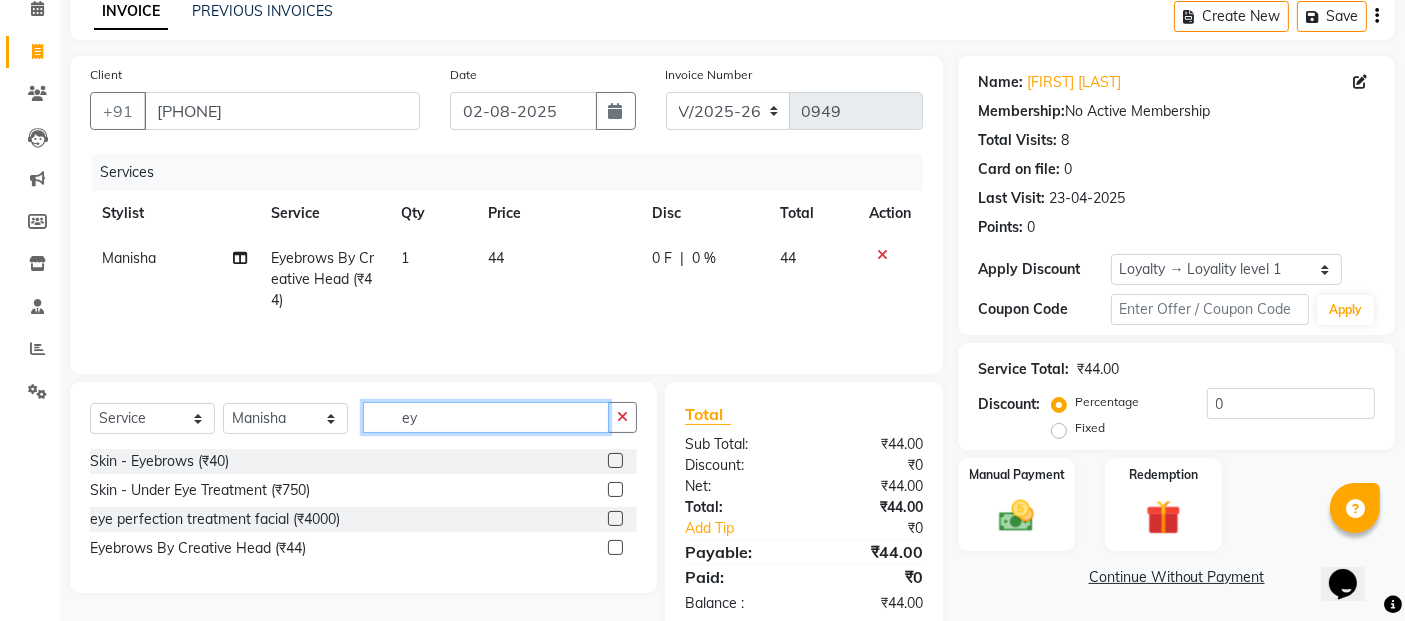 type on "e" 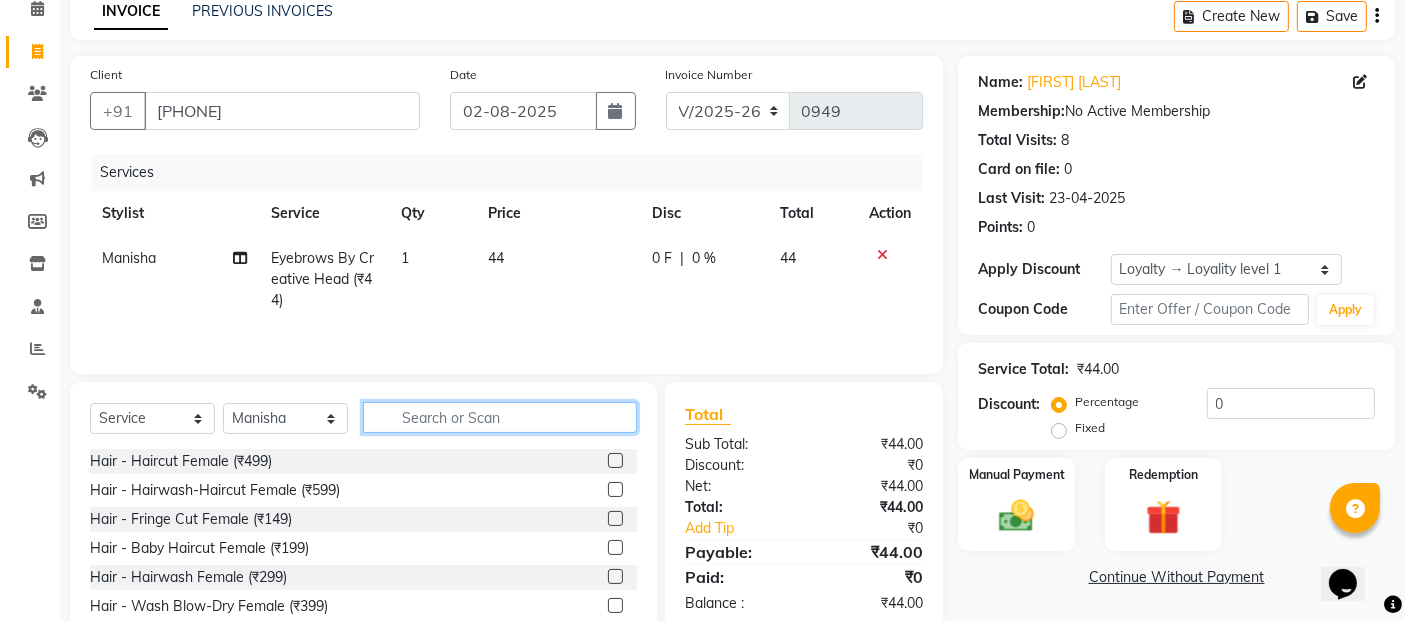 type 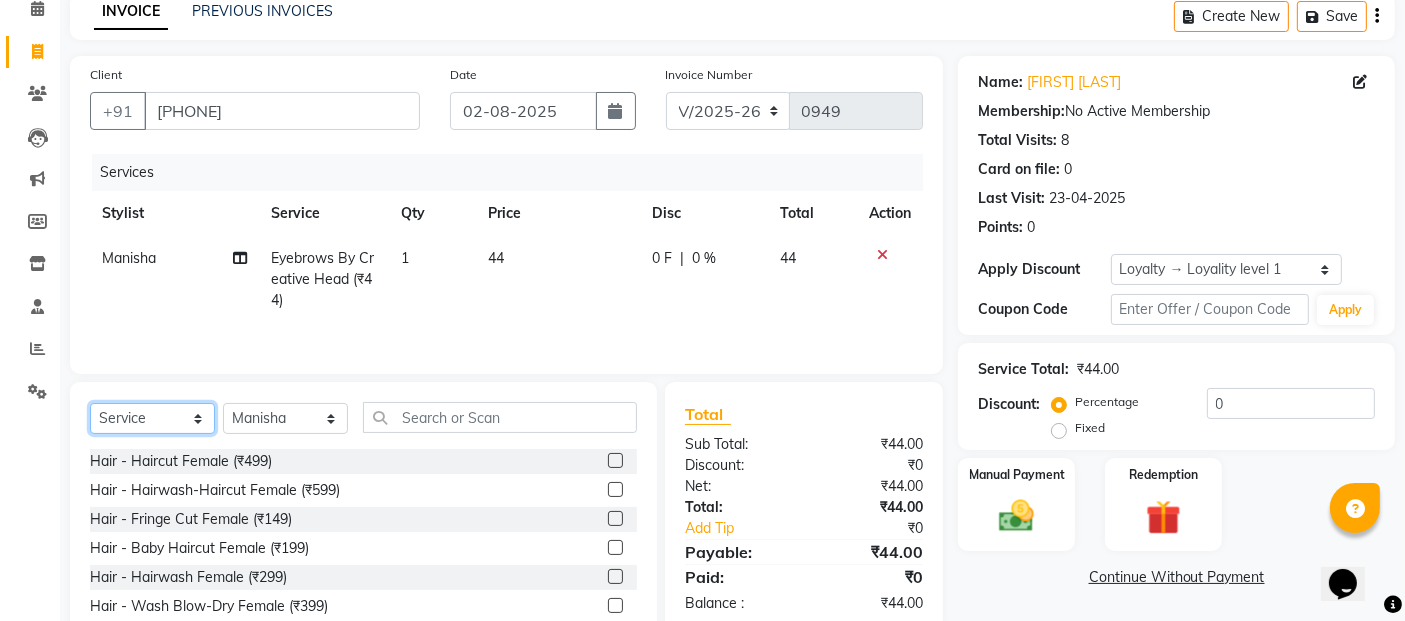 click on "Select  Service  Product  Membership  Package Voucher Prepaid Gift Card" 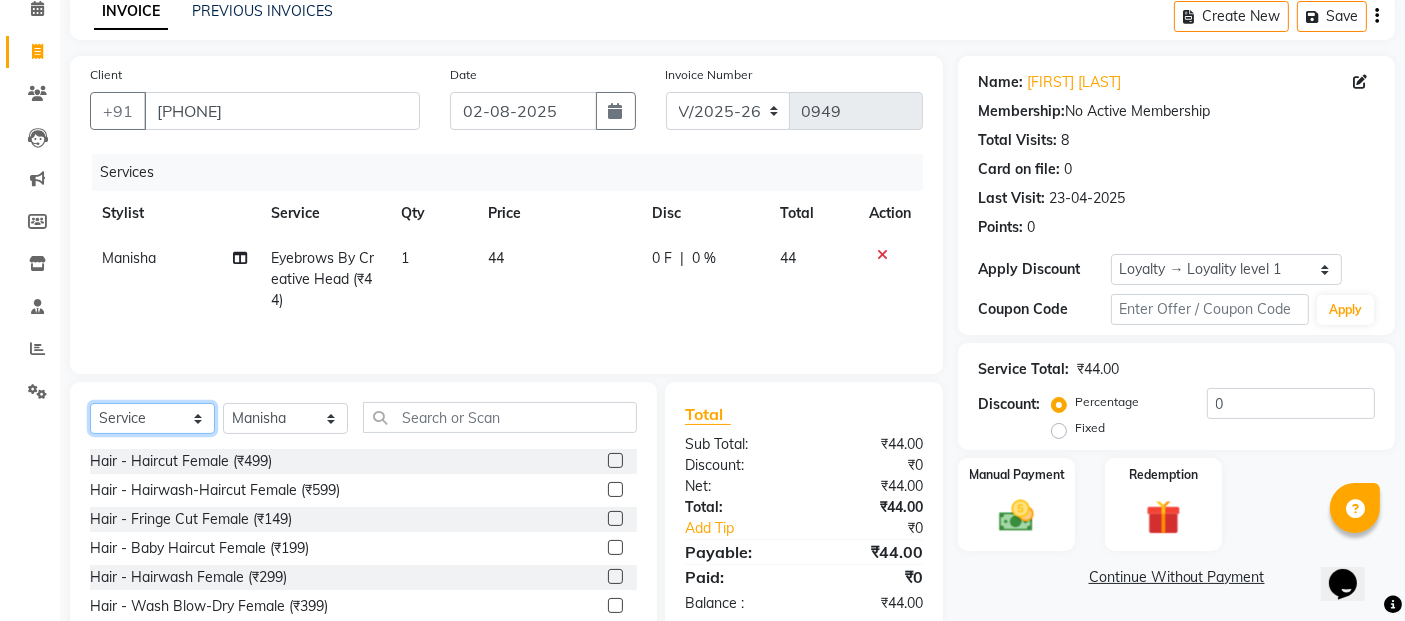 select on "product" 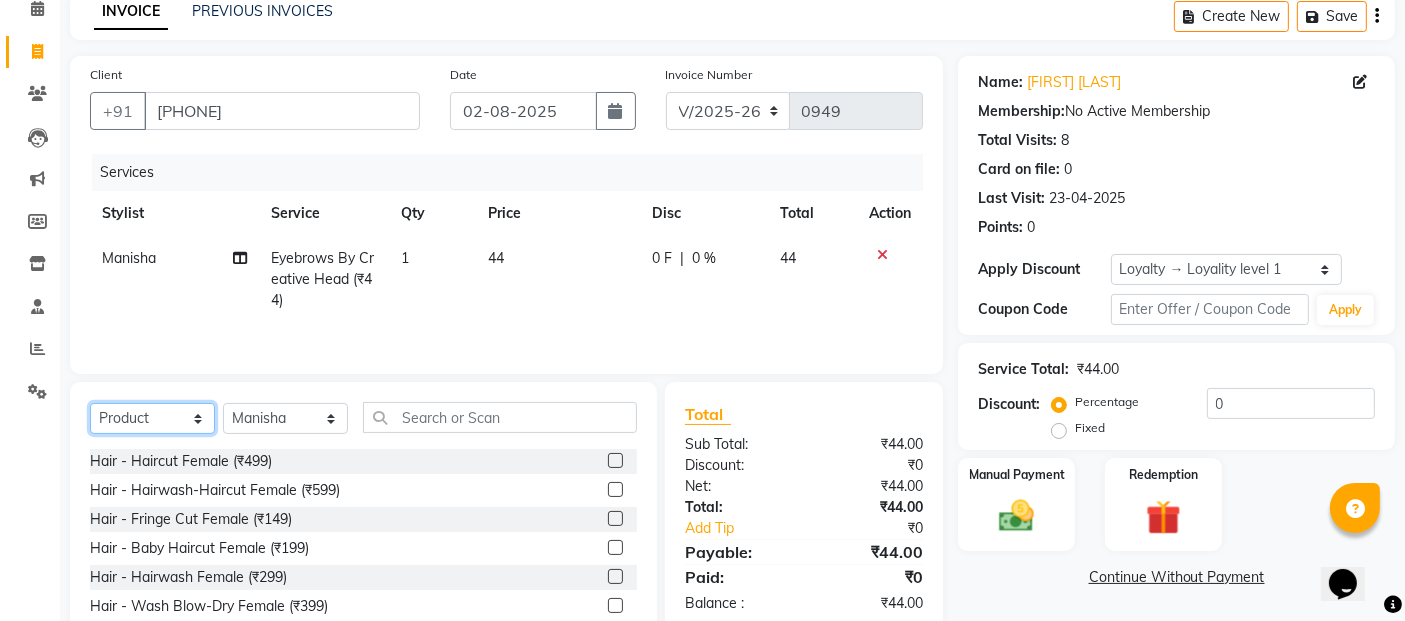 click on "Select  Service  Product  Membership  Package Voucher Prepaid Gift Card" 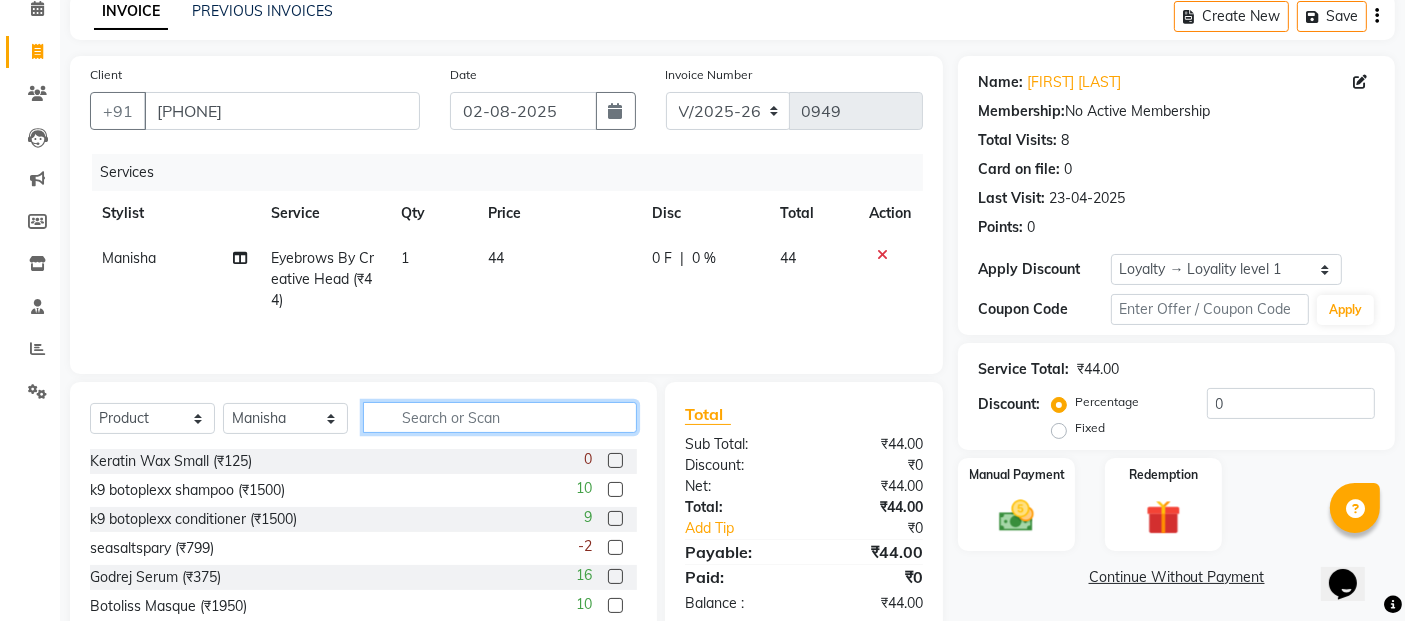 click 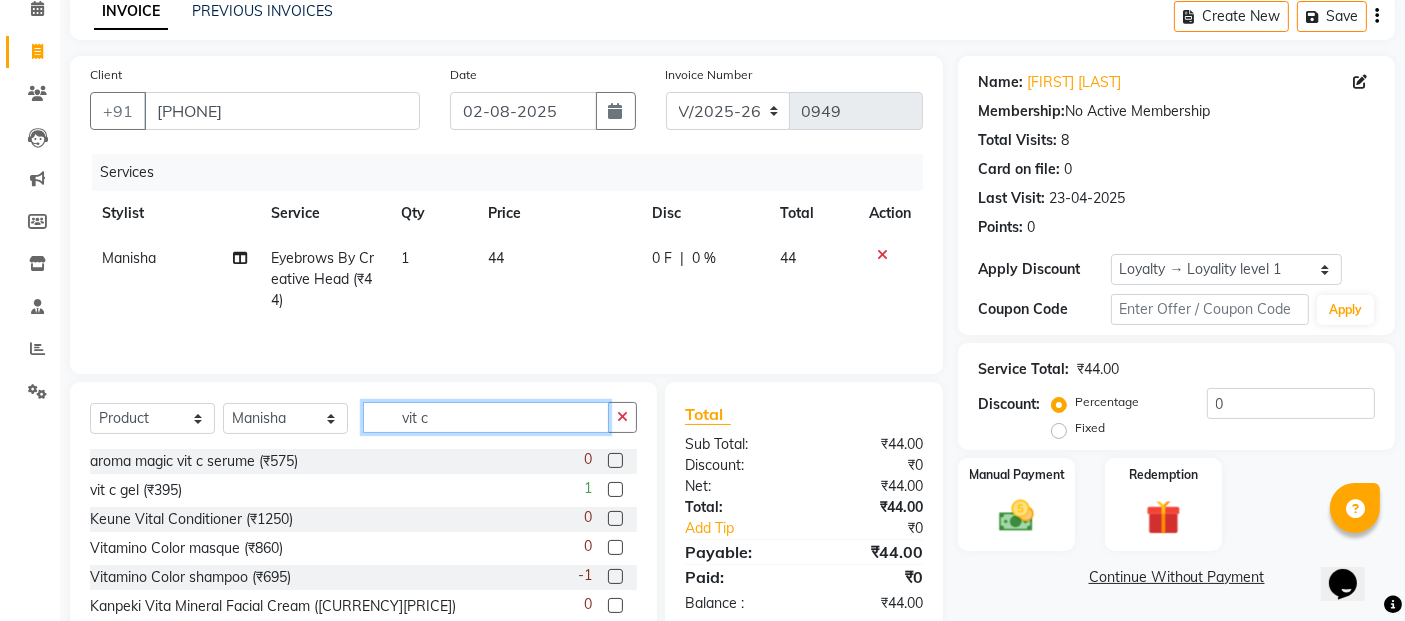 scroll, scrollTop: 181, scrollLeft: 0, axis: vertical 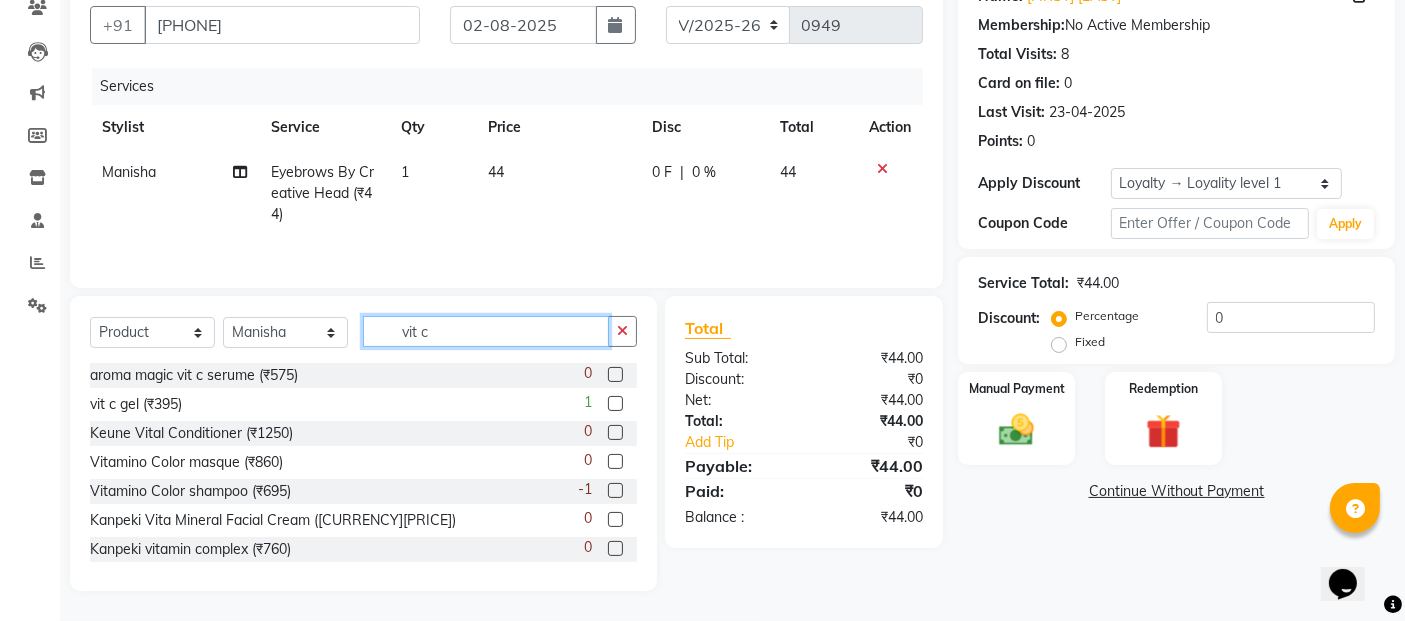 type on "vit c" 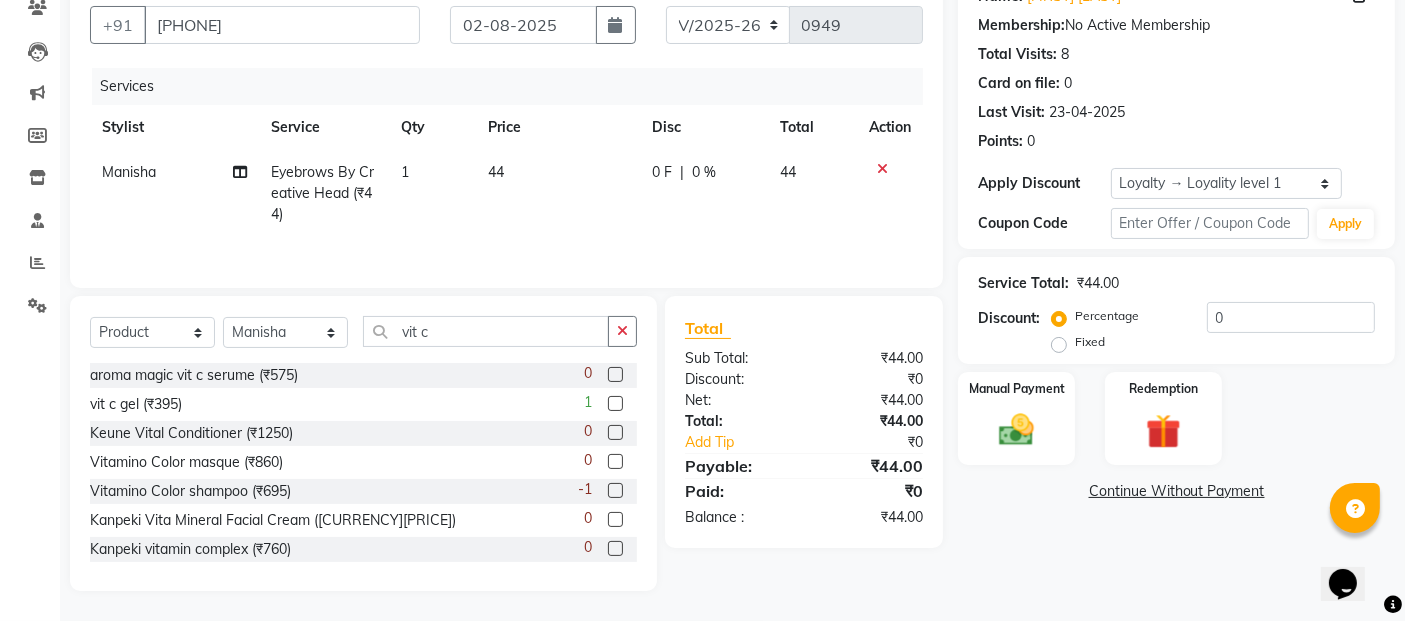 click 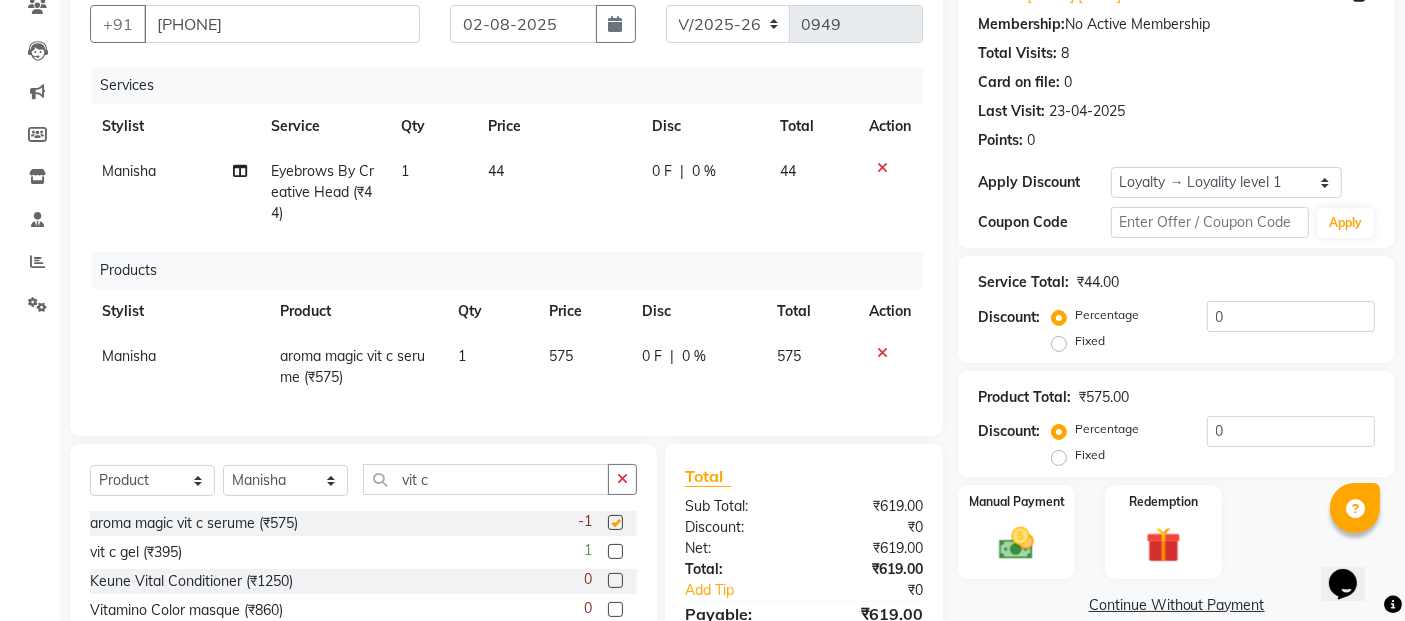 checkbox on "false" 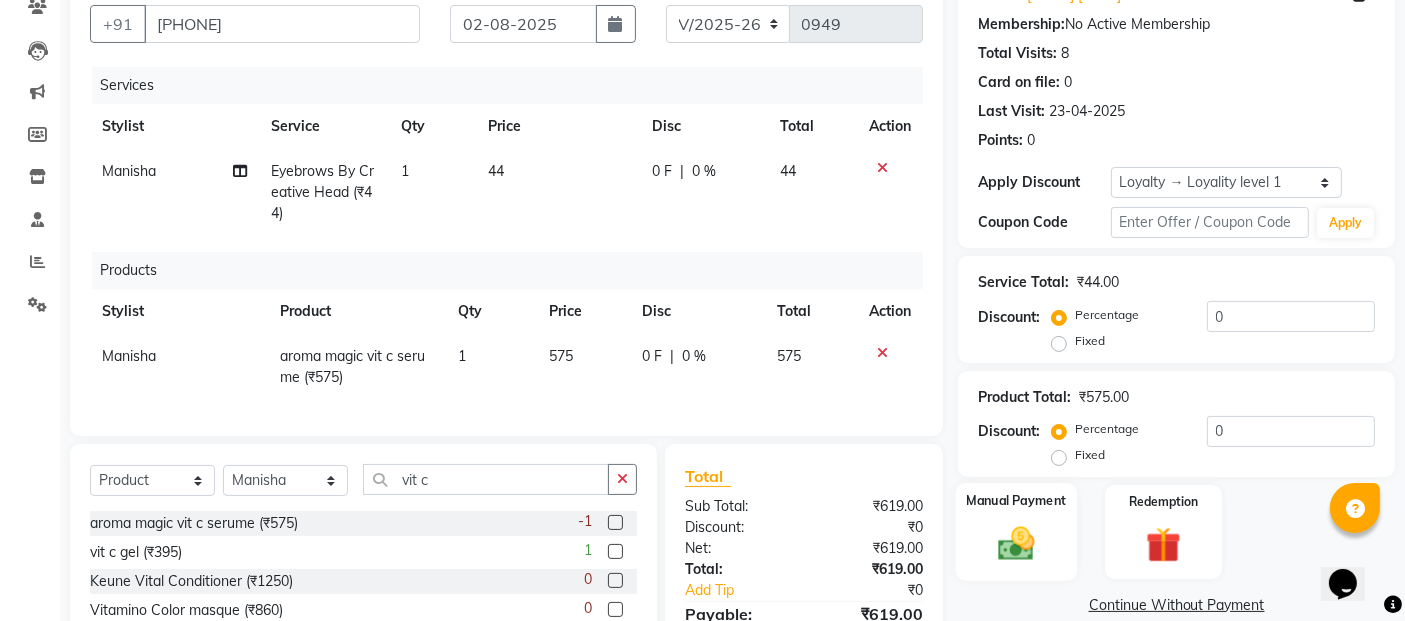 click on "Manual Payment" 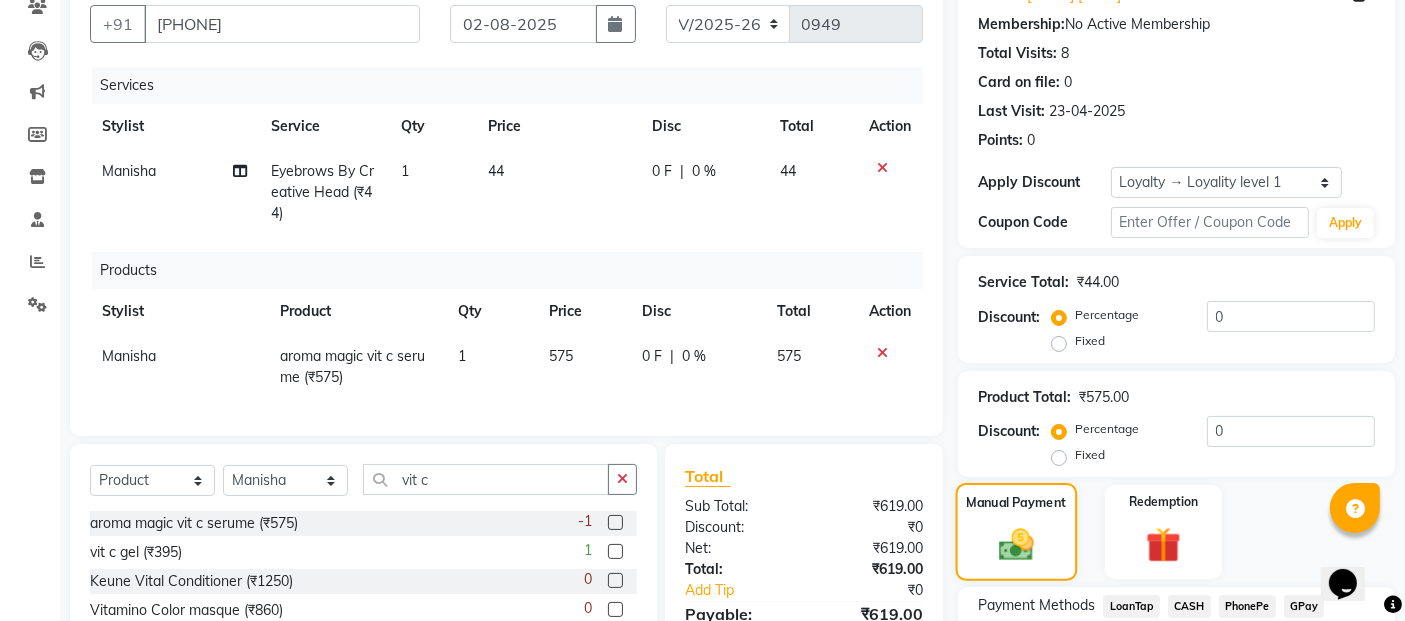 scroll, scrollTop: 345, scrollLeft: 0, axis: vertical 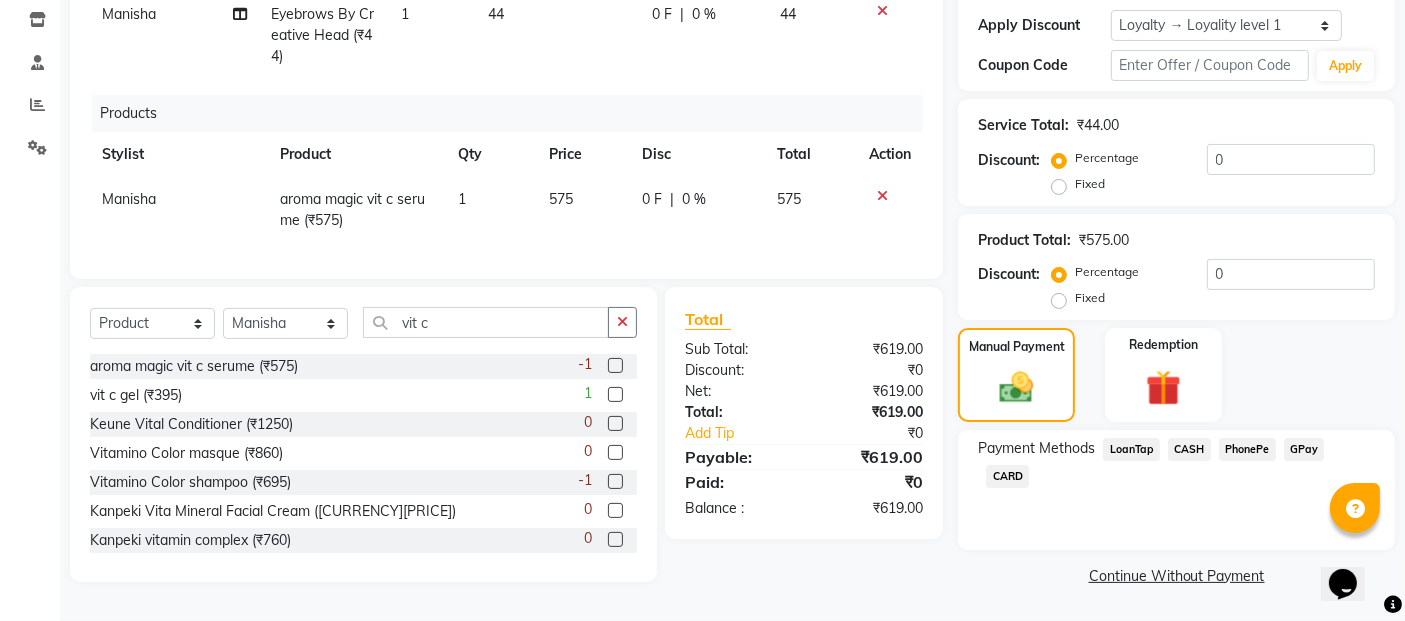 click on "GPay" 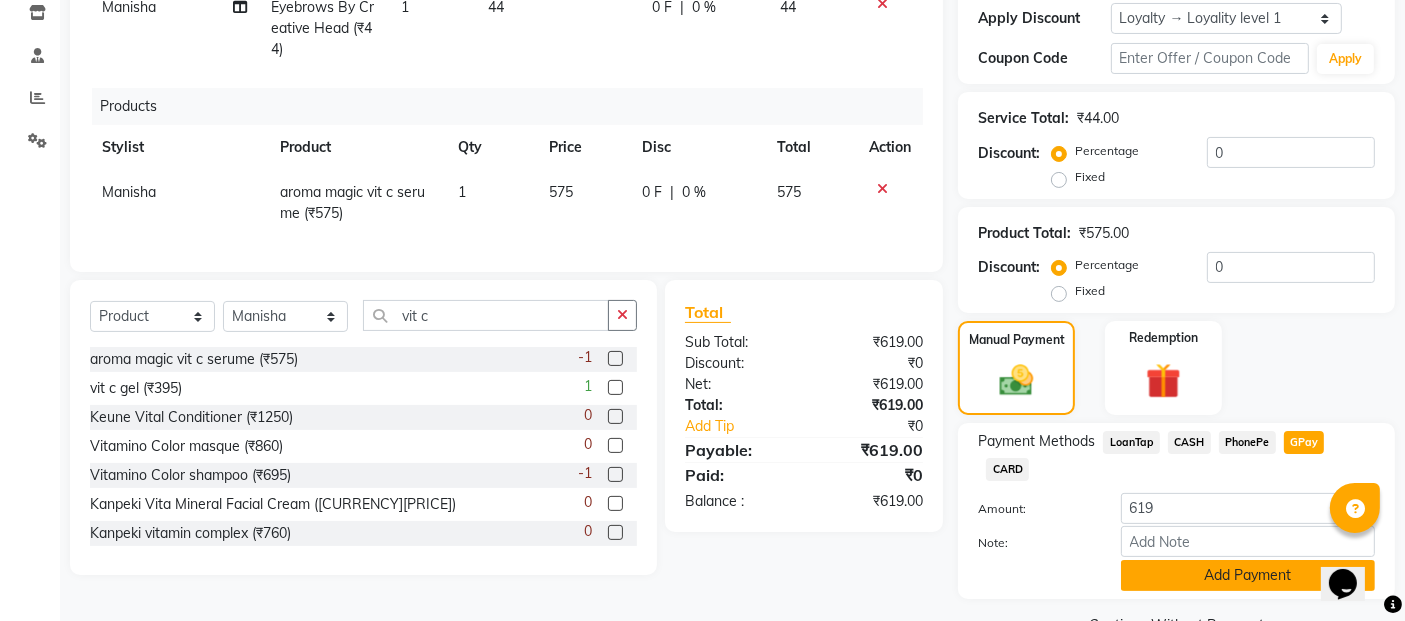 click on "Add Payment" 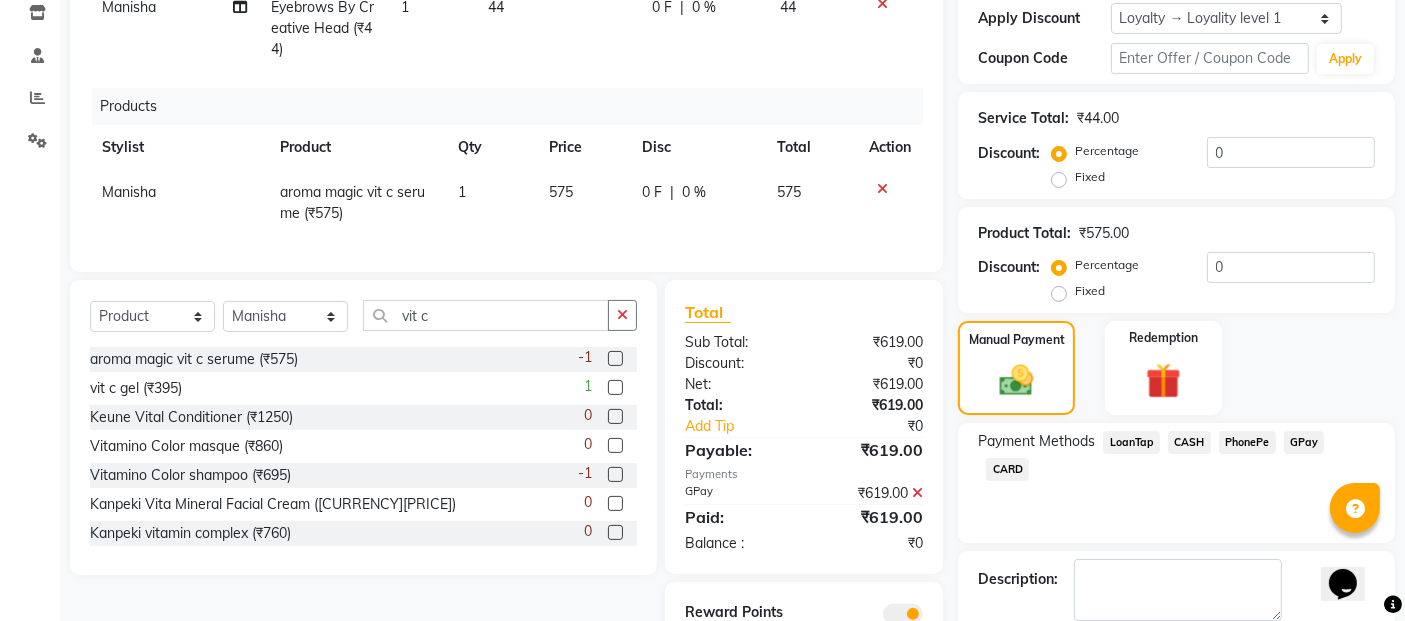 scroll, scrollTop: 448, scrollLeft: 0, axis: vertical 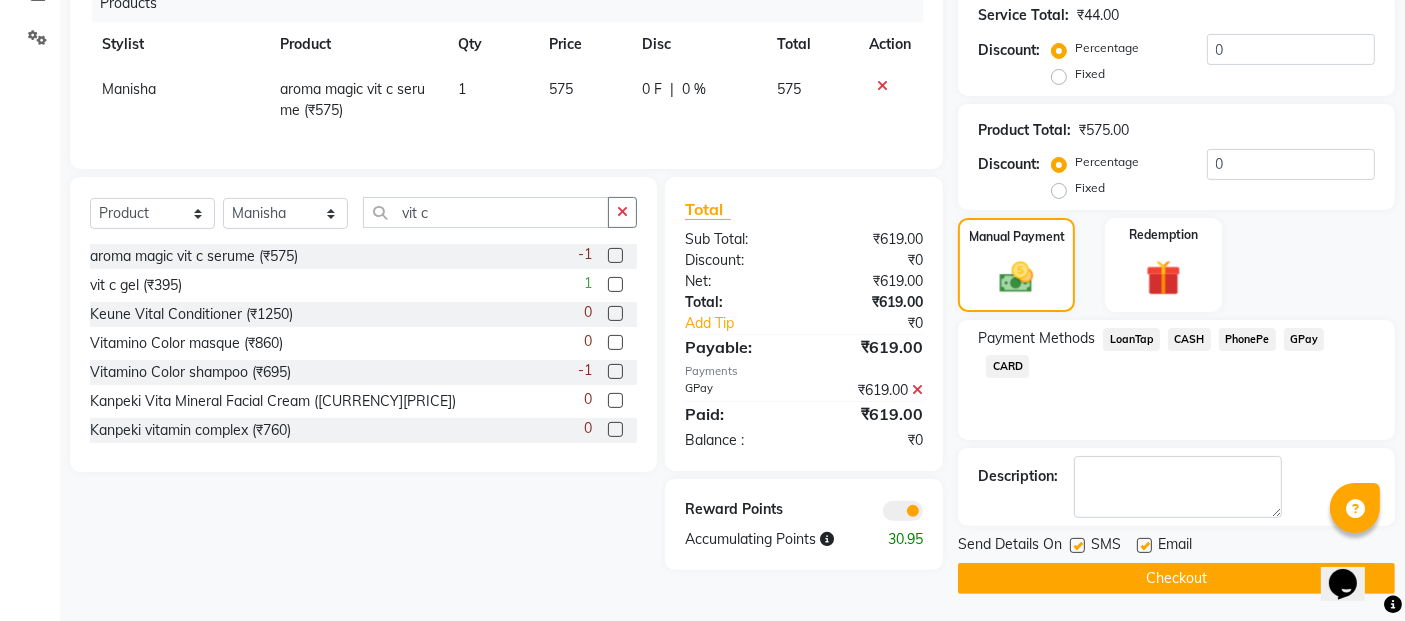 click 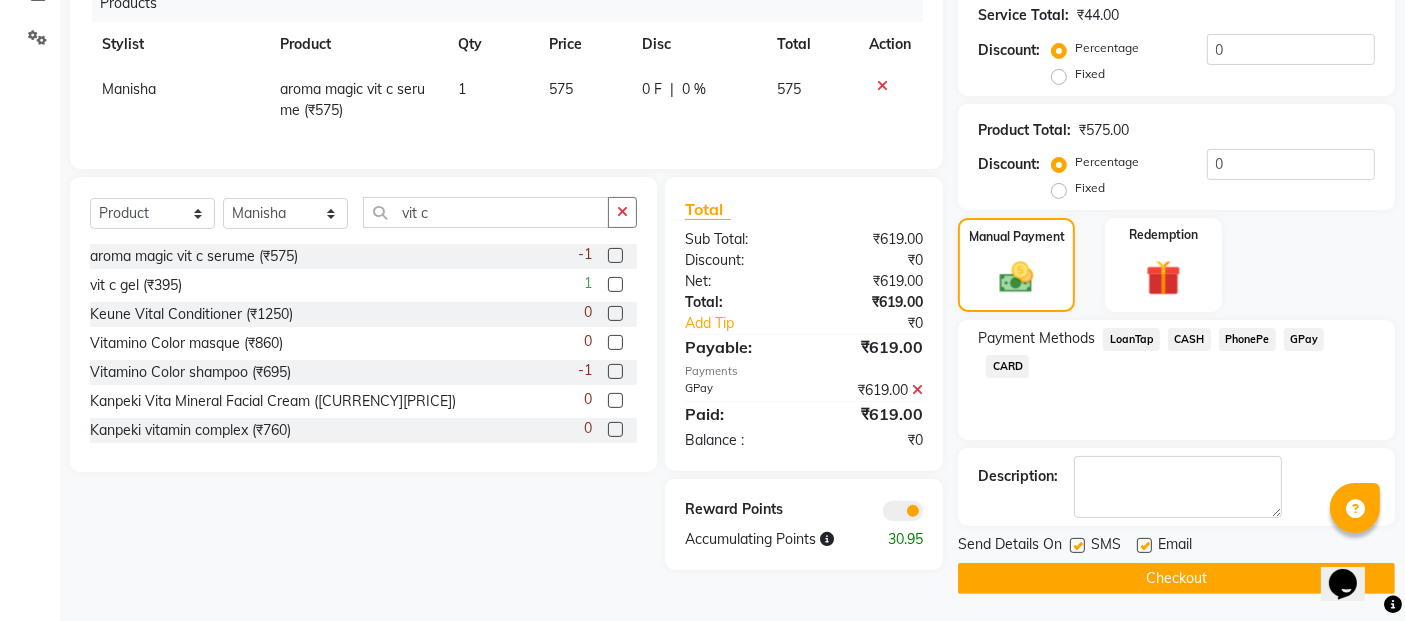 click 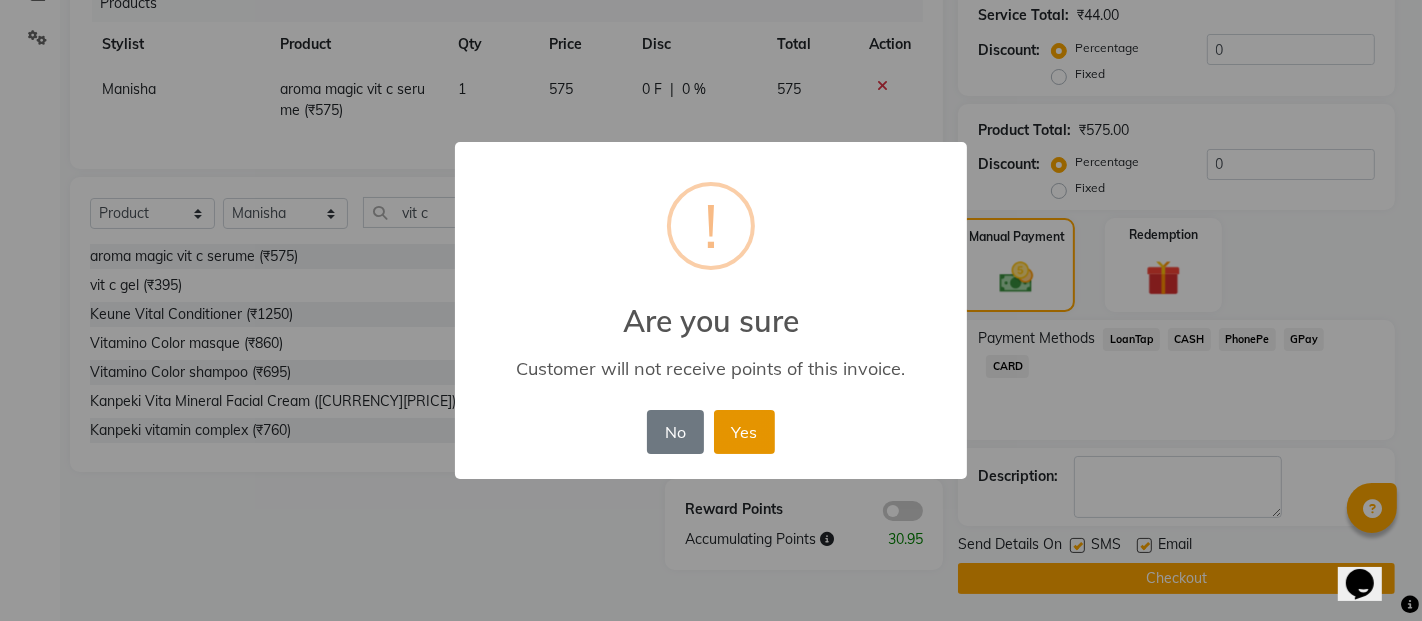 click on "Yes" at bounding box center [744, 432] 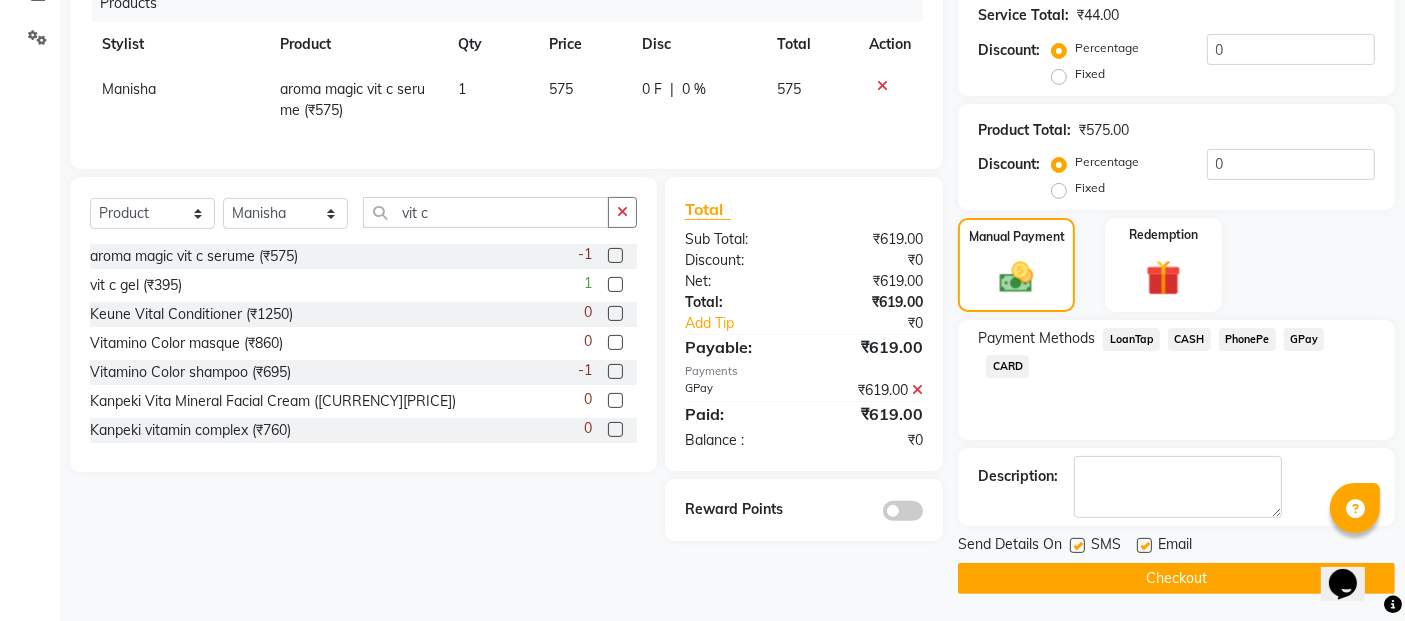 click on "Checkout" 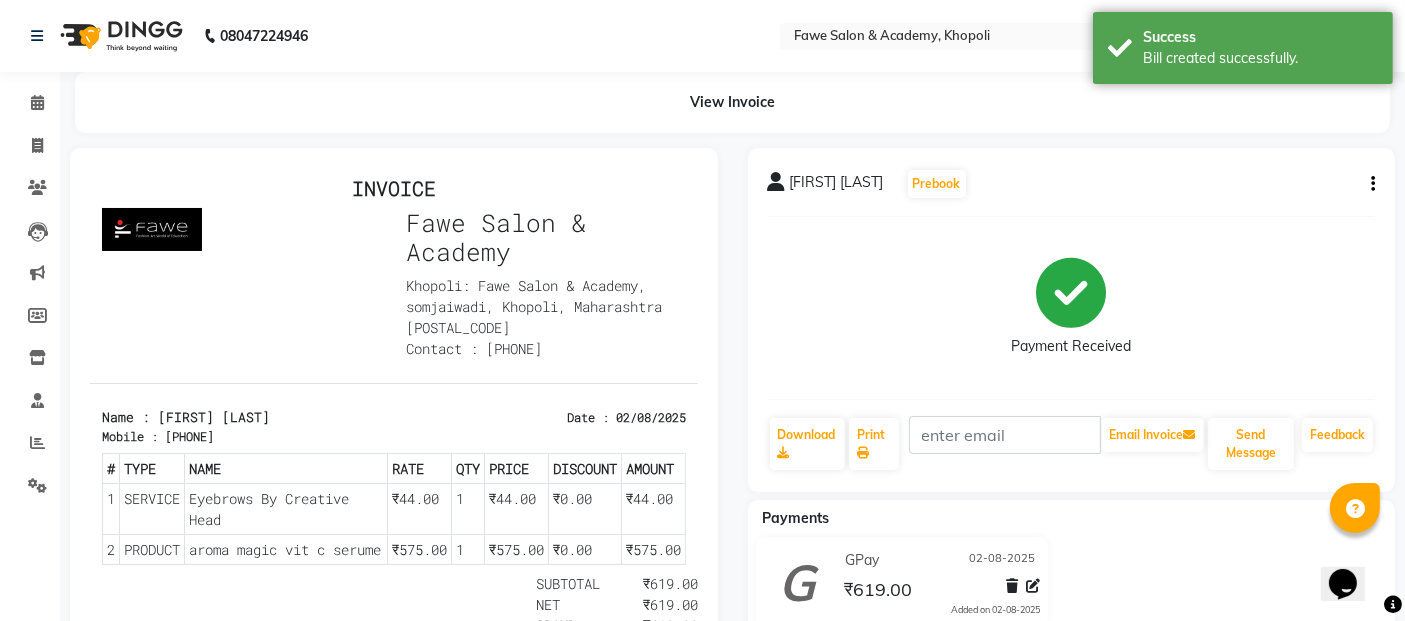 scroll, scrollTop: 0, scrollLeft: 0, axis: both 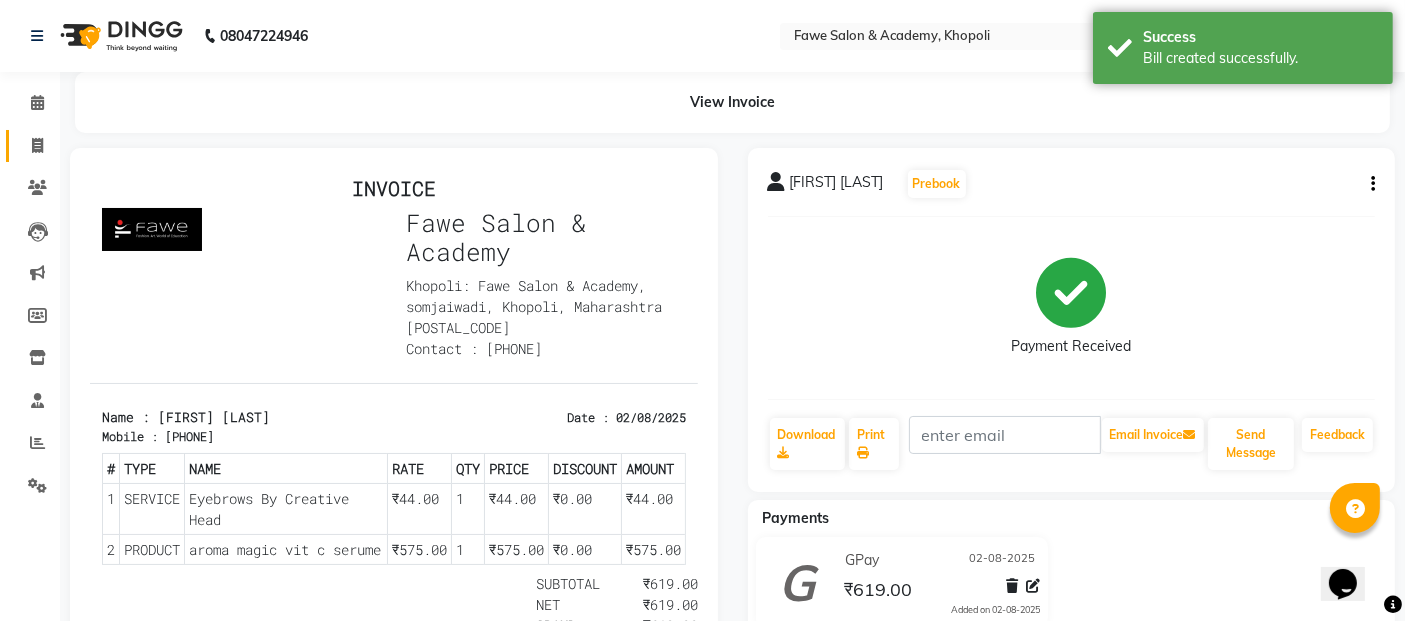 click 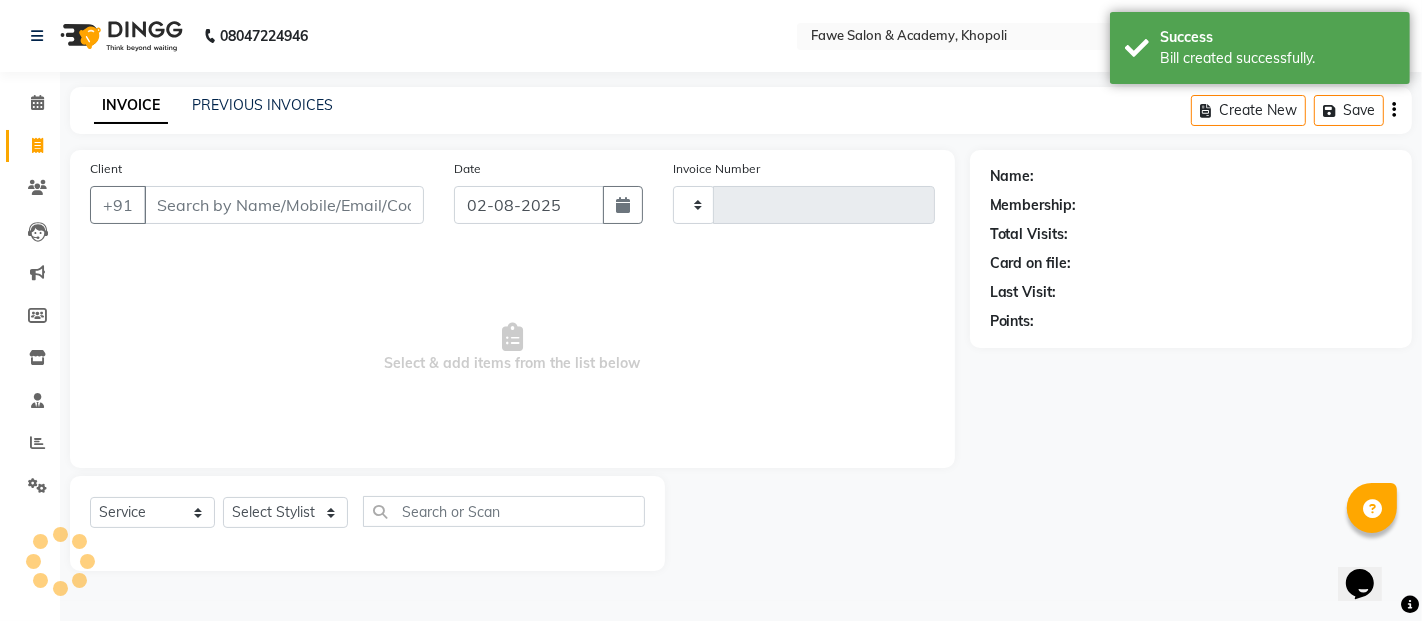 type on "0950" 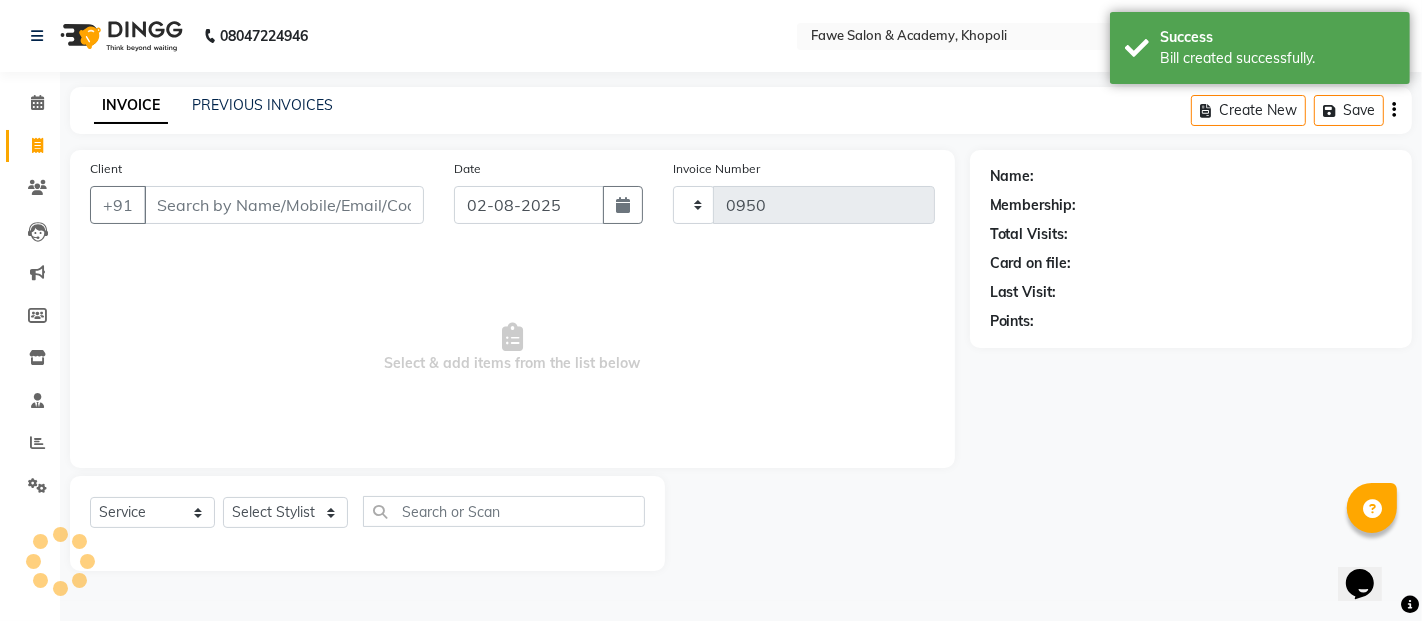 select on "879" 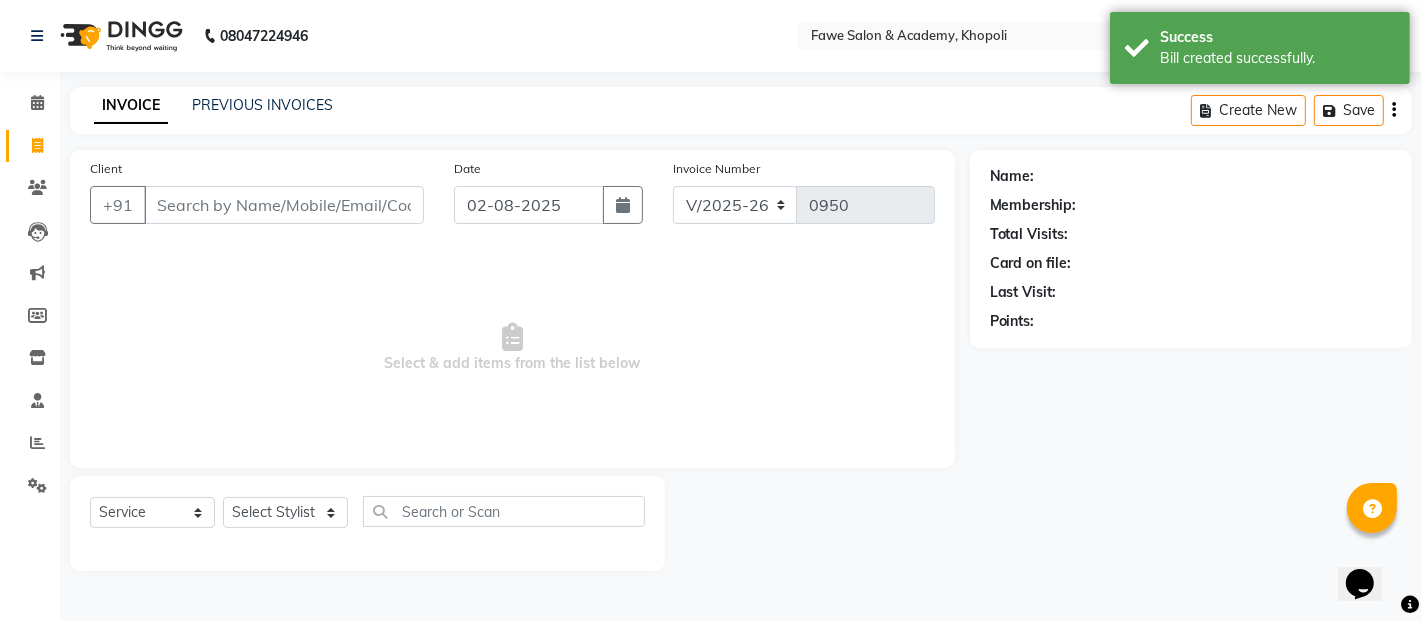 click on "Client" at bounding box center [284, 205] 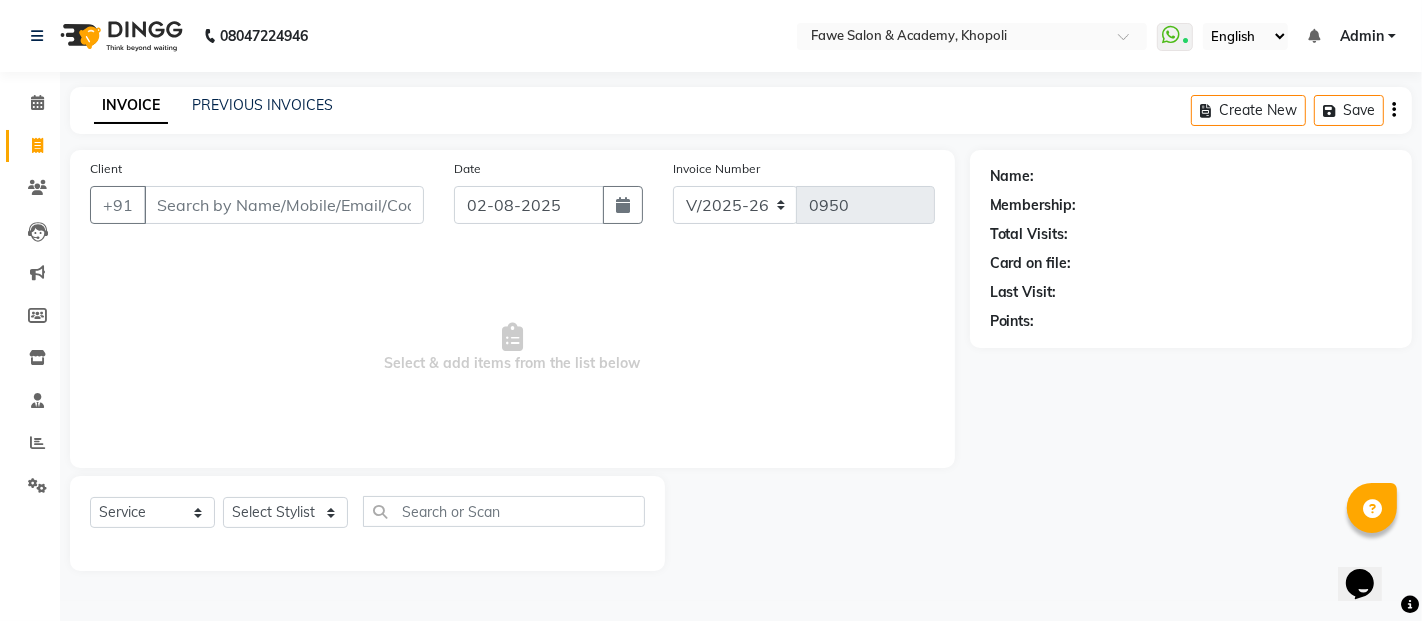 click on "Client" at bounding box center [284, 205] 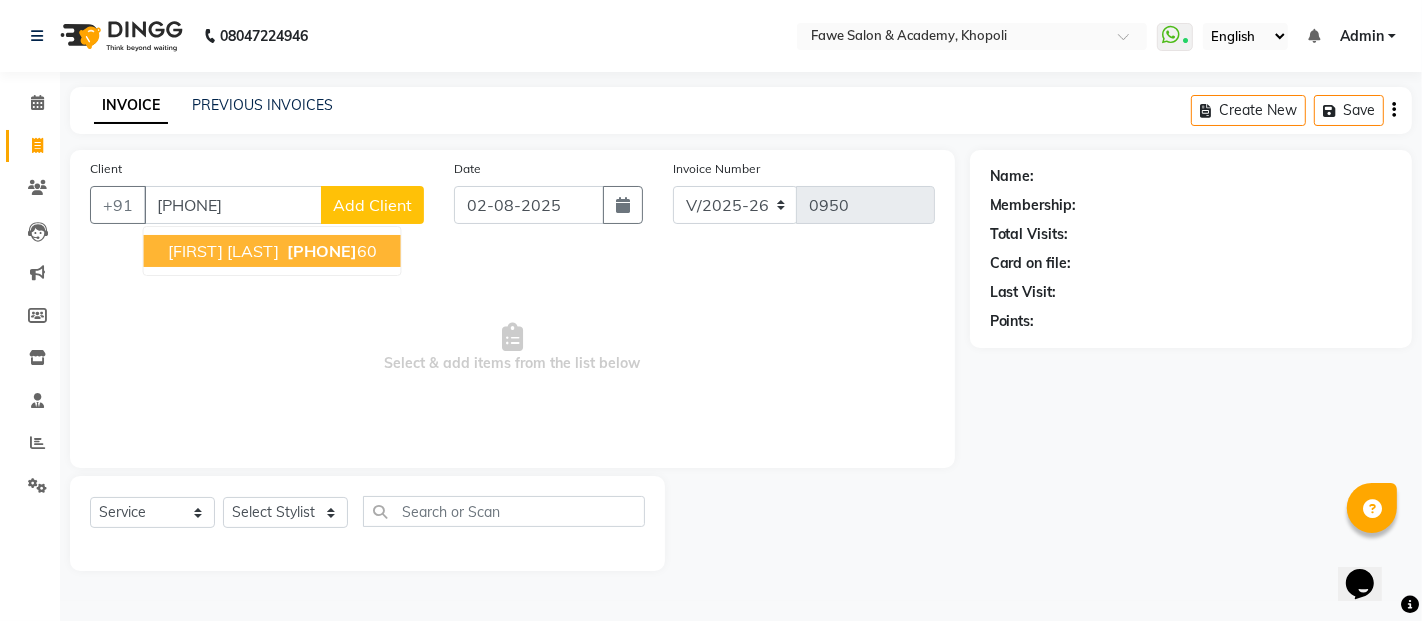 click on "[PHONE]" at bounding box center [322, 251] 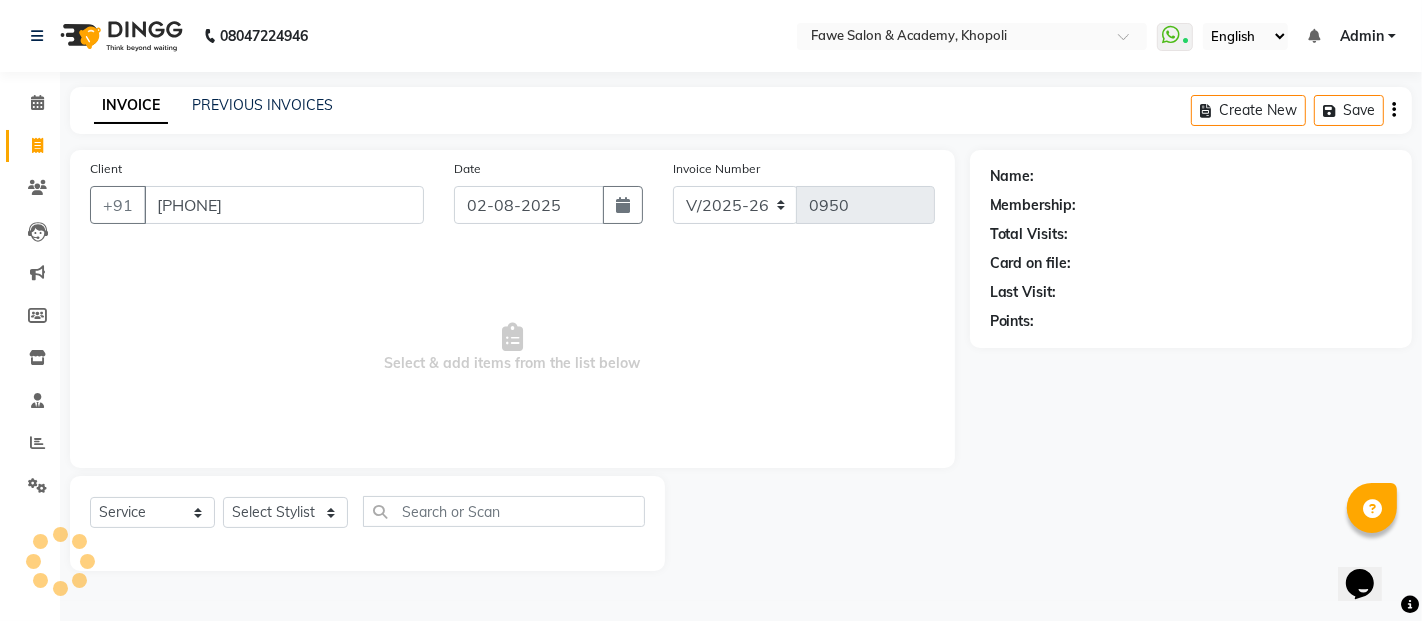 type on "[PHONE]" 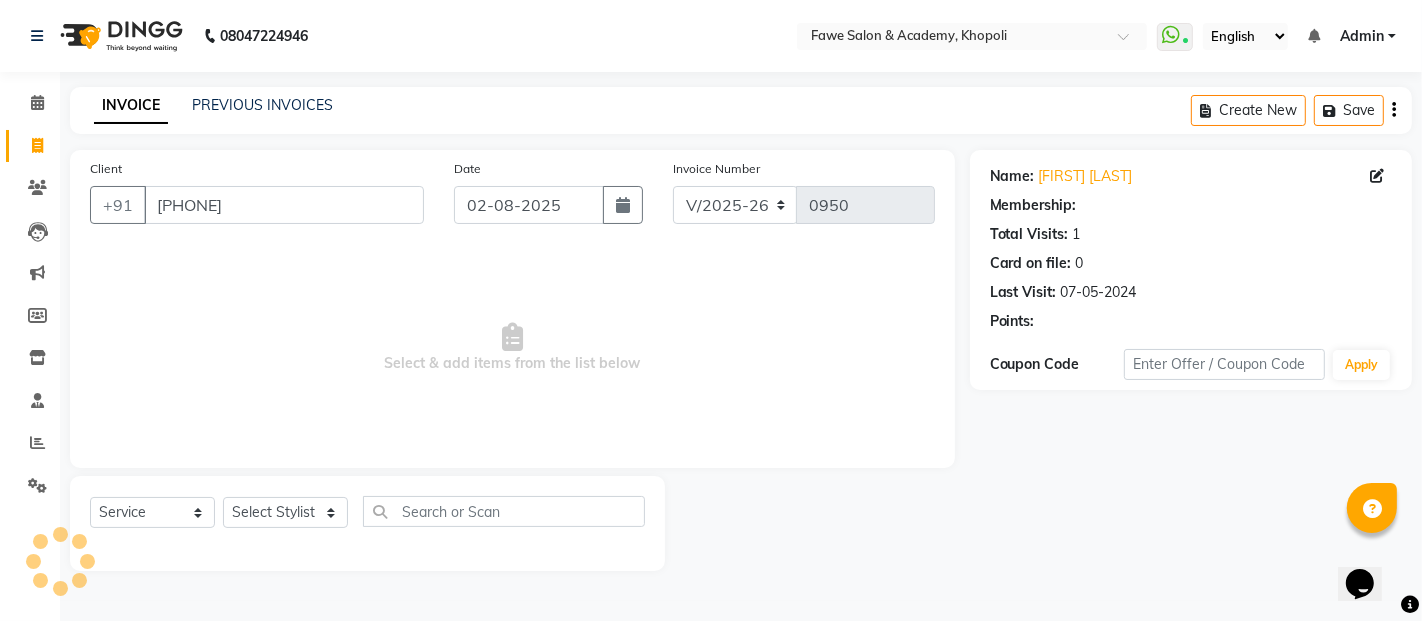 select on "1: Object" 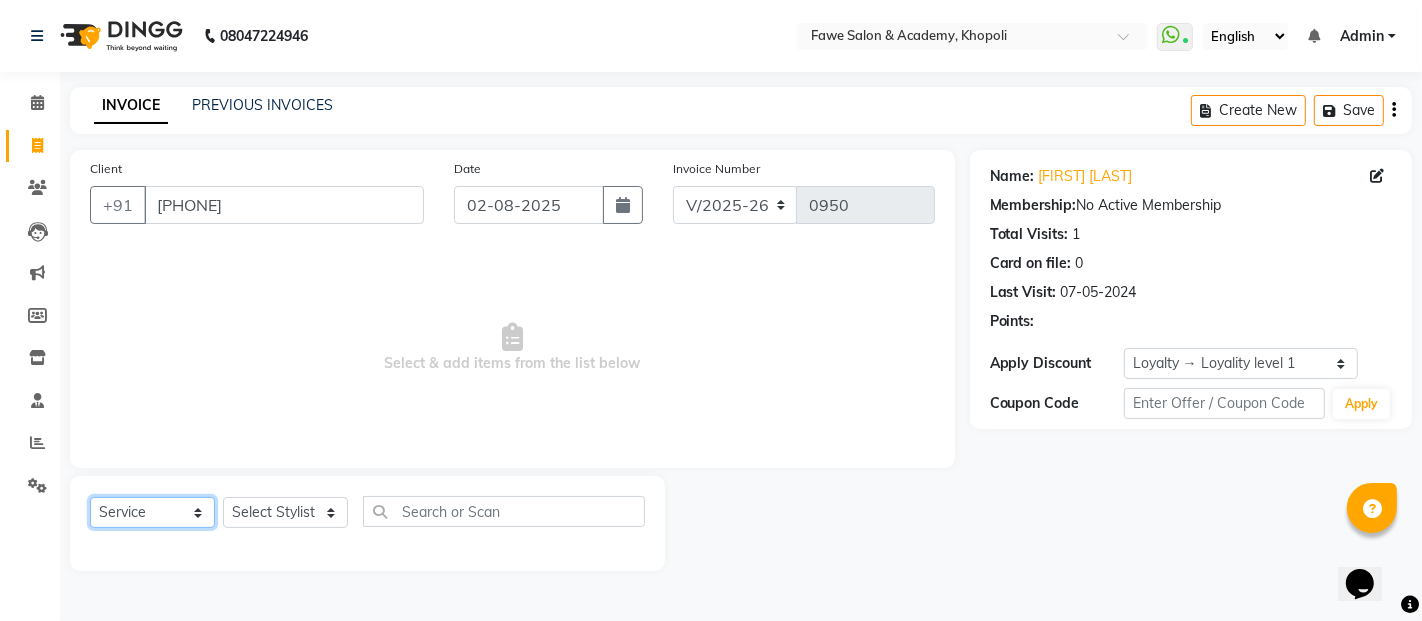 click on "Select  Service  Product  Membership  Package Voucher Prepaid Gift Card" 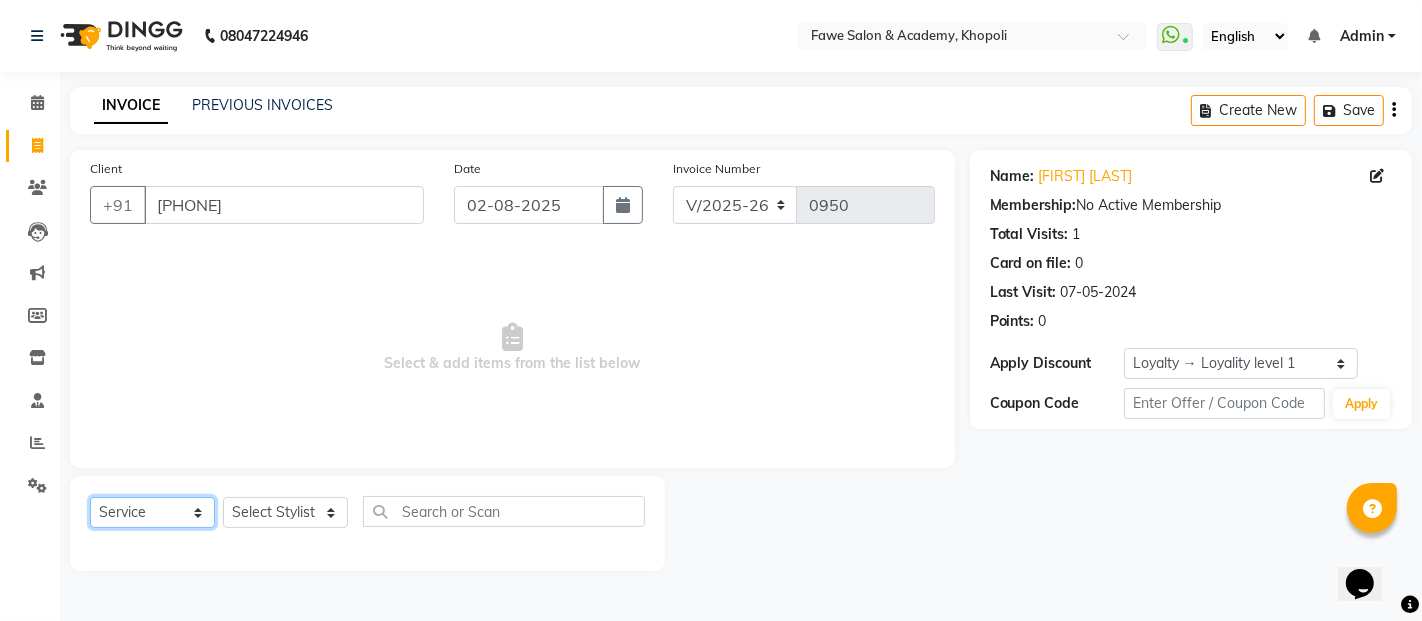 click on "Select  Service  Product  Membership  Package Voucher Prepaid Gift Card" 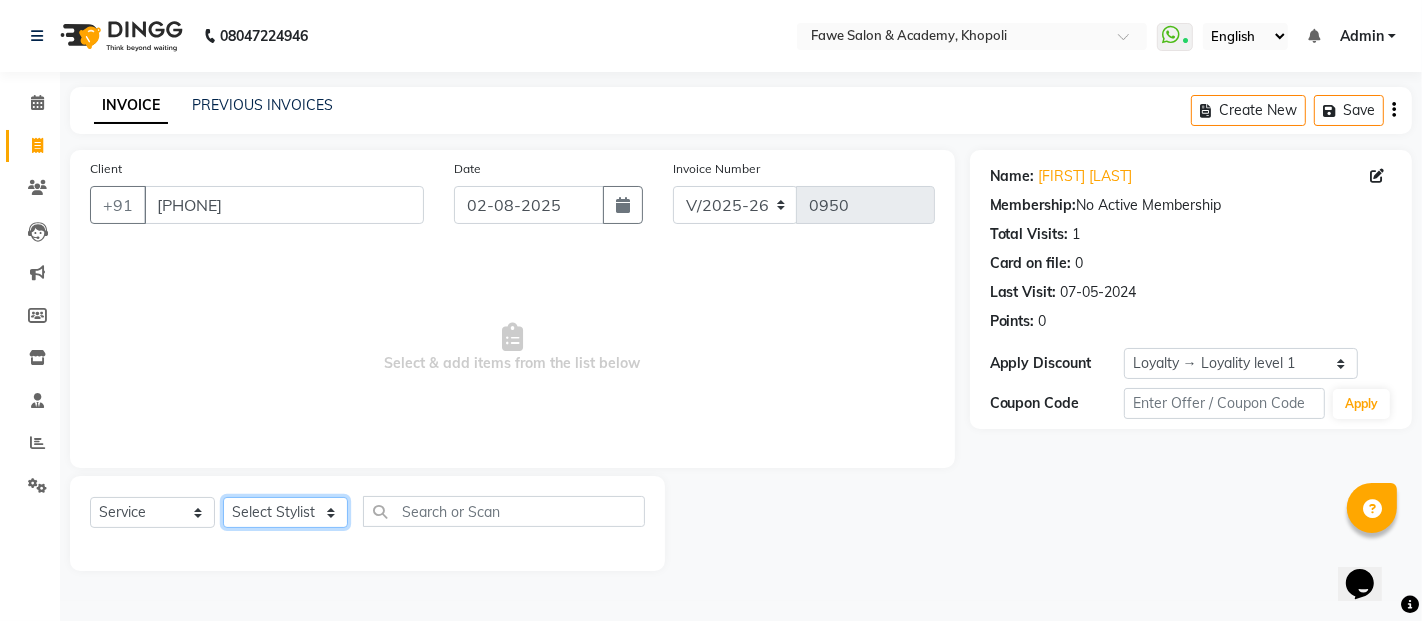 click on "Select Stylist [FIRST] [LAST] [LAST] [LAST] [LAST] [LAST]" 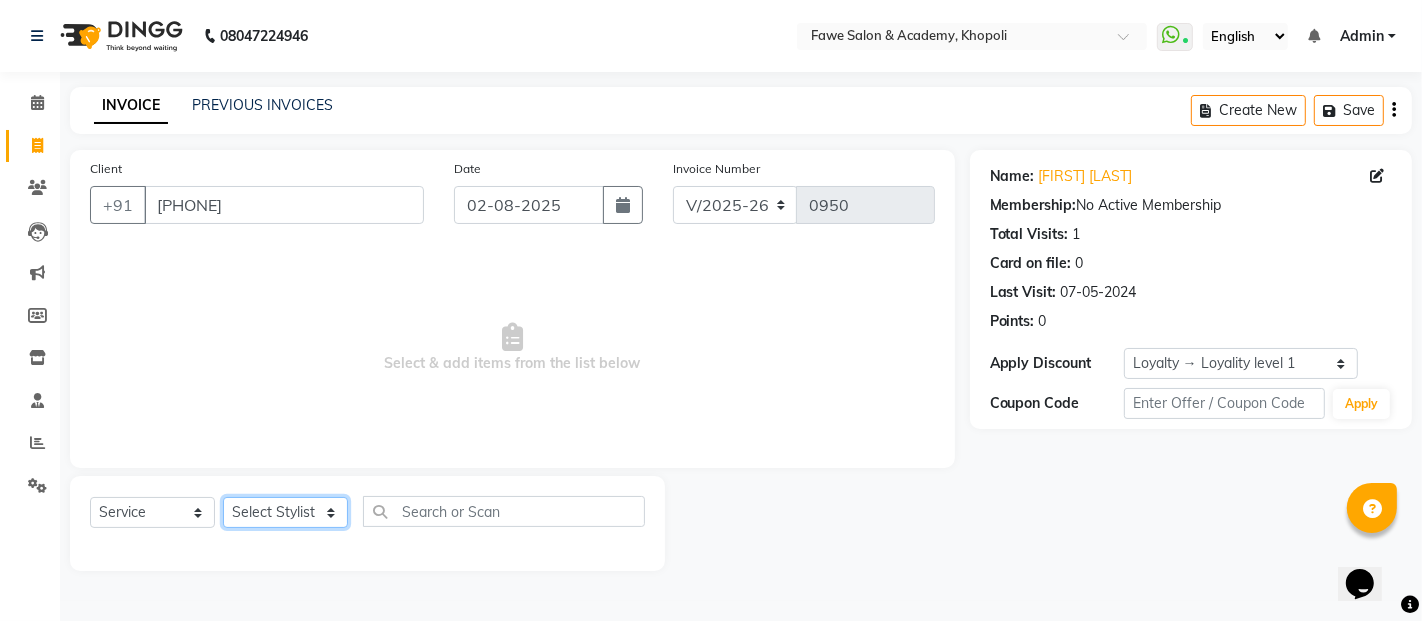 select on "41191" 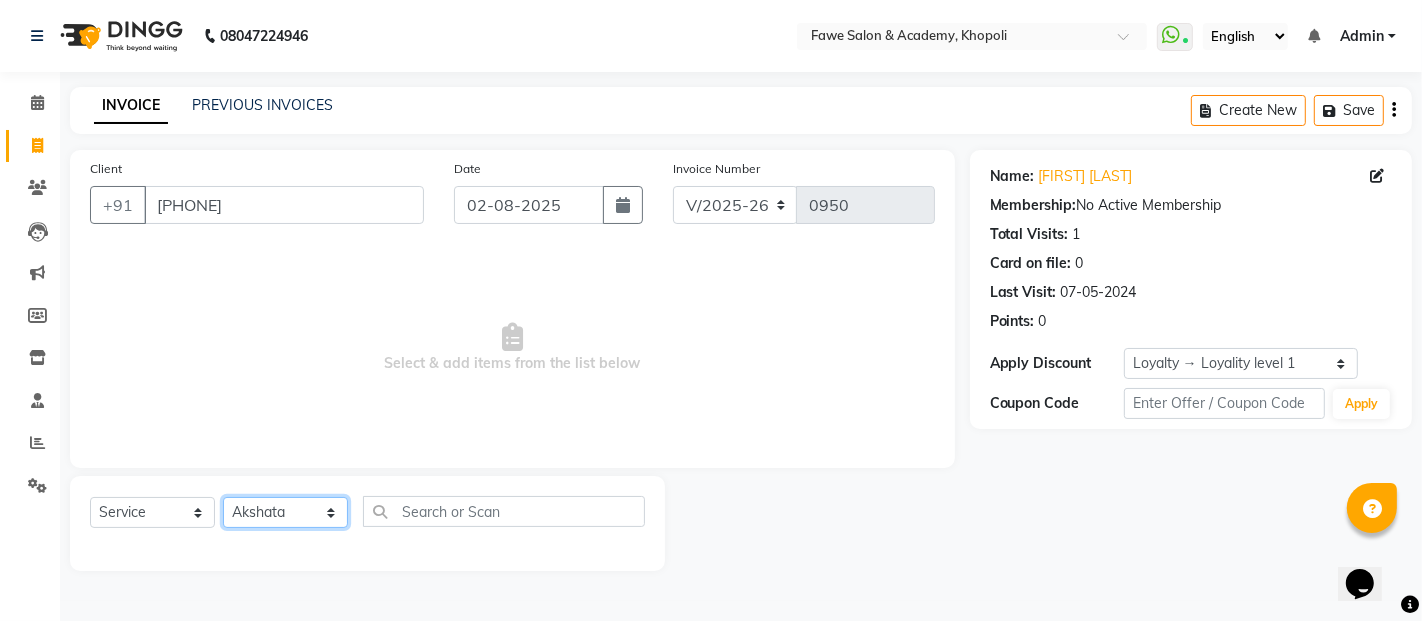 click on "Select Stylist [FIRST] [LAST] [LAST] [LAST] [LAST] [LAST]" 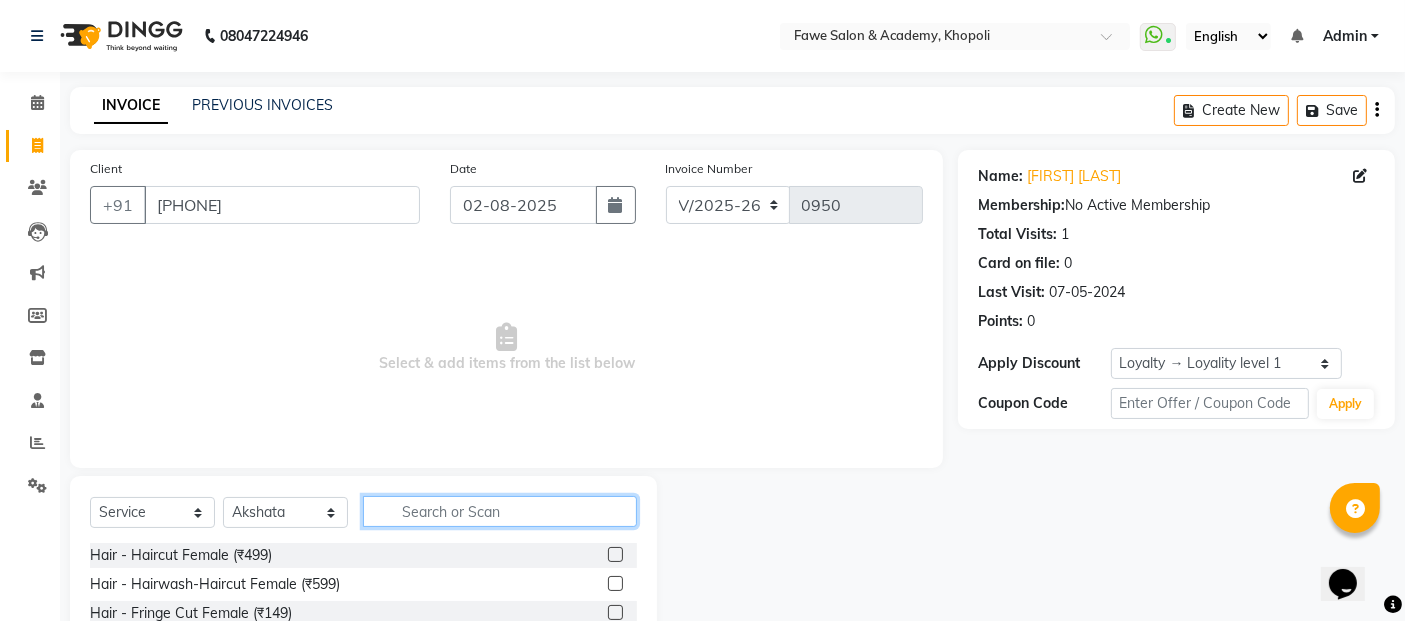 click 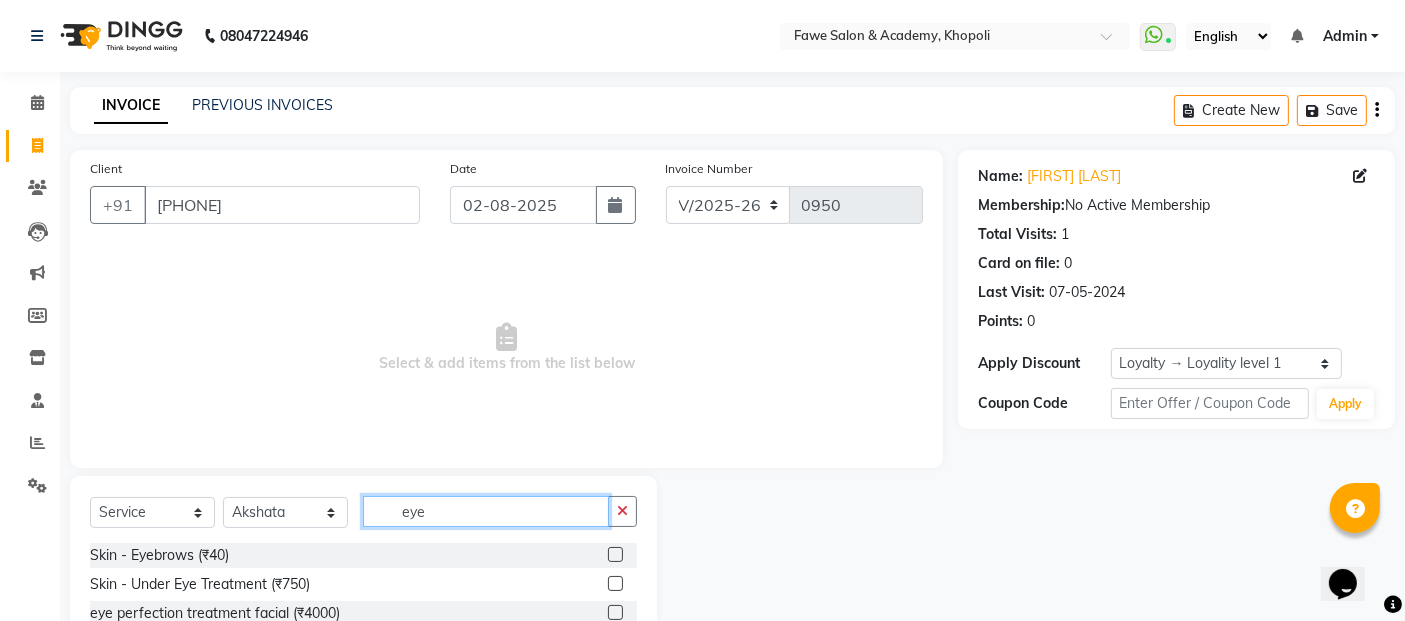 scroll, scrollTop: 65, scrollLeft: 0, axis: vertical 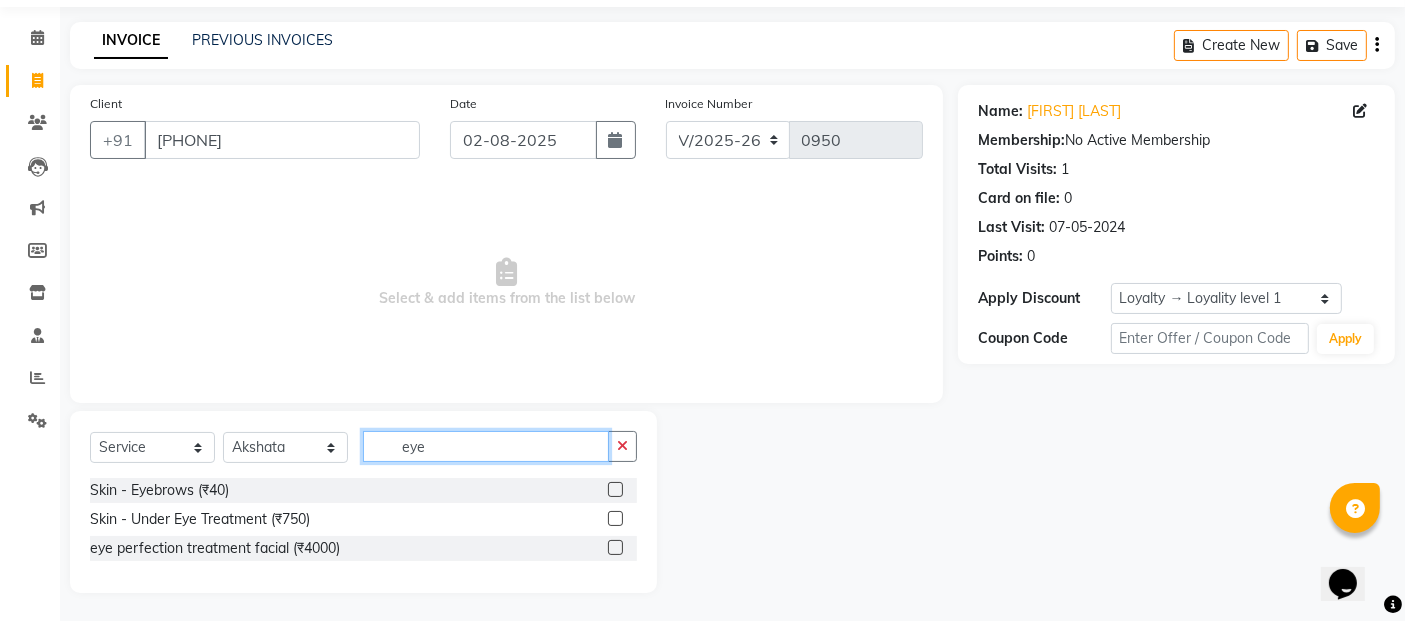 type on "eye" 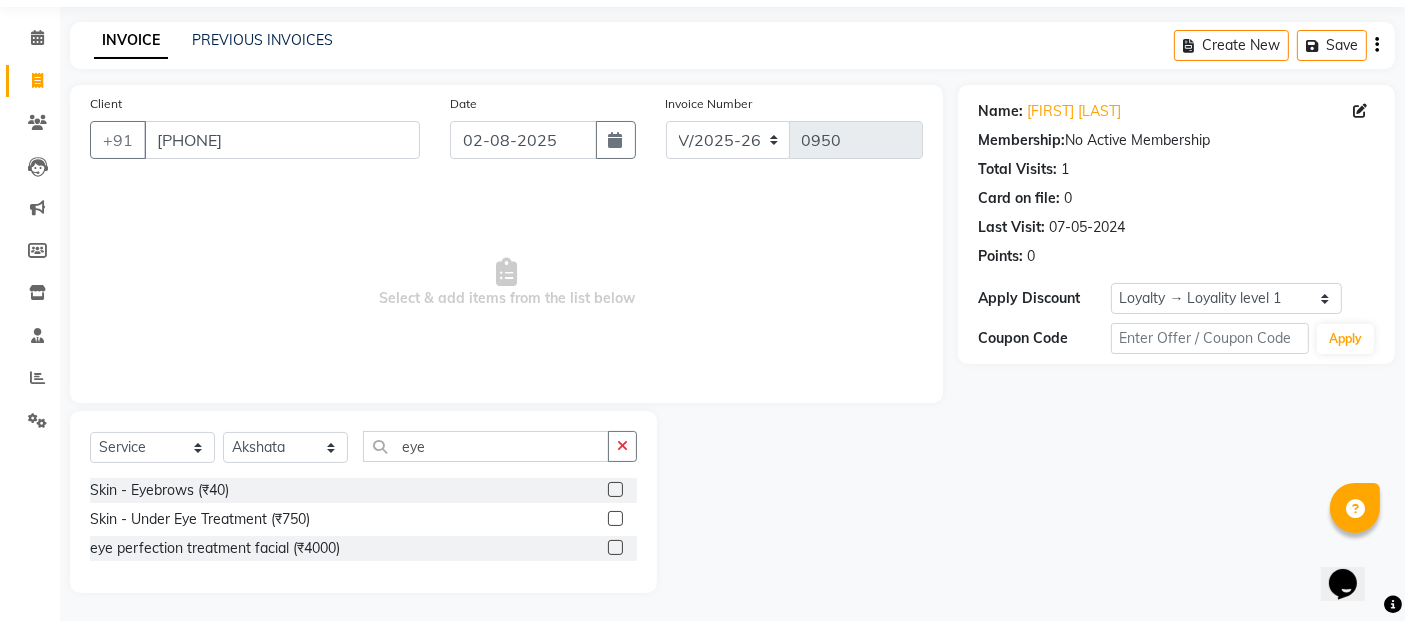 click 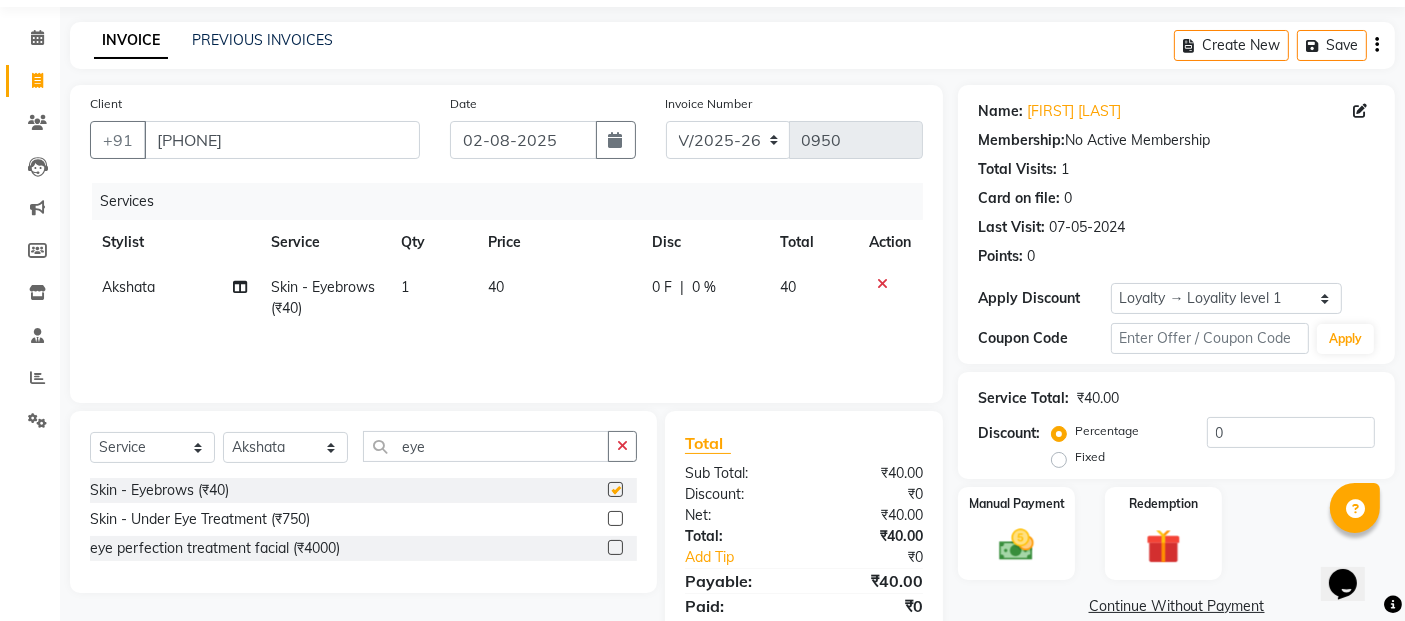checkbox on "false" 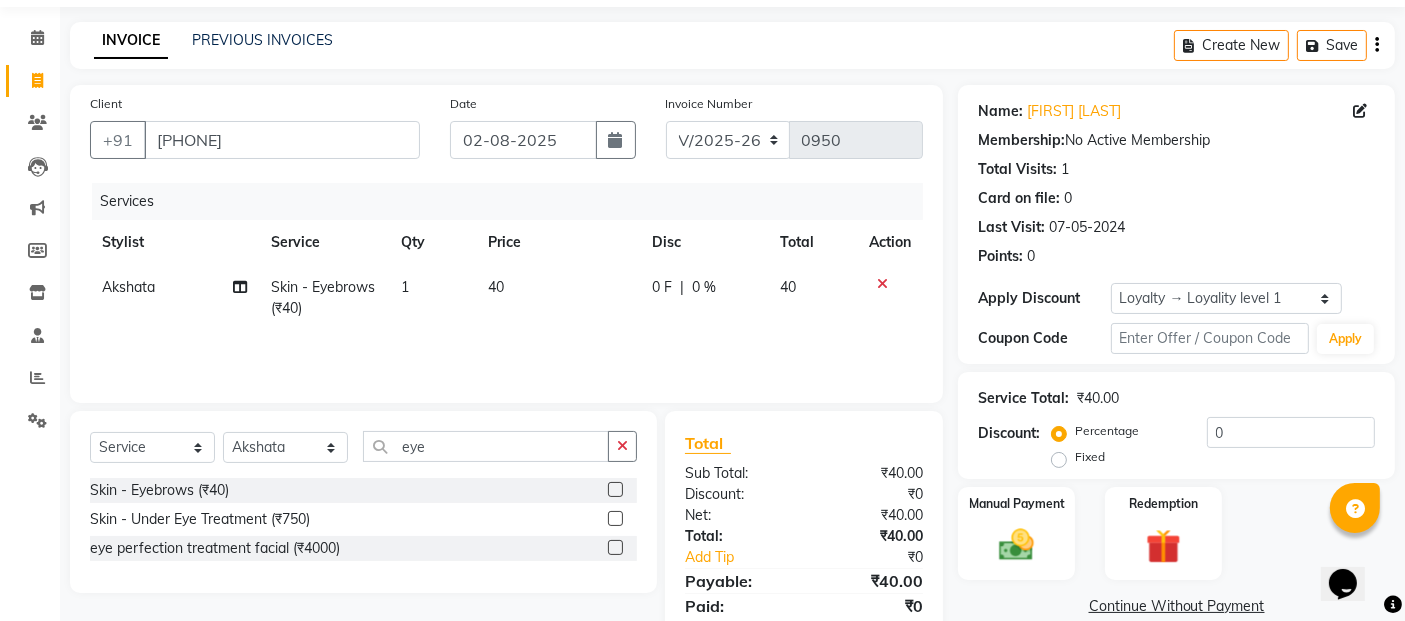 click on "1" 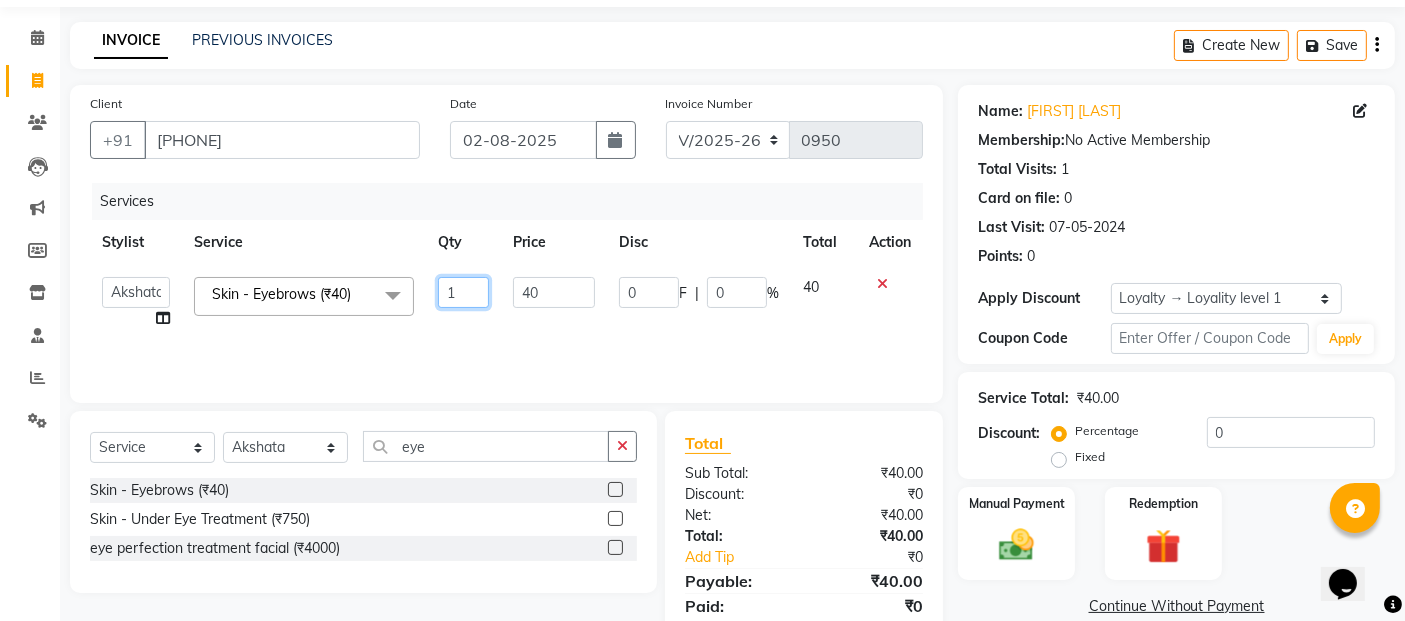 click on "1" 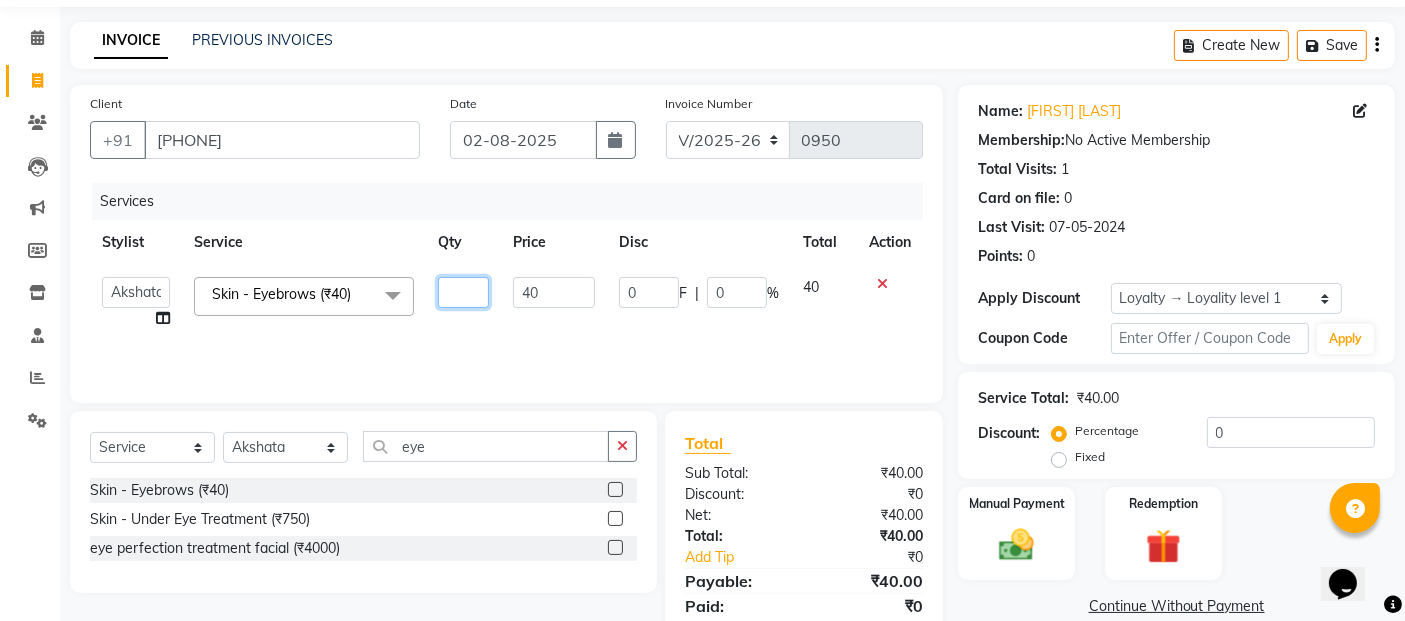 type on "2" 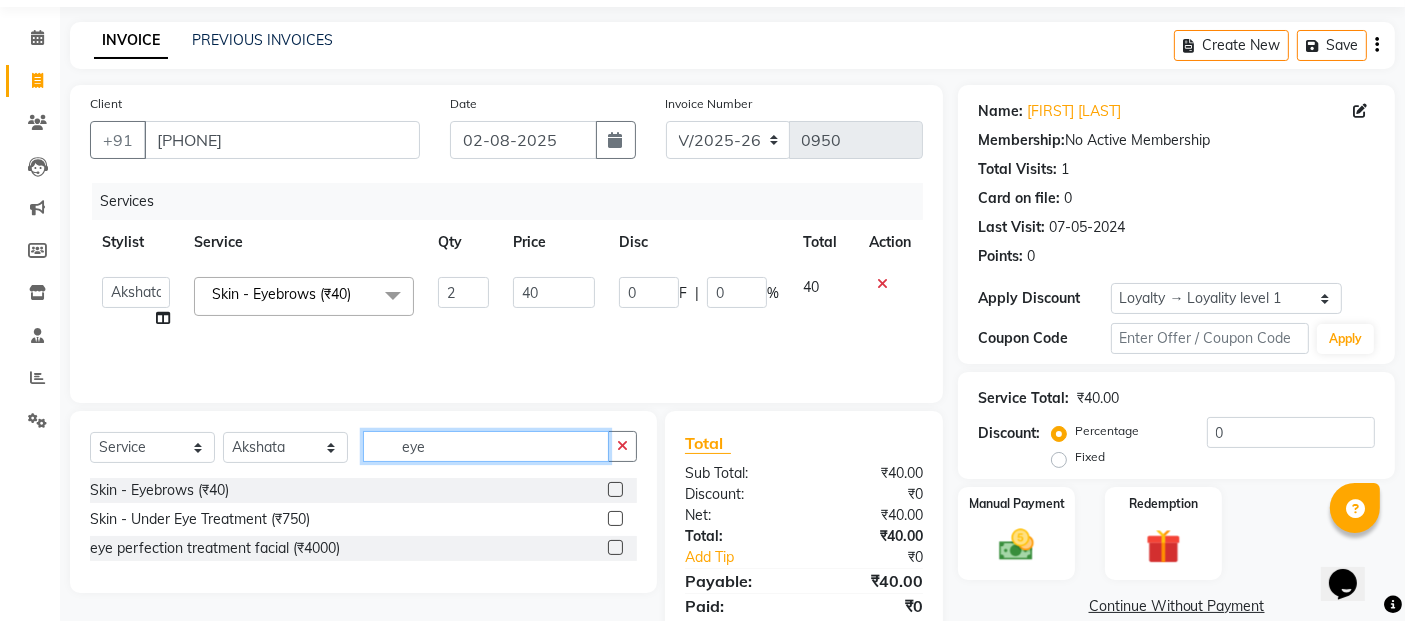 click on "eye" 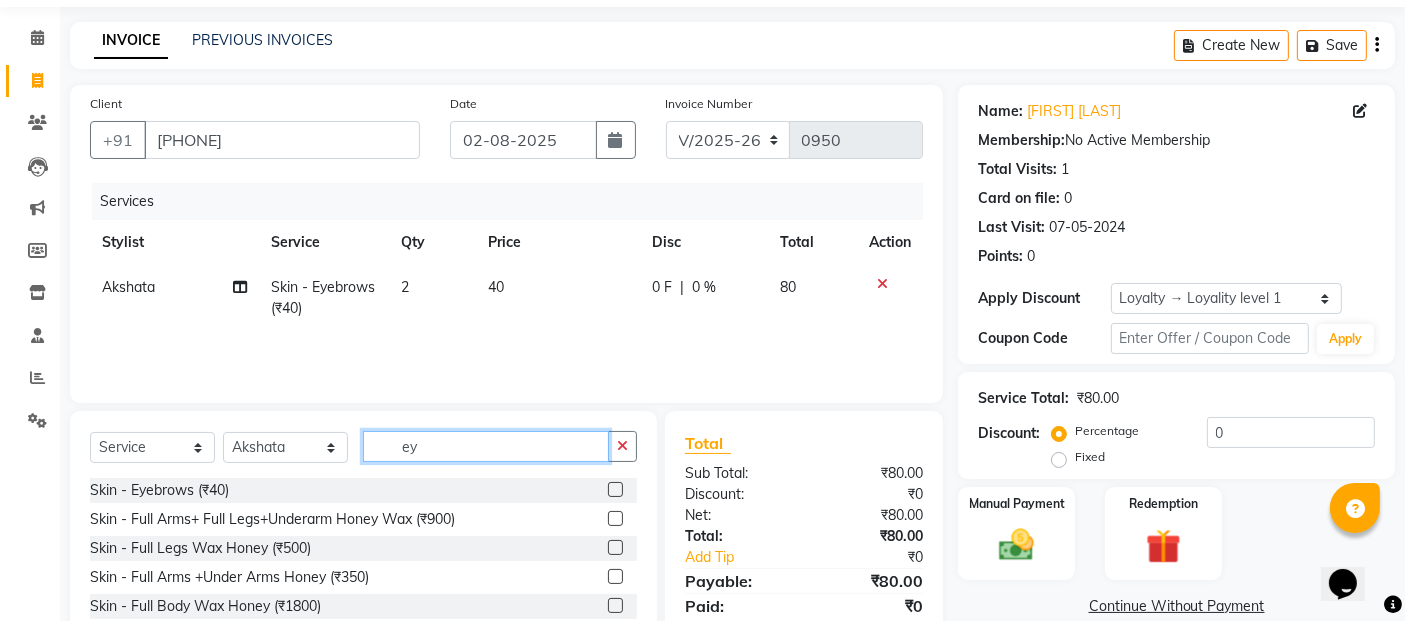 type on "e" 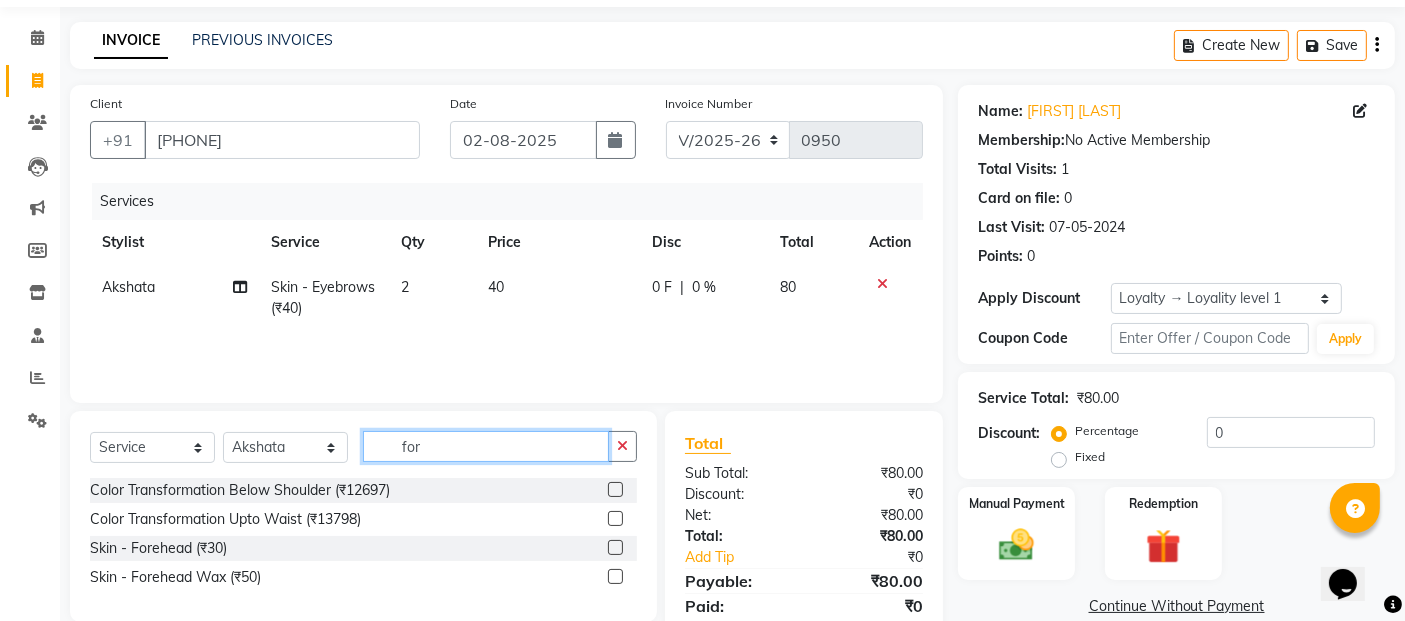 type on "for" 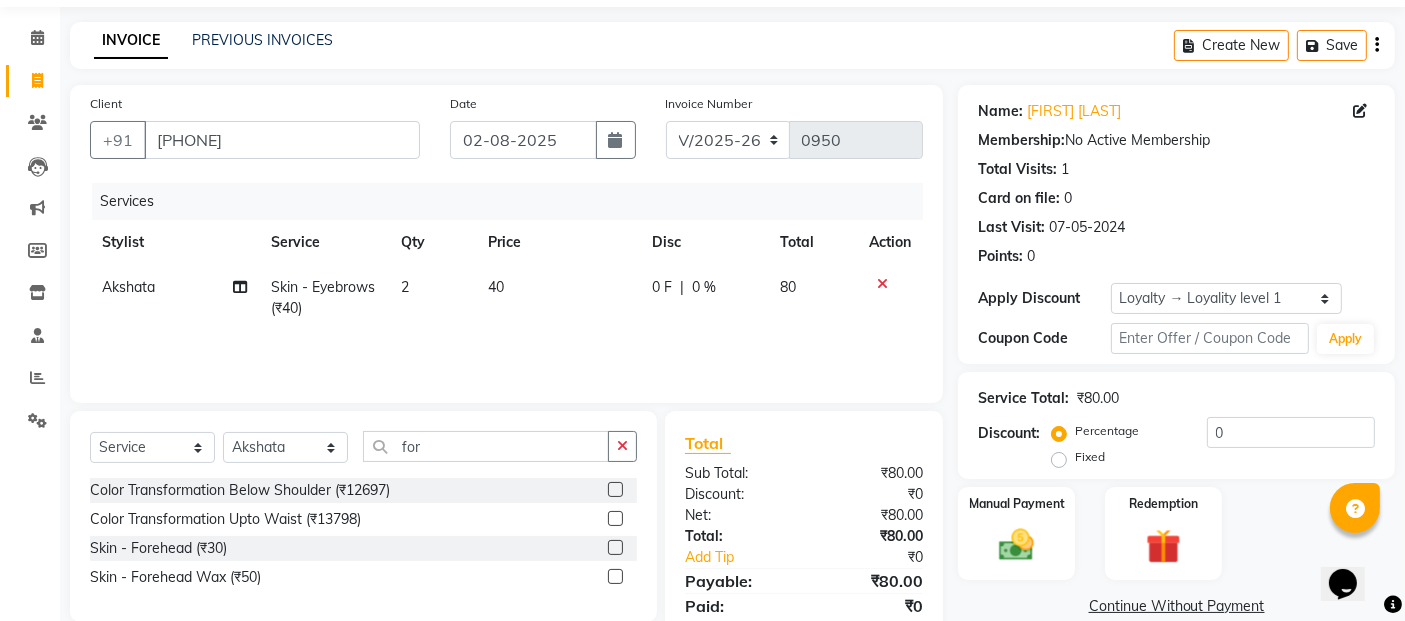 click 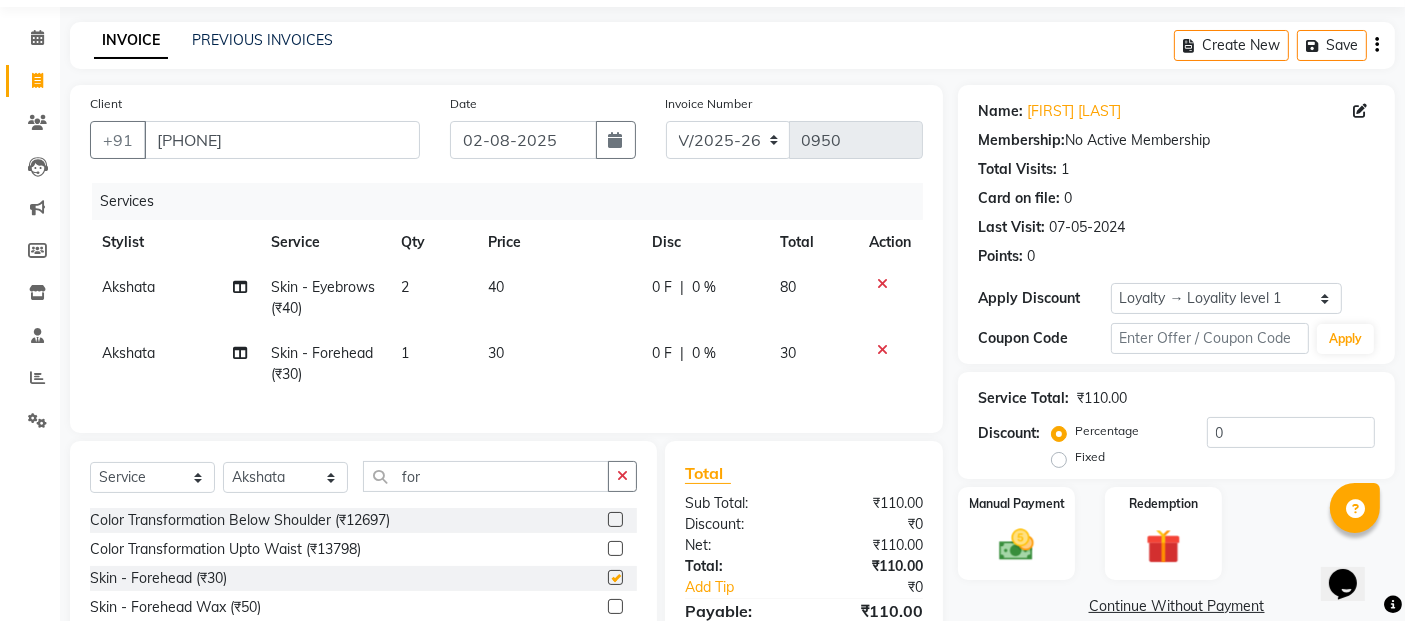 checkbox on "false" 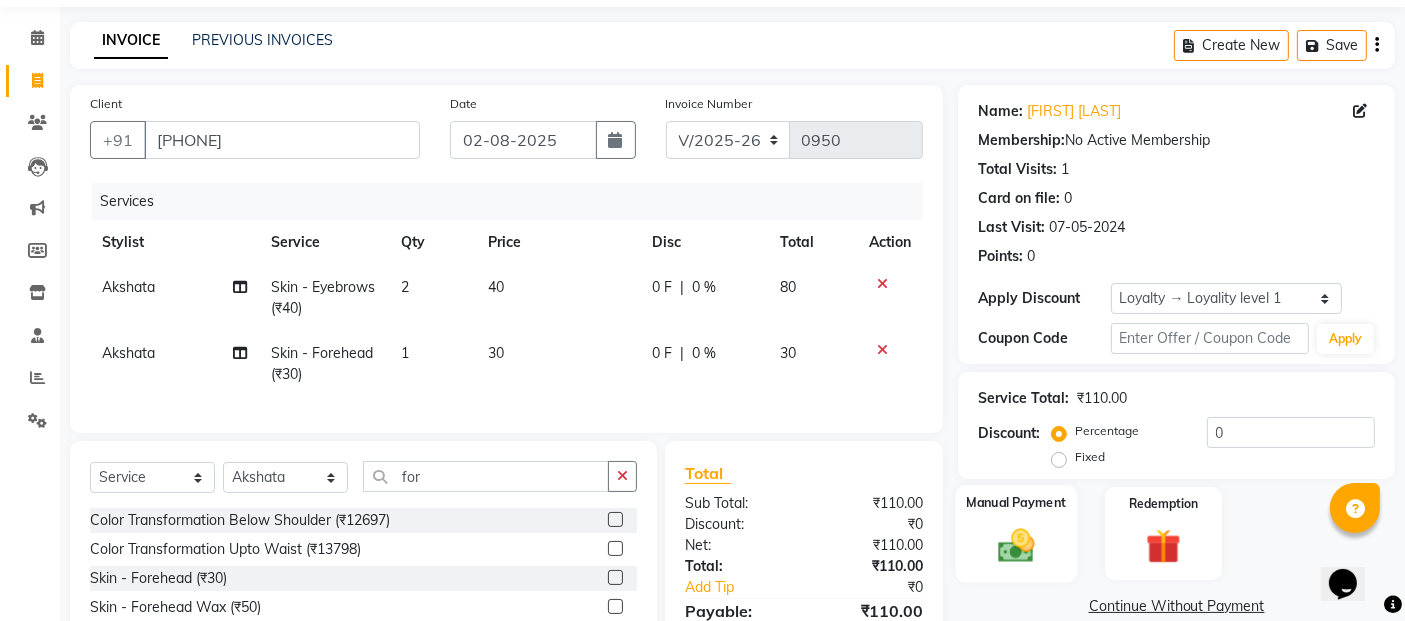 scroll, scrollTop: 182, scrollLeft: 0, axis: vertical 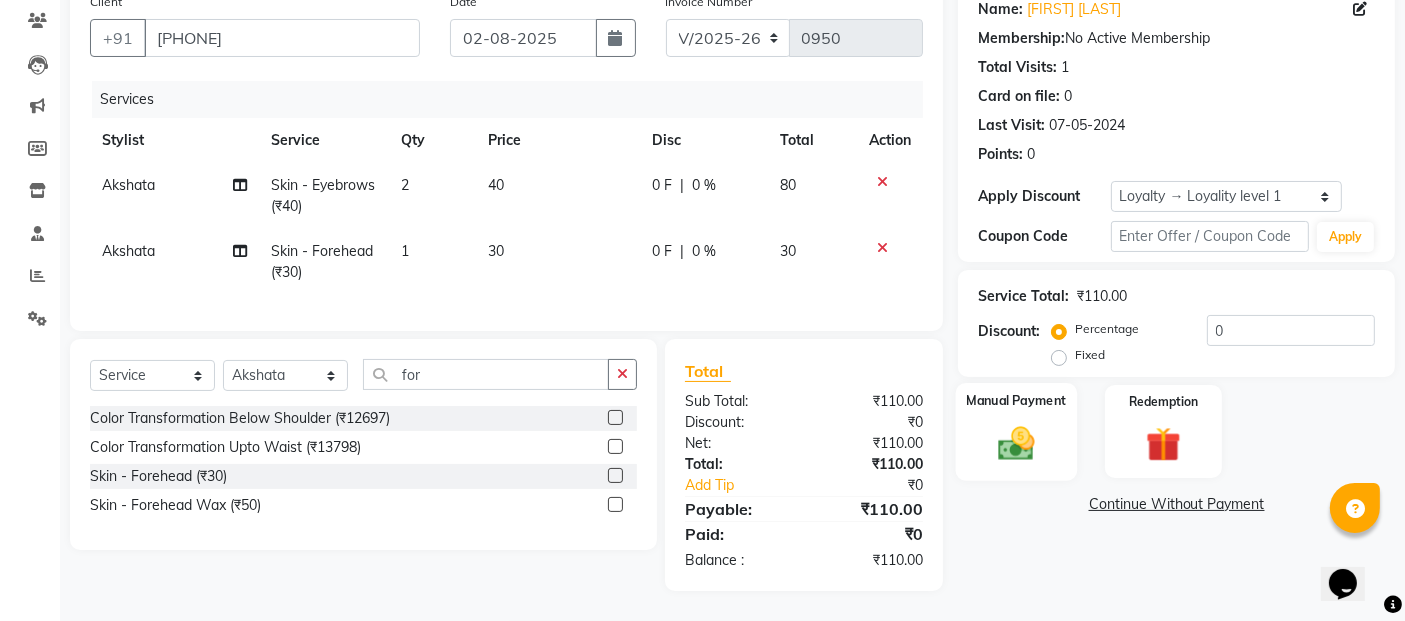 click 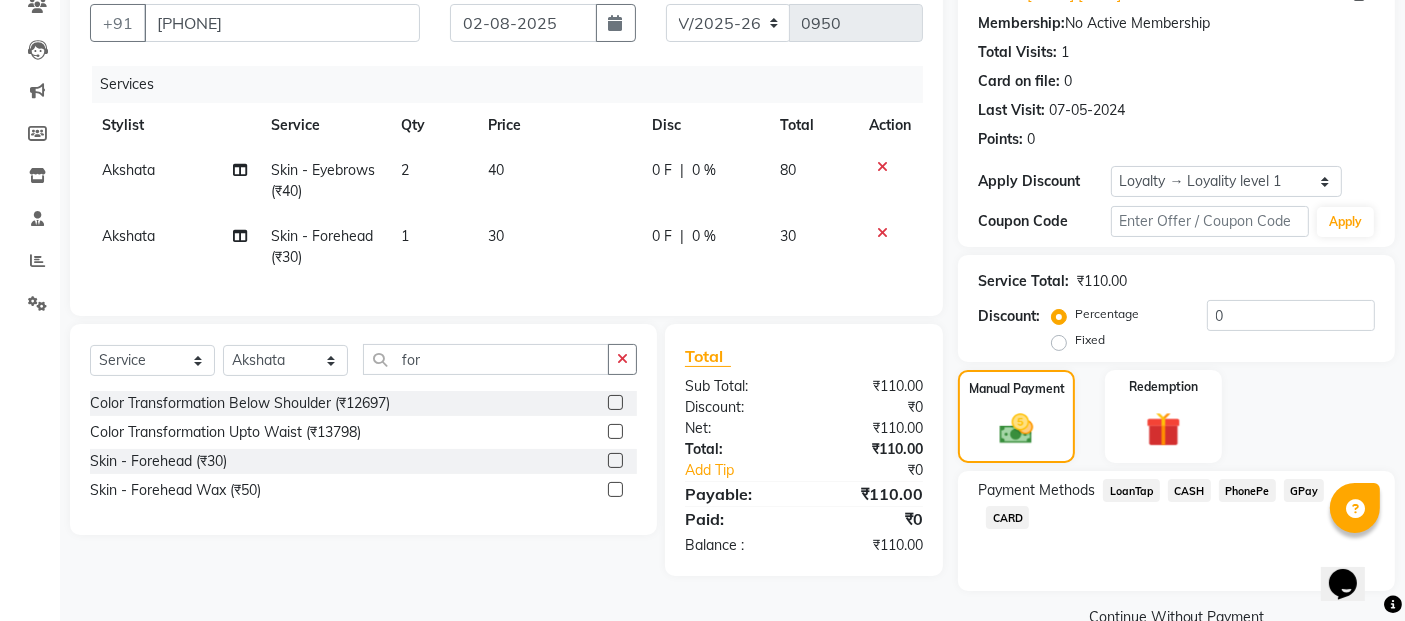 click on "GPay" 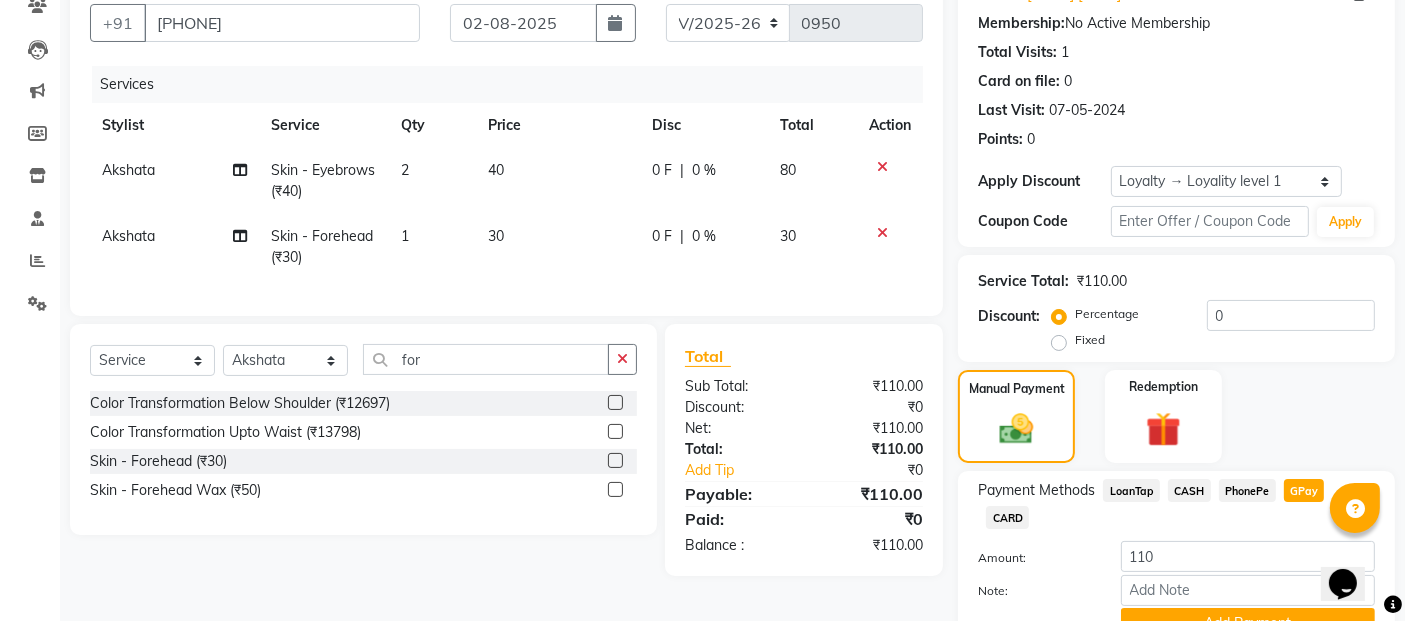 scroll, scrollTop: 251, scrollLeft: 0, axis: vertical 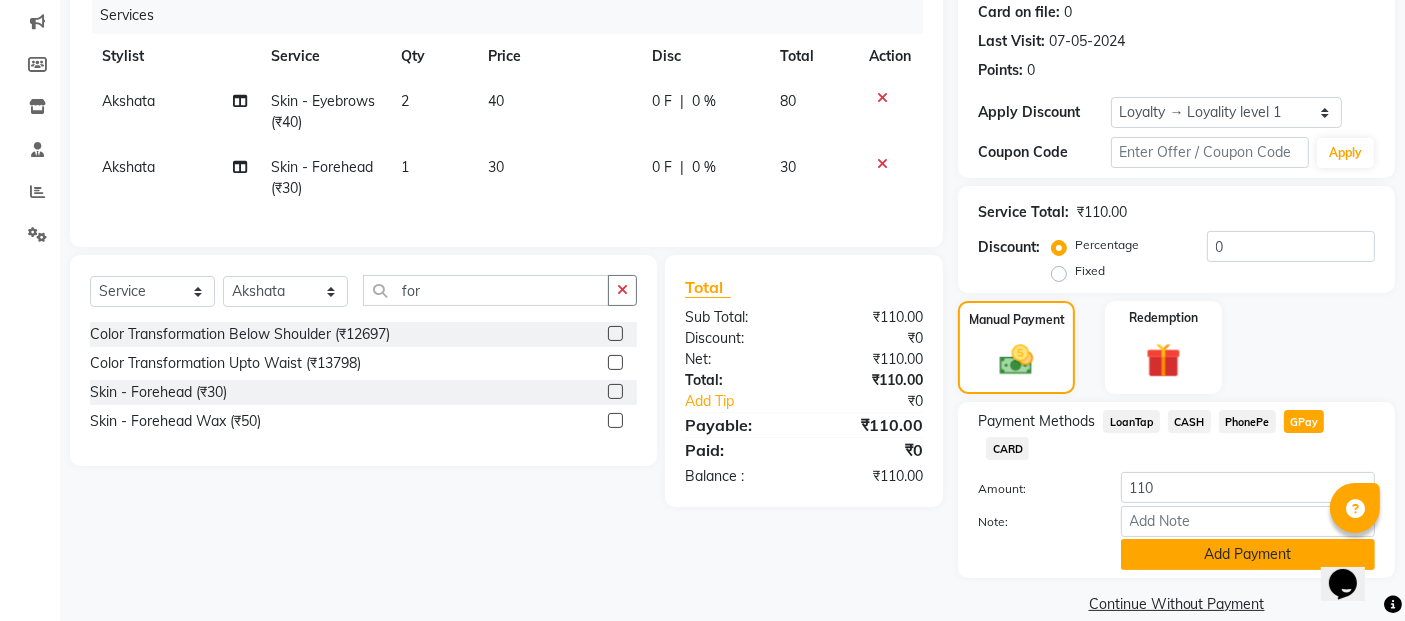 click on "Add Payment" 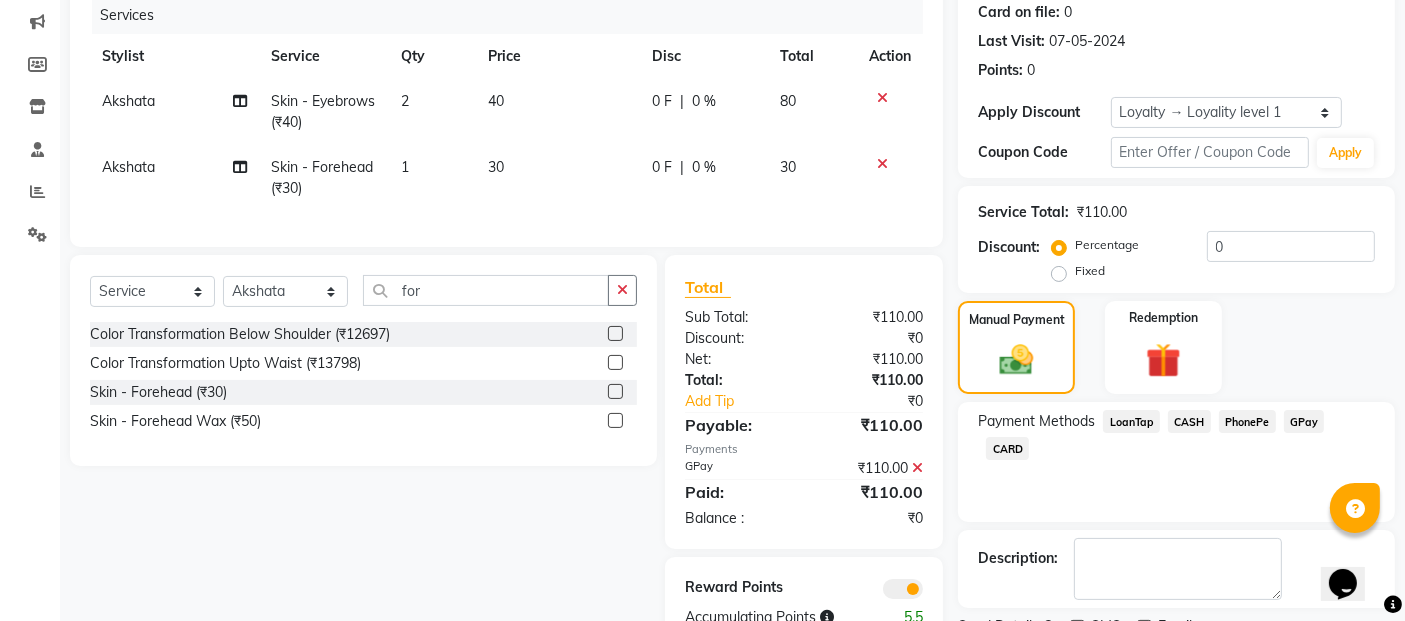 scroll, scrollTop: 334, scrollLeft: 0, axis: vertical 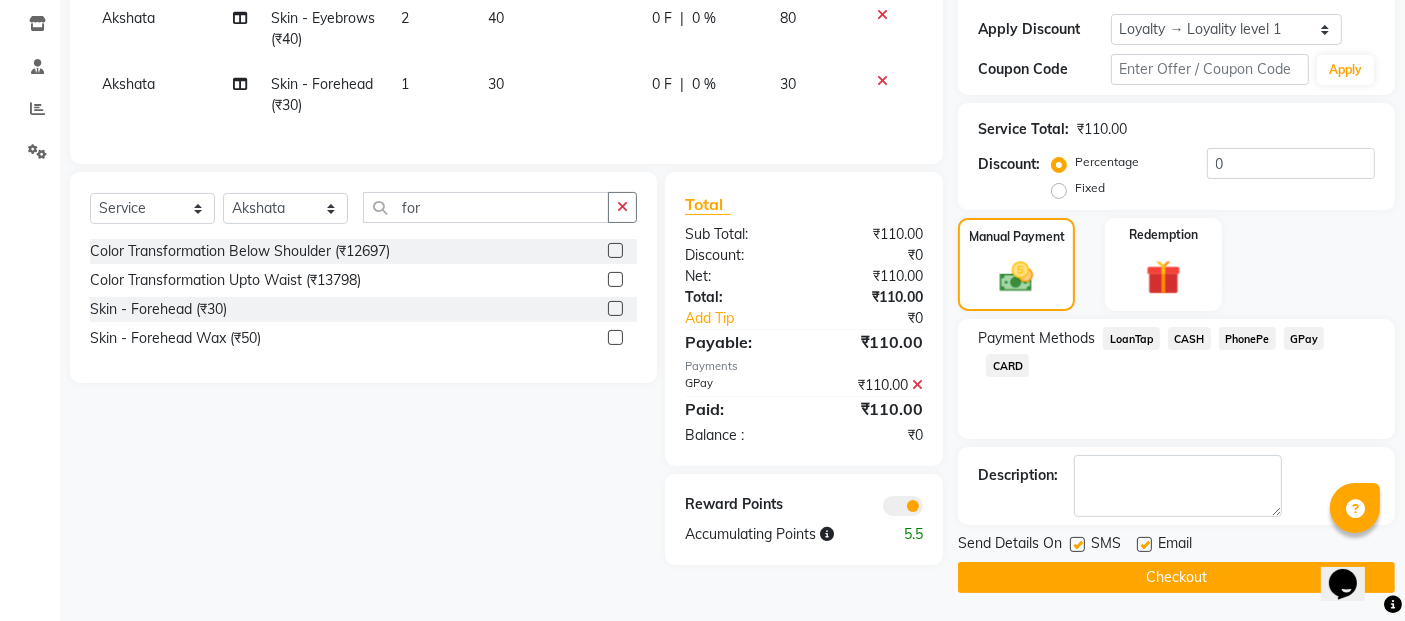 click 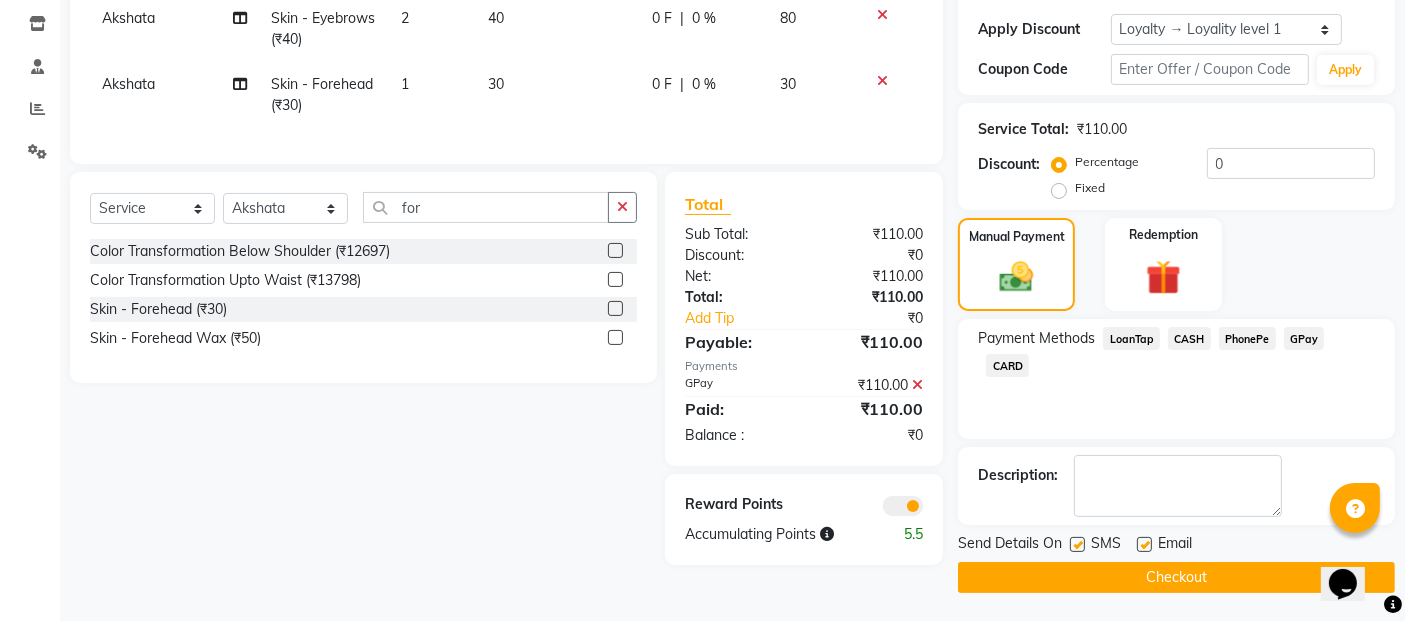 click 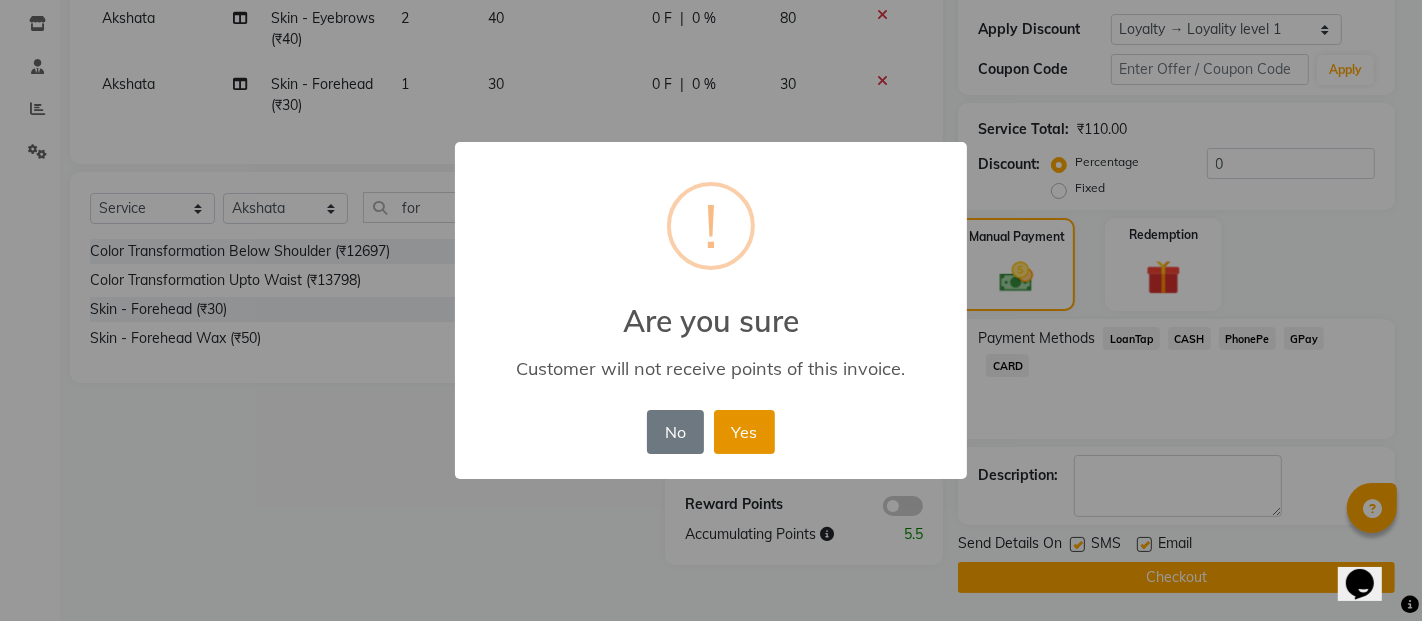 click on "Yes" at bounding box center (744, 432) 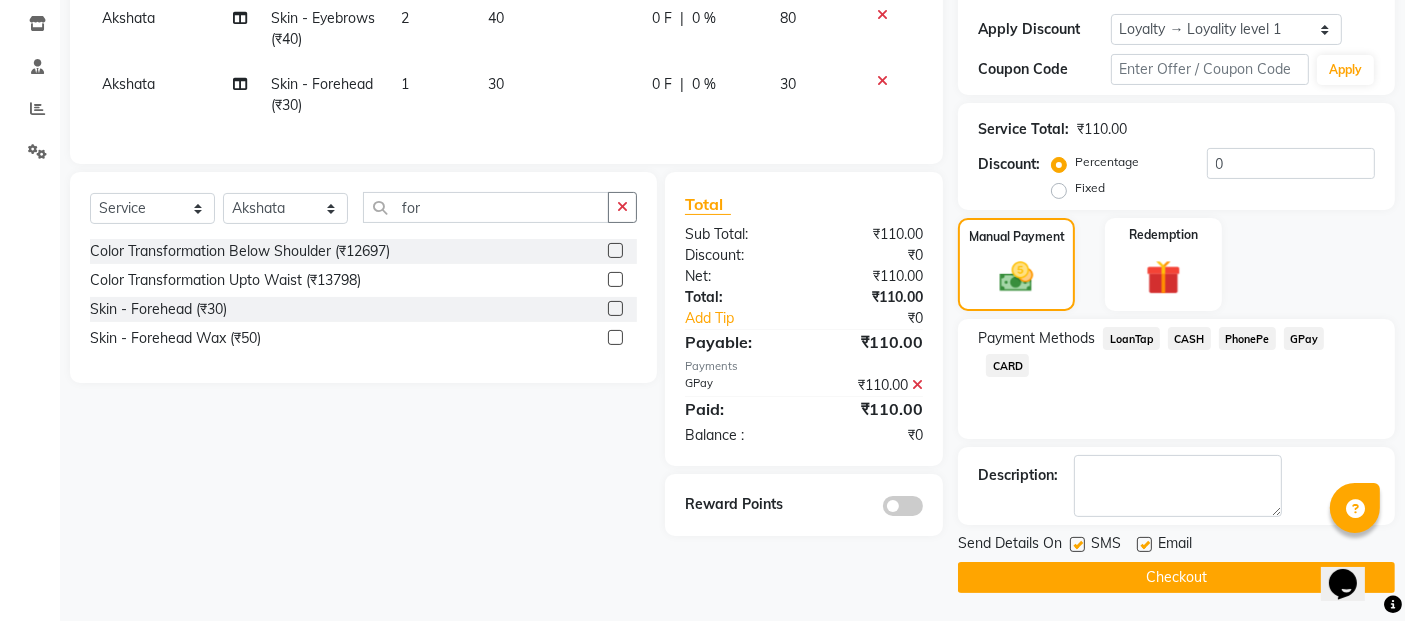 click on "Checkout" 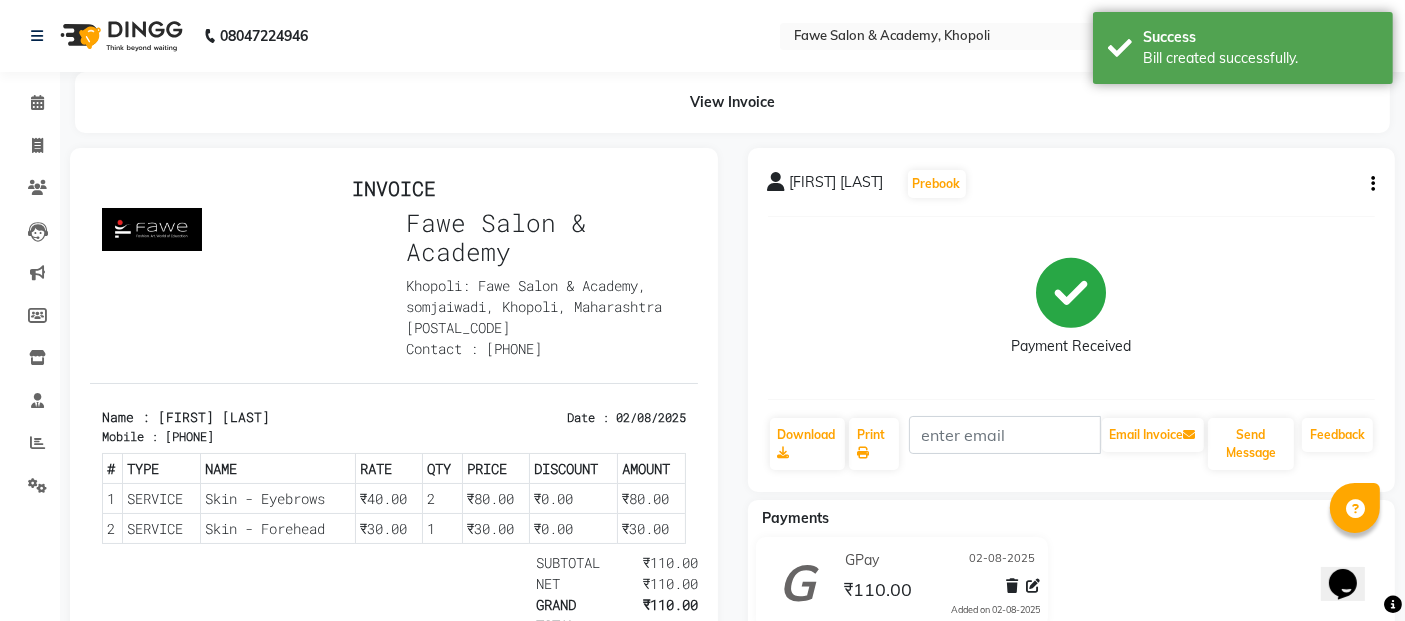 scroll, scrollTop: 0, scrollLeft: 0, axis: both 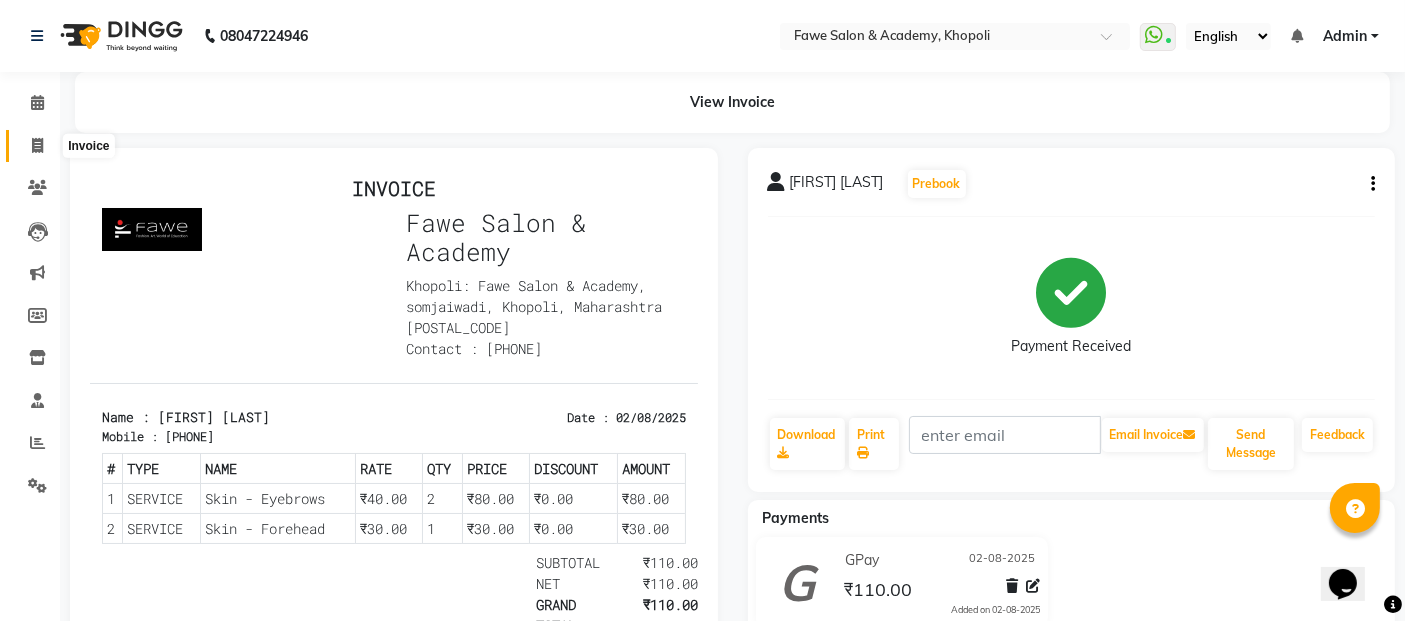 click 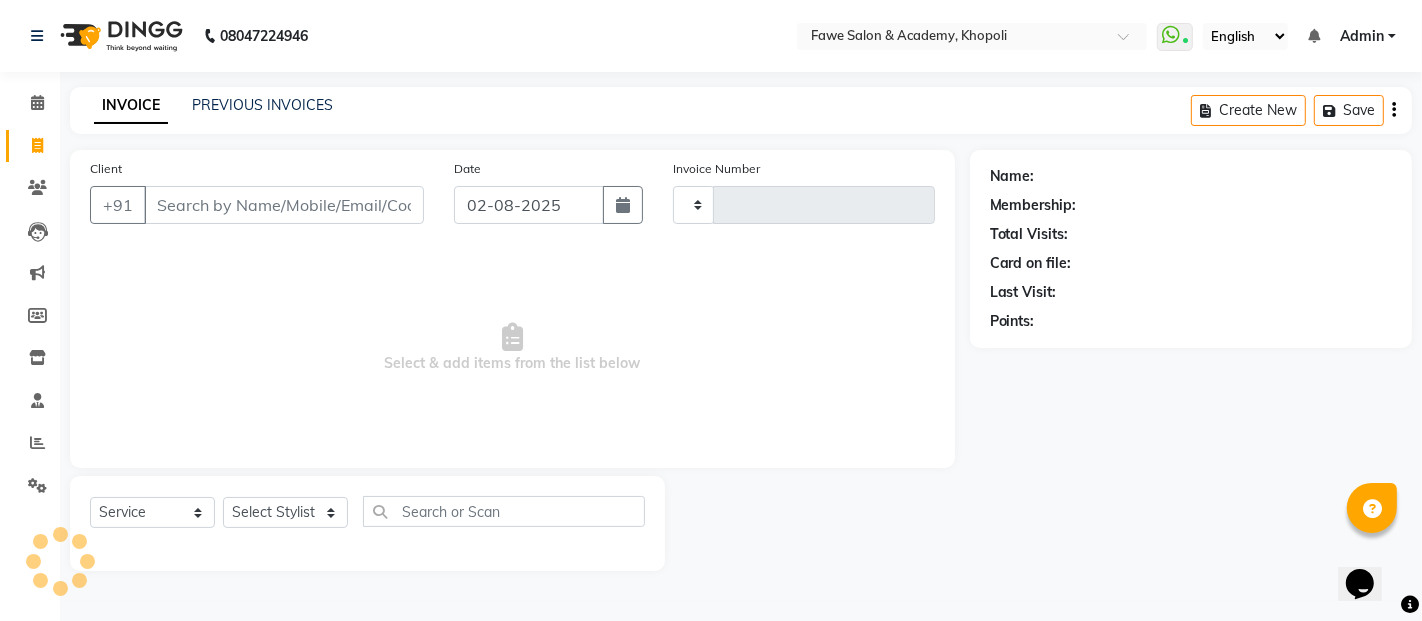 type on "0951" 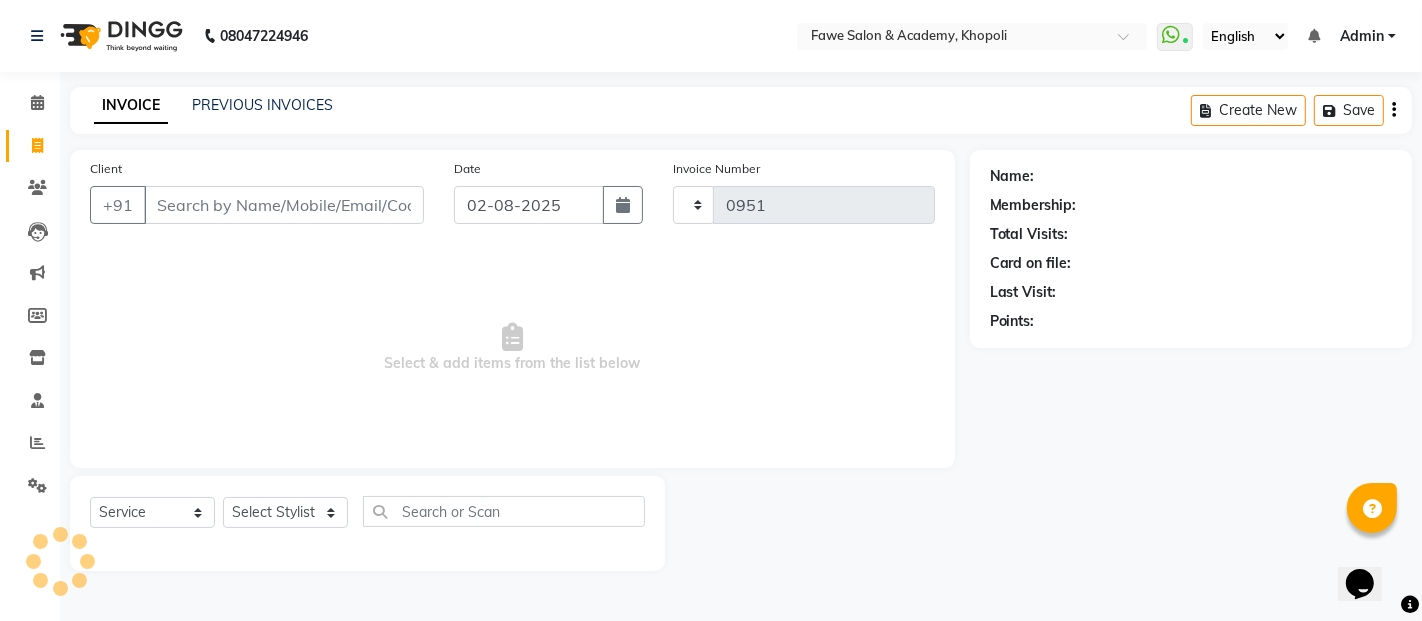 select on "879" 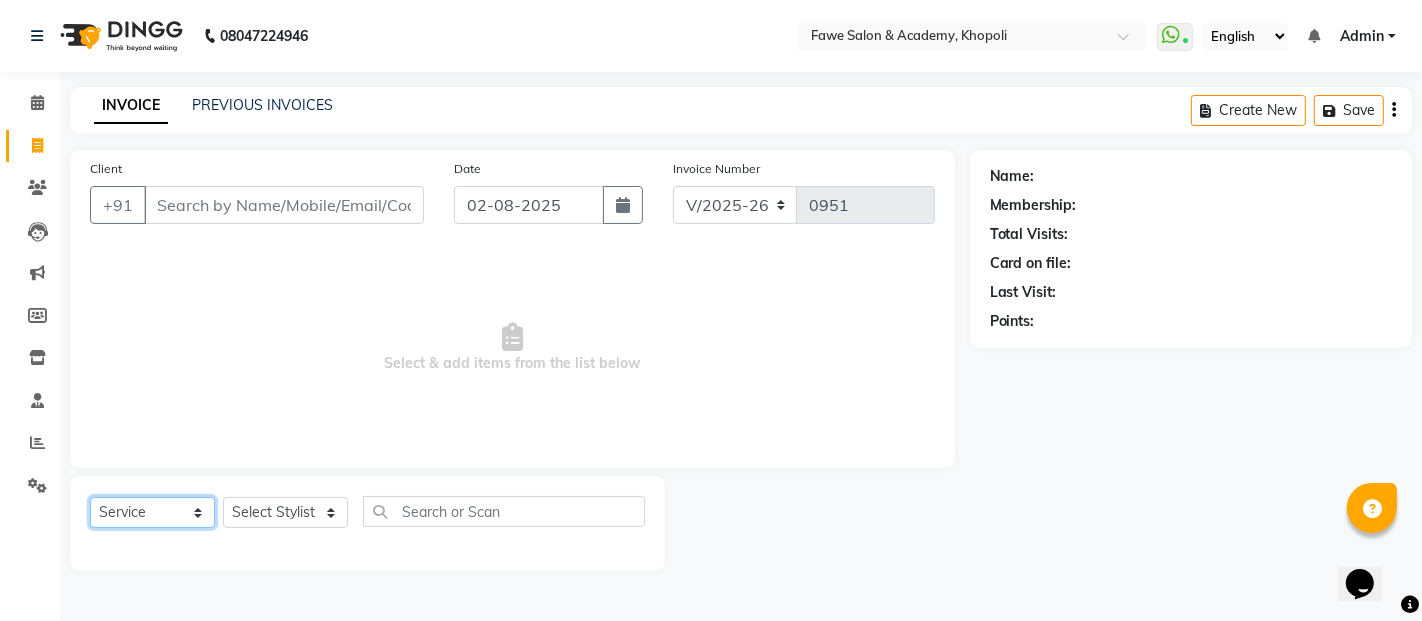 click on "Select  Service  Product  Membership  Package Voucher Prepaid Gift Card" 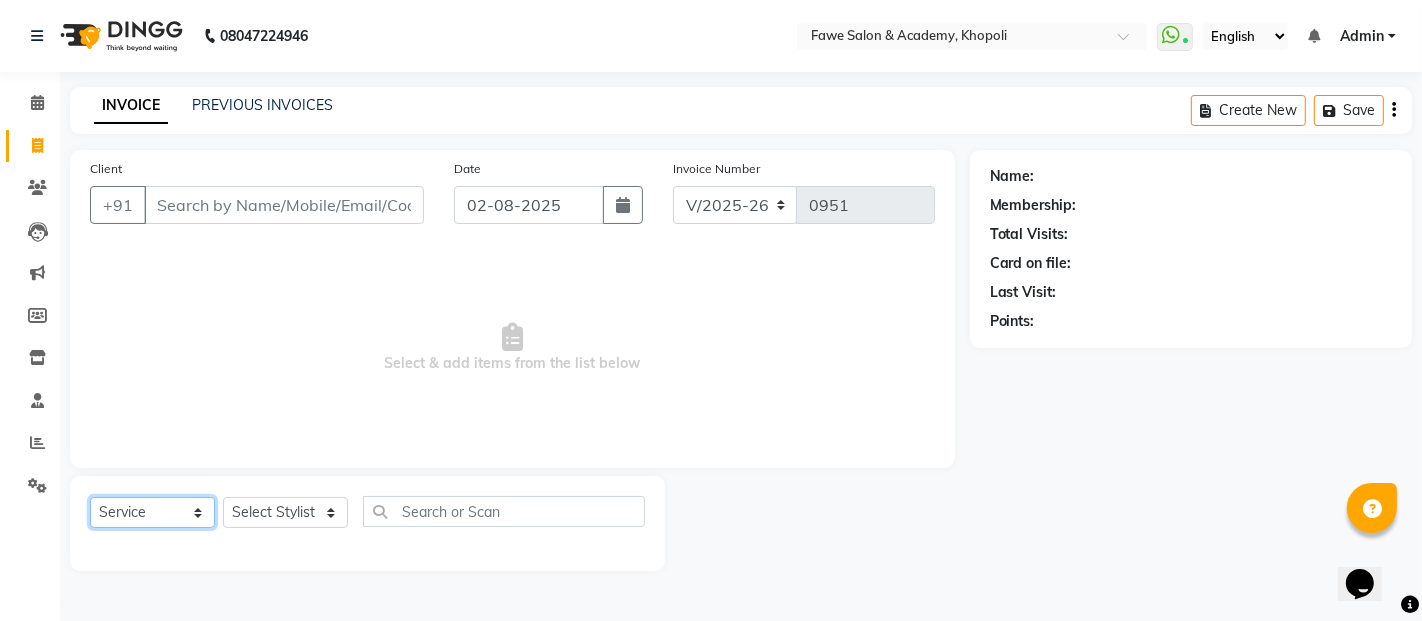 click on "Select  Service  Product  Membership  Package Voucher Prepaid Gift Card" 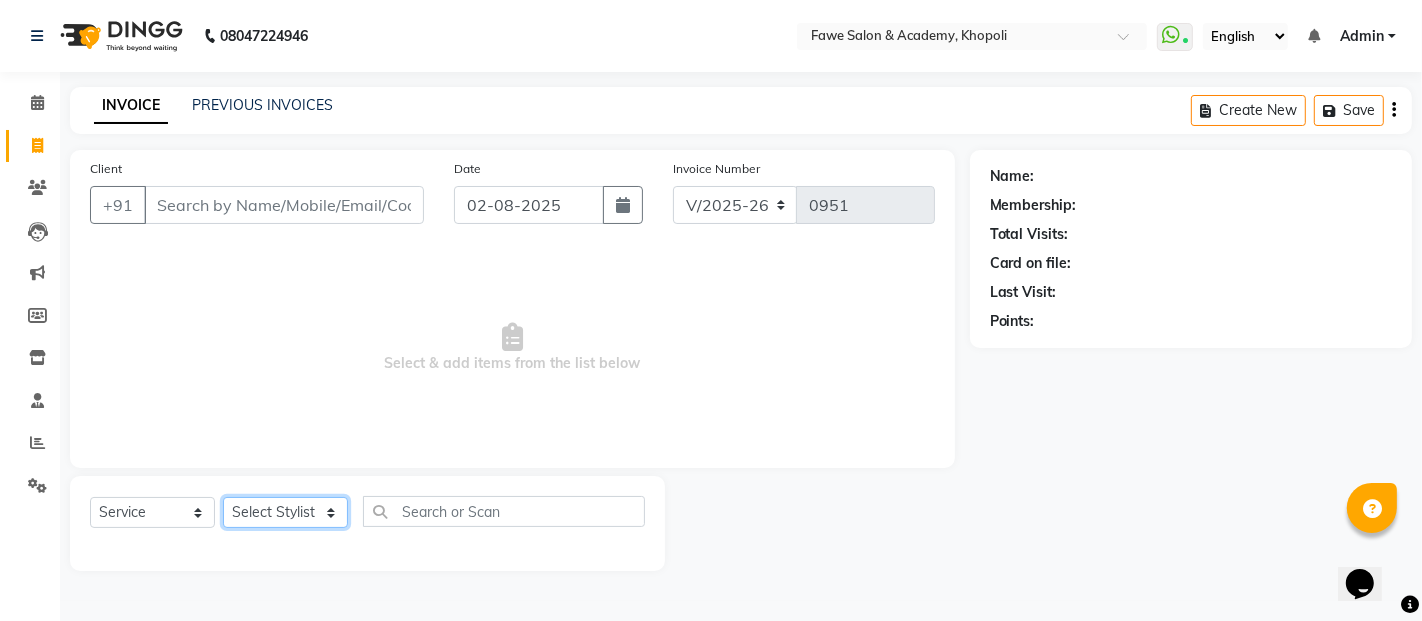 click on "Select Stylist [FIRST] [LAST] [LAST] [LAST] [LAST] [LAST]" 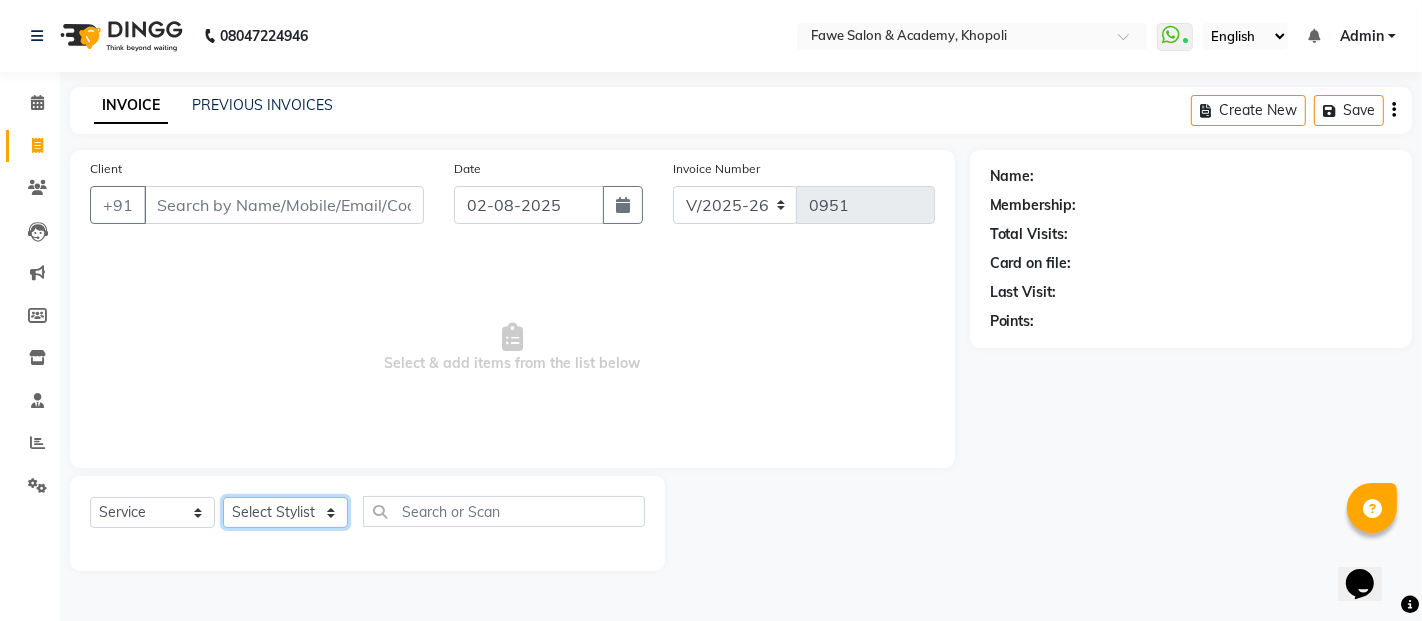 select on "14305" 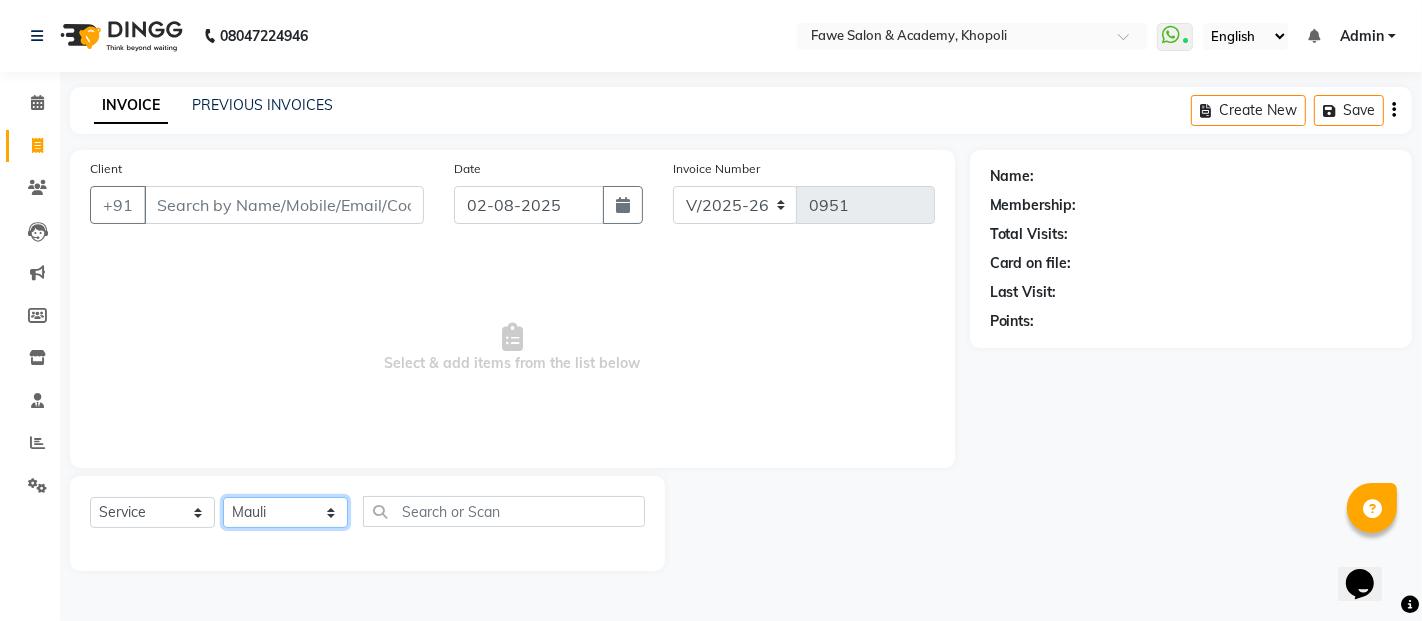 click on "Select Stylist [FIRST] [LAST] [LAST] [LAST] [LAST] [LAST]" 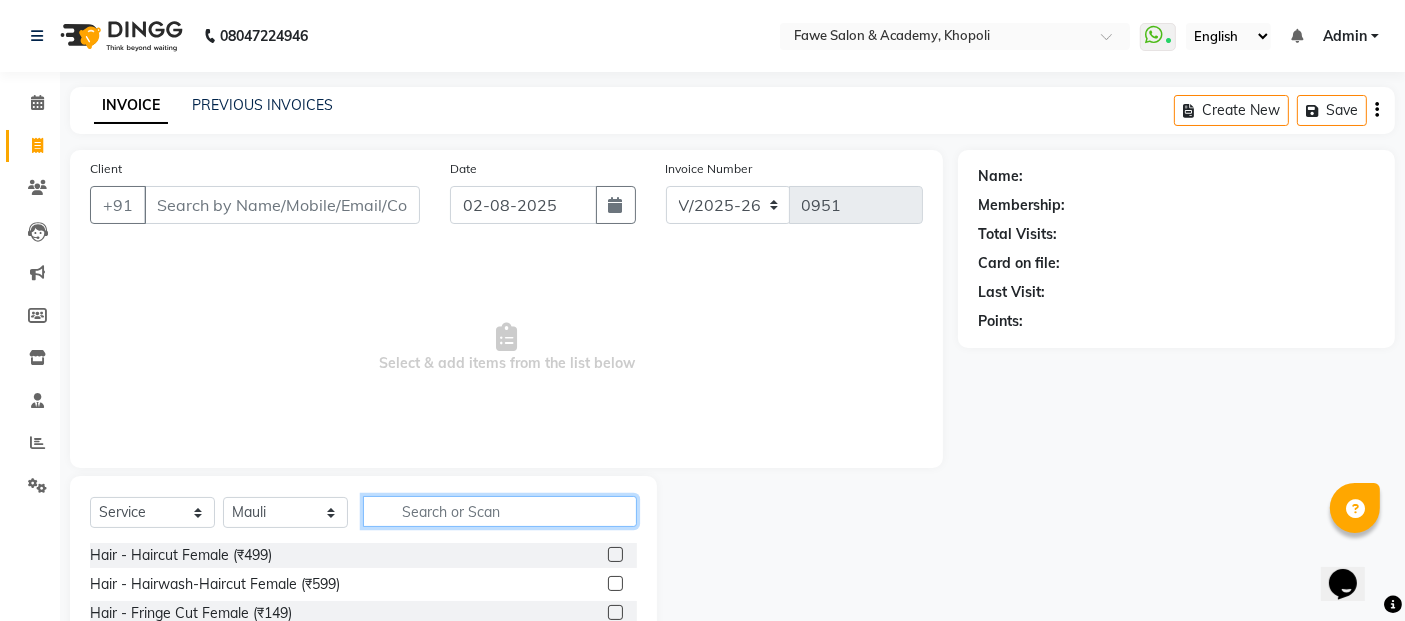 click 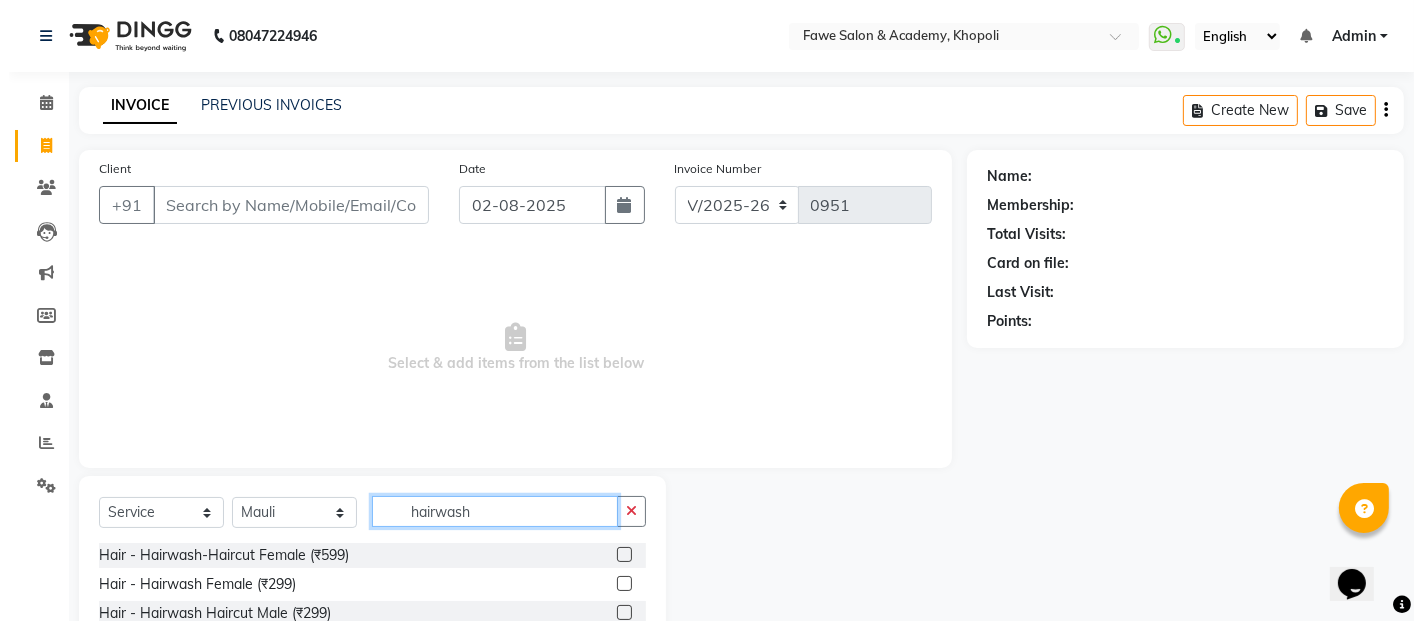 scroll, scrollTop: 94, scrollLeft: 0, axis: vertical 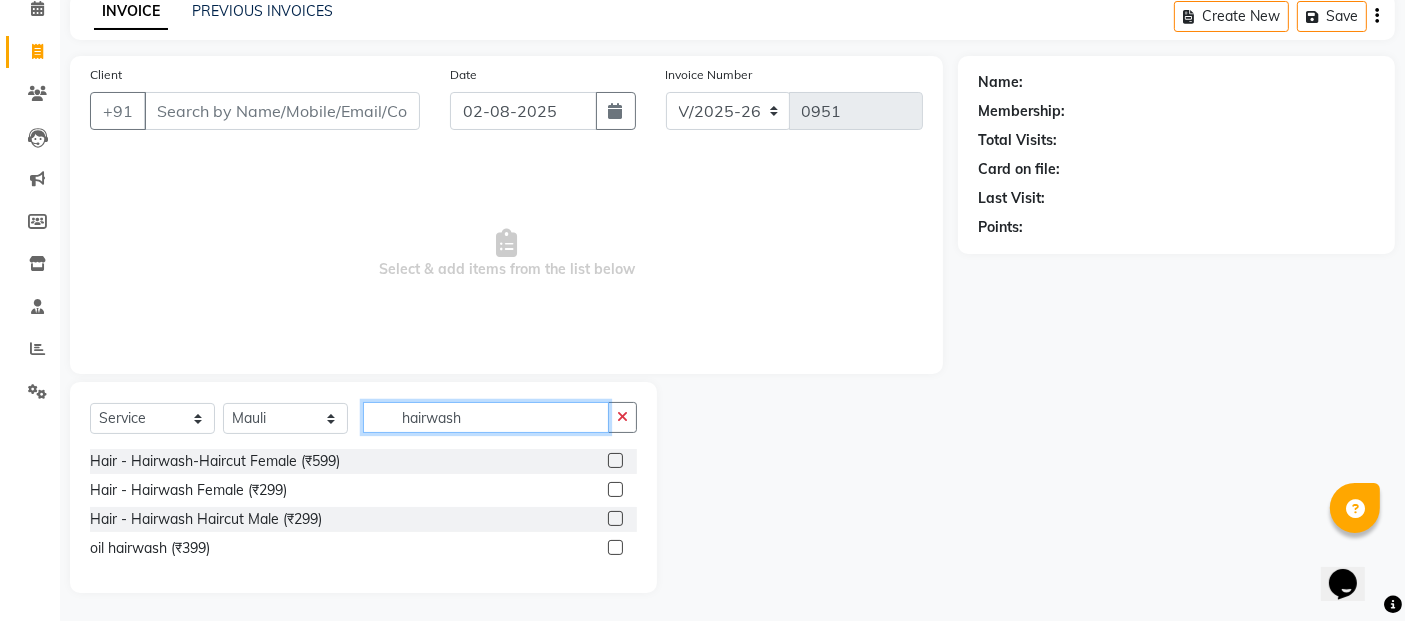 type on "hairwash" 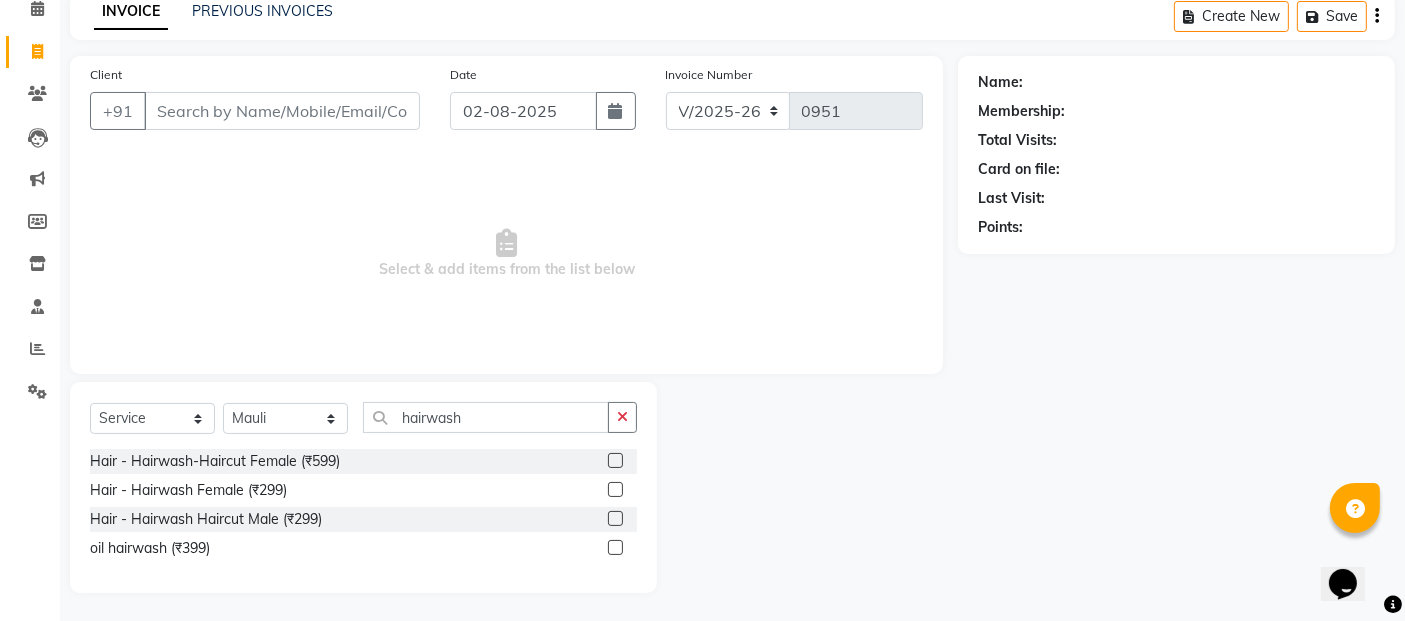 click 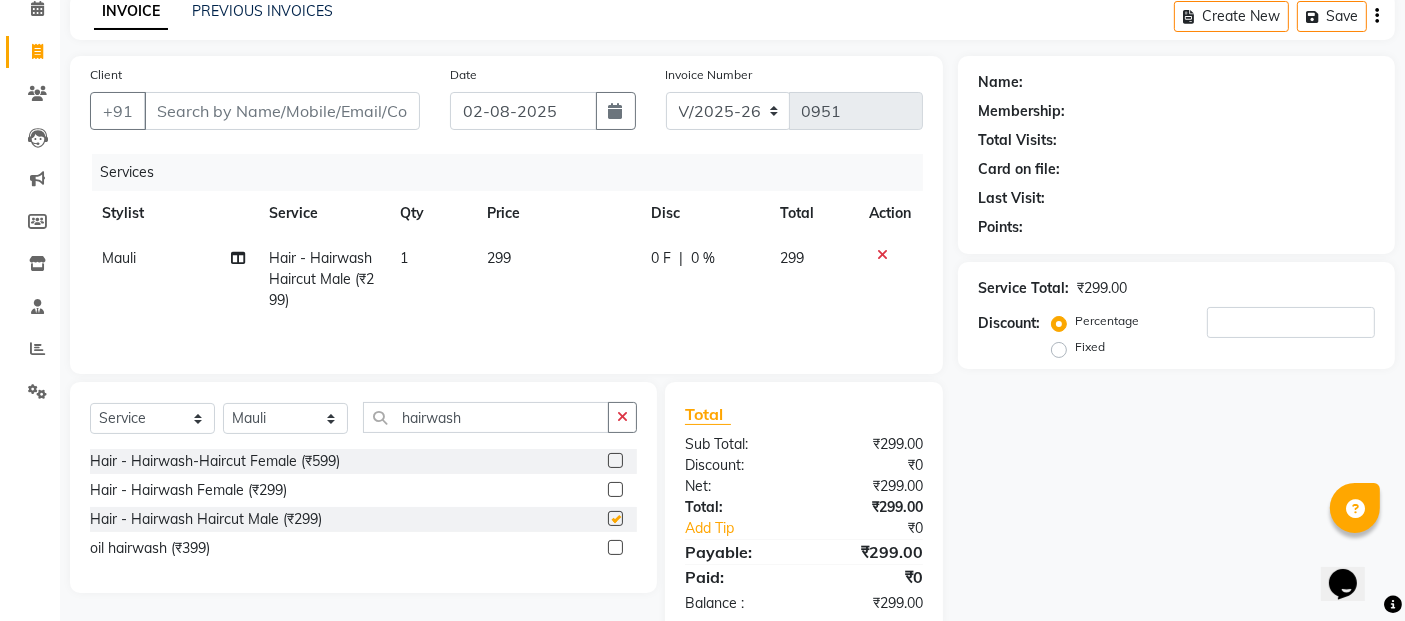 checkbox on "false" 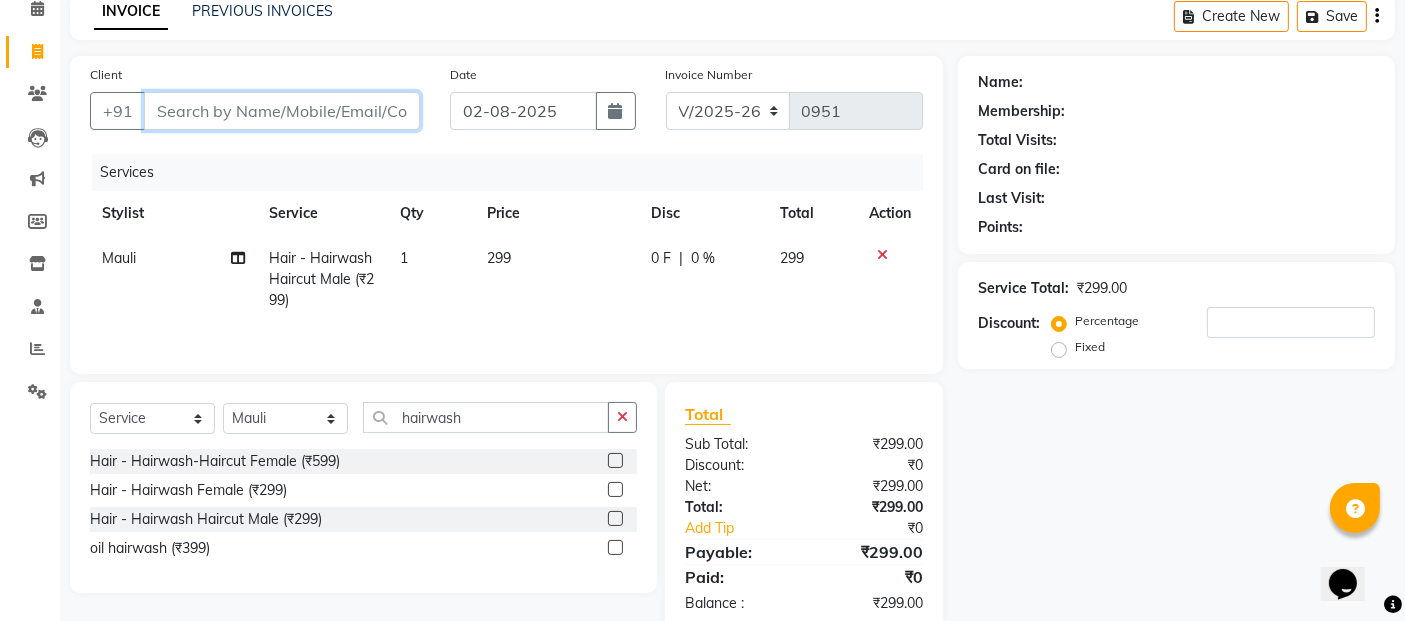 click on "Client" at bounding box center (282, 111) 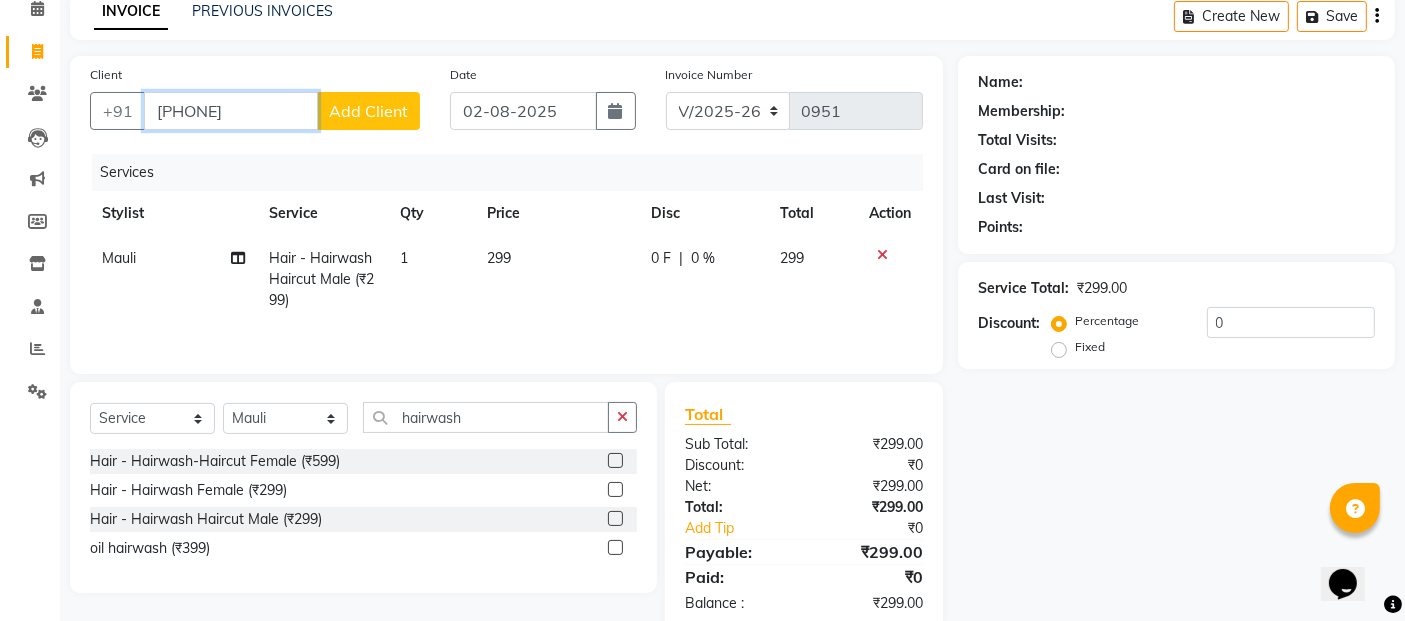 type on "[PHONE]" 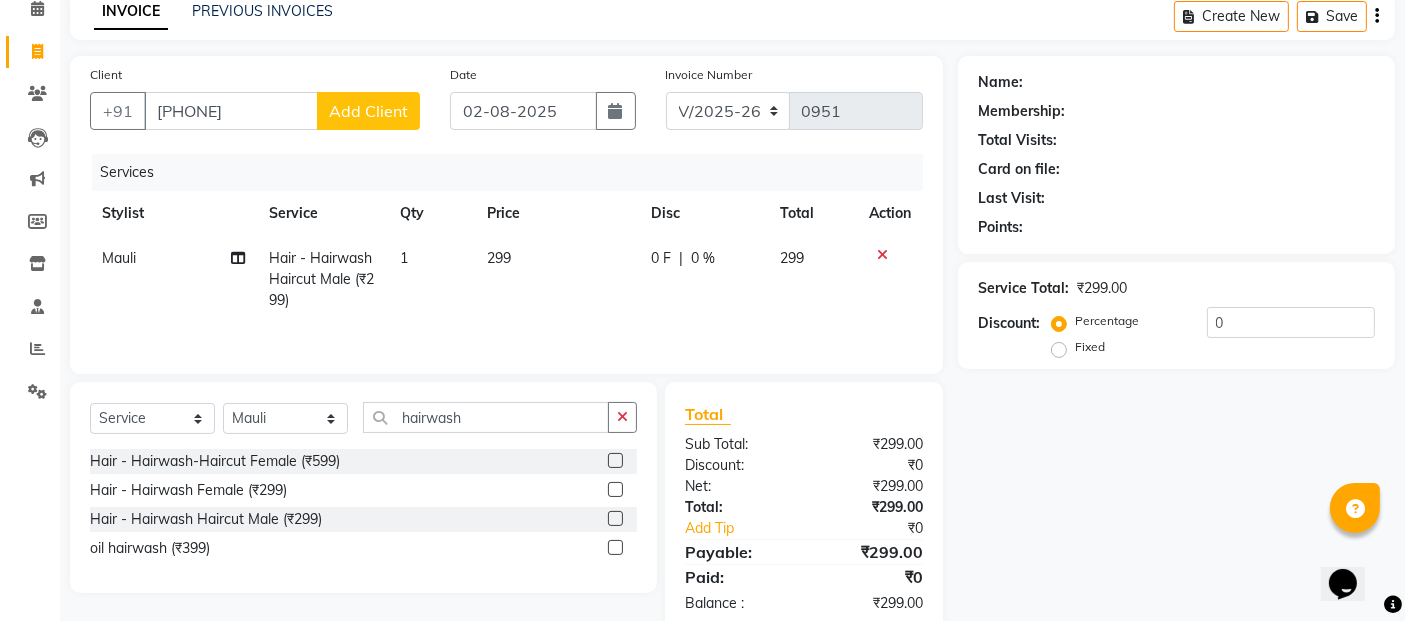 click on "Add Client" 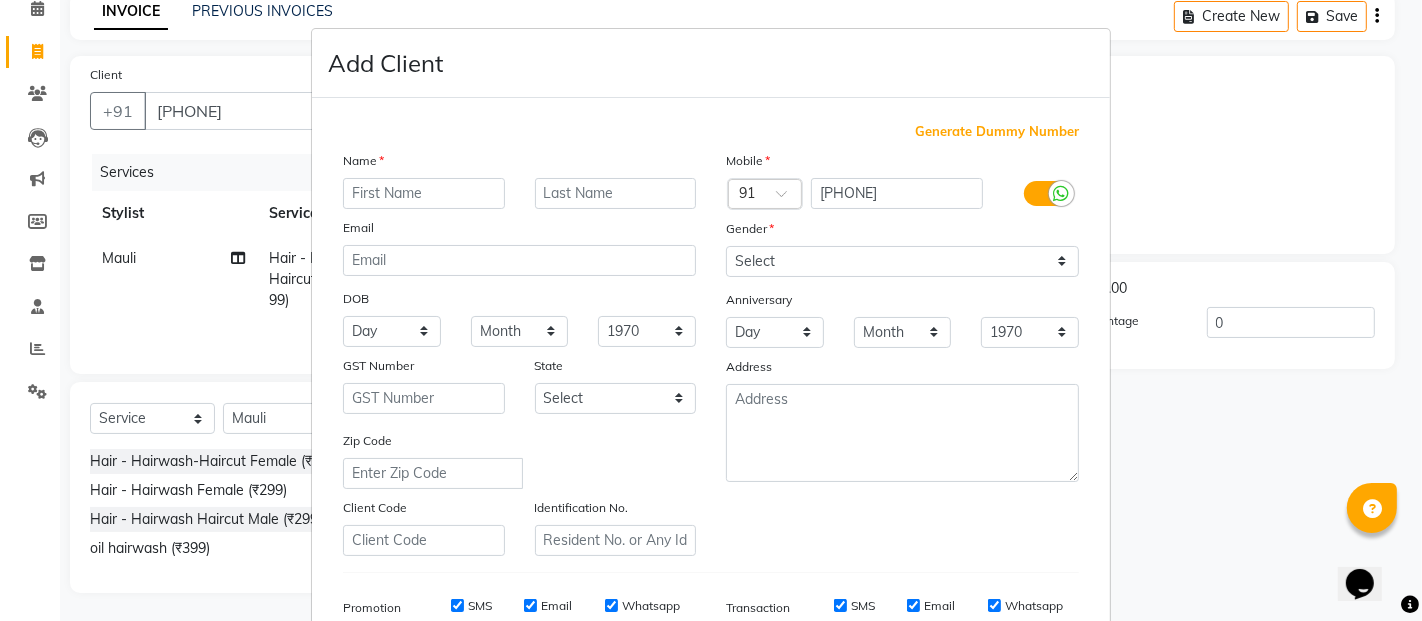 click at bounding box center [424, 193] 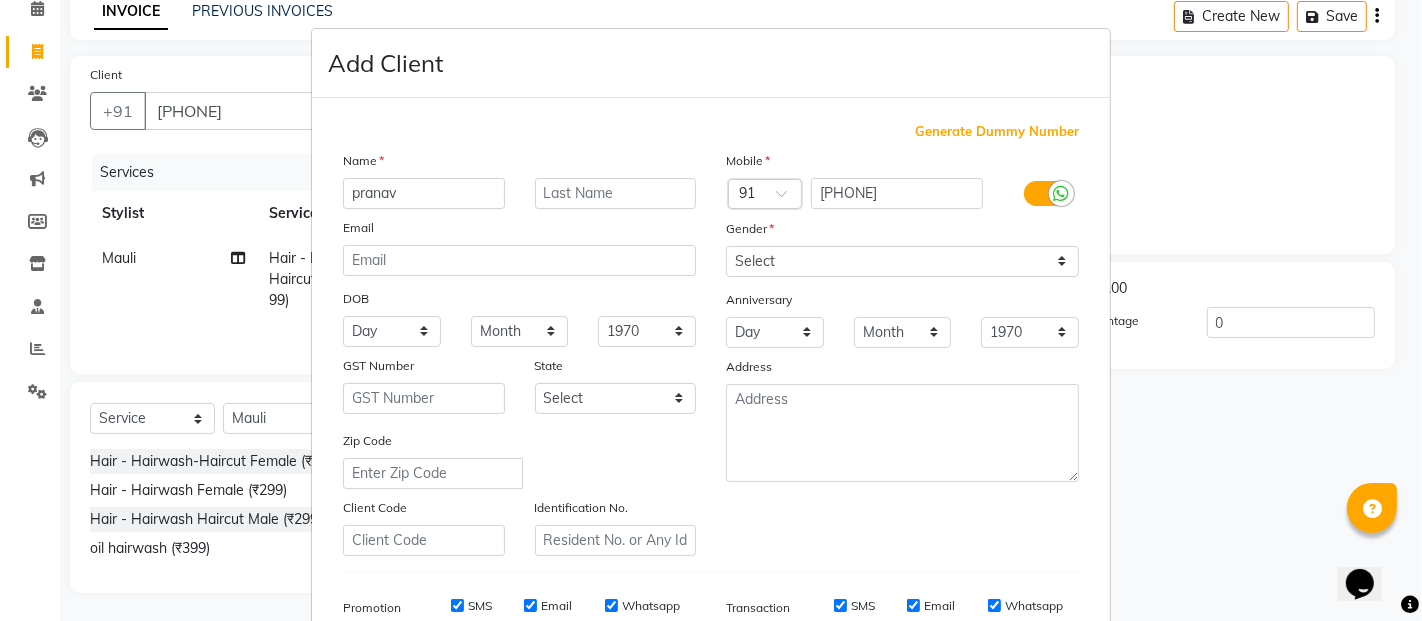type on "pranav" 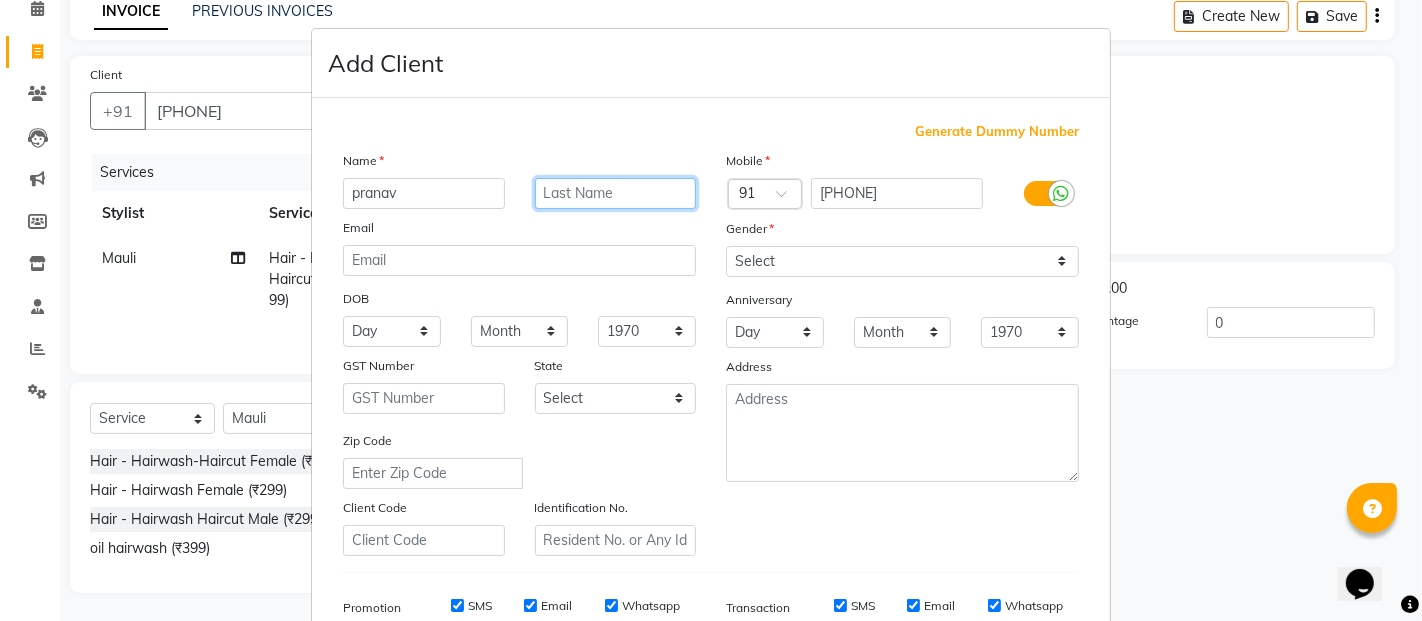 click at bounding box center [616, 193] 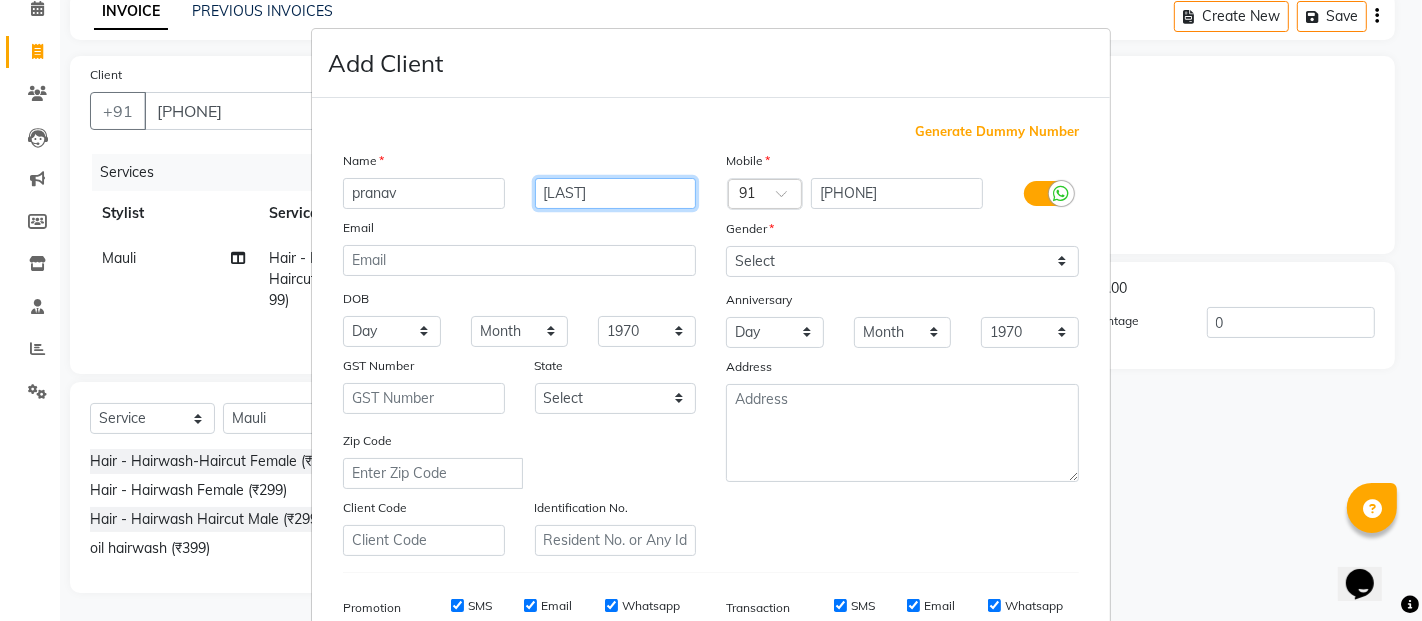 type on "[LAST]" 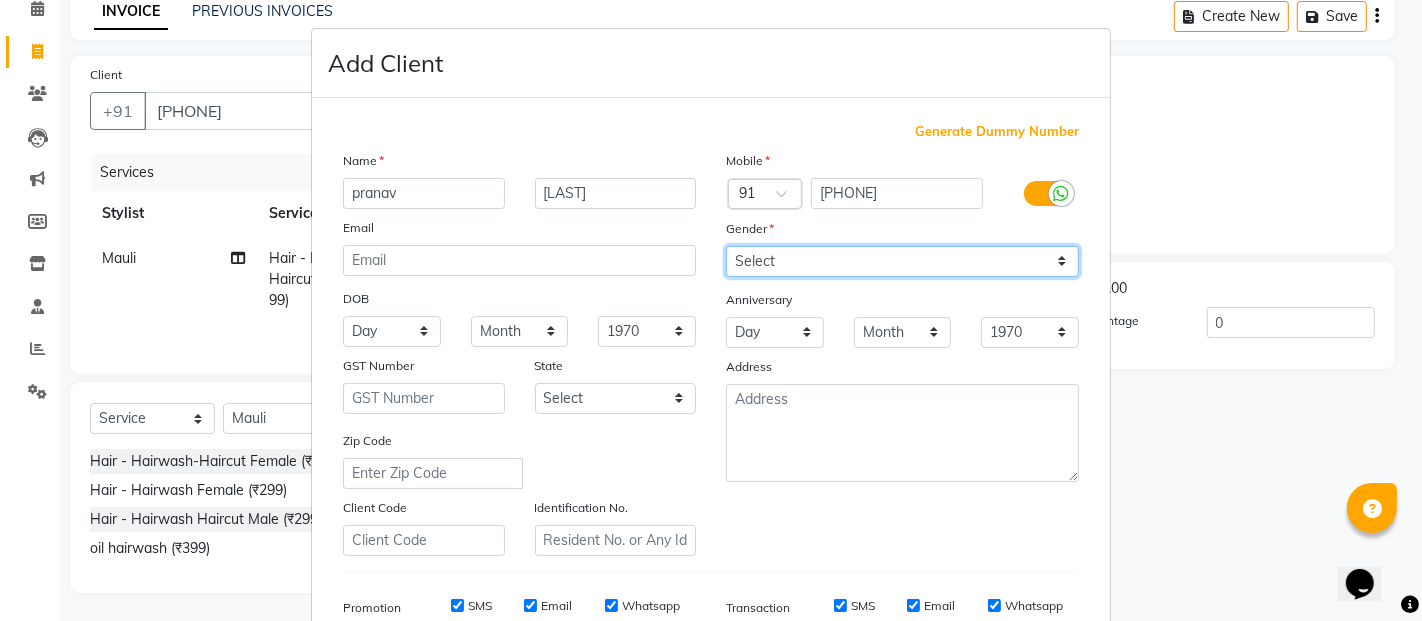 click on "Select Male Female Other Prefer Not To Say" at bounding box center (902, 261) 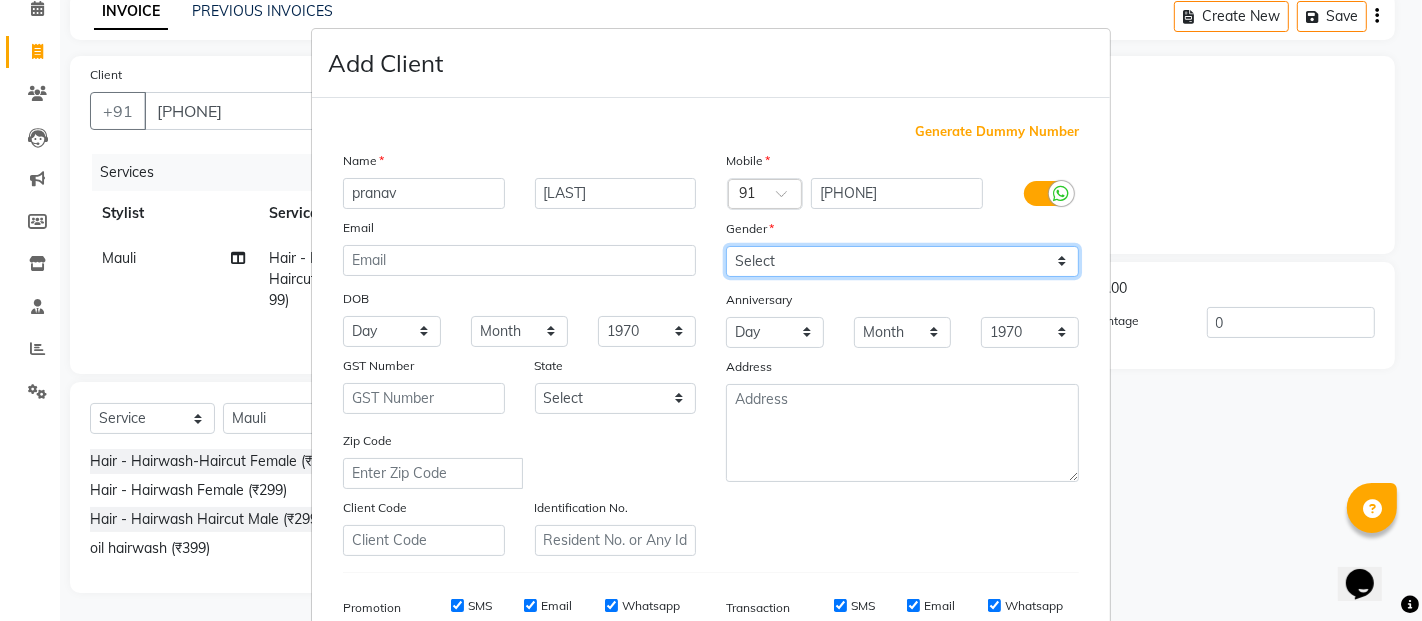 select on "male" 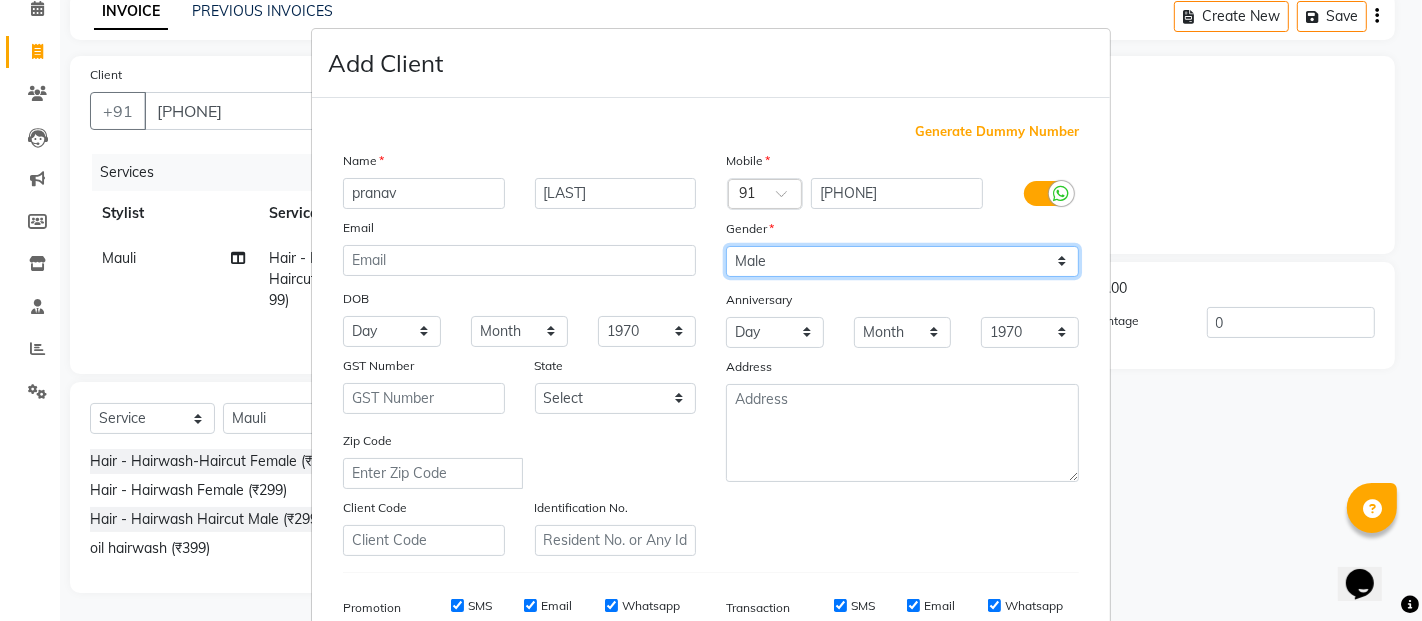 click on "Select Male Female Other Prefer Not To Say" at bounding box center (902, 261) 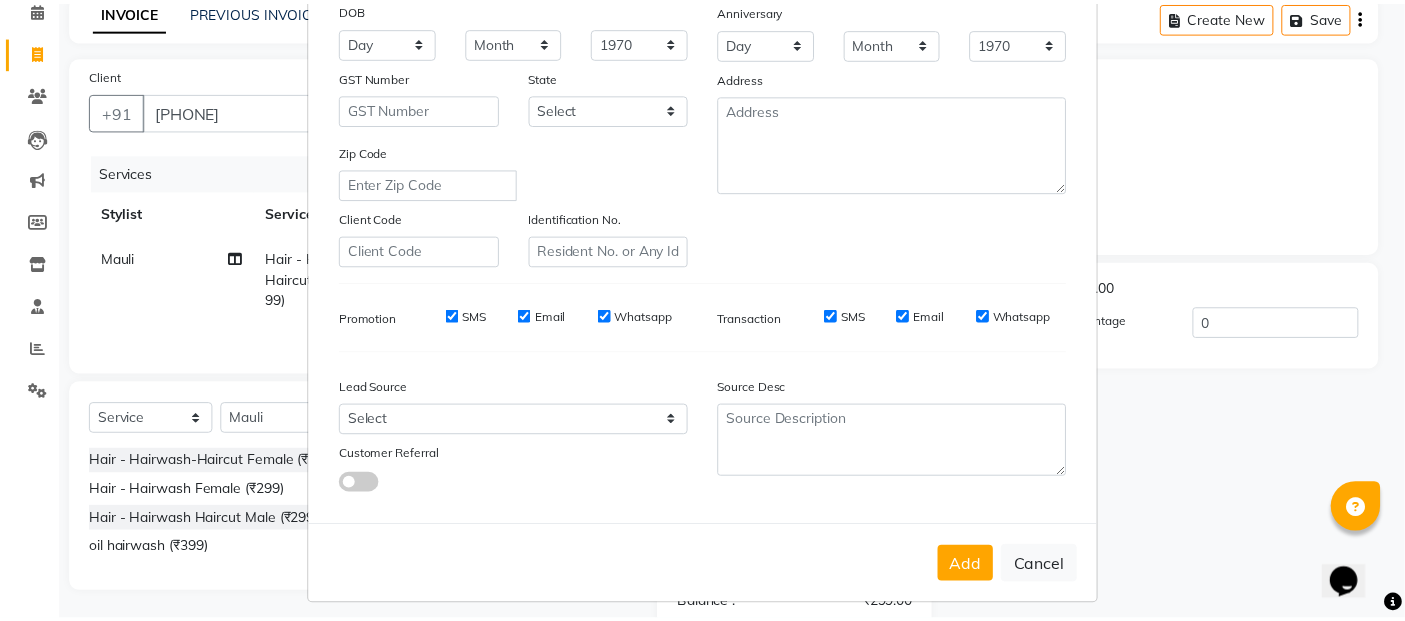 scroll, scrollTop: 300, scrollLeft: 0, axis: vertical 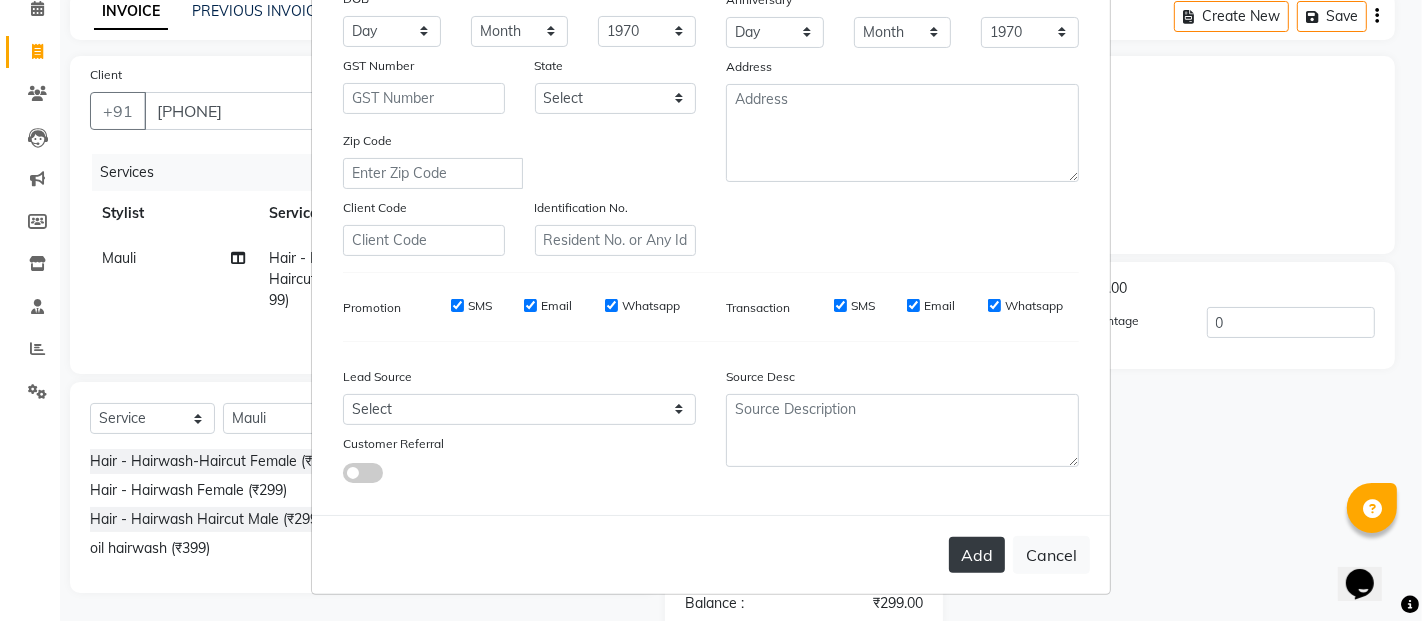 click on "Add" at bounding box center [977, 555] 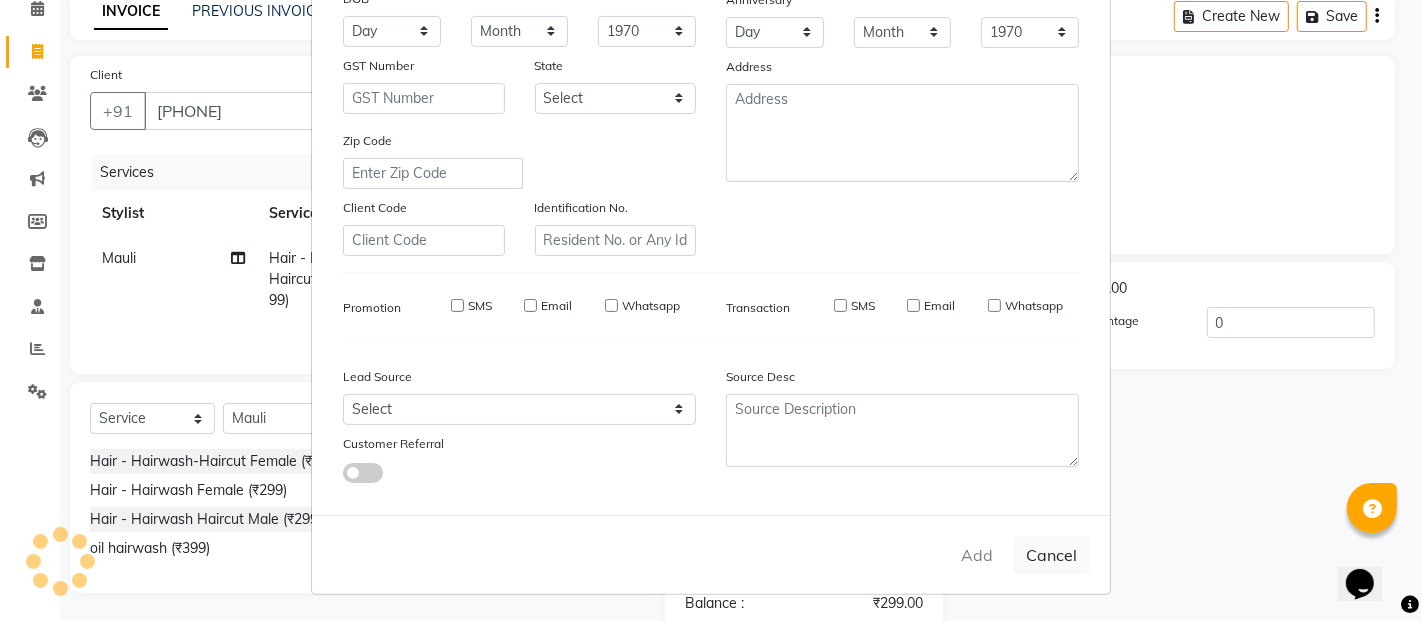 type 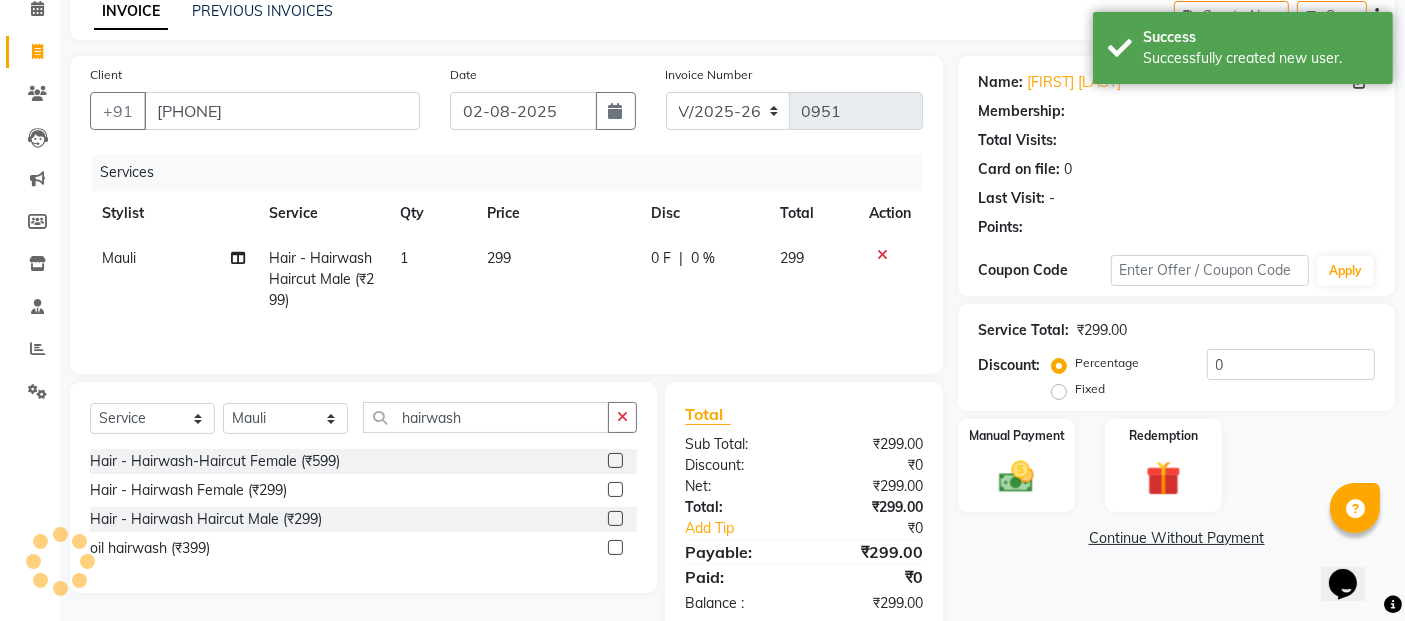 select on "1: Object" 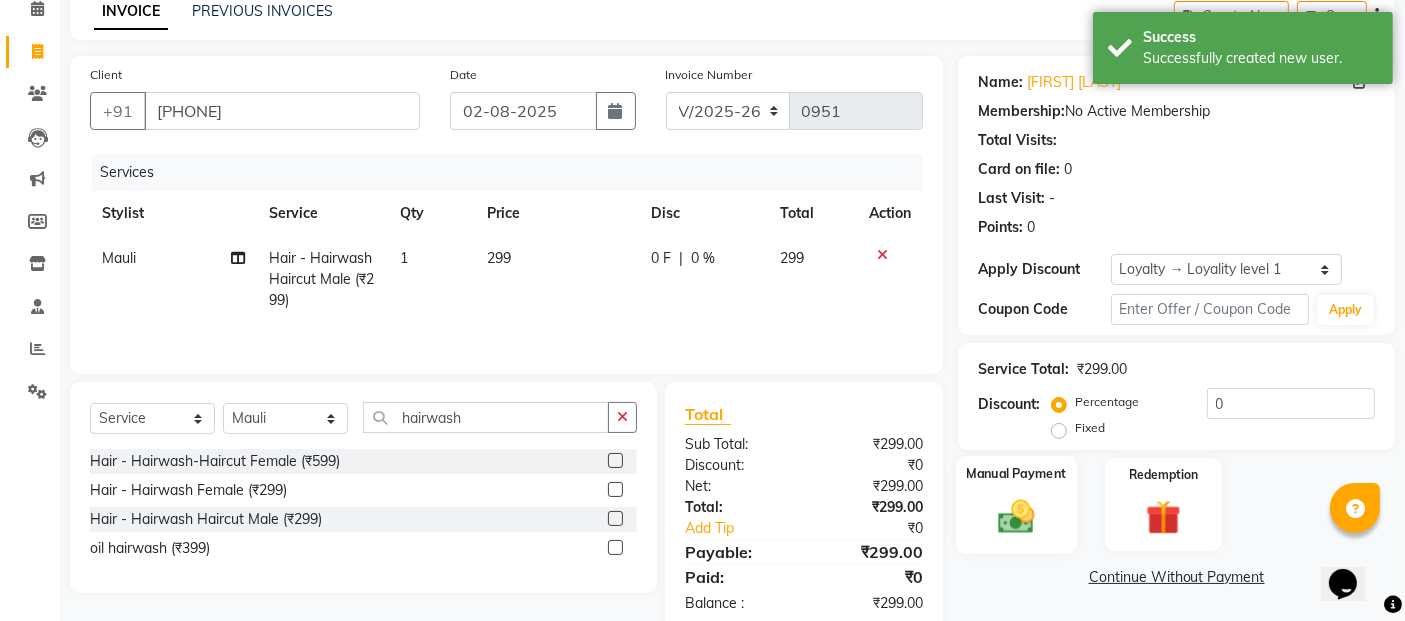 scroll, scrollTop: 137, scrollLeft: 0, axis: vertical 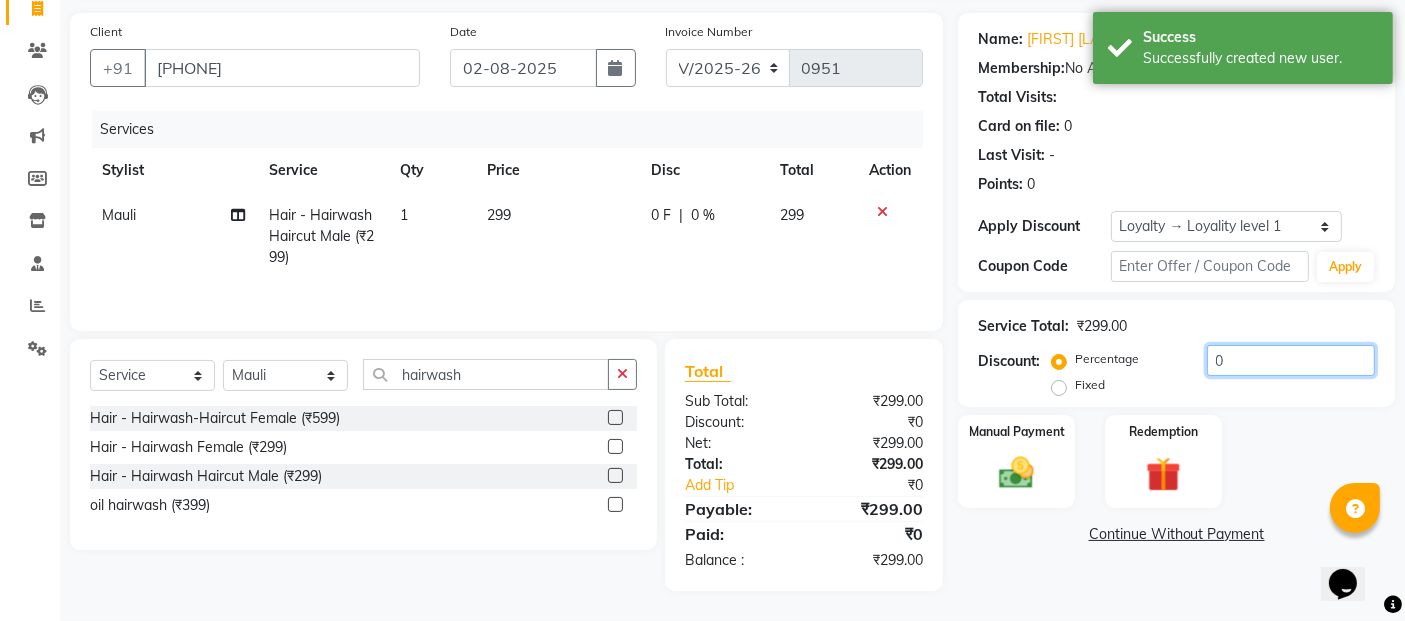 click on "0" 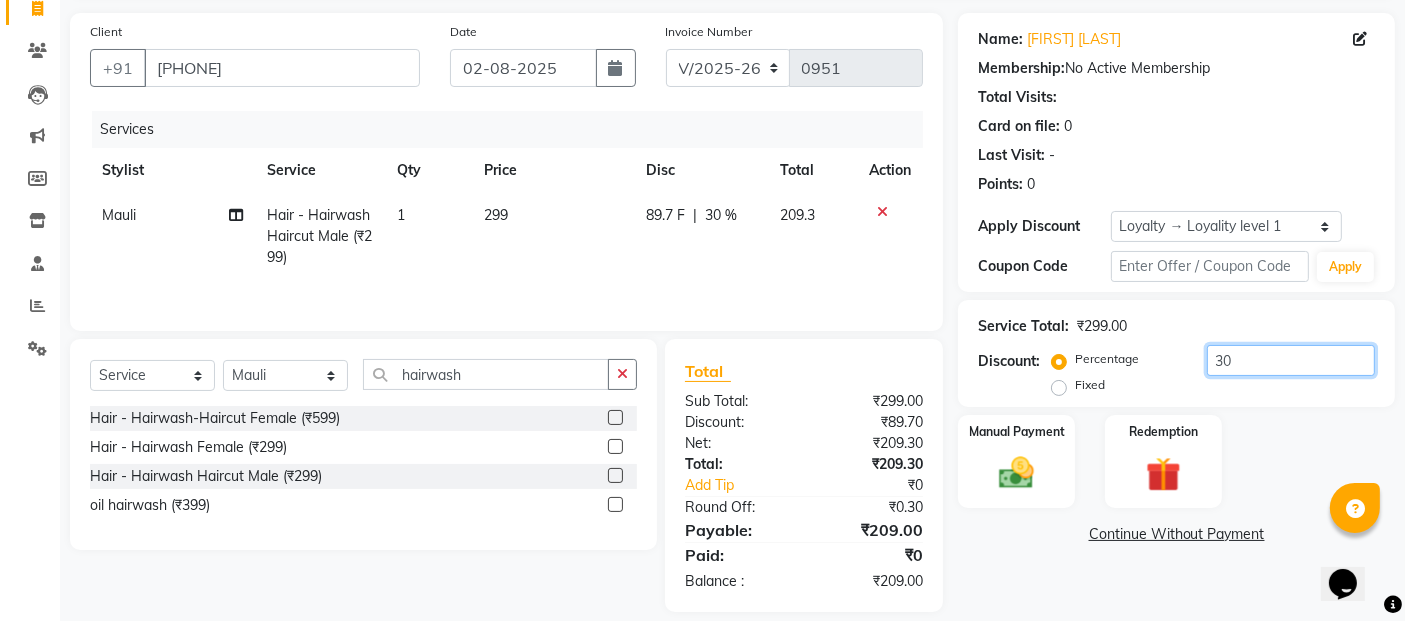 scroll, scrollTop: 158, scrollLeft: 0, axis: vertical 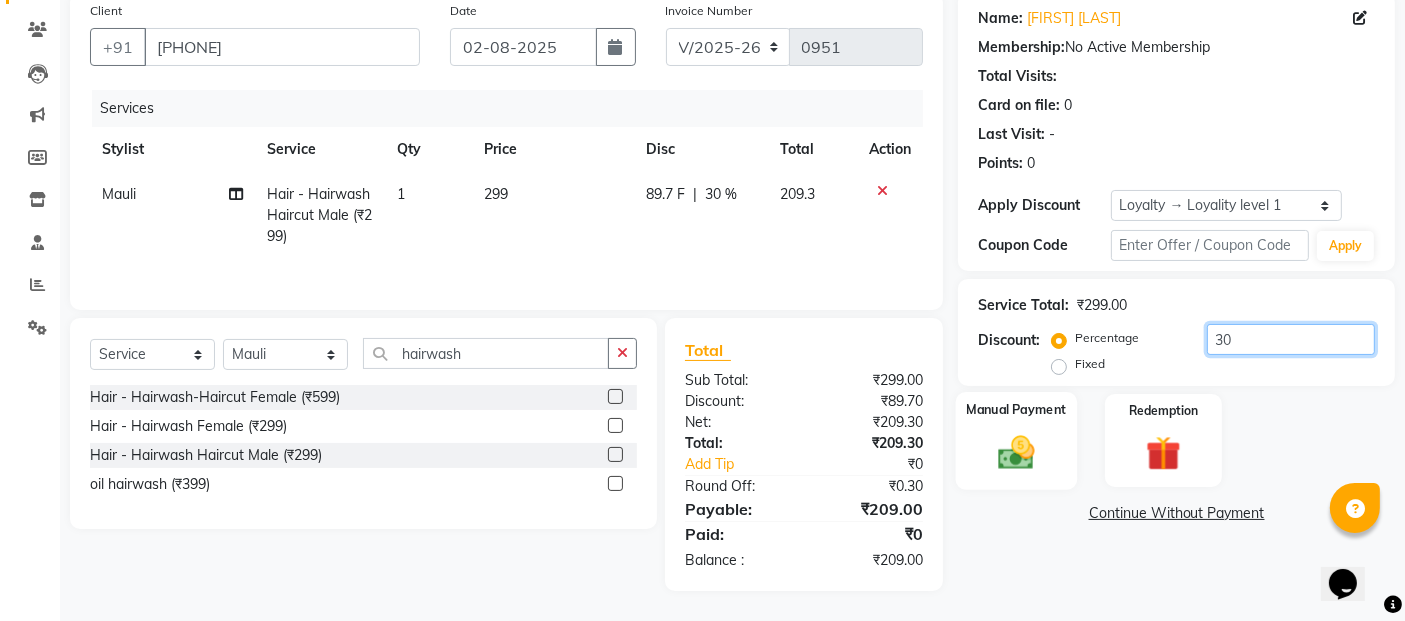 type on "30" 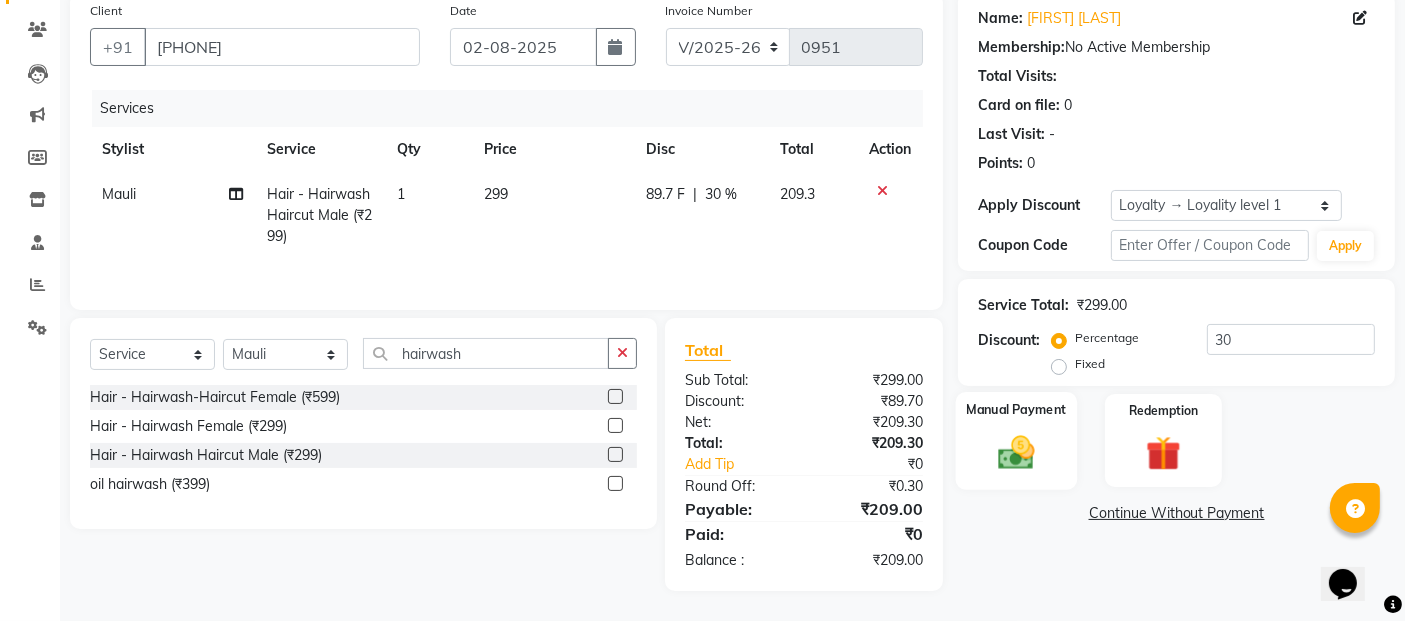 click 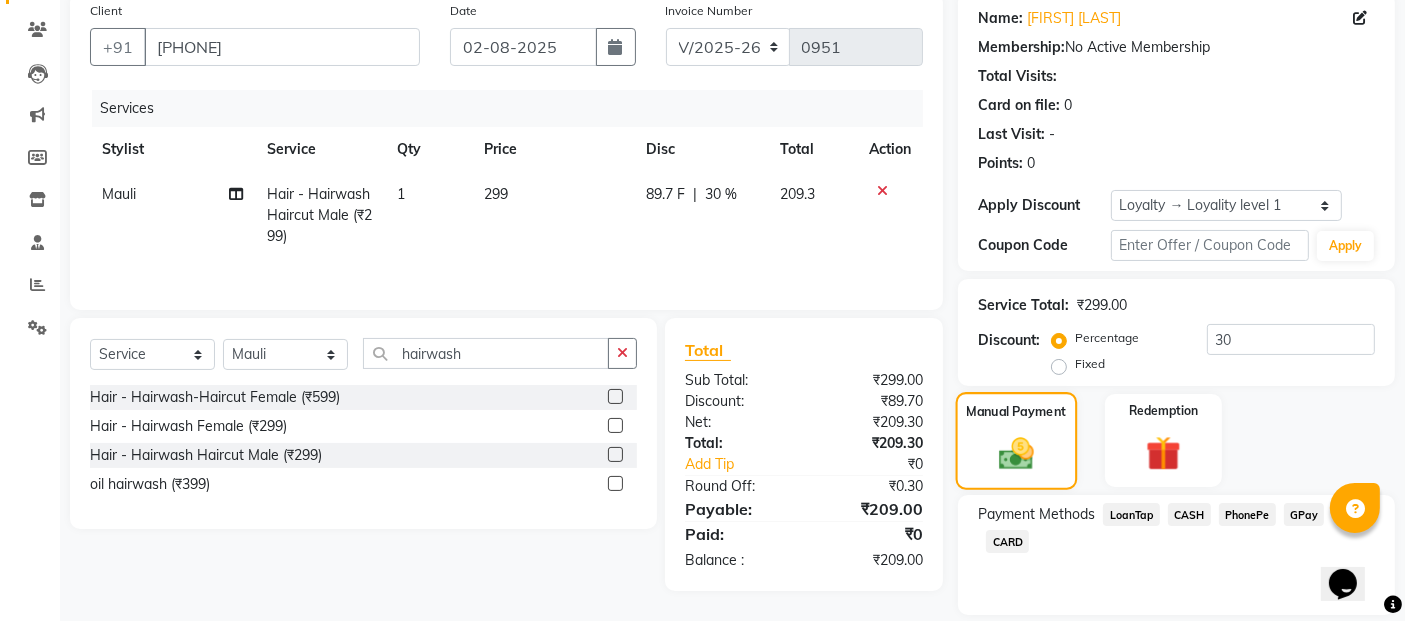 click 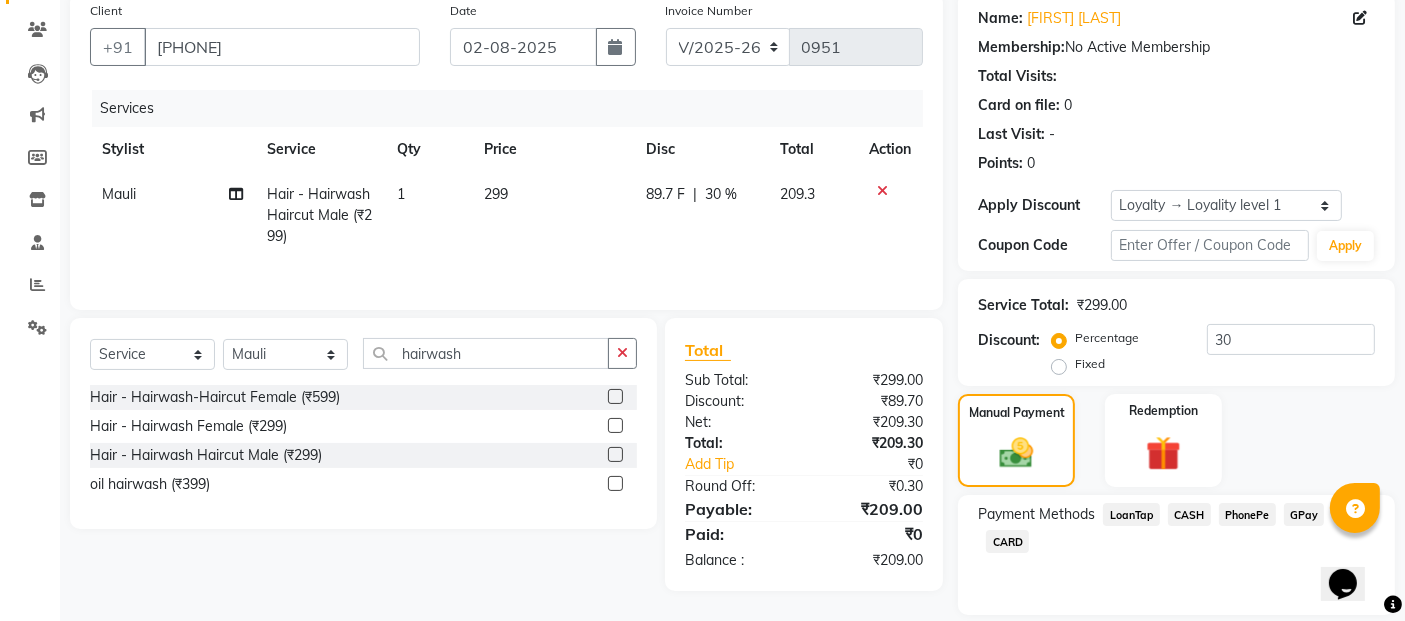 click on "GPay" 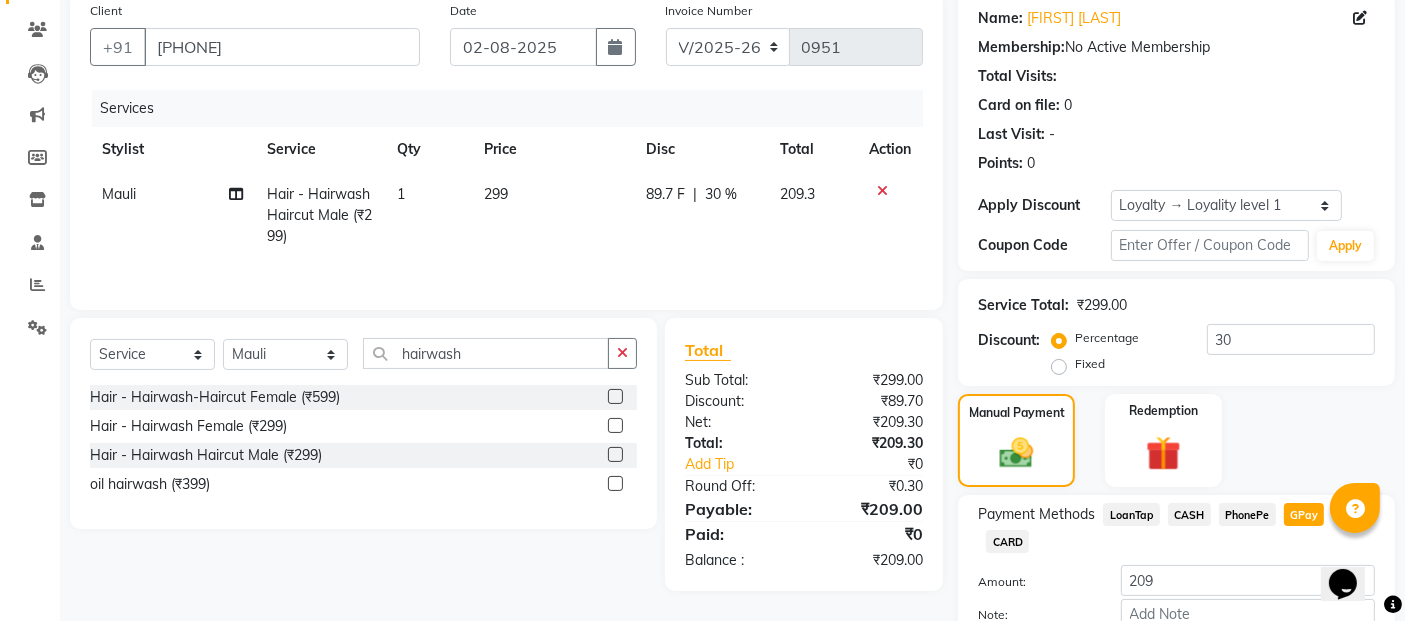 scroll, scrollTop: 251, scrollLeft: 0, axis: vertical 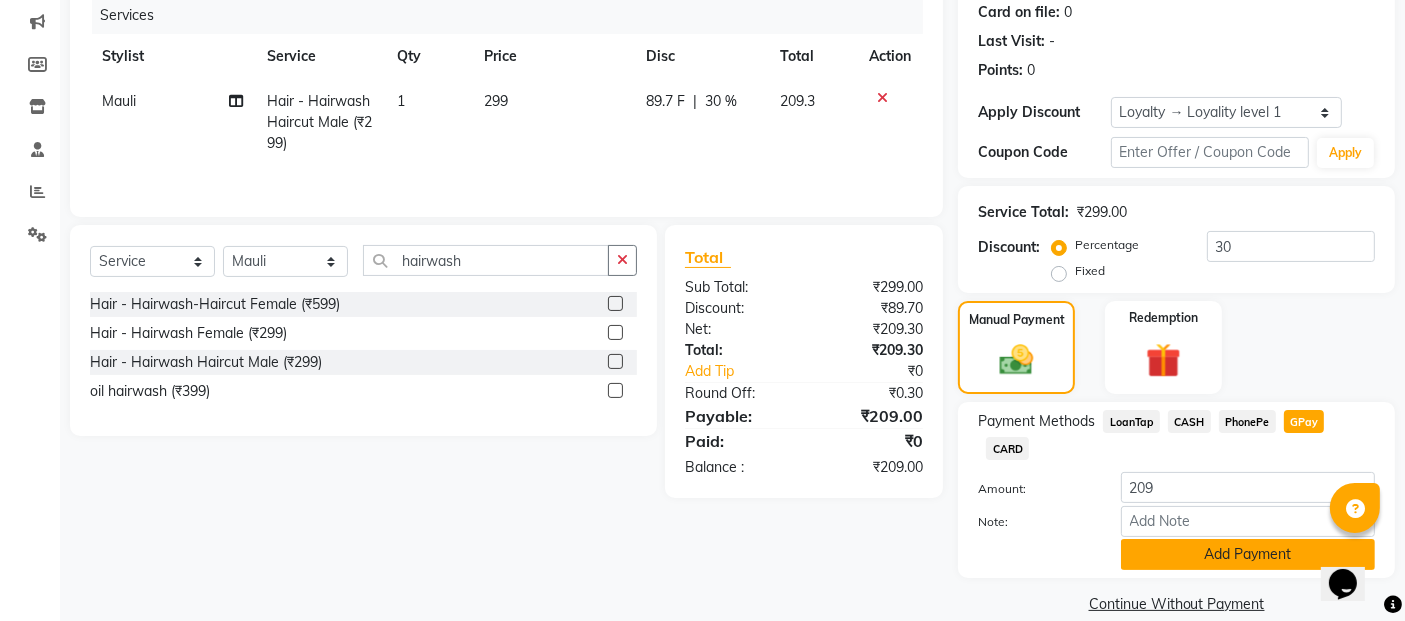 click on "Add Payment" 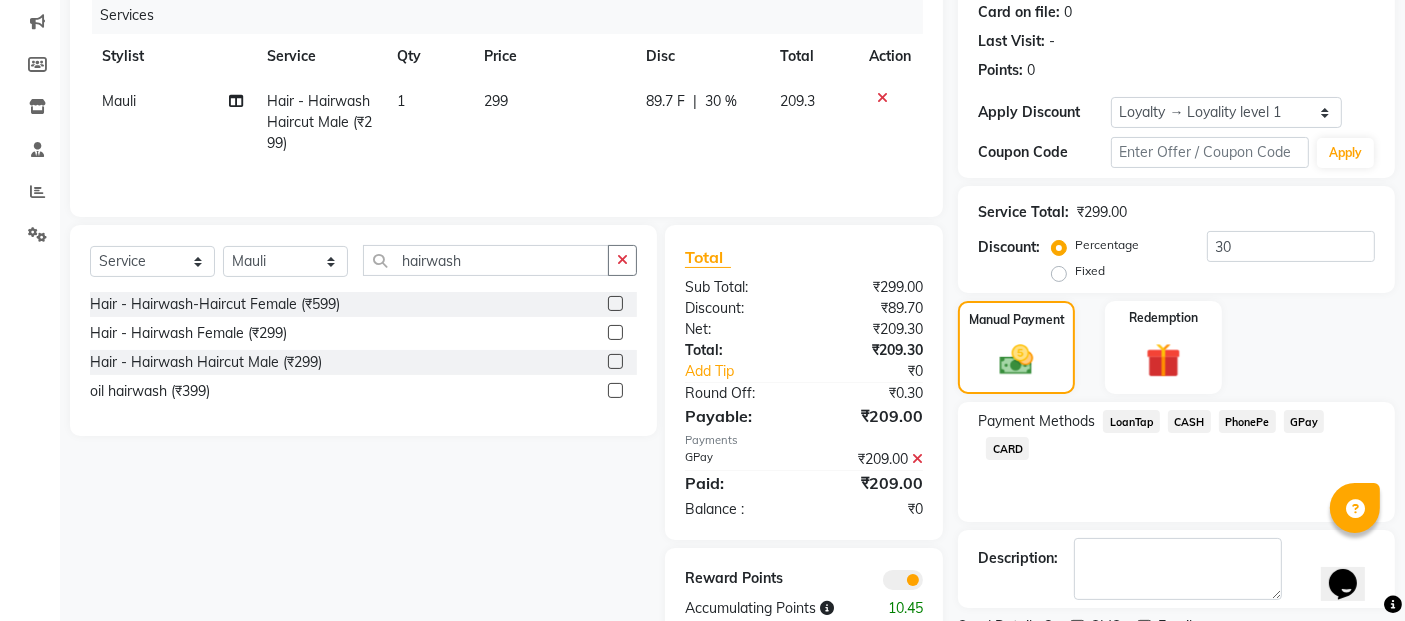 scroll, scrollTop: 334, scrollLeft: 0, axis: vertical 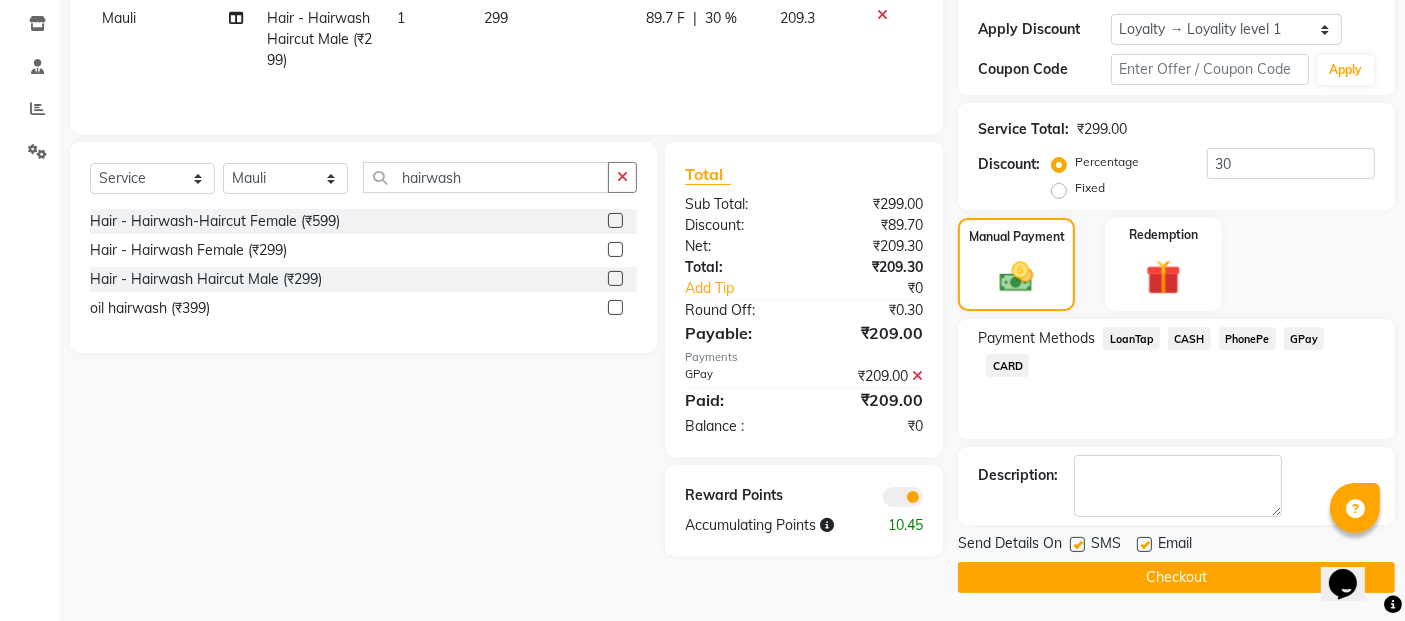 click 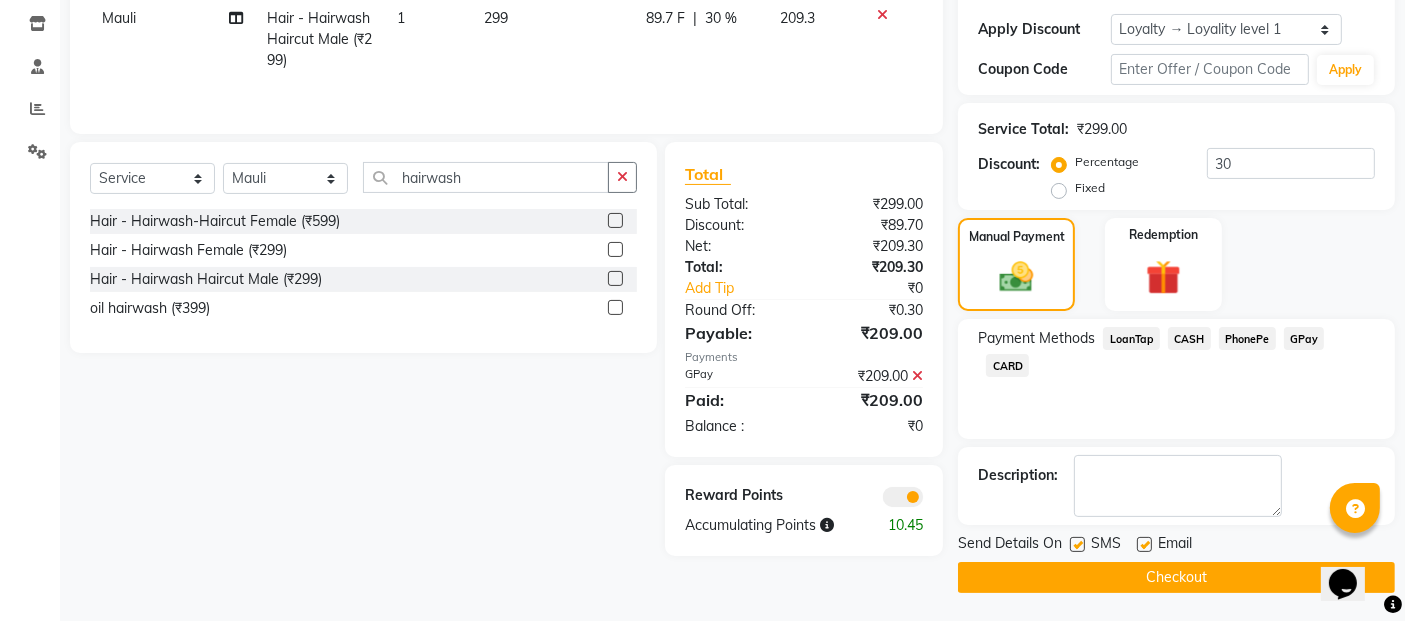 click 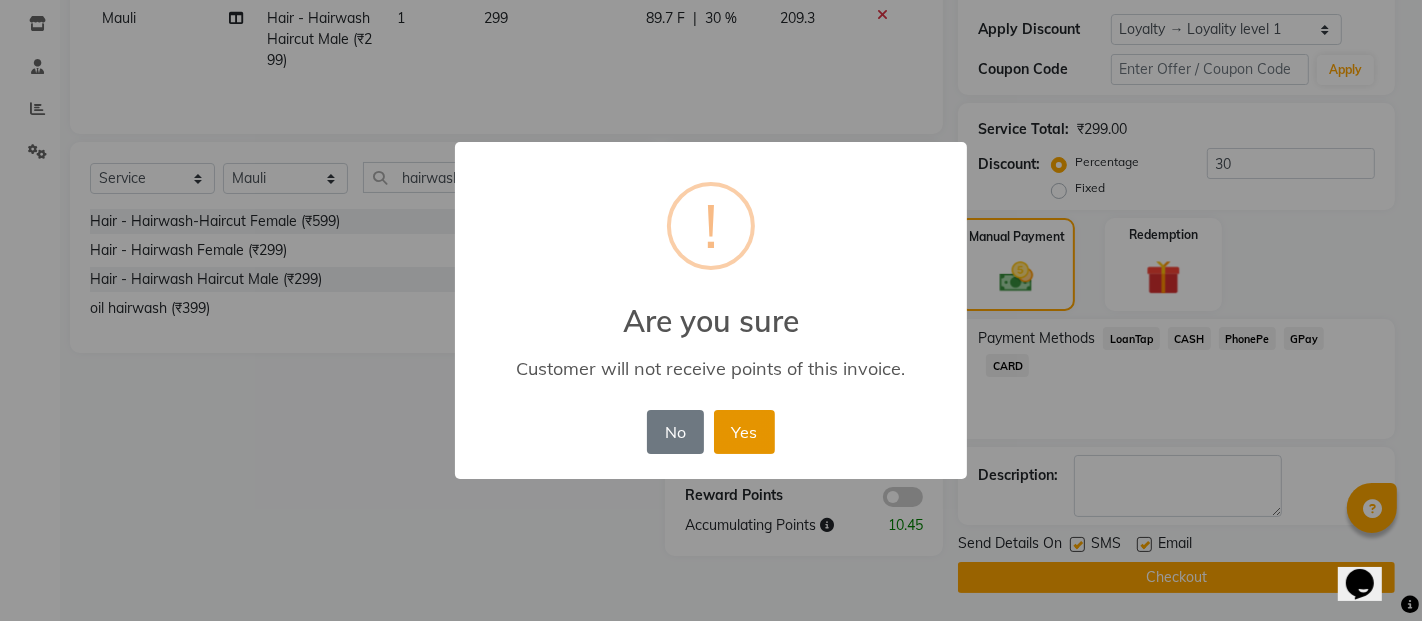 click on "Yes" at bounding box center (744, 432) 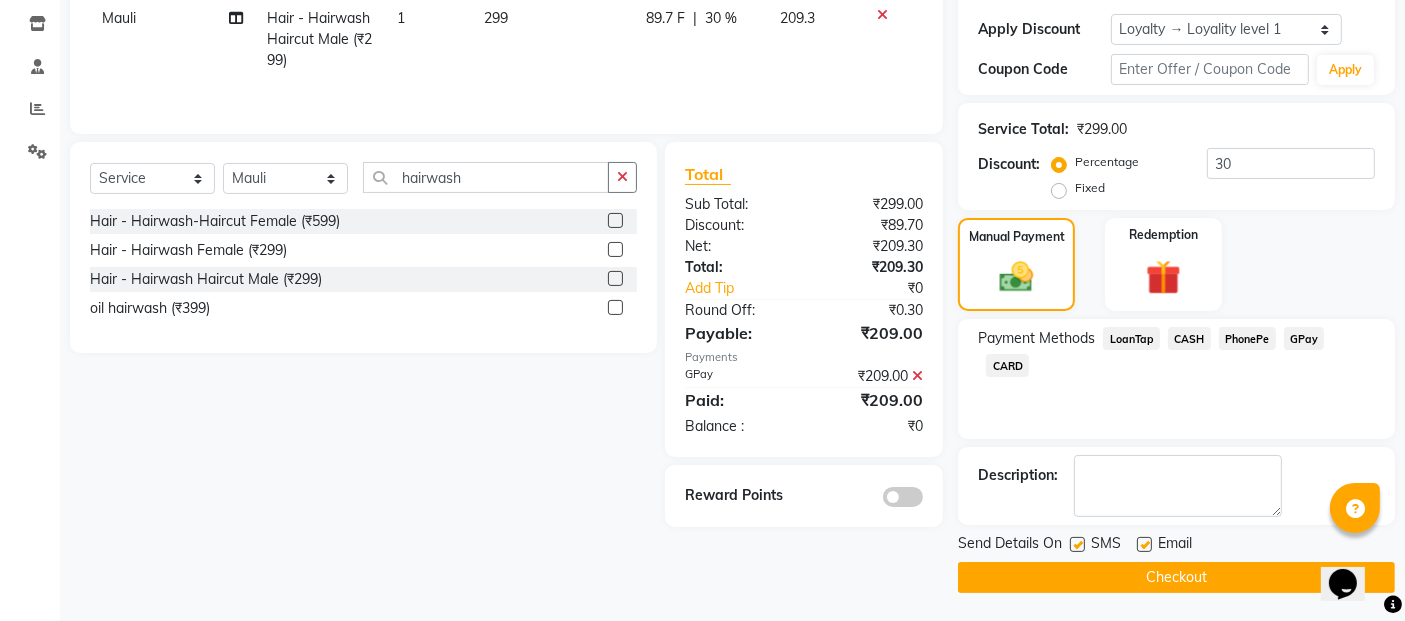 click on "Checkout" 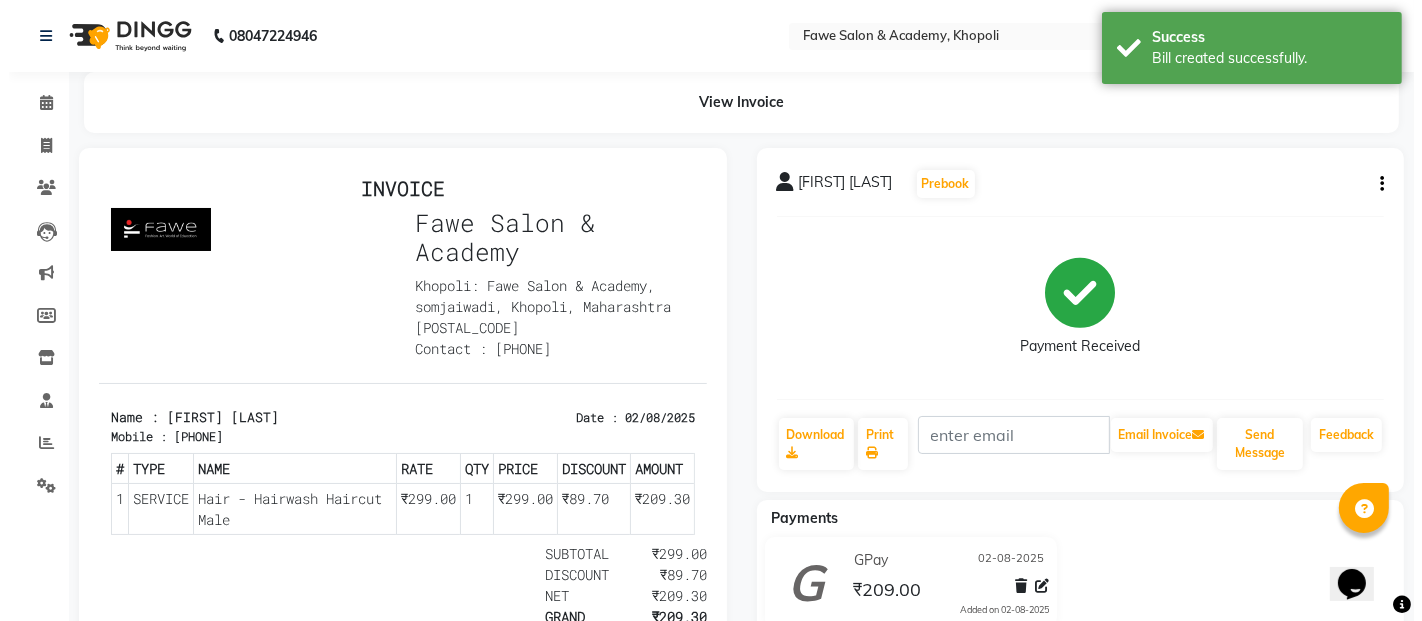 scroll, scrollTop: 0, scrollLeft: 0, axis: both 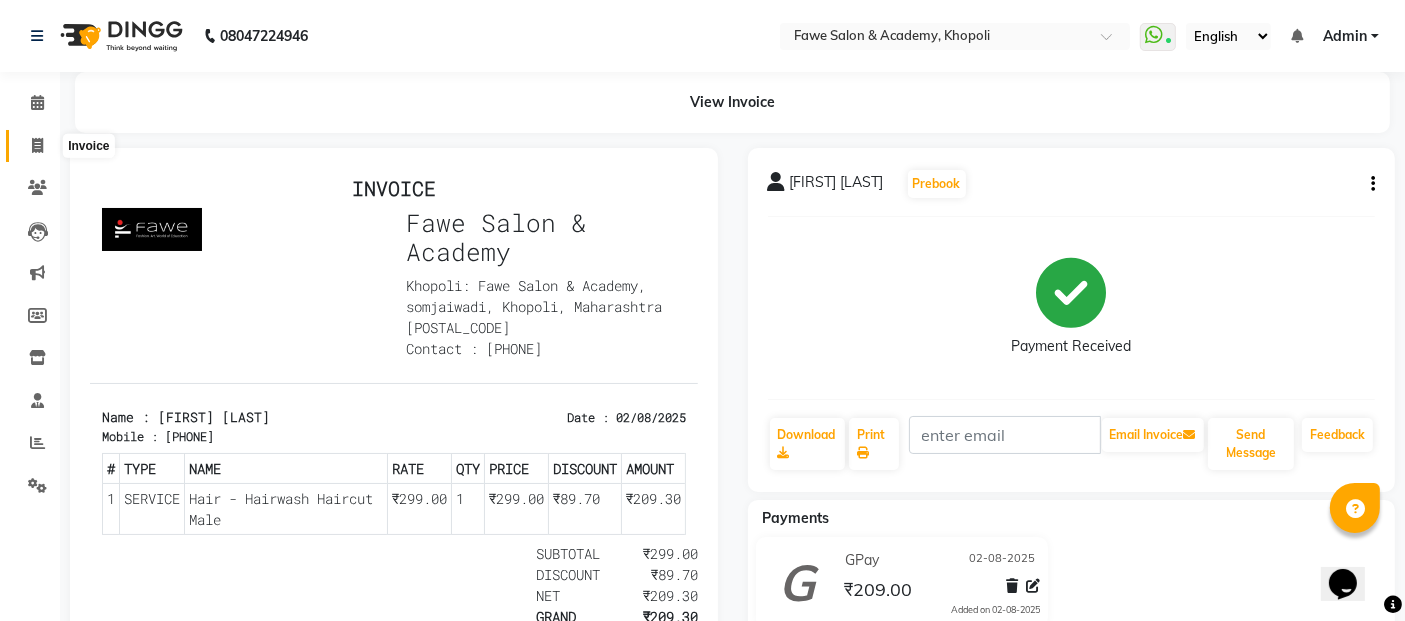 click 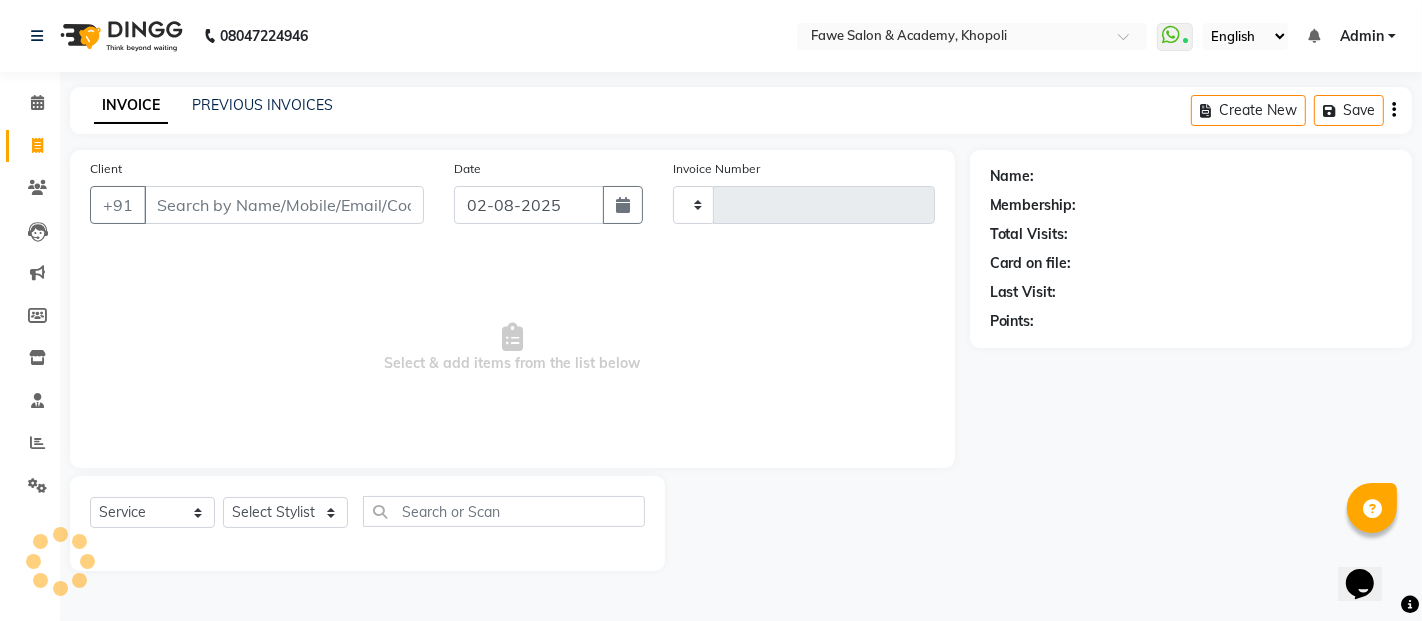 type on "0952" 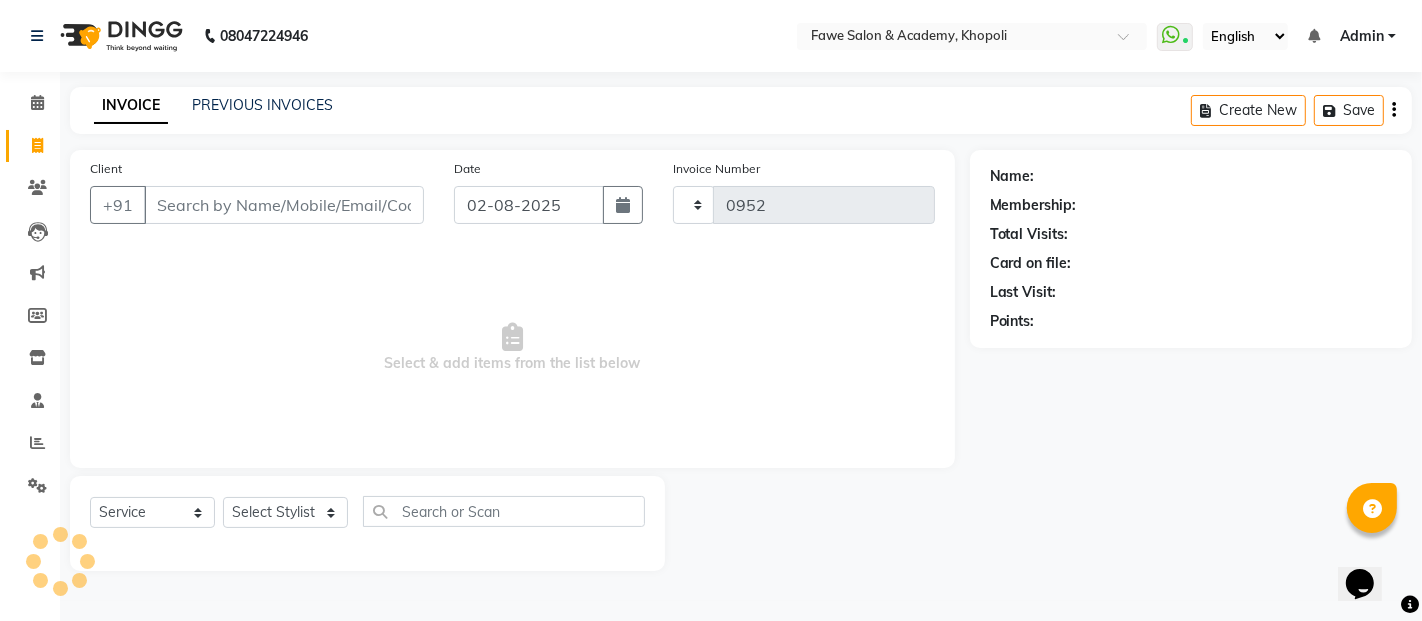 select on "879" 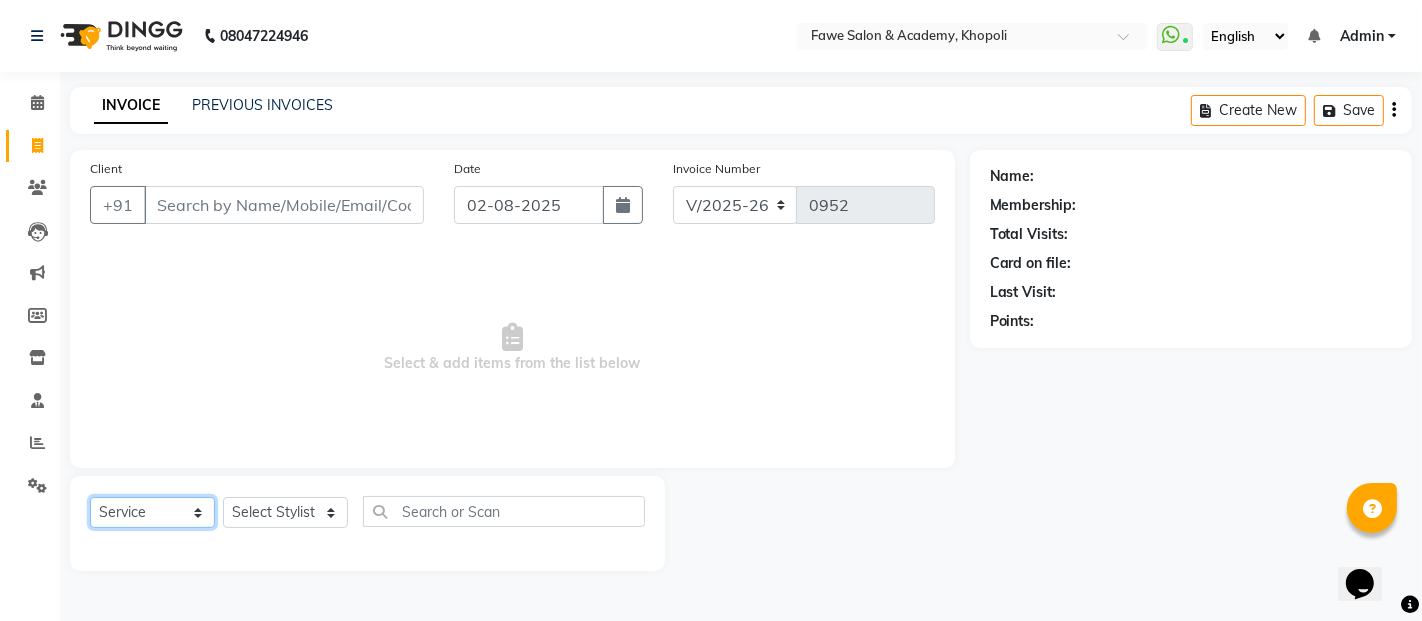 click on "Select  Service  Product  Membership  Package Voucher Prepaid Gift Card" 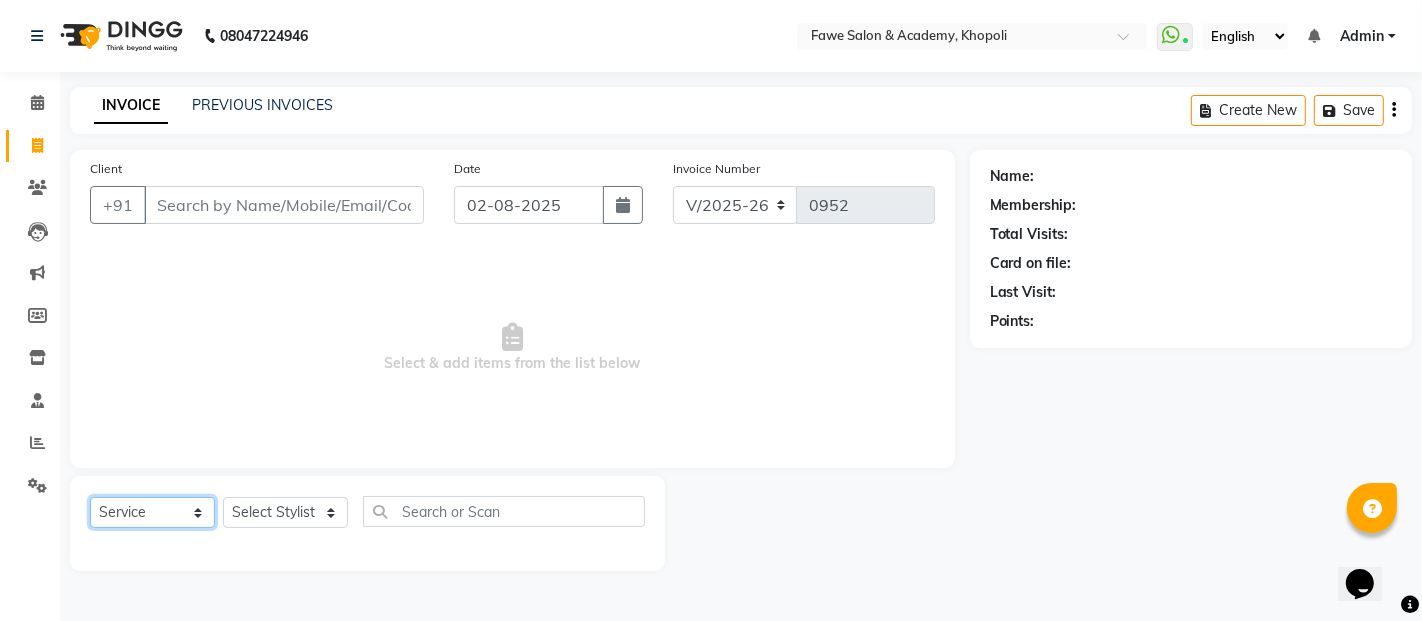 click on "Select  Service  Product  Membership  Package Voucher Prepaid Gift Card" 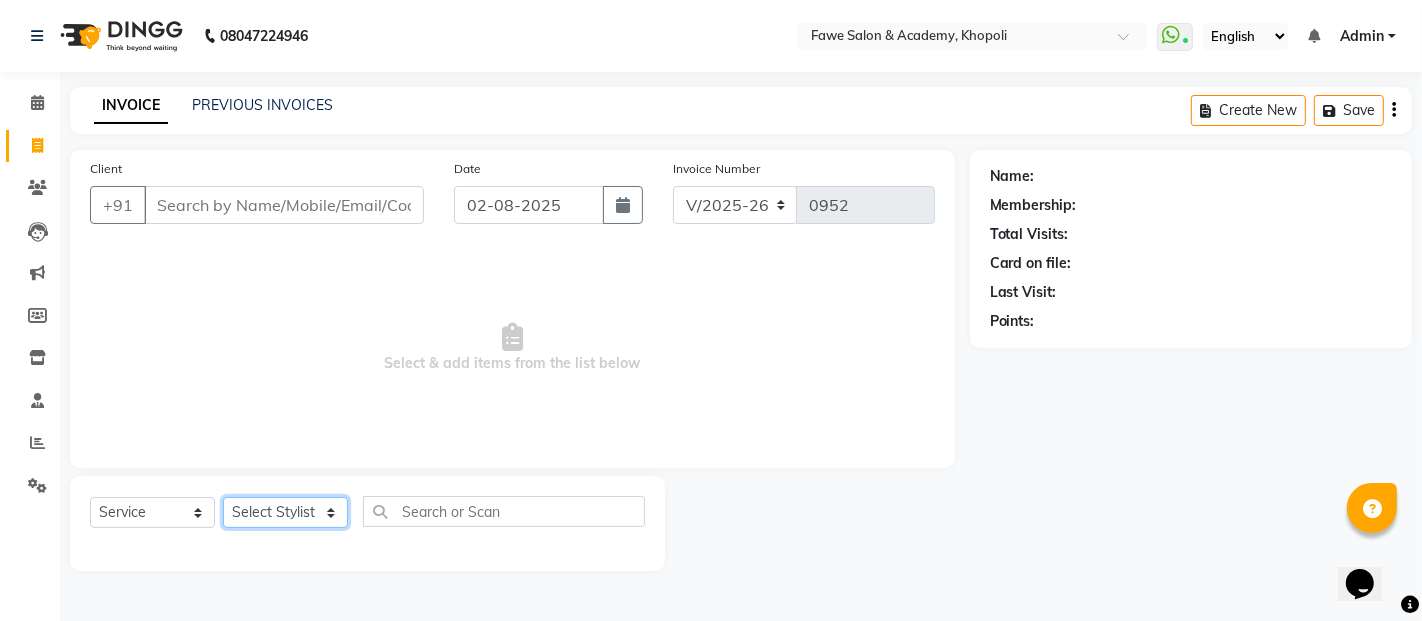 click on "Select Stylist [FIRST] [LAST] [LAST] [LAST] [LAST] [LAST]" 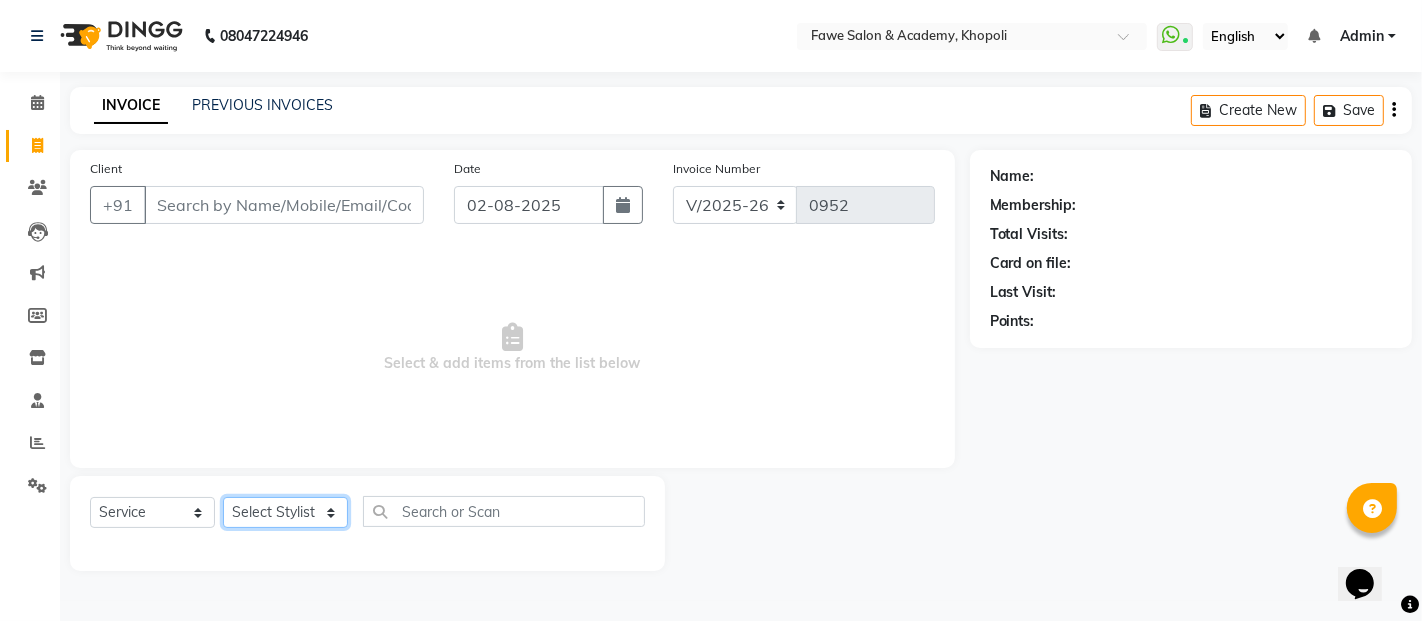 select on "14304" 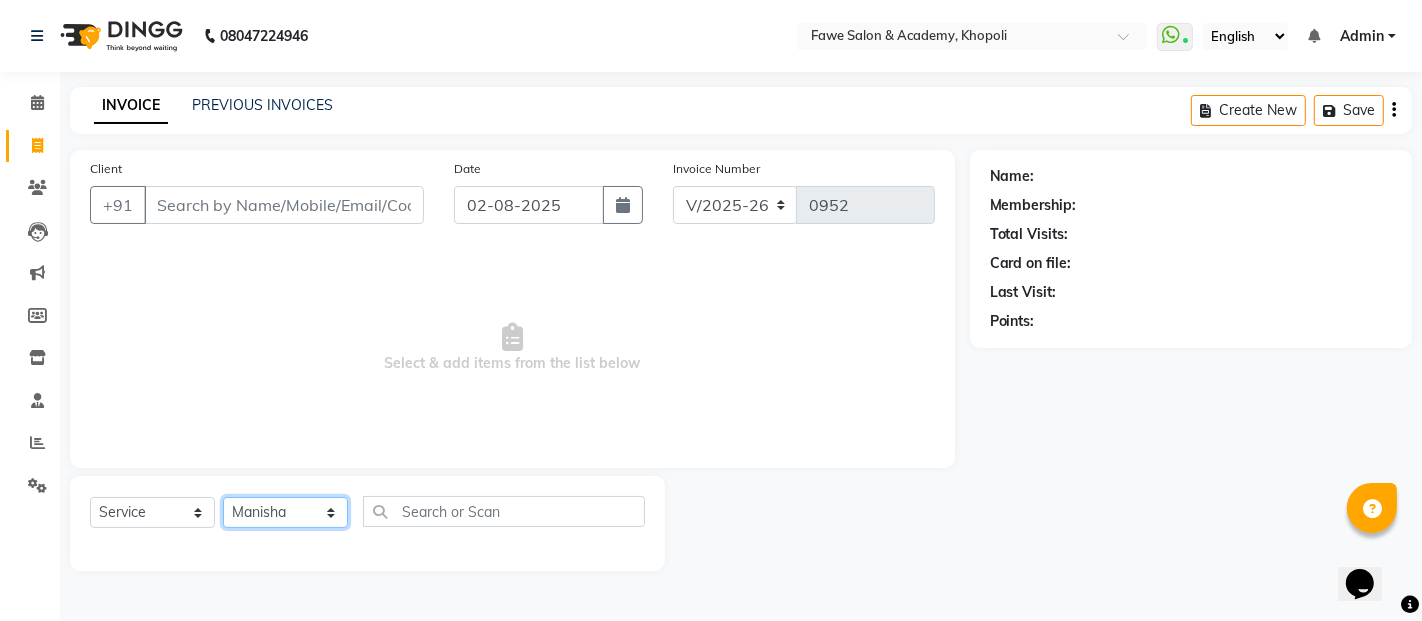 click on "Select Stylist [FIRST] [LAST] [LAST] [LAST] [LAST] [LAST]" 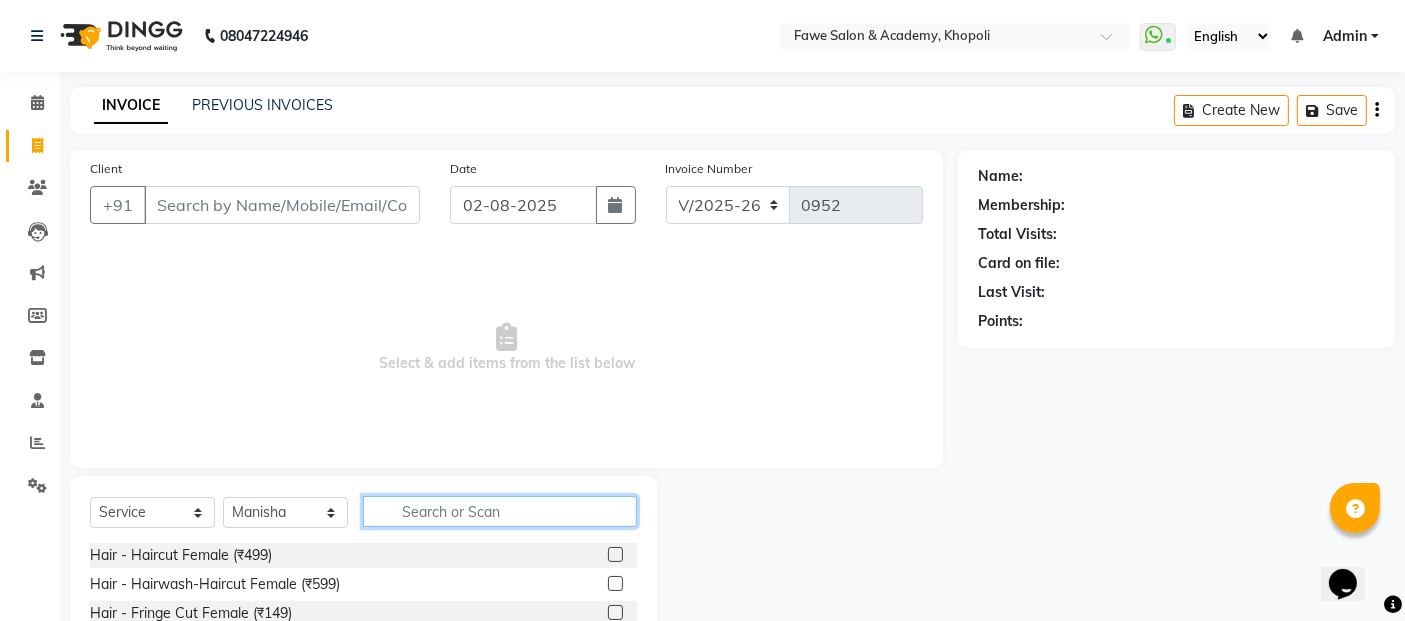 click 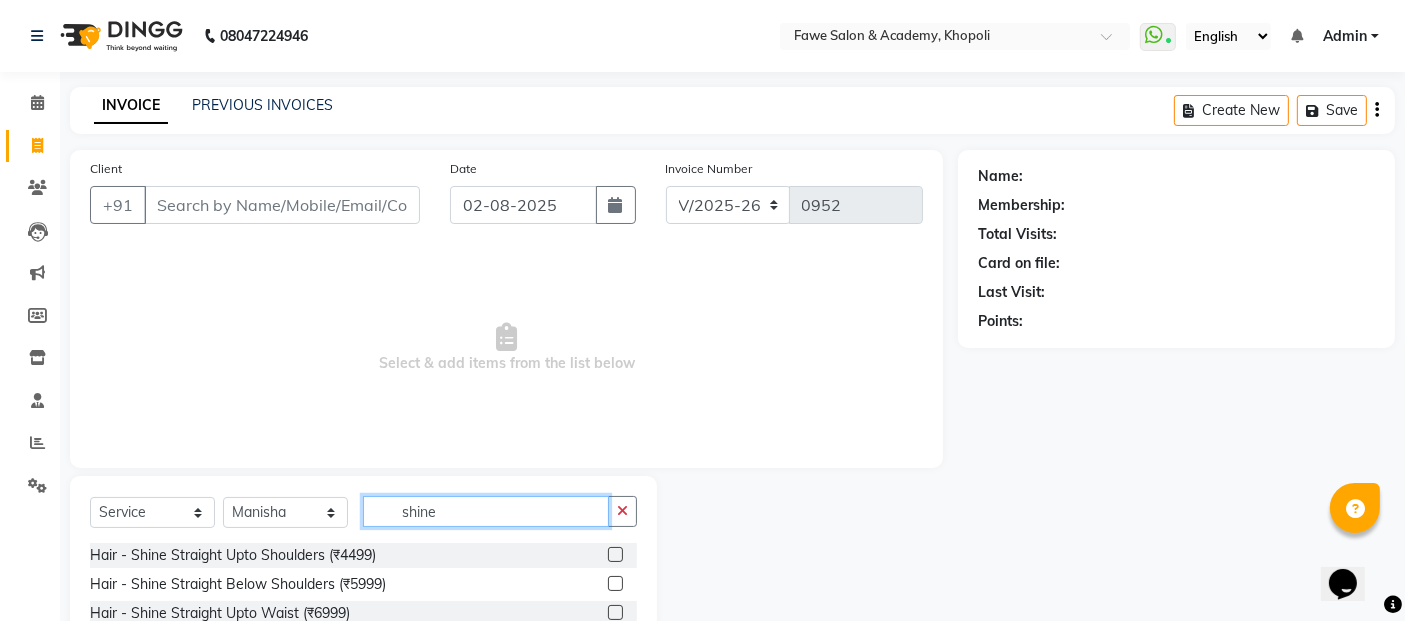 type on "shine" 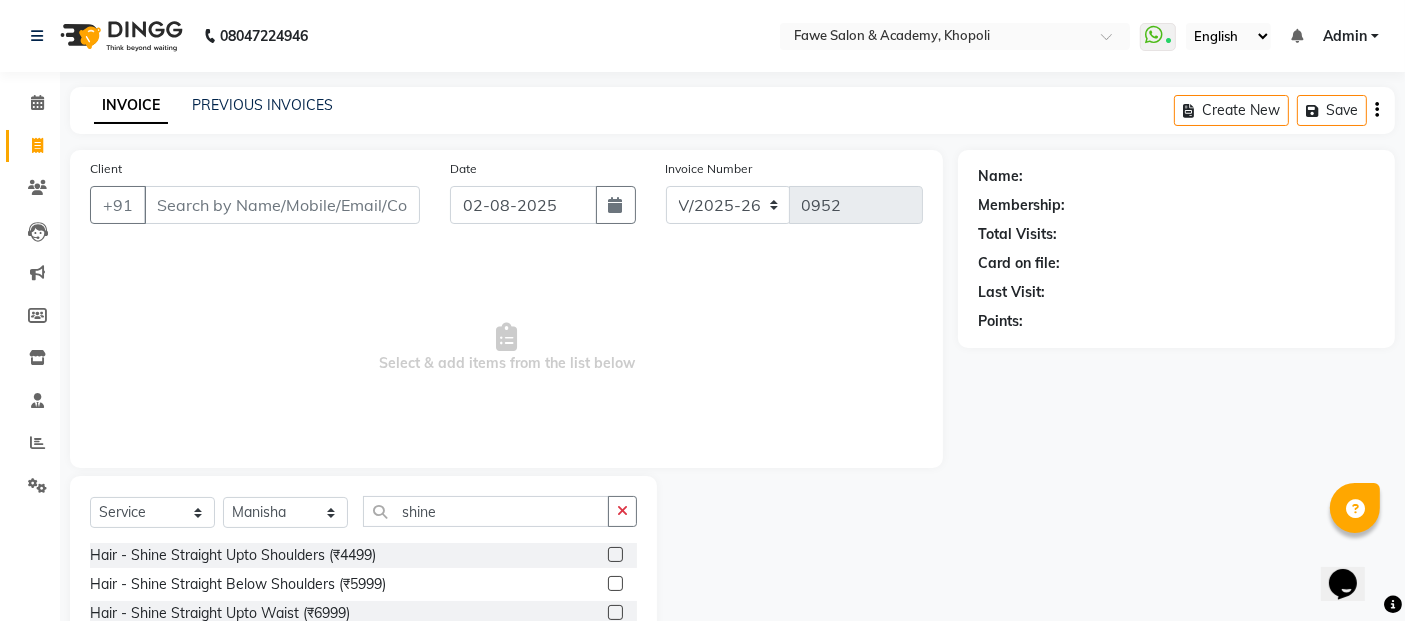 click 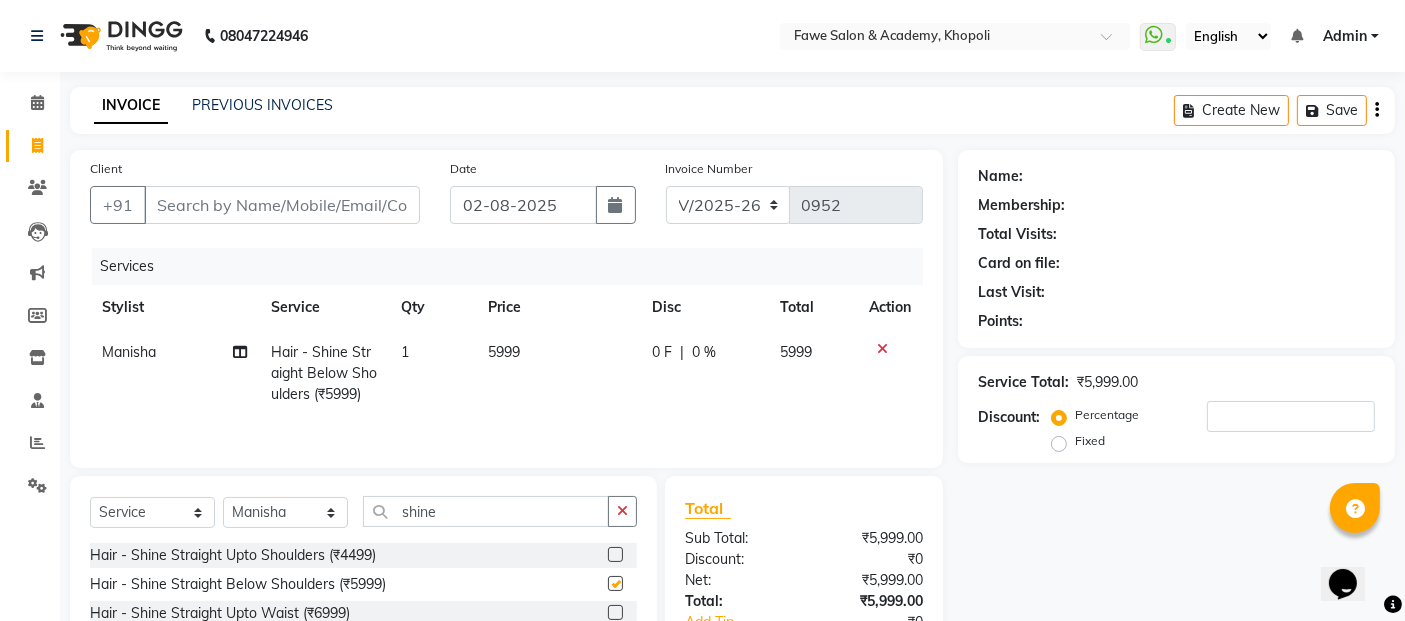 checkbox on "false" 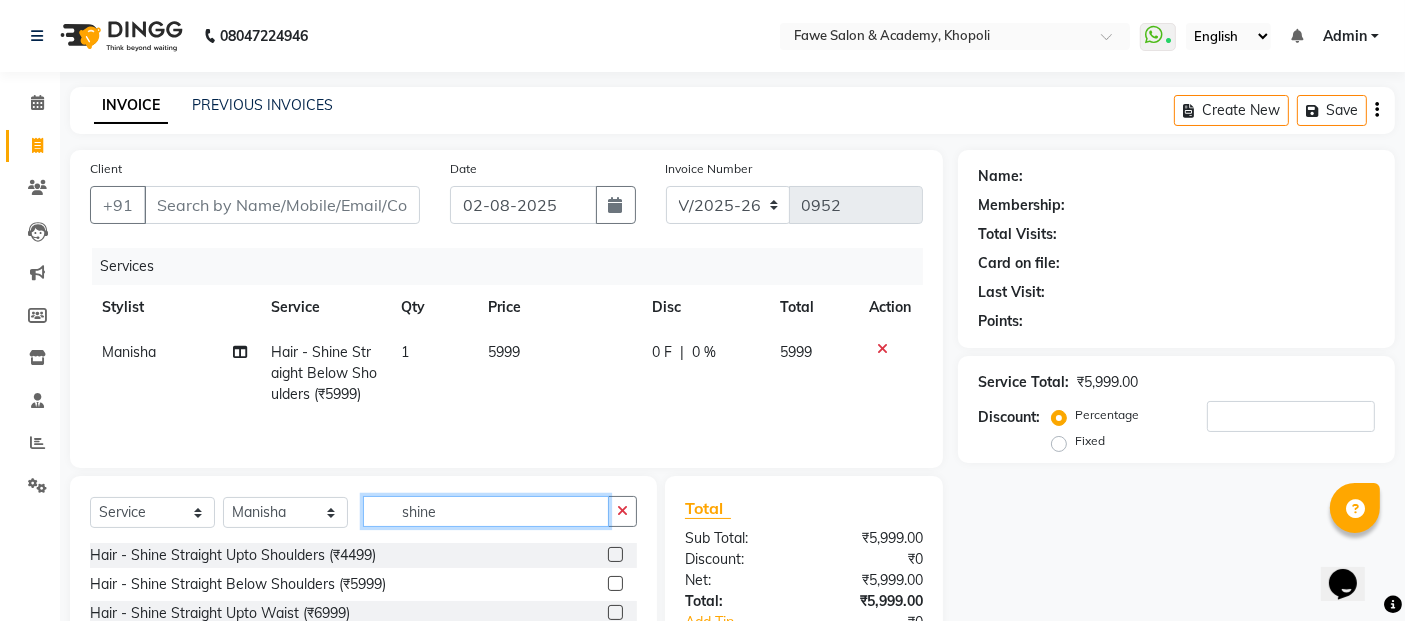 click on "shine" 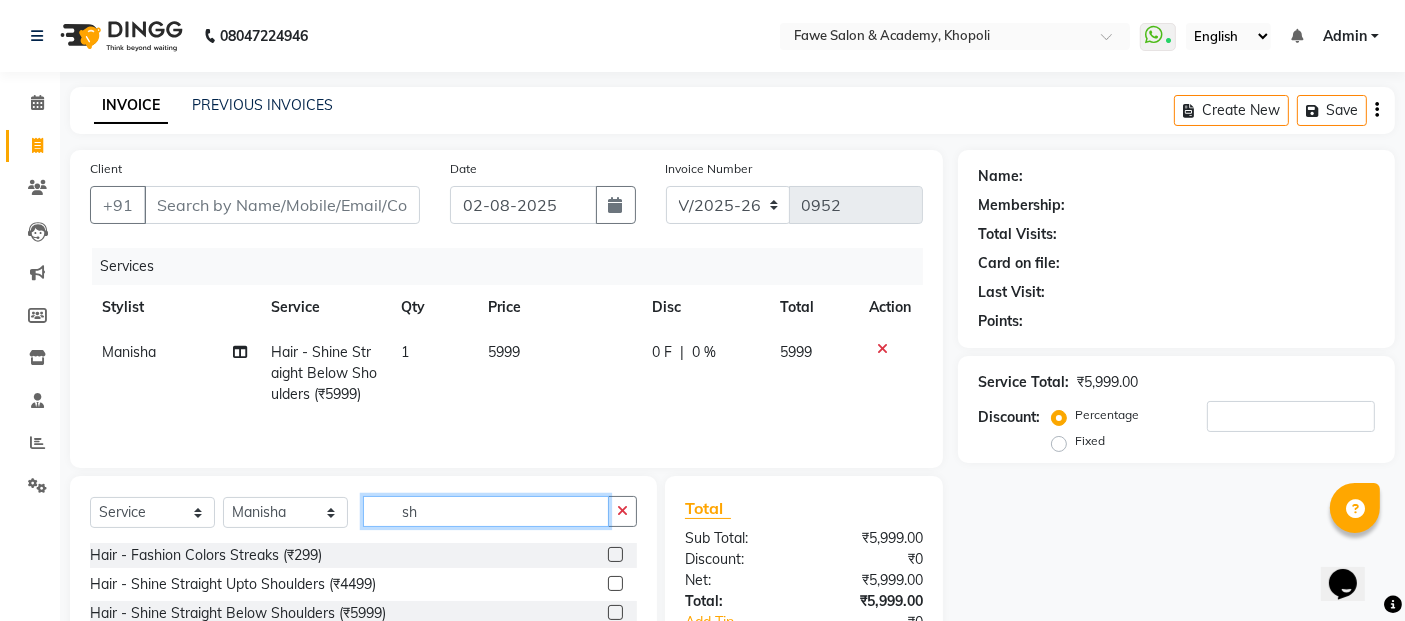 type on "s" 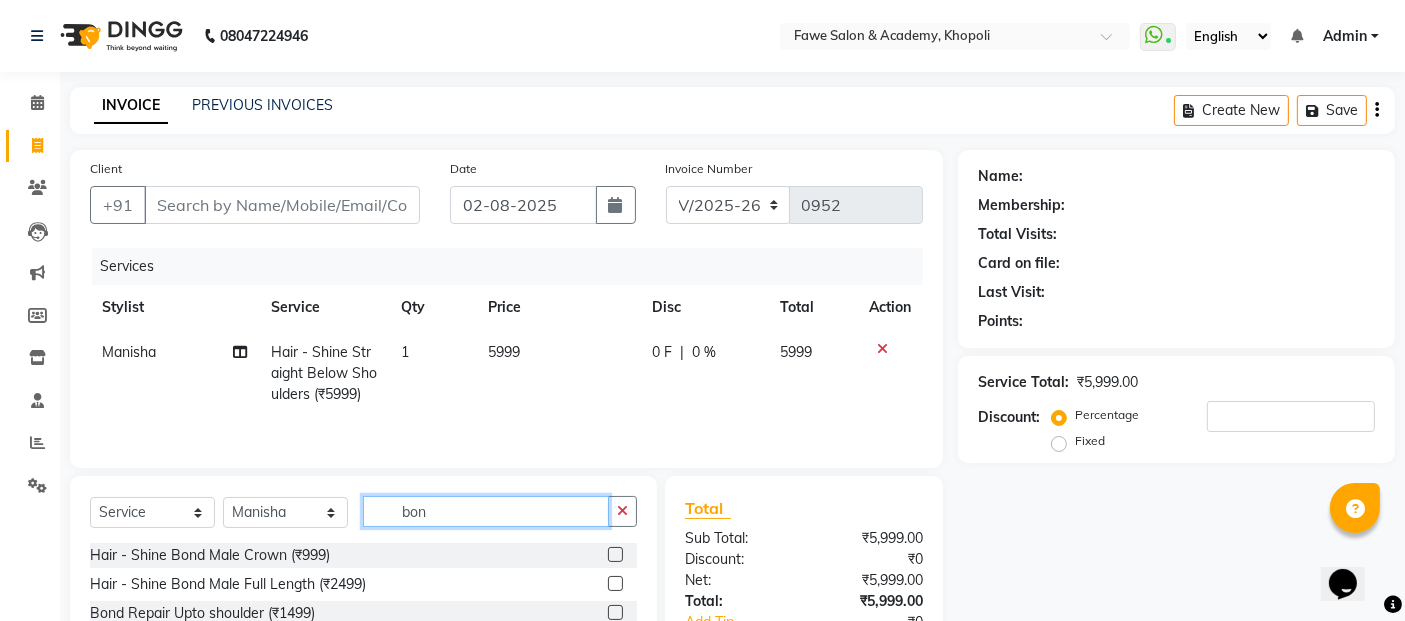 type on "bond" 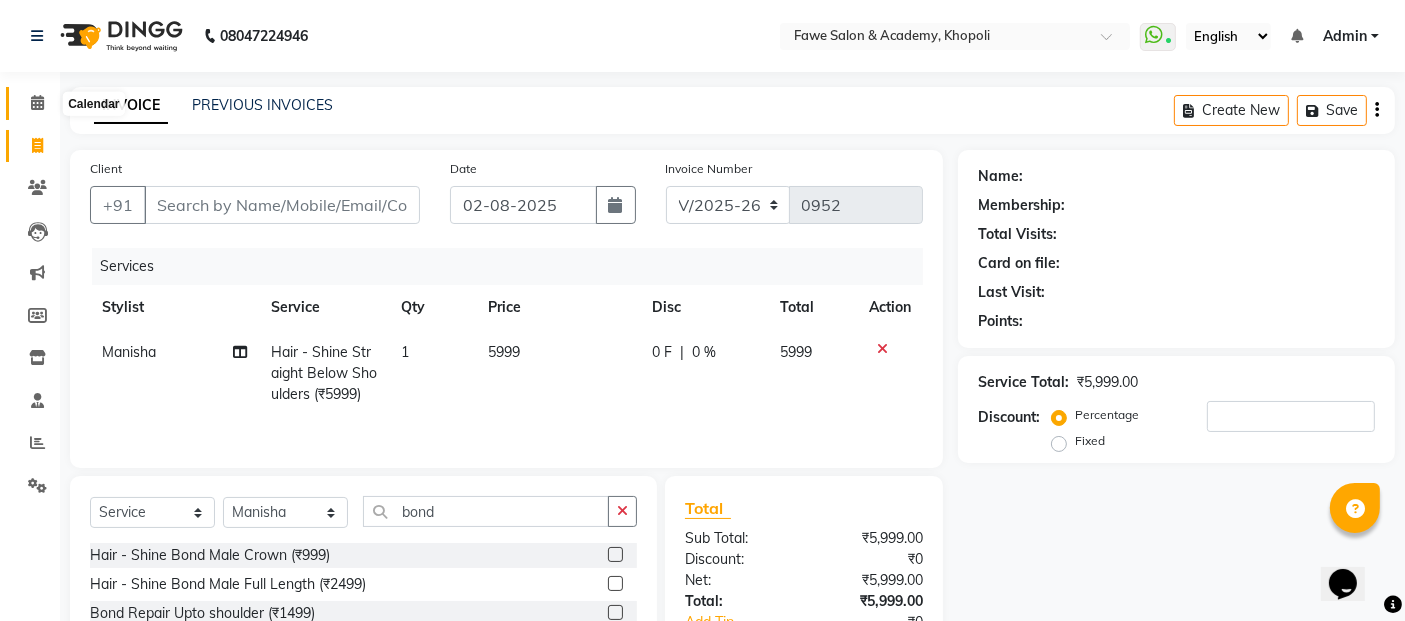 click 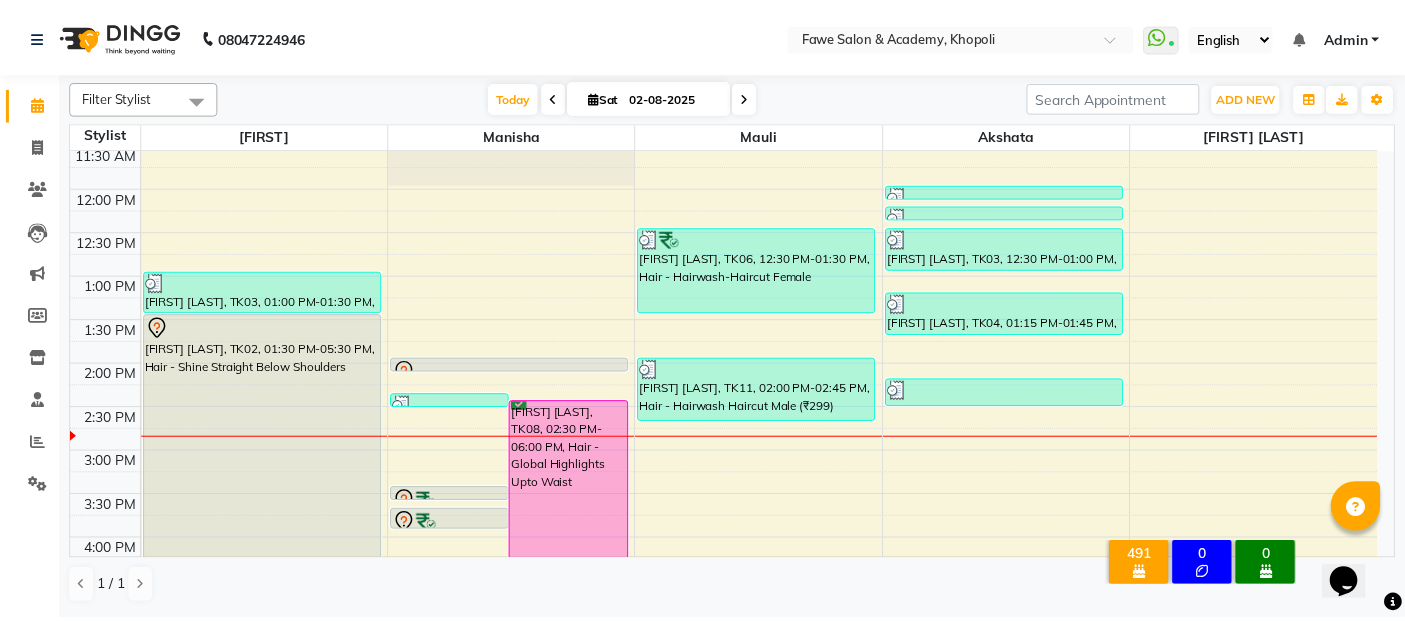 scroll, scrollTop: 370, scrollLeft: 0, axis: vertical 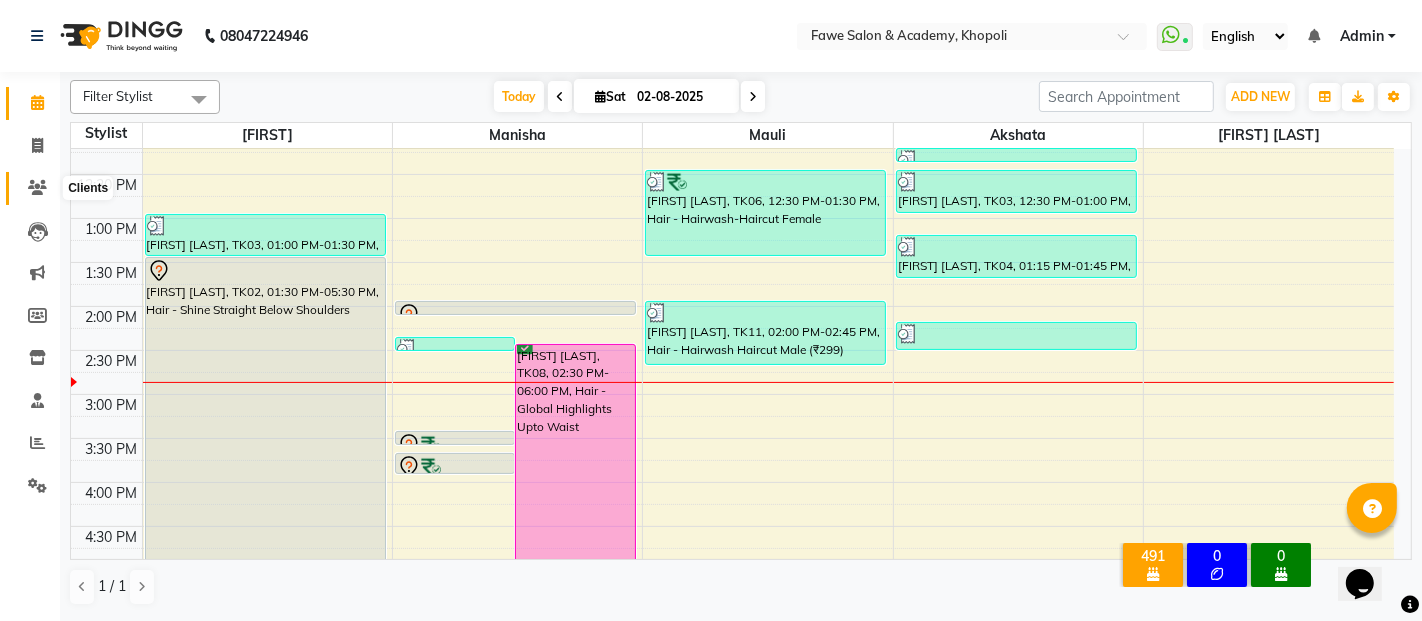 click 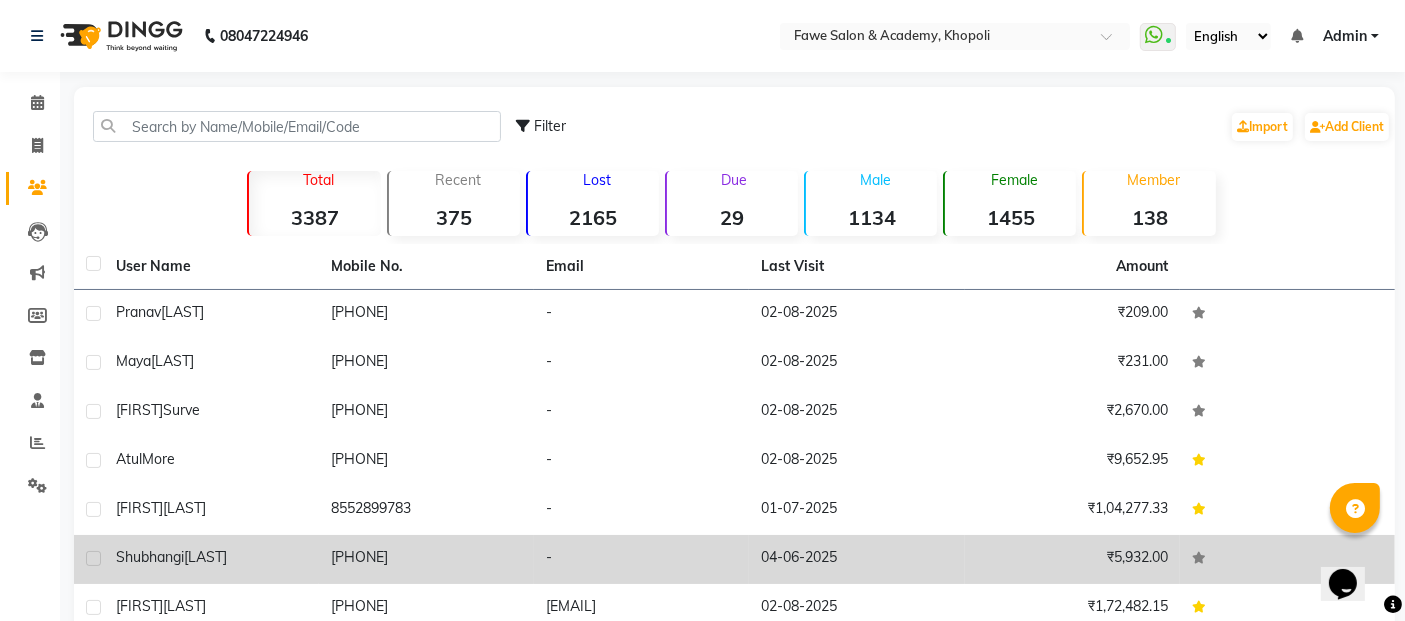 click on "shubhangi" 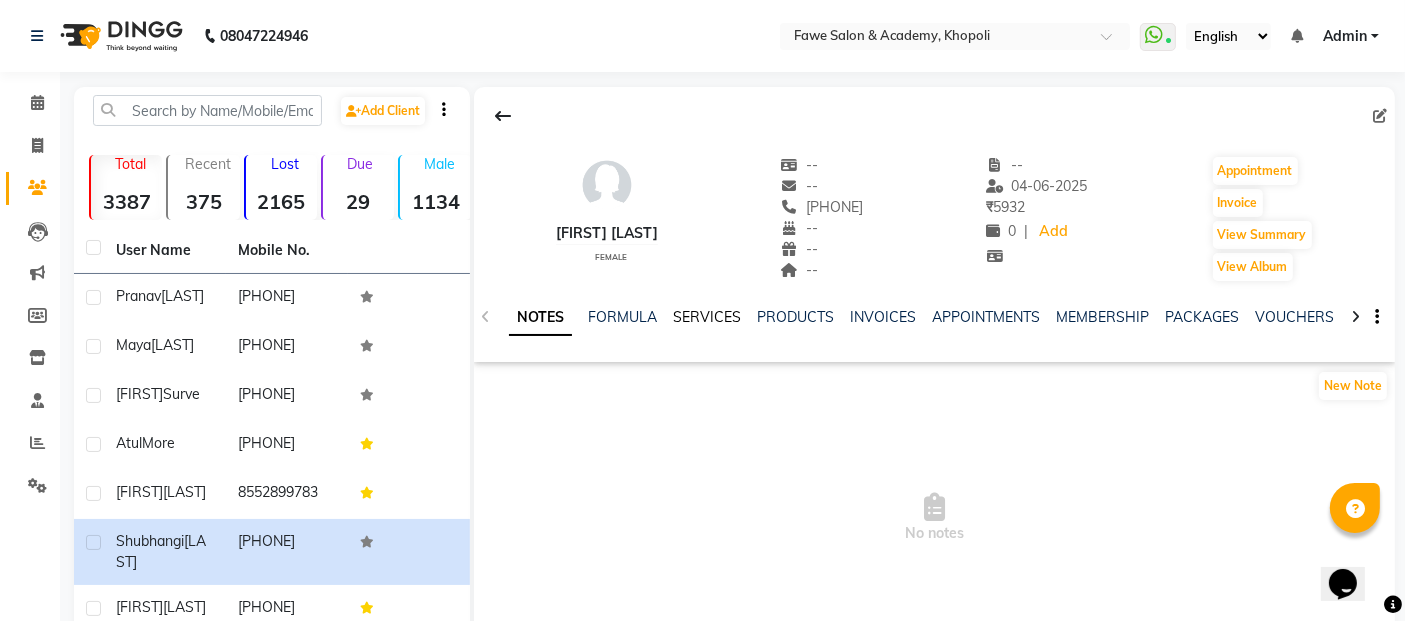 click on "SERVICES" 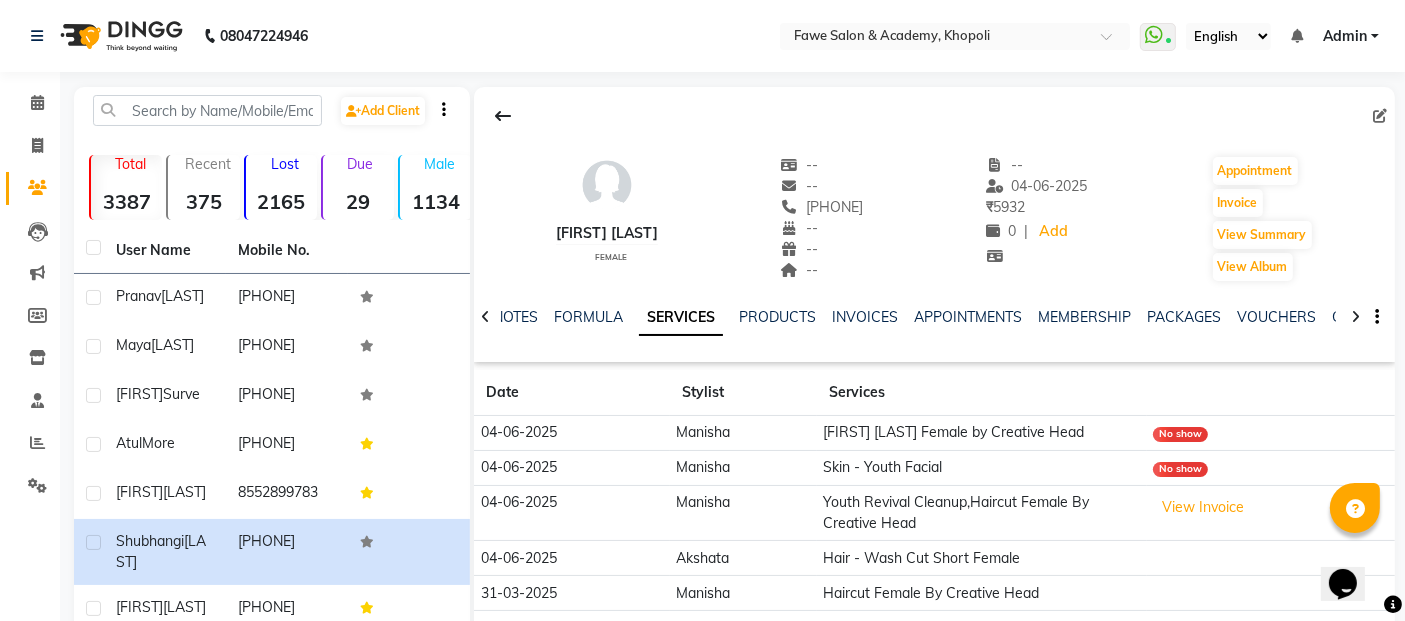 scroll, scrollTop: 279, scrollLeft: 0, axis: vertical 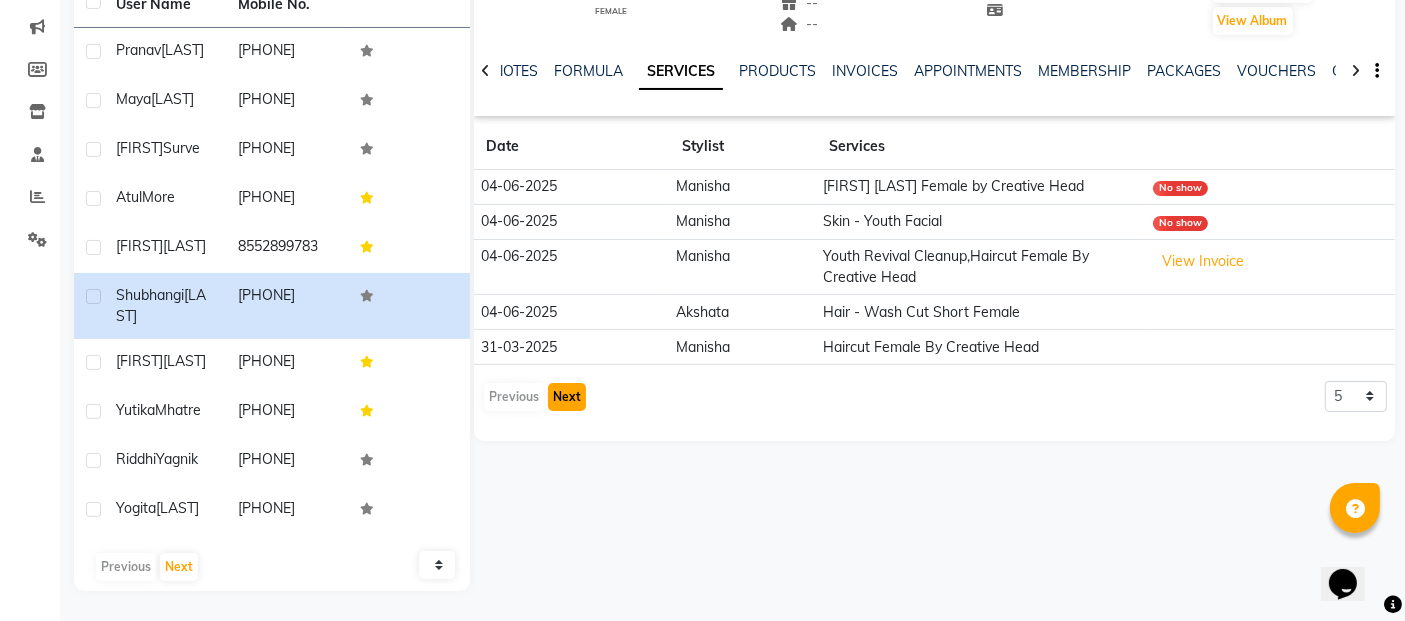 click on "Next" 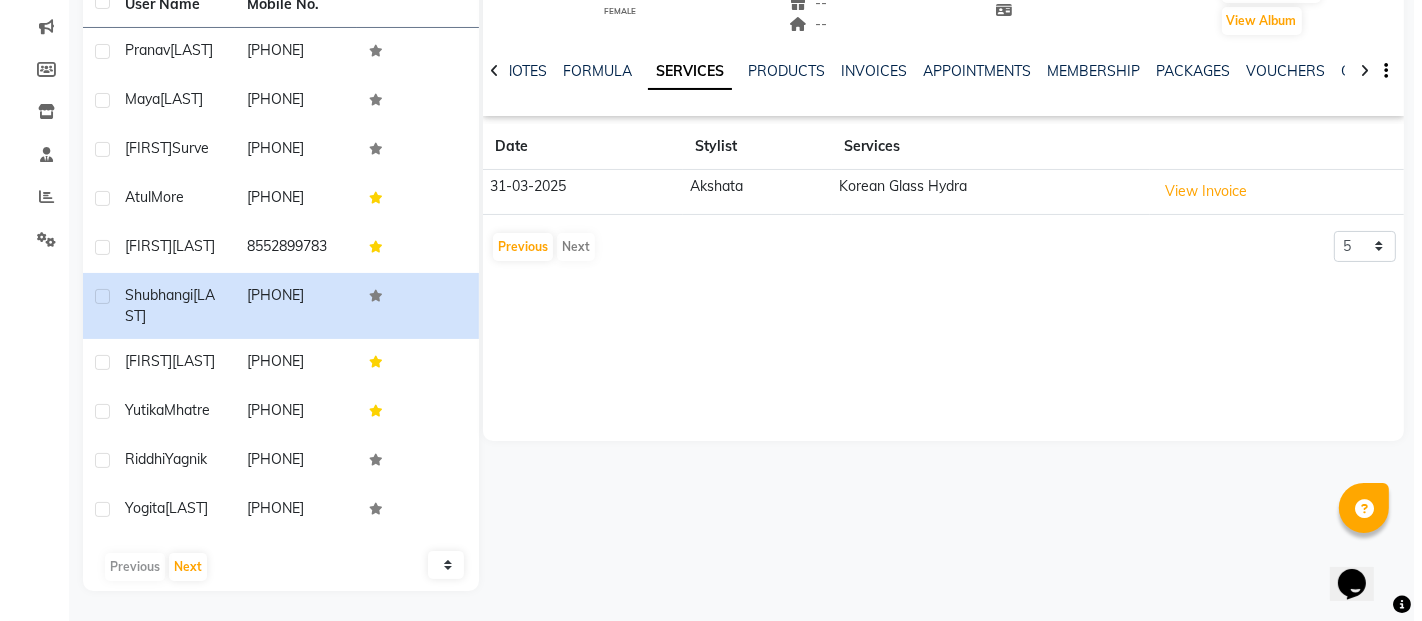 scroll, scrollTop: 0, scrollLeft: 0, axis: both 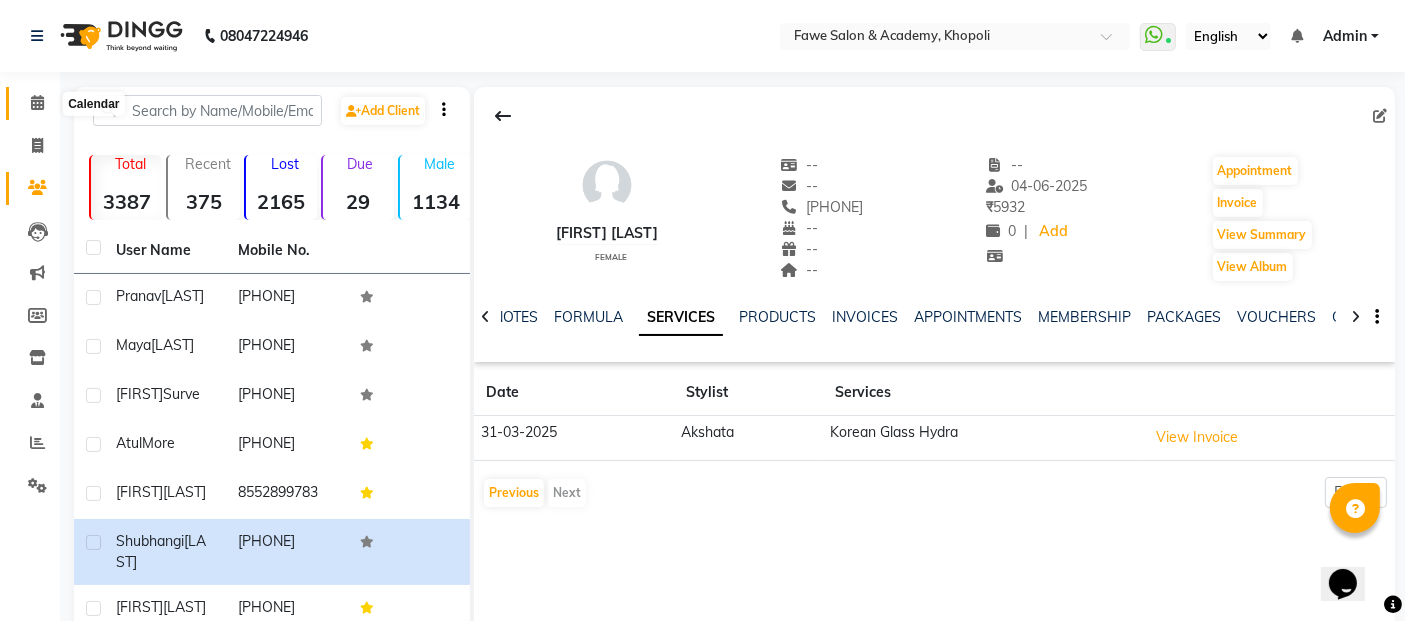 click 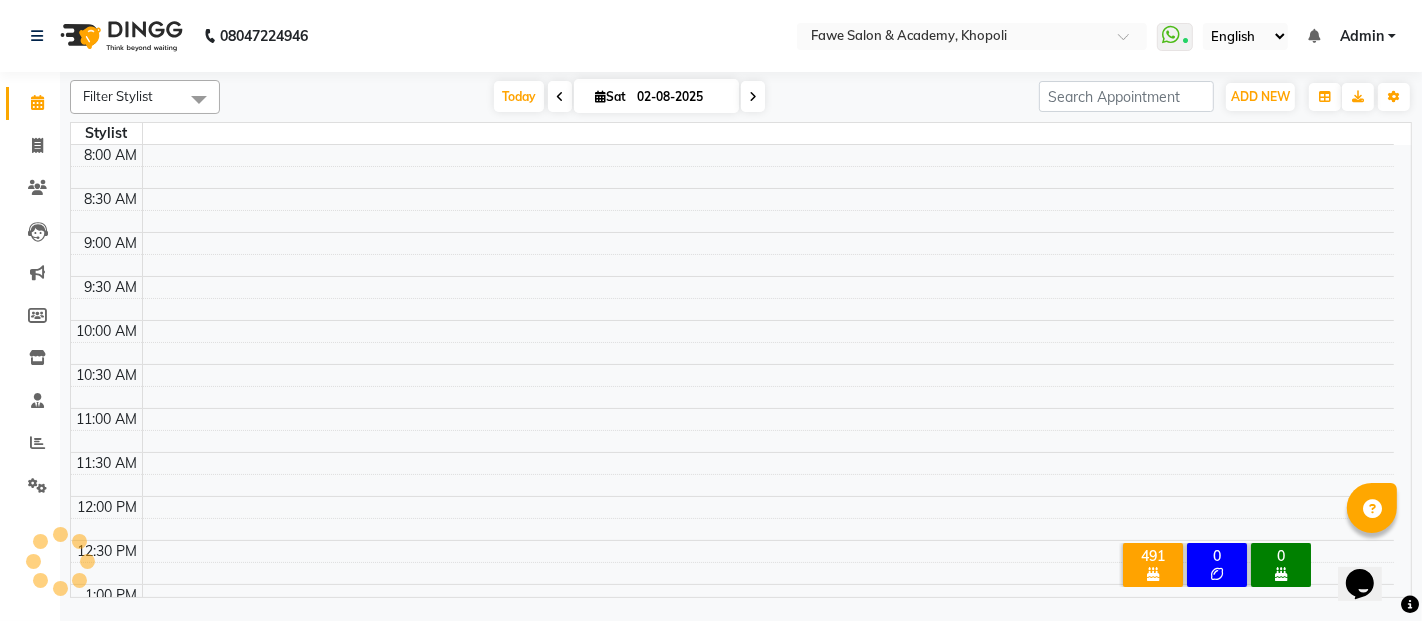 scroll, scrollTop: 522, scrollLeft: 0, axis: vertical 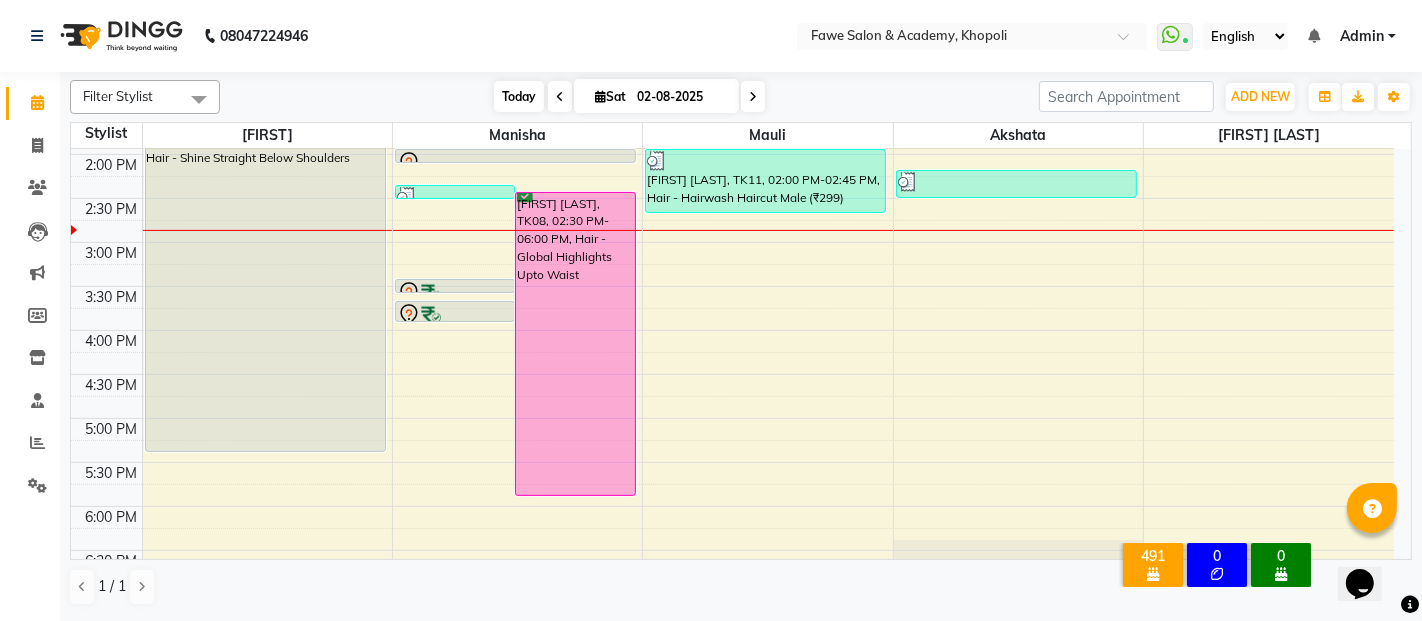 click on "Today" at bounding box center [519, 96] 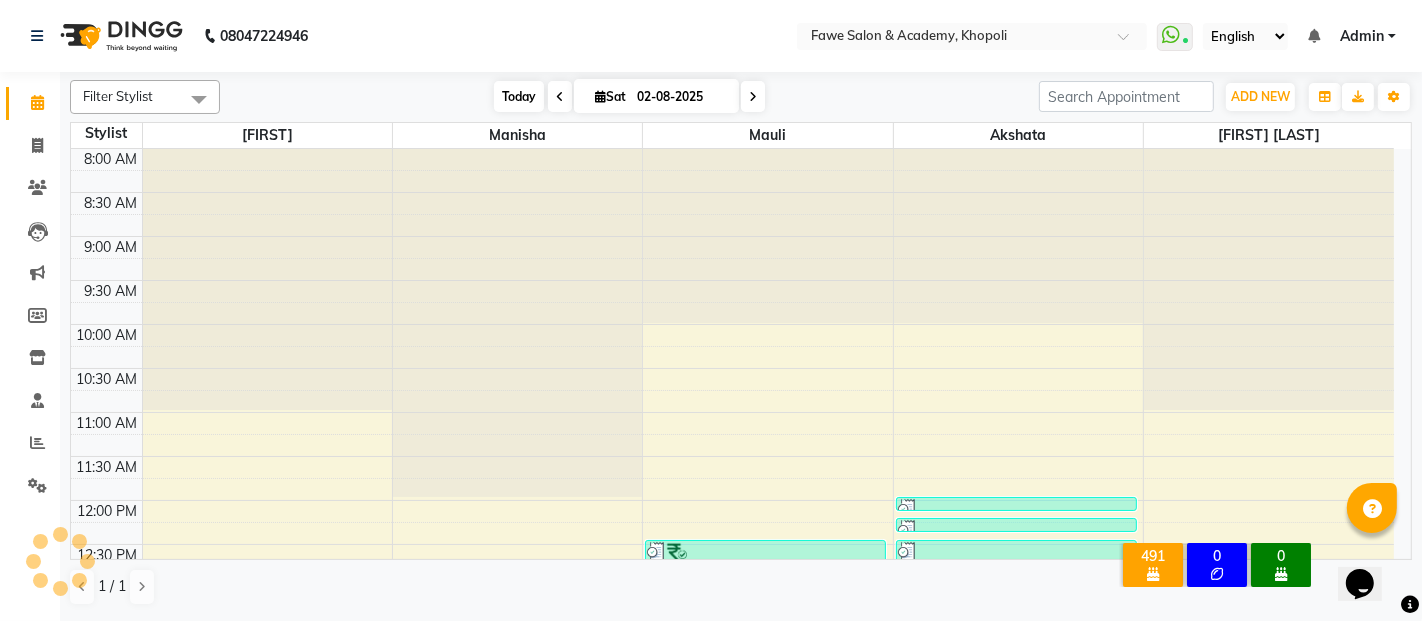 scroll, scrollTop: 522, scrollLeft: 0, axis: vertical 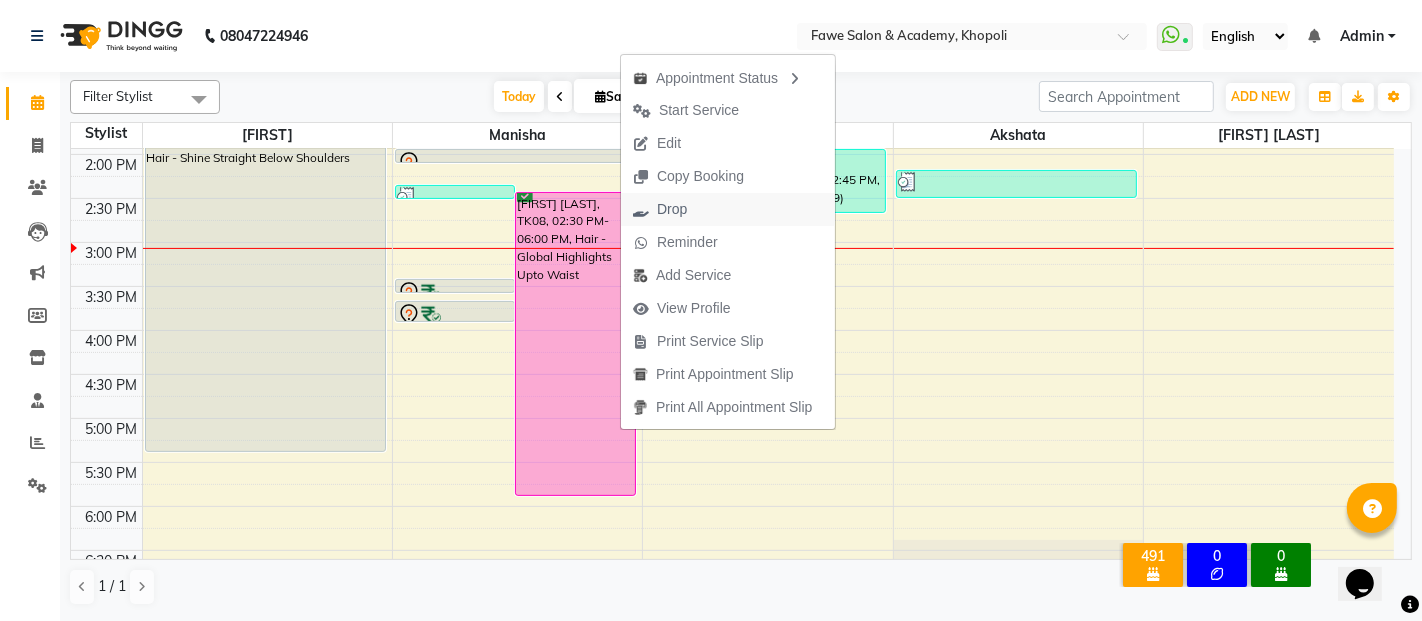 click on "Drop" at bounding box center (660, 209) 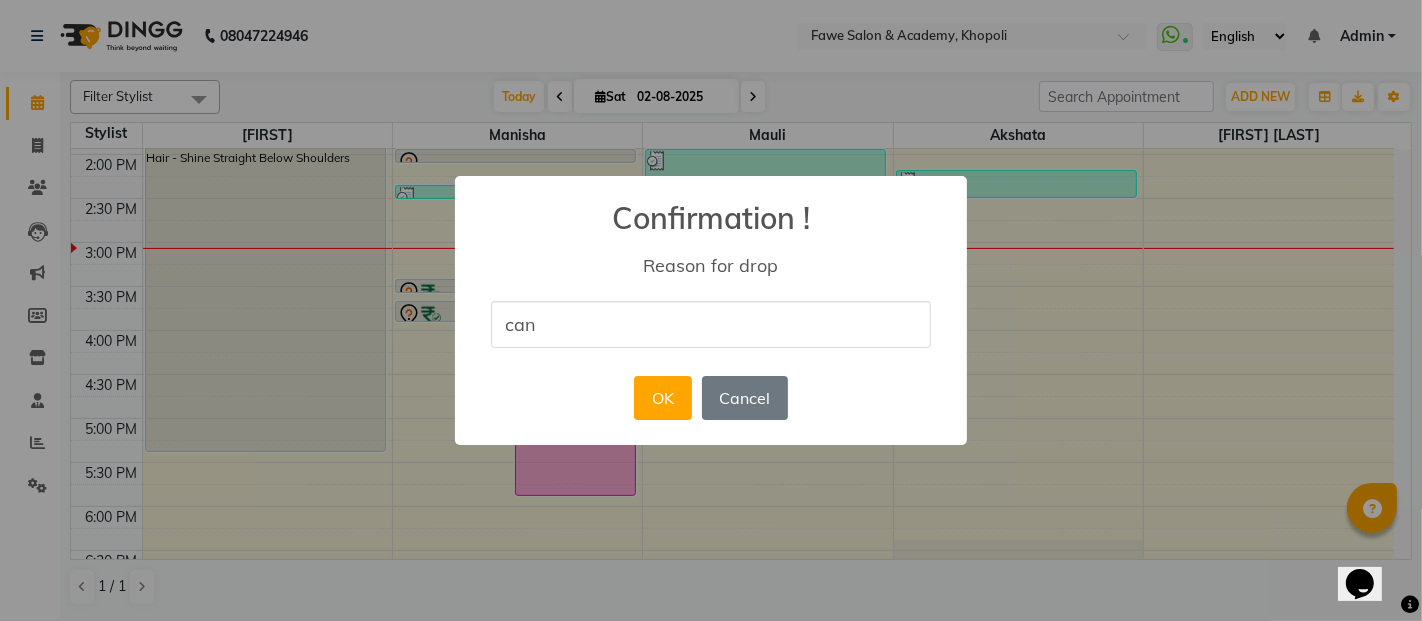 type on "cancel" 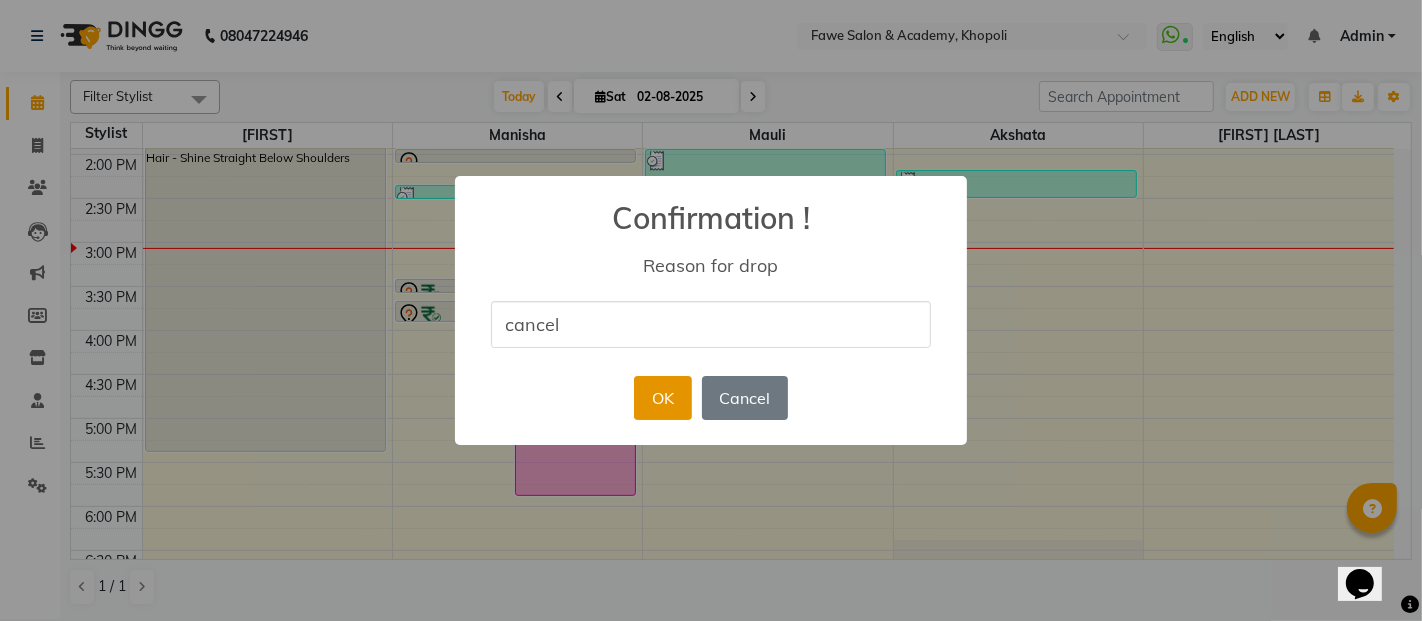 click on "OK" at bounding box center [662, 398] 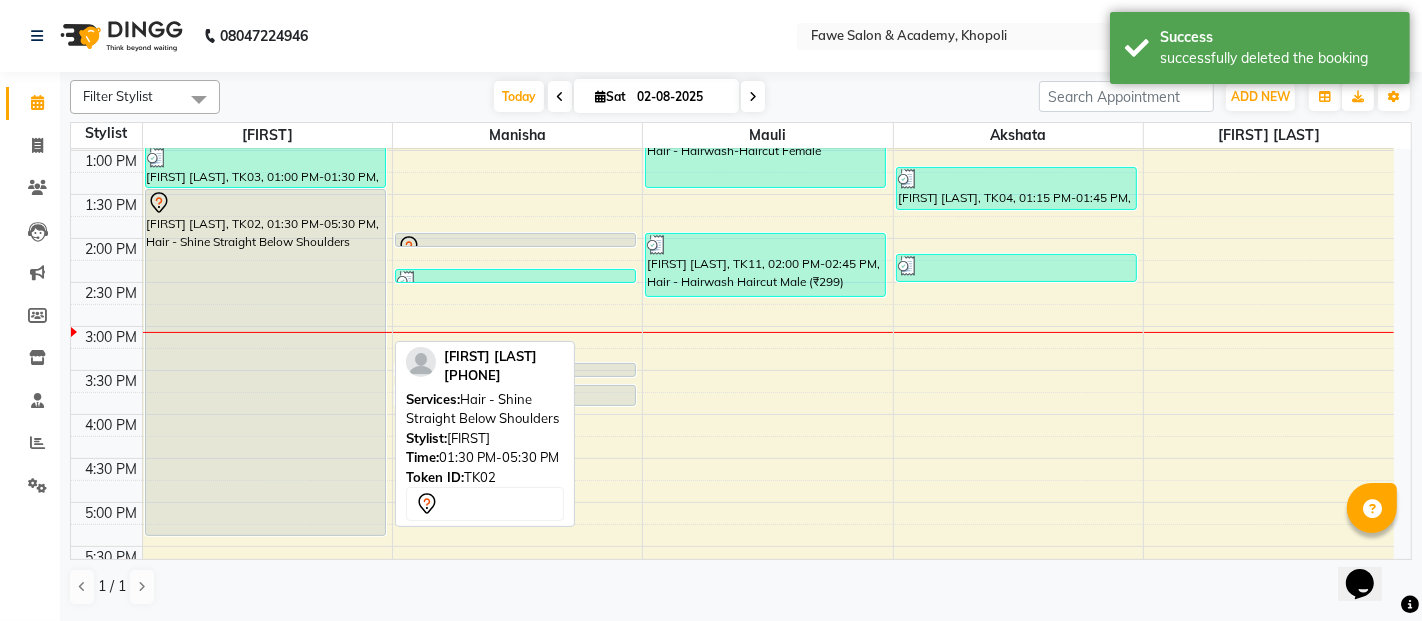 scroll, scrollTop: 430, scrollLeft: 0, axis: vertical 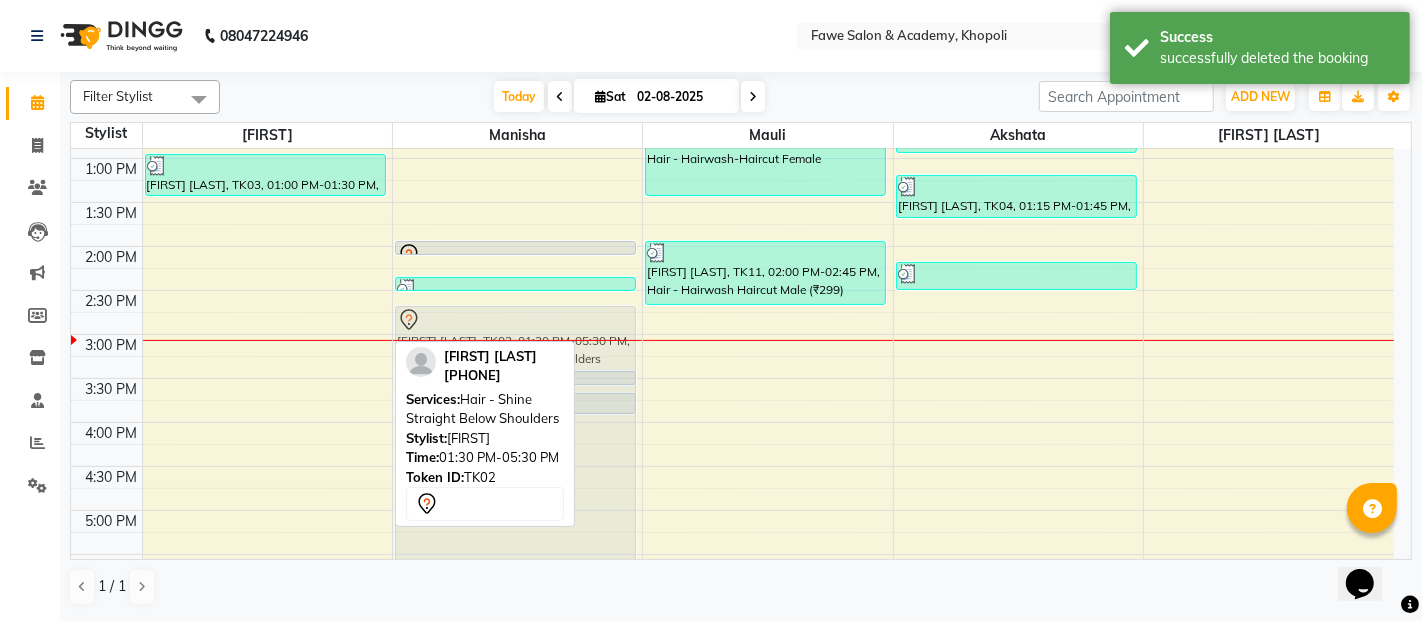 drag, startPoint x: 265, startPoint y: 307, endPoint x: 402, endPoint y: 427, distance: 182.12358 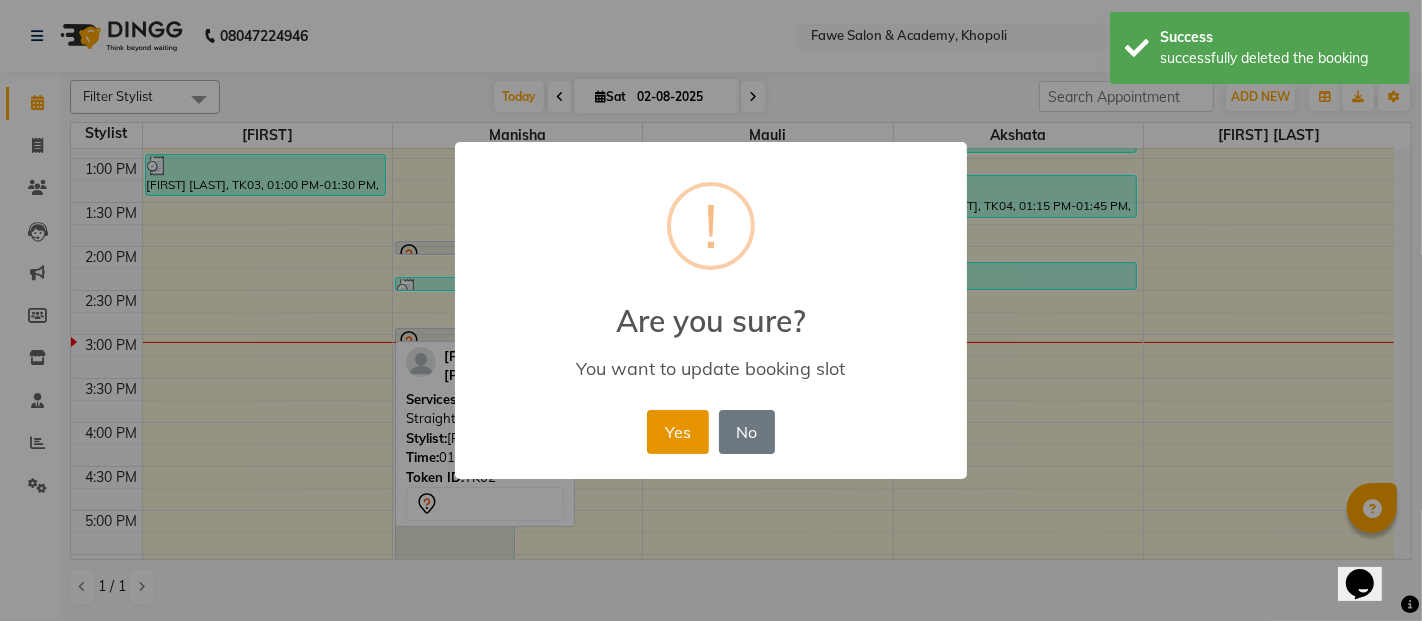 click on "Yes" at bounding box center (677, 432) 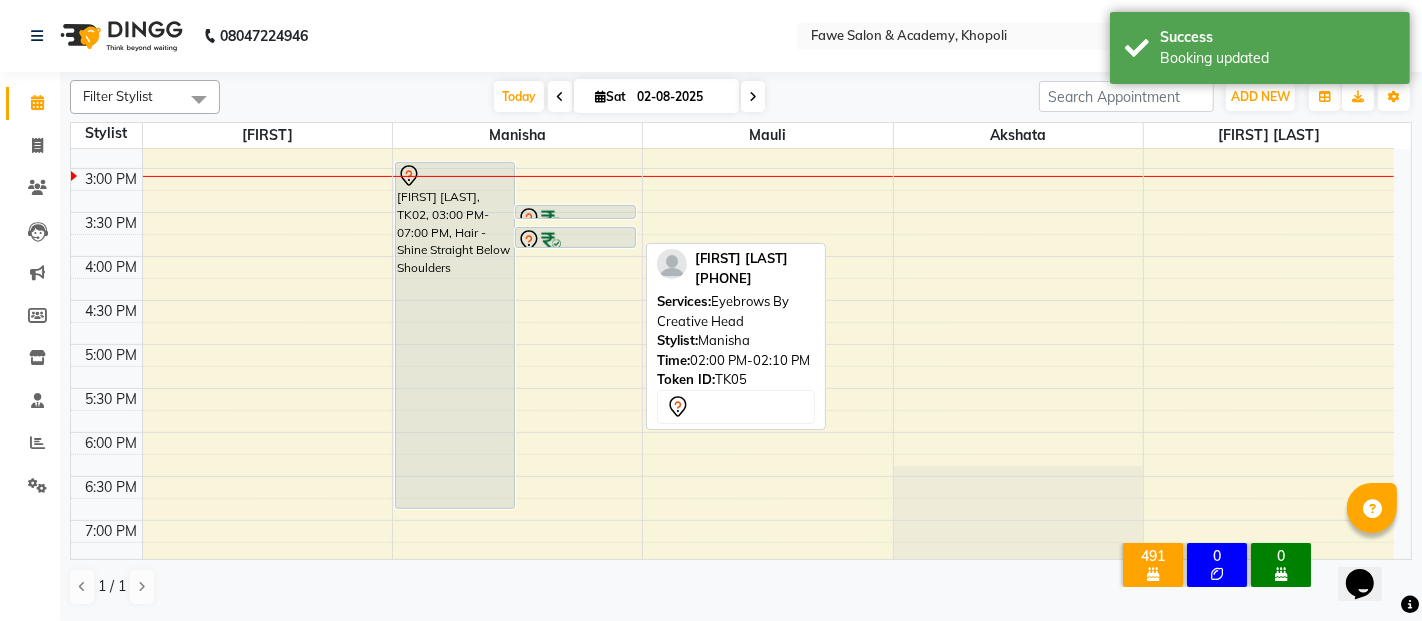 scroll, scrollTop: 615, scrollLeft: 0, axis: vertical 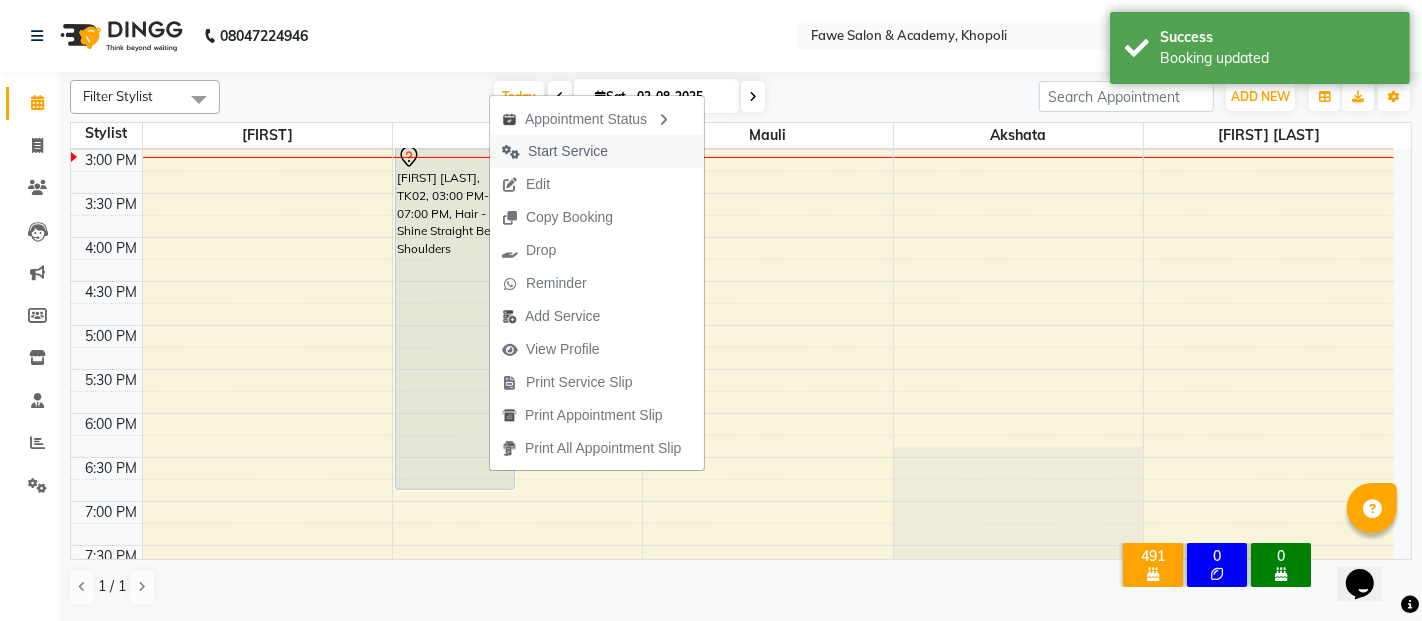click on "Start Service" at bounding box center (568, 151) 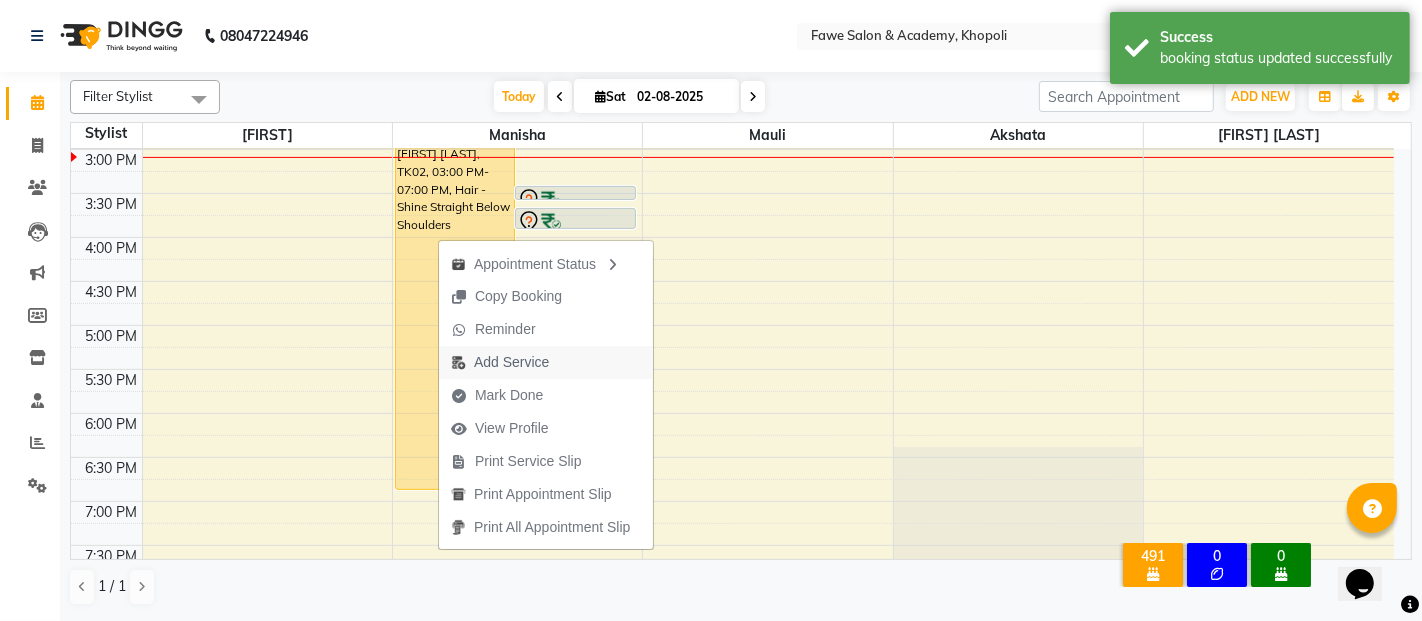 click on "Add Service" at bounding box center (511, 362) 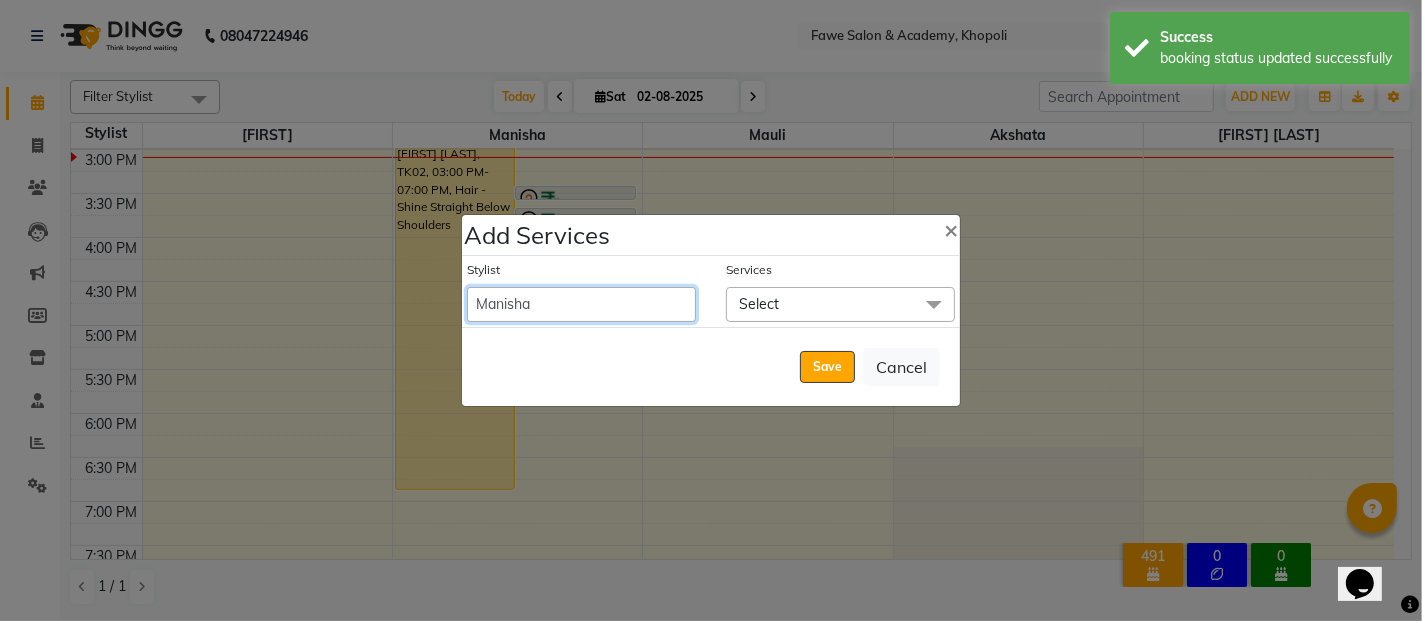 click on "Select [FIRST] [LAST] [LAST] [LAST] [LAST] [LAST]" at bounding box center (581, 304) 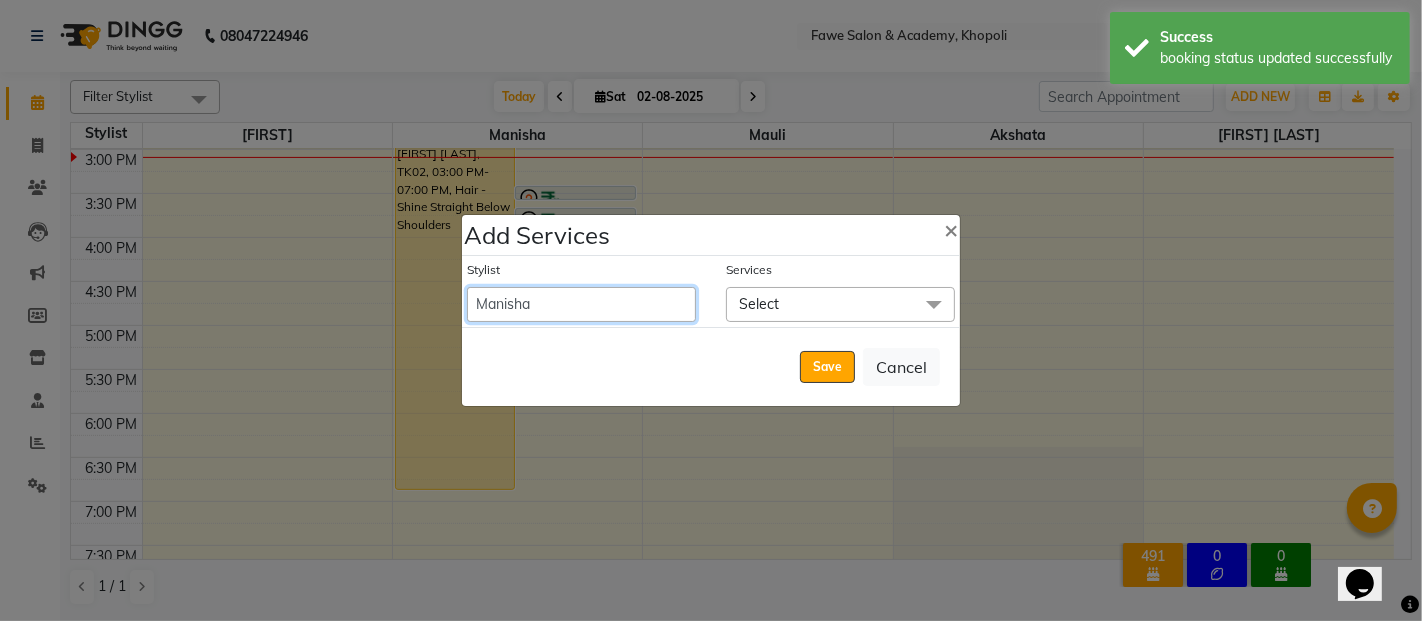 select on "14303" 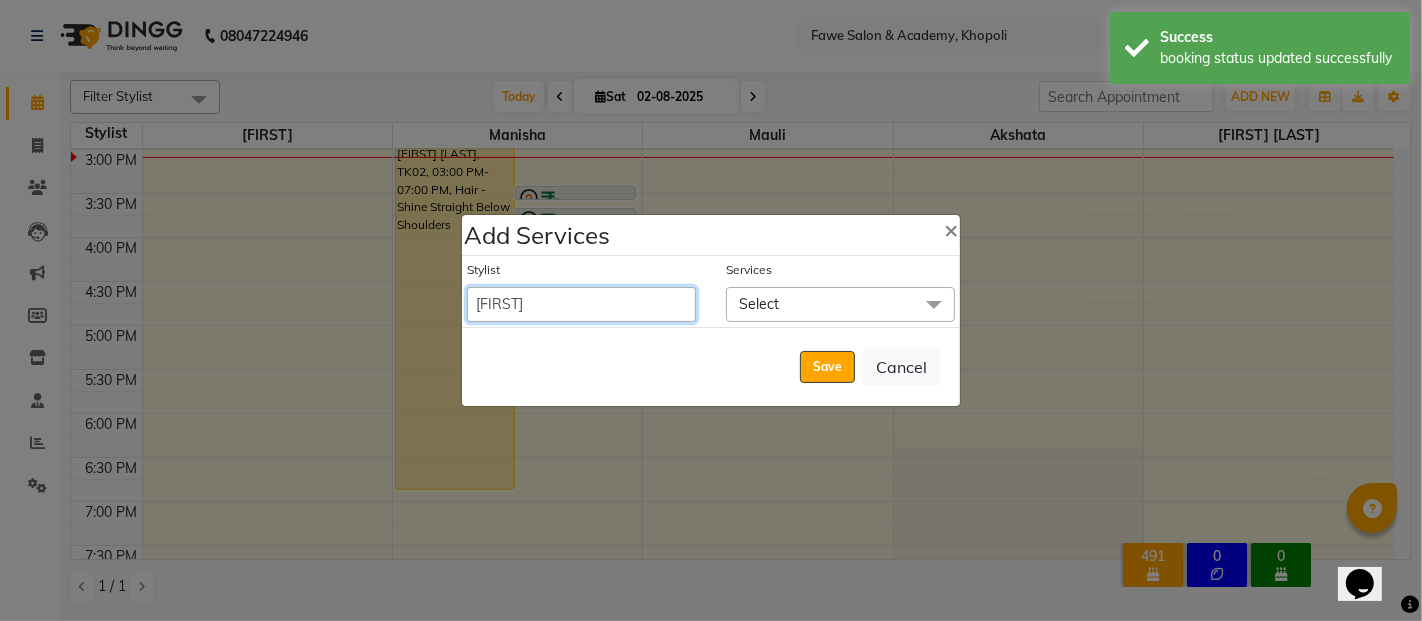 click on "Select [FIRST] [LAST] [LAST] [LAST] [LAST] [LAST]" at bounding box center [581, 304] 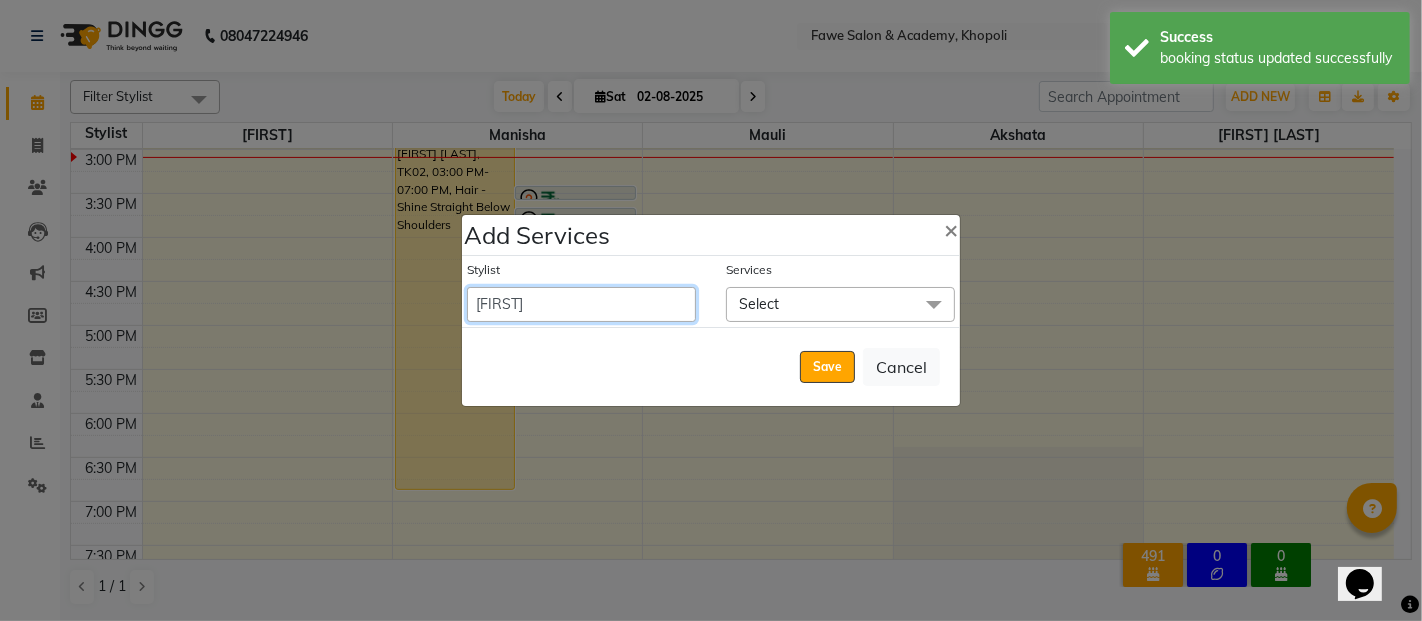 select on "1140" 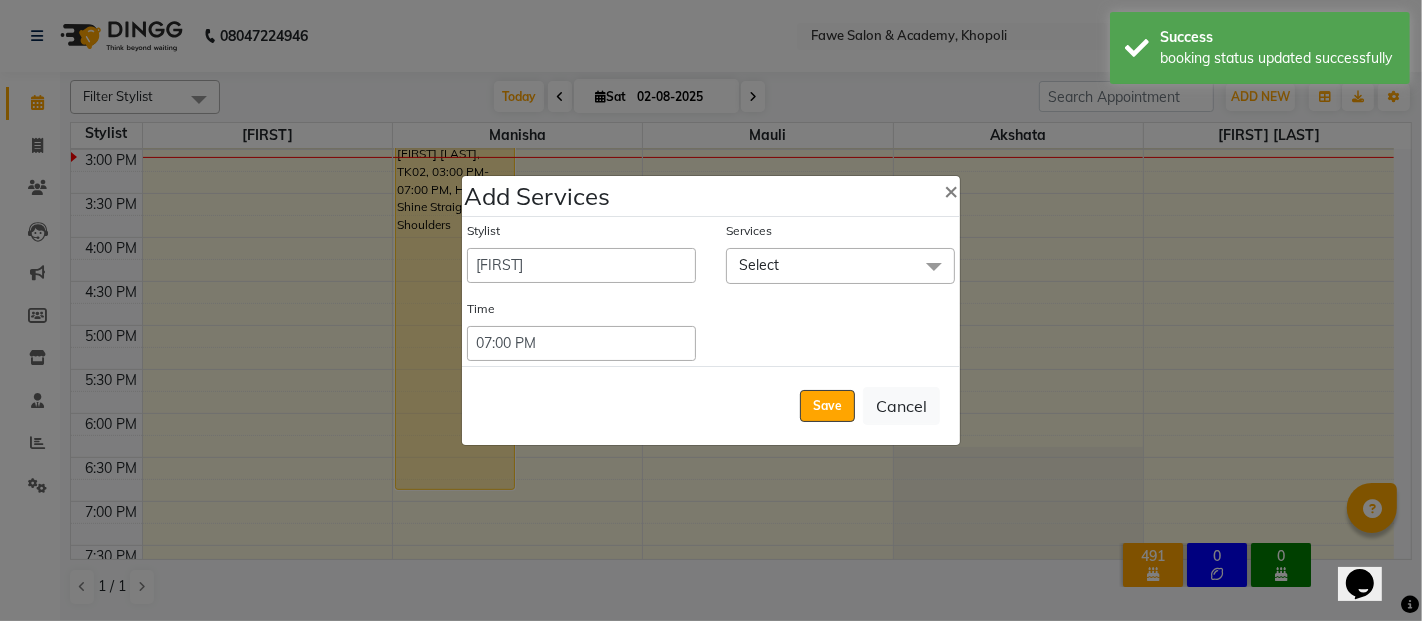 click on "Select" 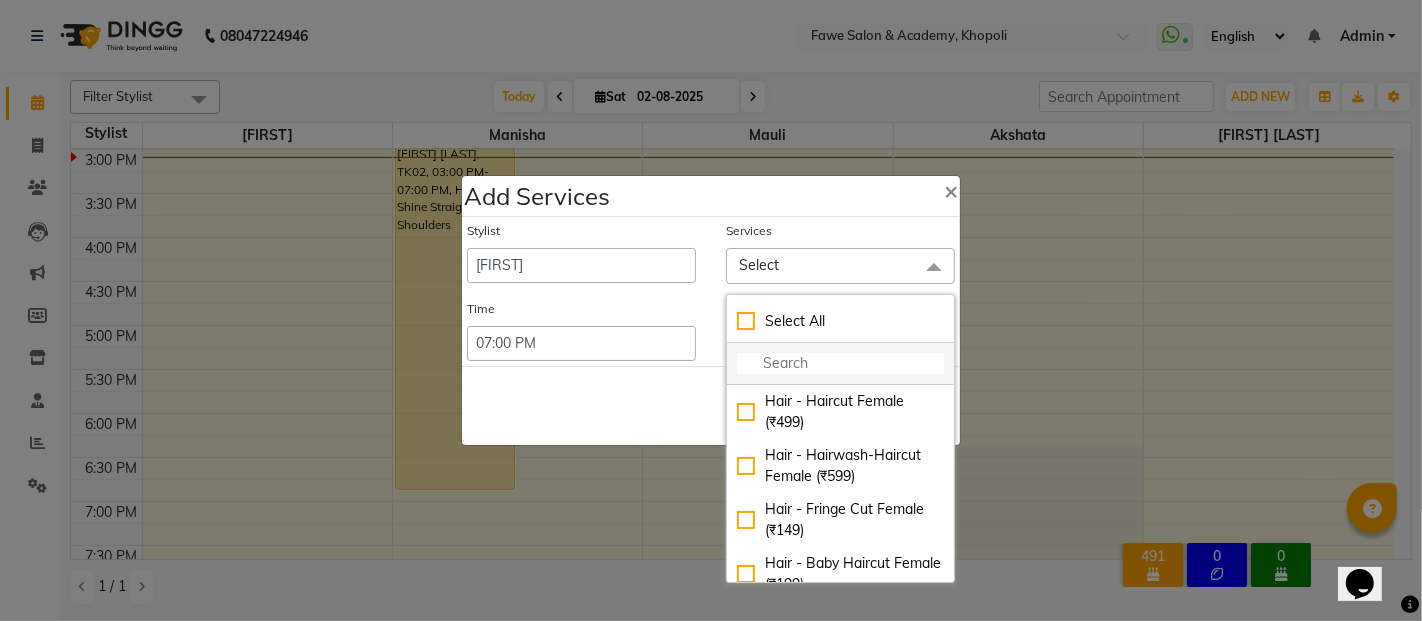 click 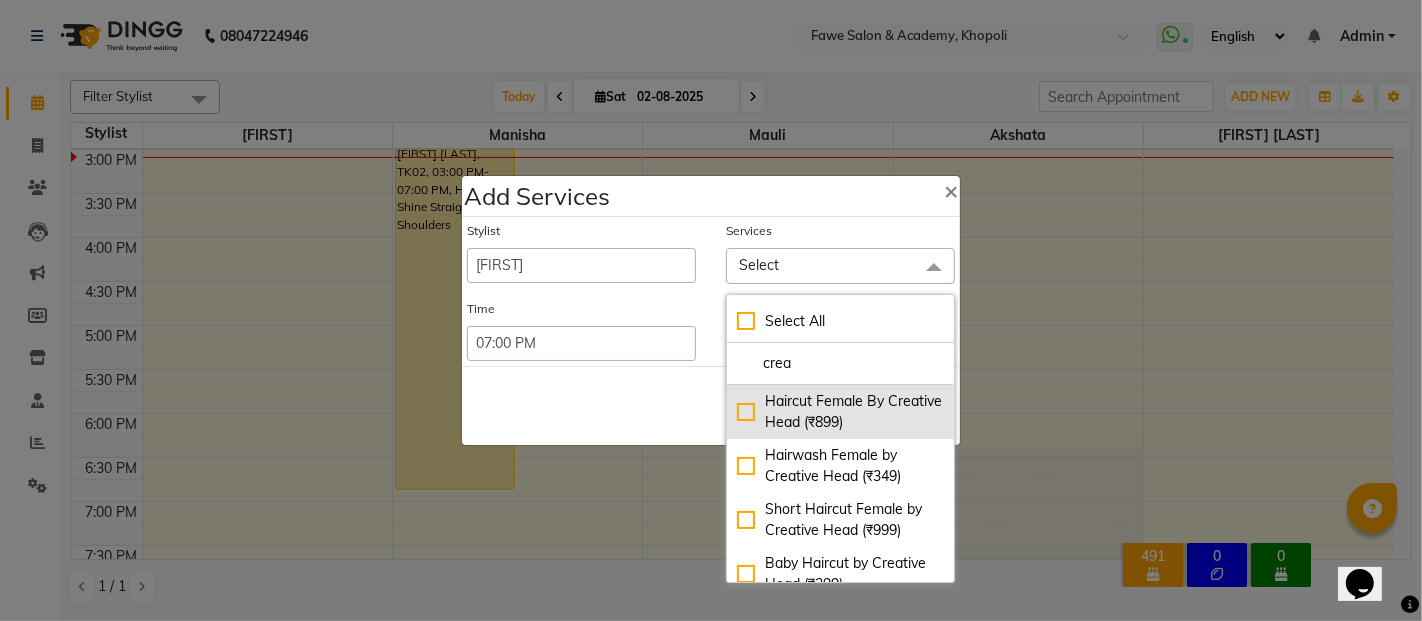 type on "crea" 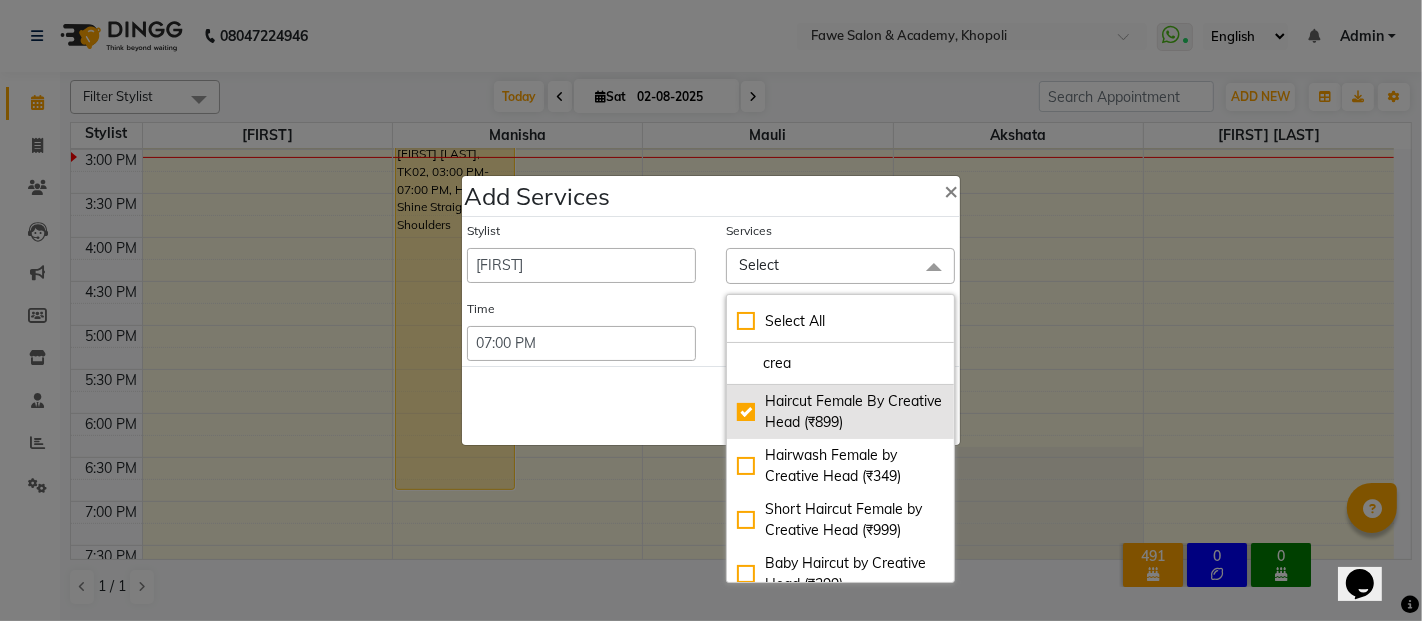 checkbox on "true" 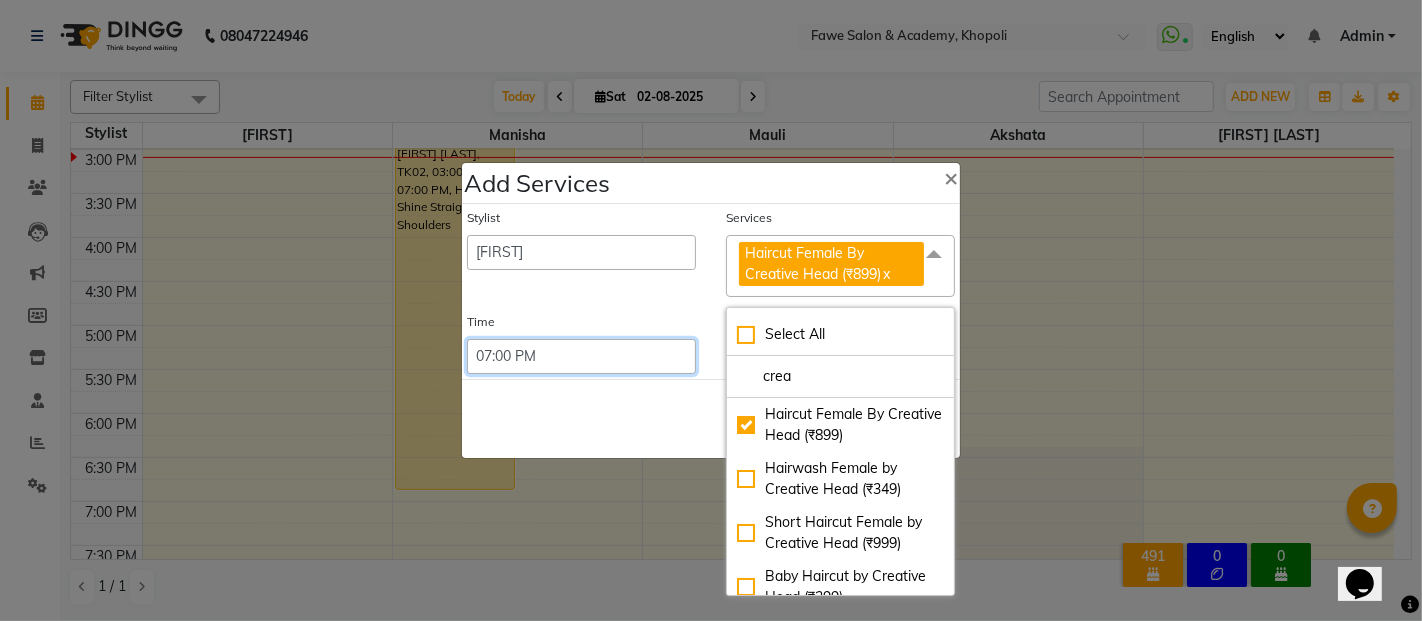click on "Select 09:00 AM  09:15 AM  09:30 AM  09:45 AM  10:00 AM  10:15 AM  10:30 AM  10:45 AM  11:00 AM  11:15 AM  11:30 AM  11:45 AM  12:00 PM  12:15 PM  12:30 PM  12:45 PM  01:00 PM  01:15 PM  01:30 PM  01:45 PM  02:00 PM  02:15 PM  02:30 PM  02:45 PM  03:00 PM  03:15 PM  03:30 PM  03:45 PM  04:00 PM  04:15 PM  04:30 PM  04:45 PM  05:00 PM  05:15 PM  05:30 PM  05:45 PM  06:00 PM  06:15 PM  06:30 PM  06:45 PM  07:00 PM  07:15 PM  07:30 PM  07:45 PM  08:00 PM  08:15 PM  08:30 PM  08:45 PM  09:00 PM  09:15 PM  09:30 PM  09:45 PM  10:00 PM  10:15 PM  10:30 PM  10:45 PM  11:00 PM  11:15 PM  11:30 PM  11:45 PM  12:00 PM  12:15 PM  12:30 PM  12:45 PM" at bounding box center [581, 356] 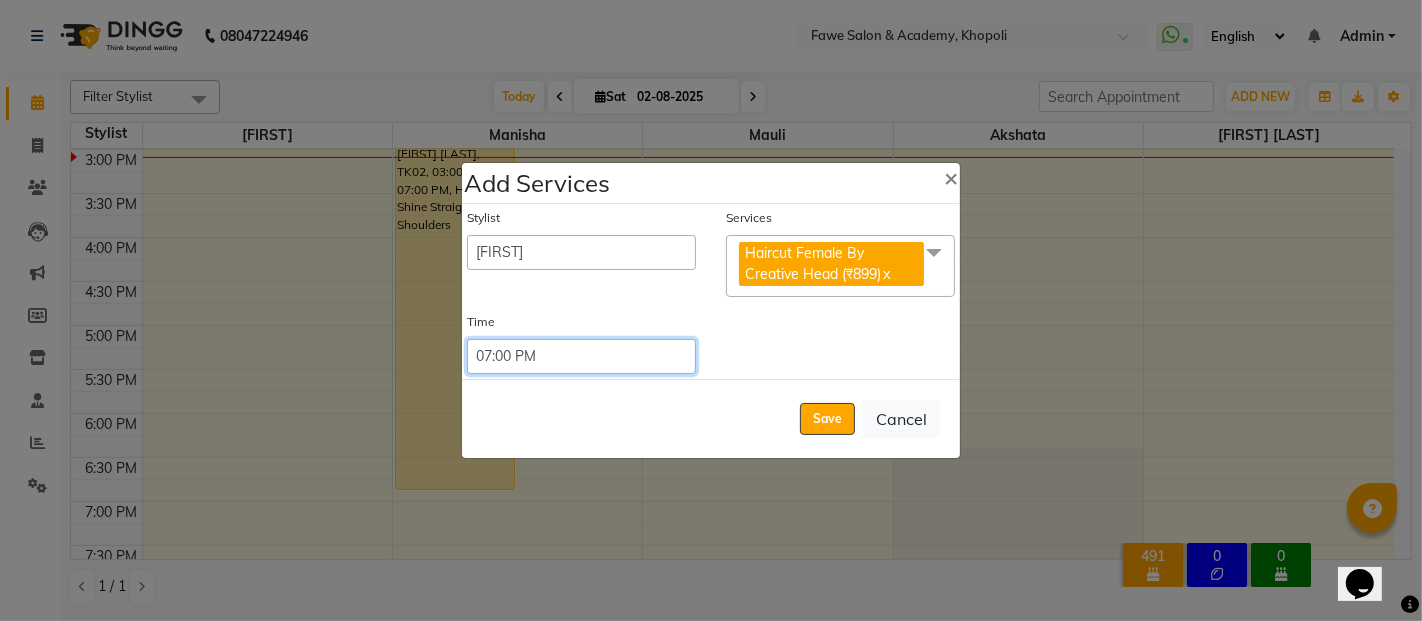 select on "870" 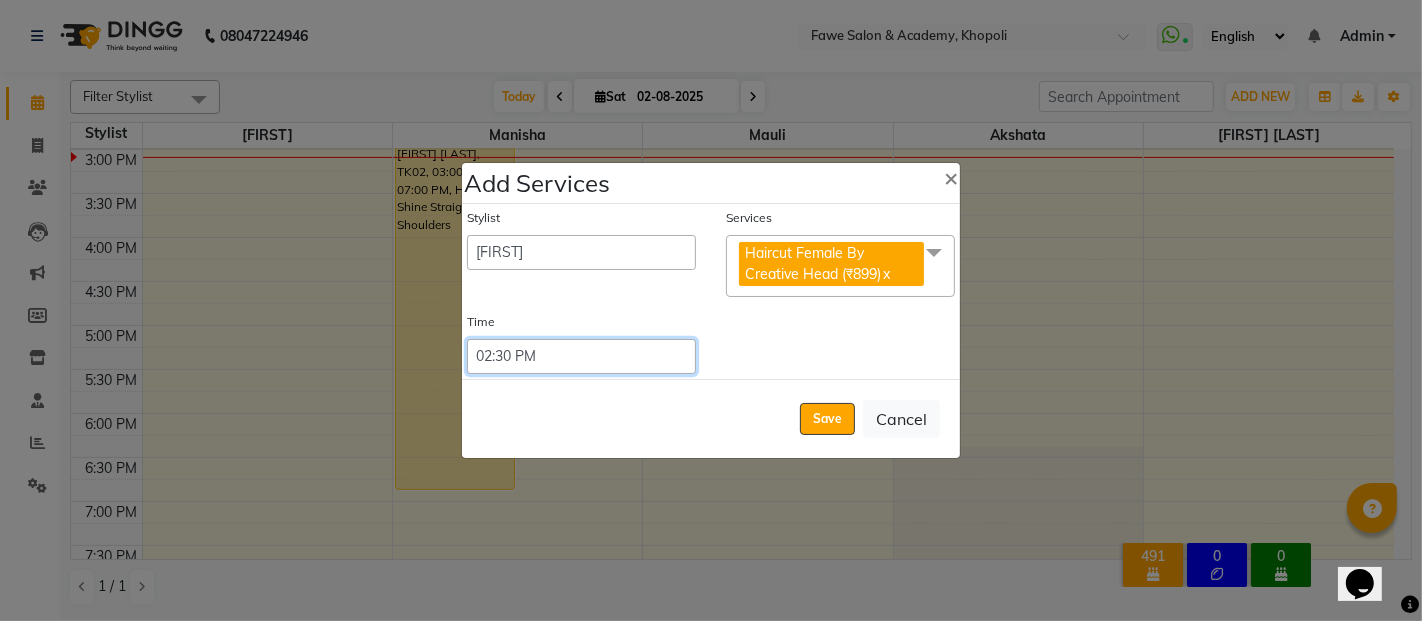 click on "Select 09:00 AM  09:15 AM  09:30 AM  09:45 AM  10:00 AM  10:15 AM  10:30 AM  10:45 AM  11:00 AM  11:15 AM  11:30 AM  11:45 AM  12:00 PM  12:15 PM  12:30 PM  12:45 PM  01:00 PM  01:15 PM  01:30 PM  01:45 PM  02:00 PM  02:15 PM  02:30 PM  02:45 PM  03:00 PM  03:15 PM  03:30 PM  03:45 PM  04:00 PM  04:15 PM  04:30 PM  04:45 PM  05:00 PM  05:15 PM  05:30 PM  05:45 PM  06:00 PM  06:15 PM  06:30 PM  06:45 PM  07:00 PM  07:15 PM  07:30 PM  07:45 PM  08:00 PM  08:15 PM  08:30 PM  08:45 PM  09:00 PM  09:15 PM  09:30 PM  09:45 PM  10:00 PM  10:15 PM  10:30 PM  10:45 PM  11:00 PM  11:15 PM  11:30 PM  11:45 PM  12:00 PM  12:15 PM  12:30 PM  12:45 PM" at bounding box center [581, 356] 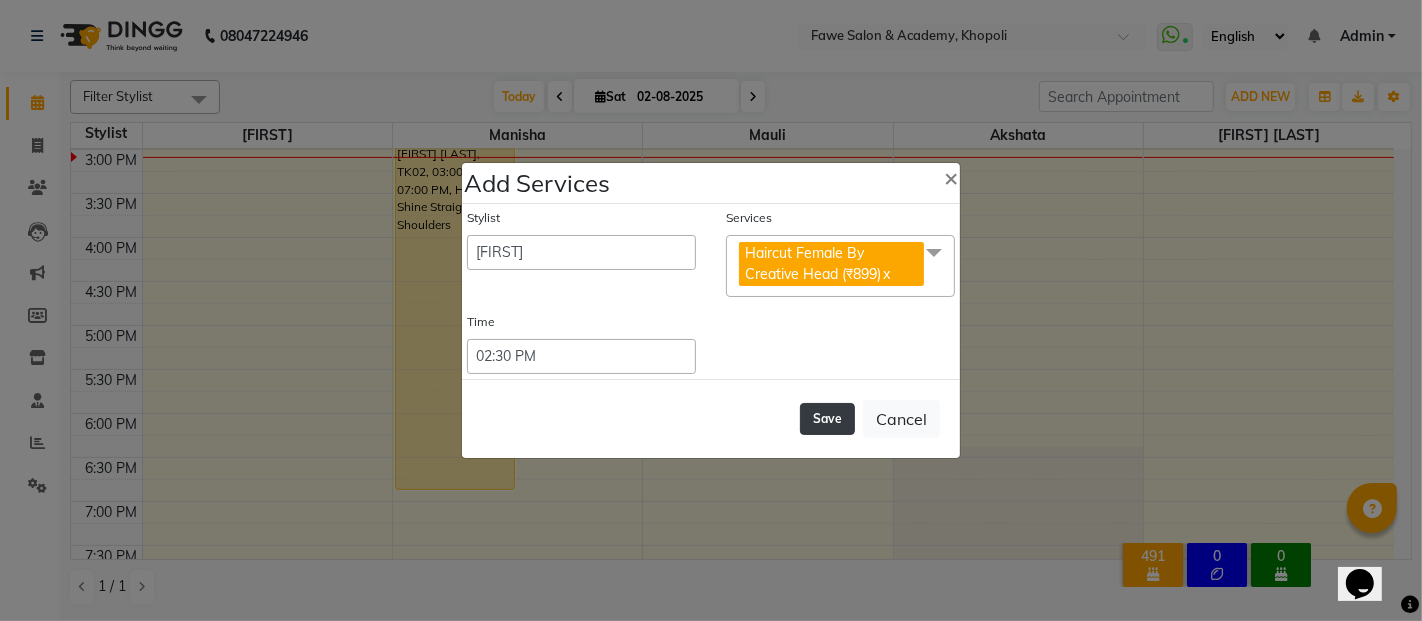 click on "Save" 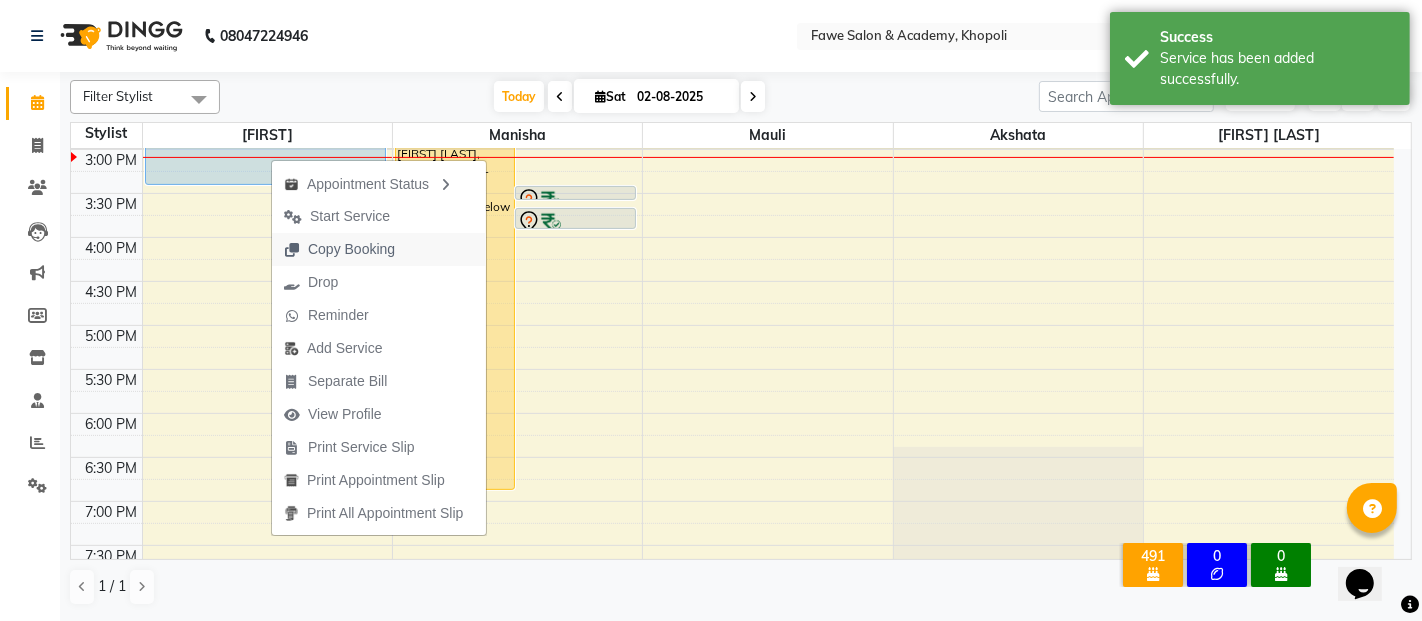 click on "Copy Booking" at bounding box center [339, 249] 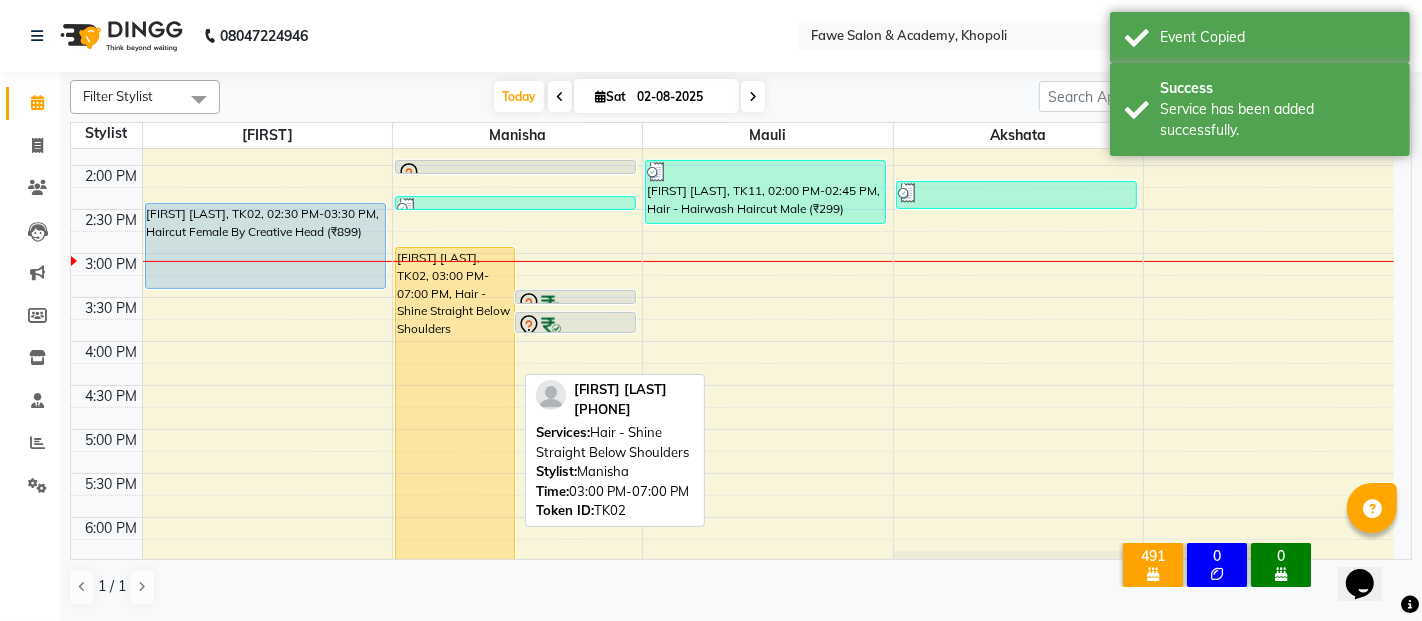 scroll, scrollTop: 504, scrollLeft: 0, axis: vertical 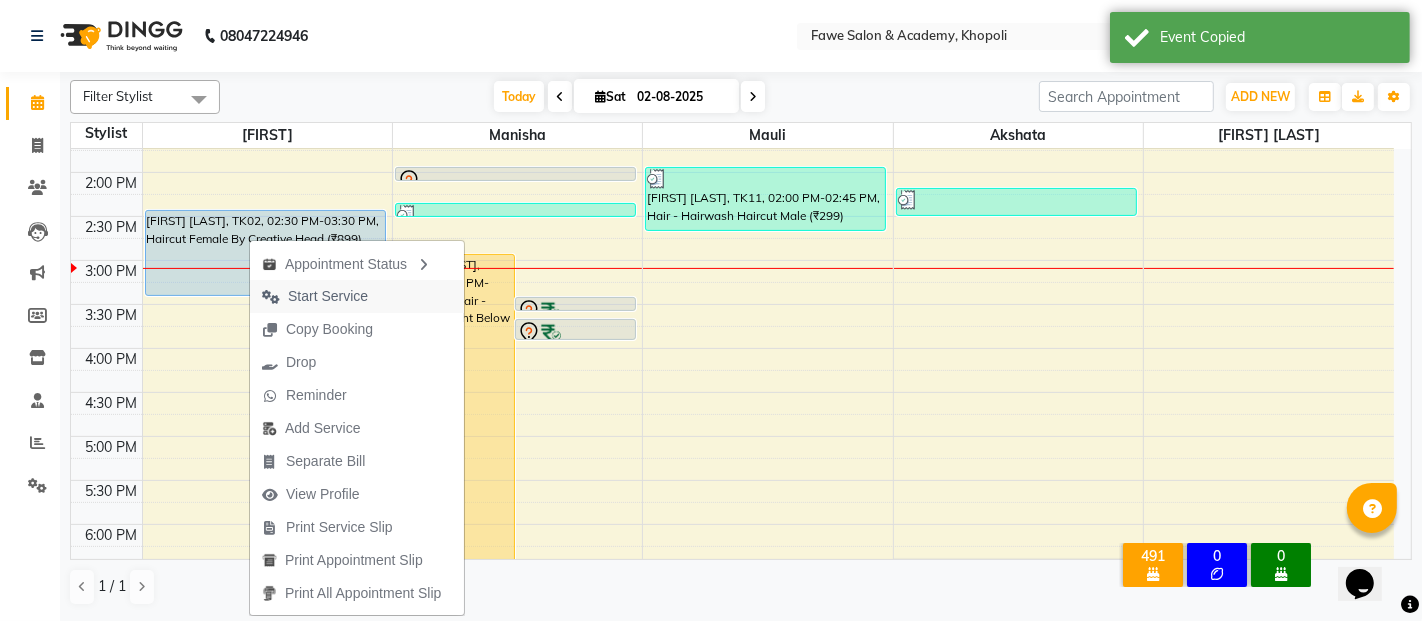 click on "Start Service" at bounding box center (315, 296) 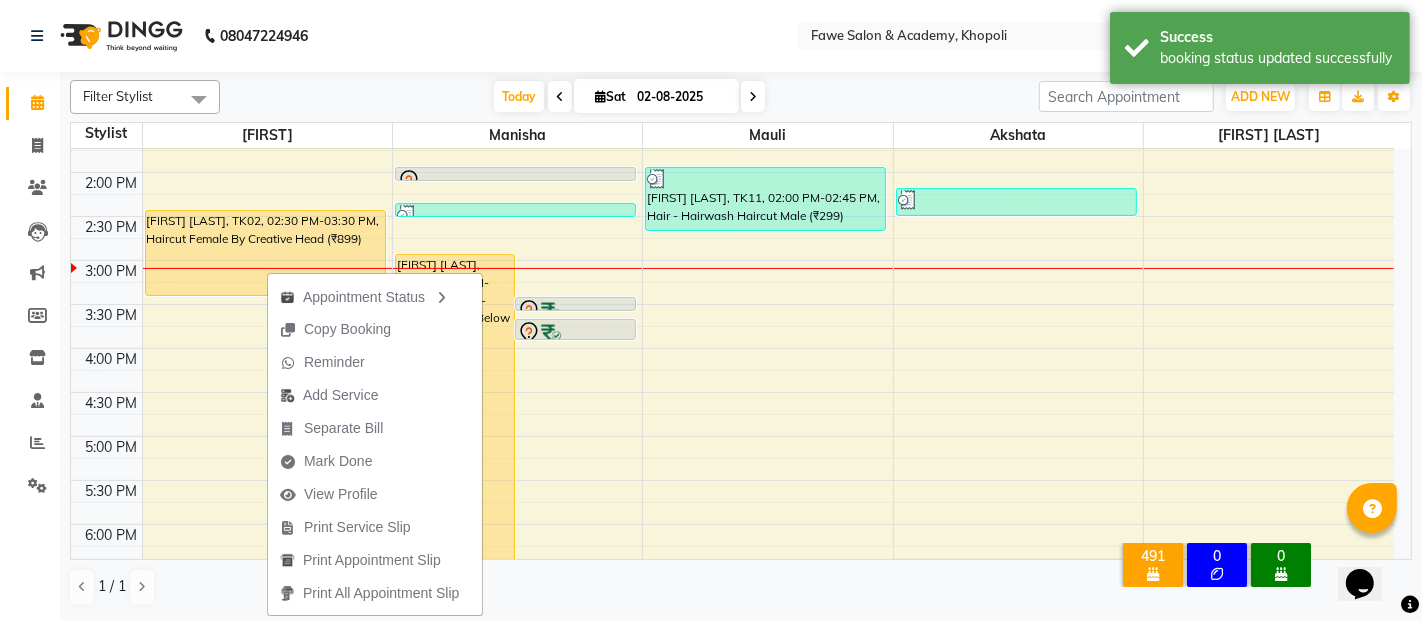 click at bounding box center [600, 96] 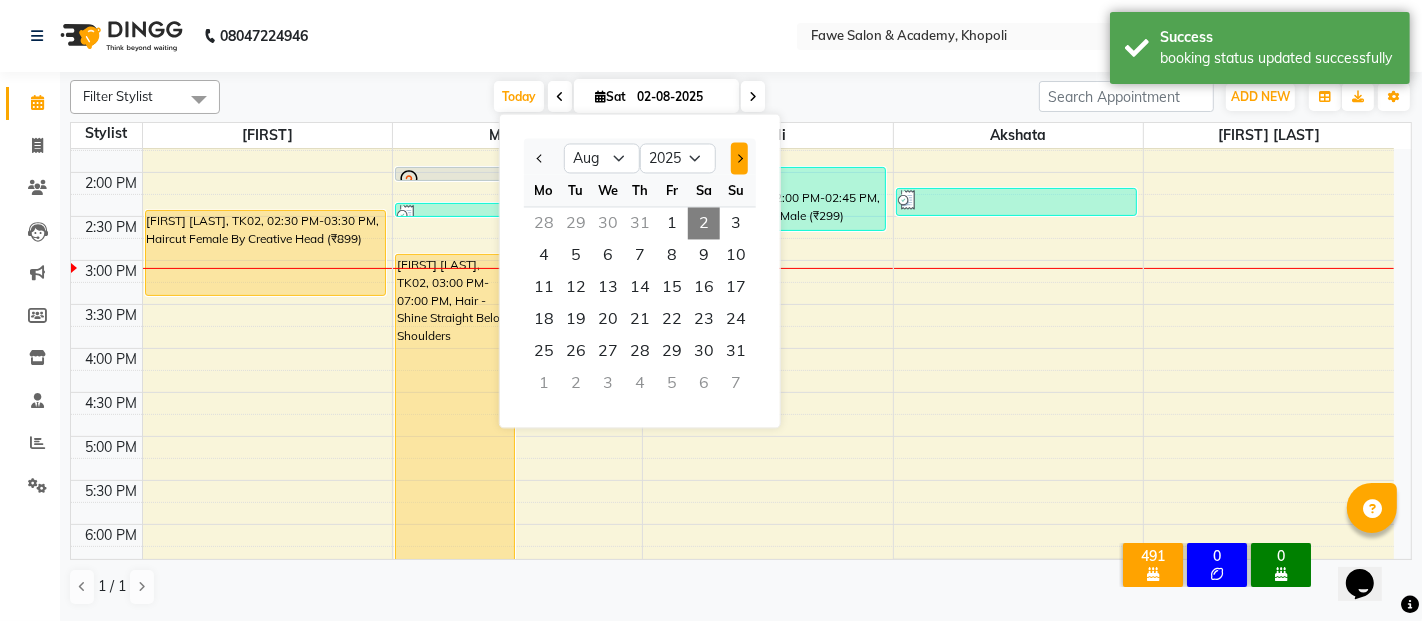 click at bounding box center (739, 158) 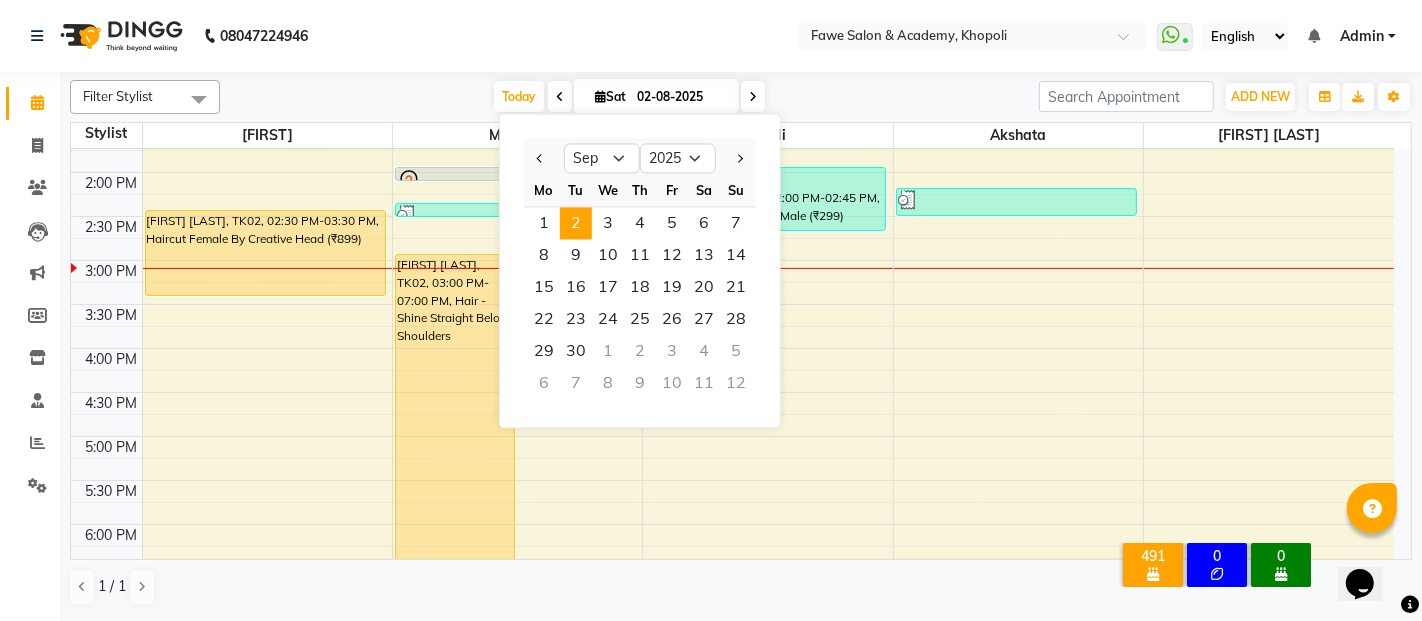 click on "2" at bounding box center (576, 223) 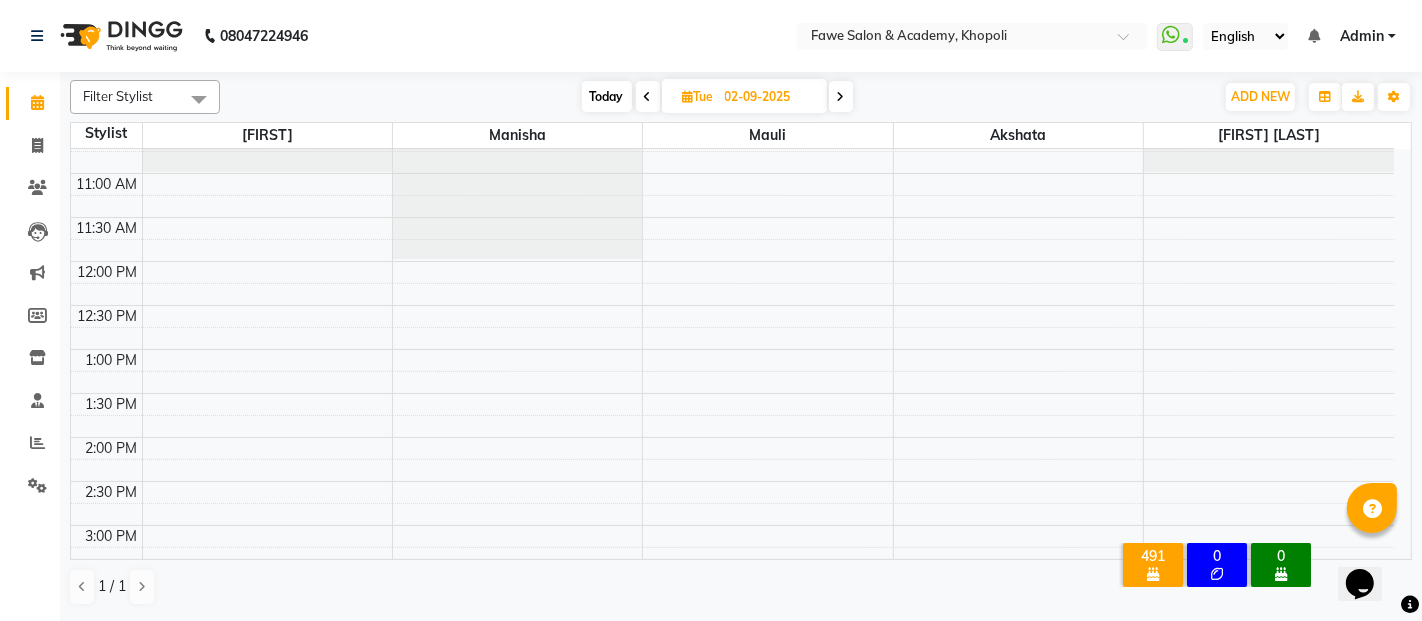 scroll, scrollTop: 0, scrollLeft: 0, axis: both 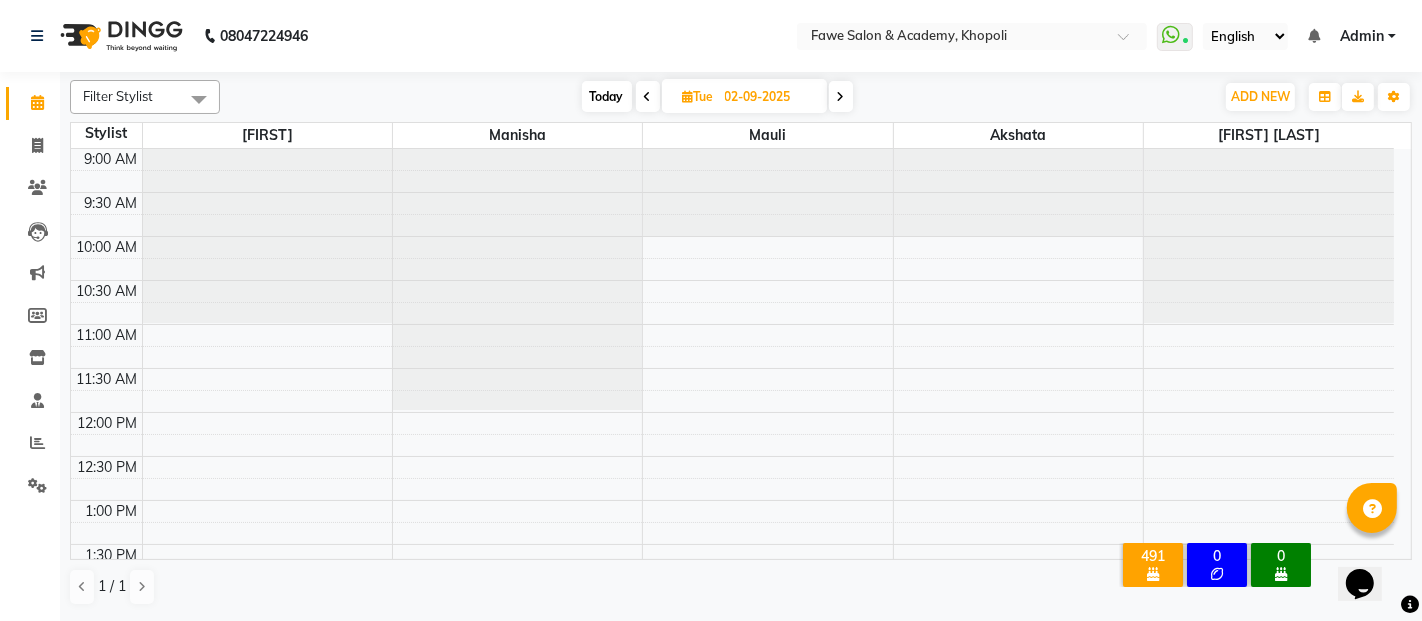 click on "Today" at bounding box center (607, 96) 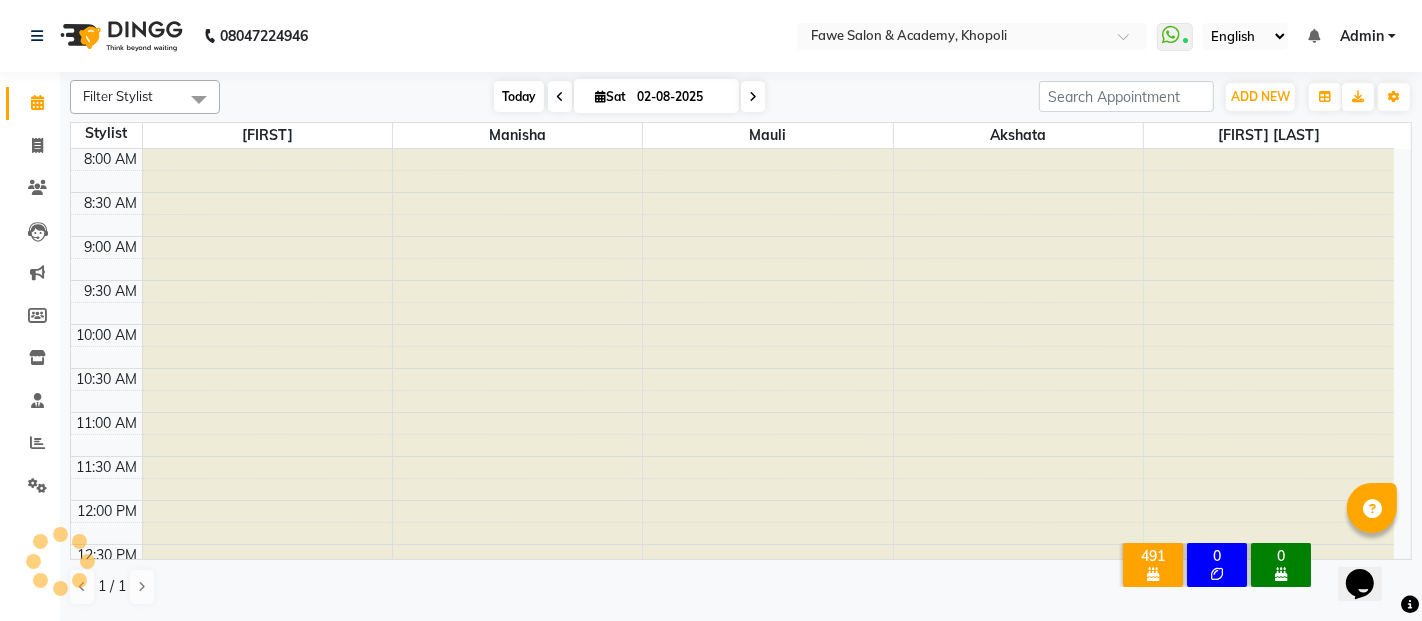 scroll, scrollTop: 609, scrollLeft: 0, axis: vertical 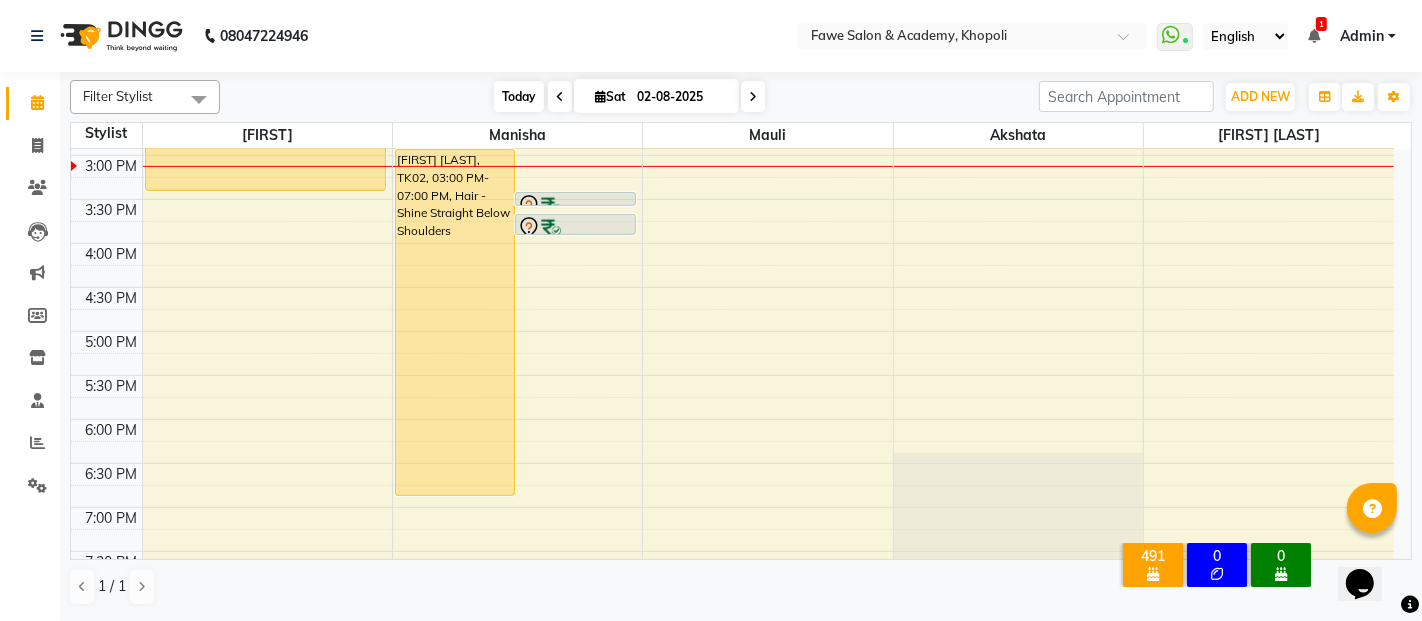 click at bounding box center [600, 96] 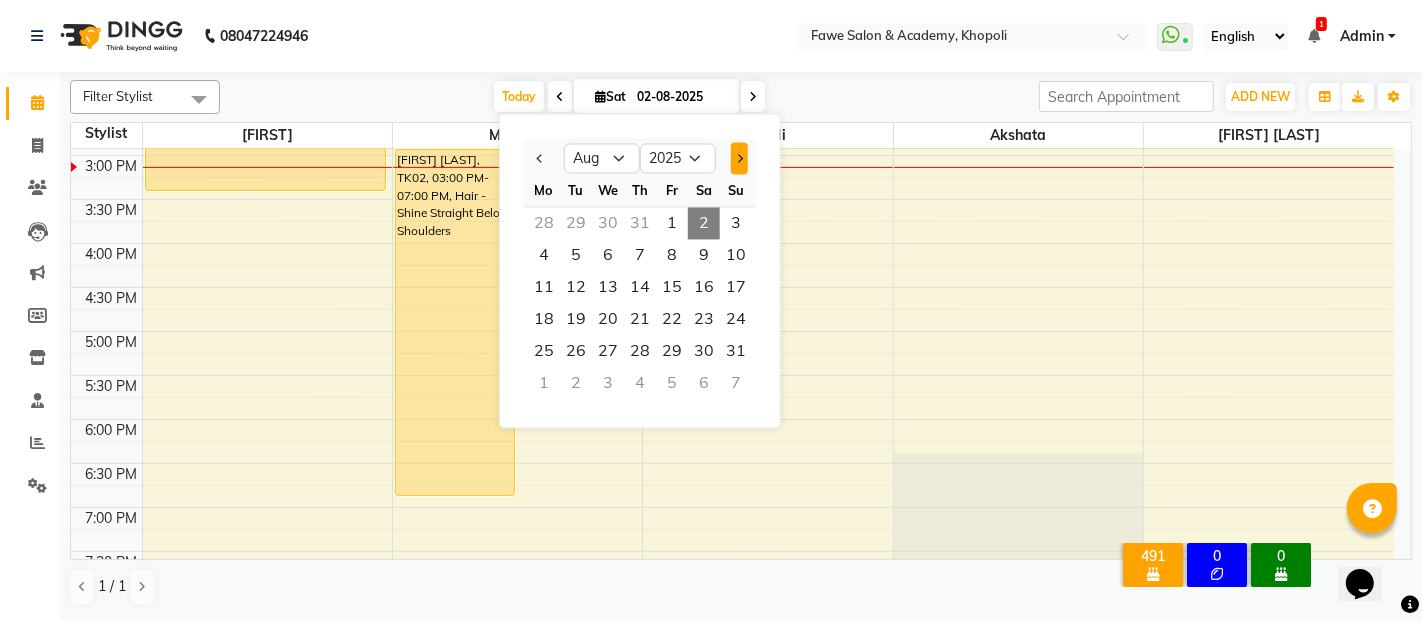 click at bounding box center [739, 158] 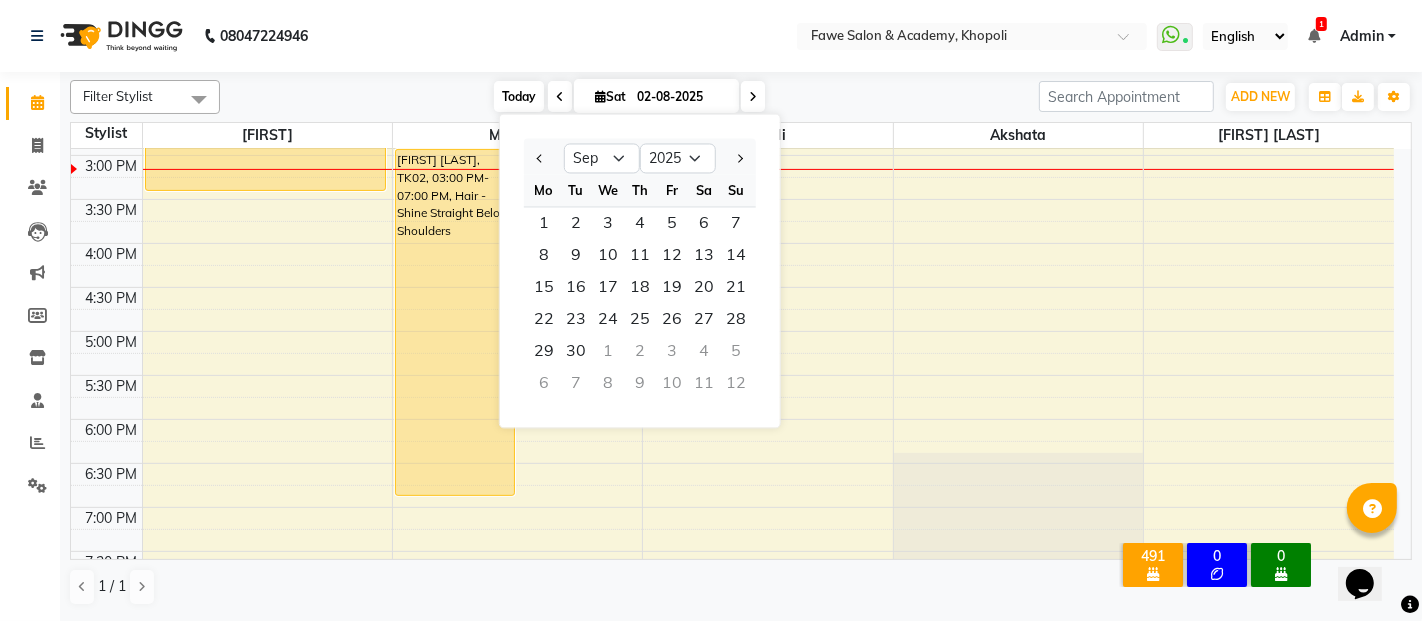 click on "Today" at bounding box center (519, 96) 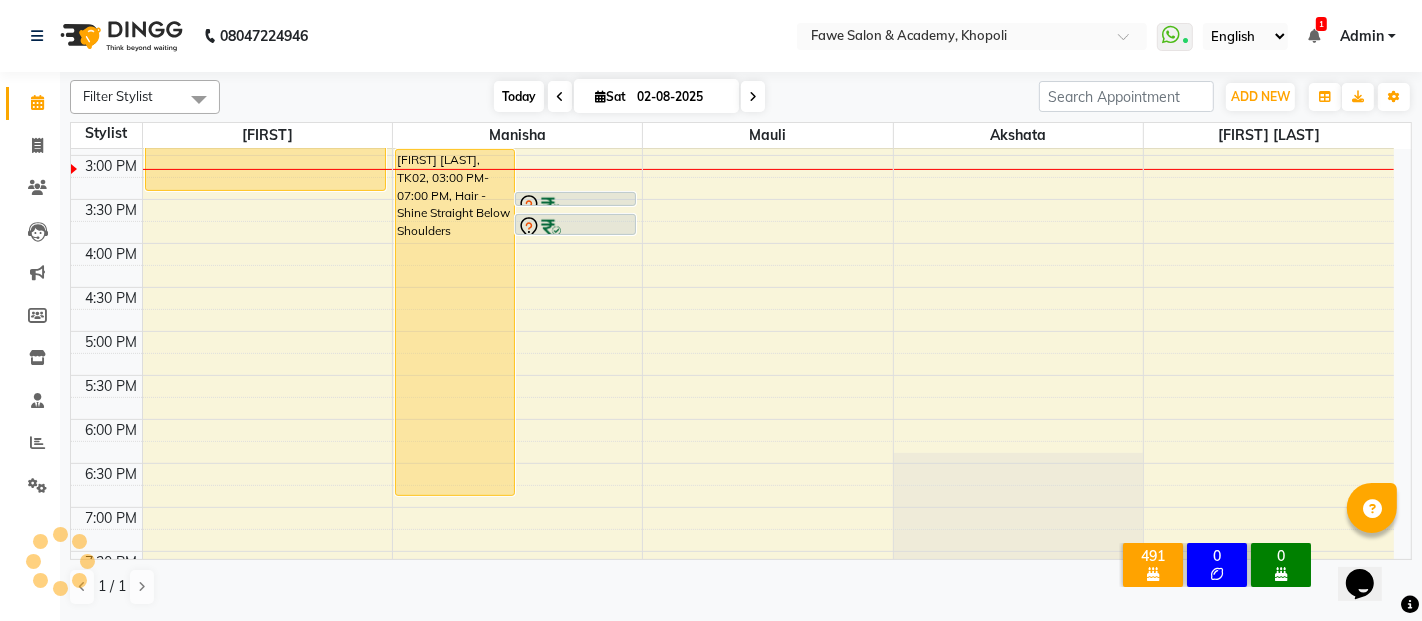 scroll, scrollTop: 609, scrollLeft: 0, axis: vertical 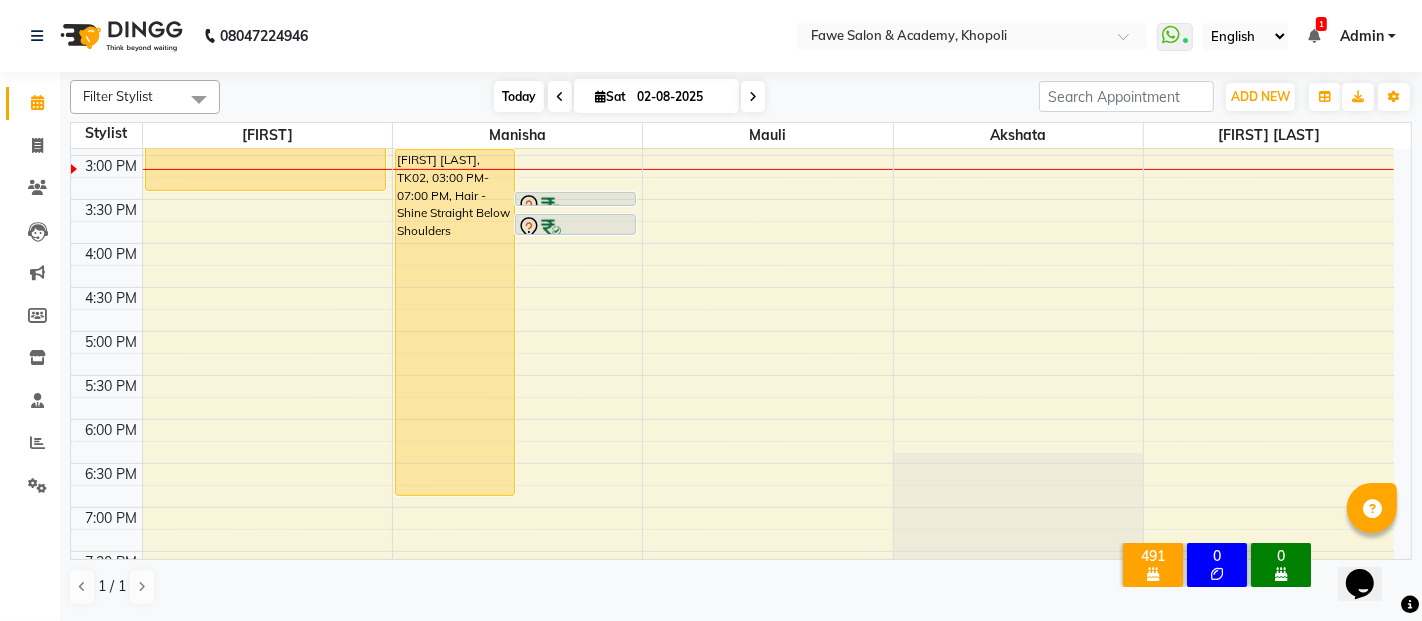 click on "Today" at bounding box center [519, 96] 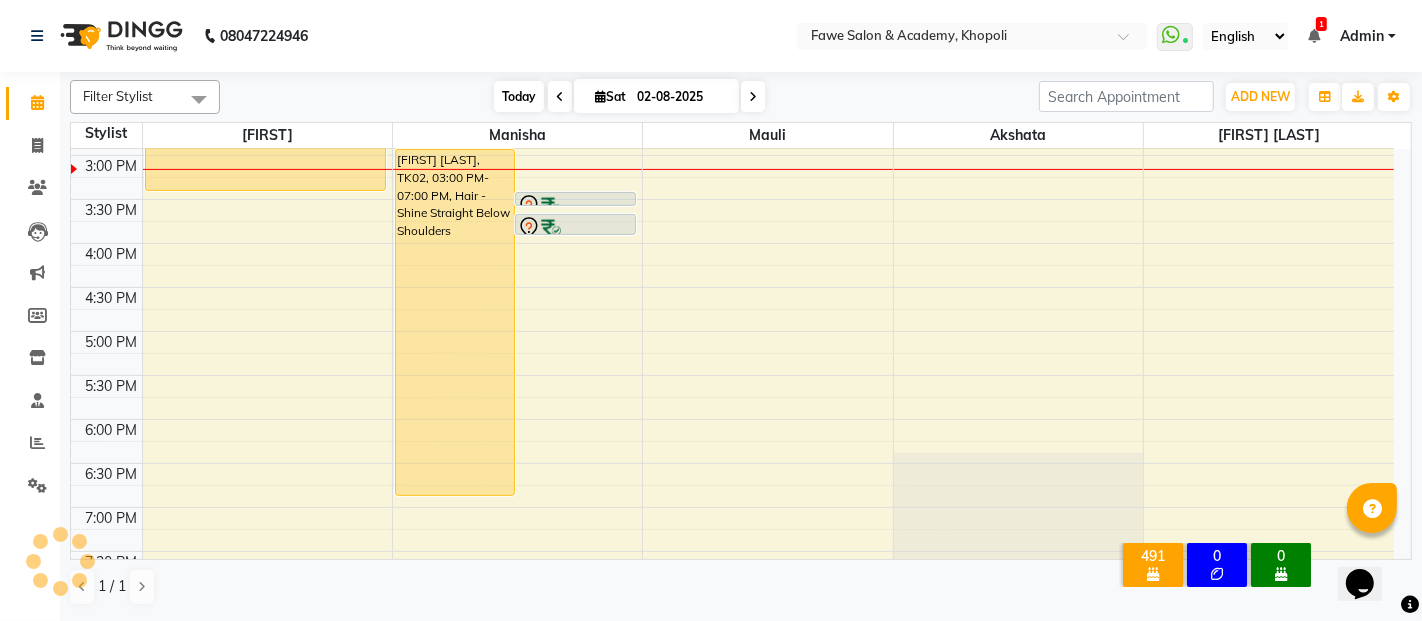 scroll, scrollTop: 609, scrollLeft: 0, axis: vertical 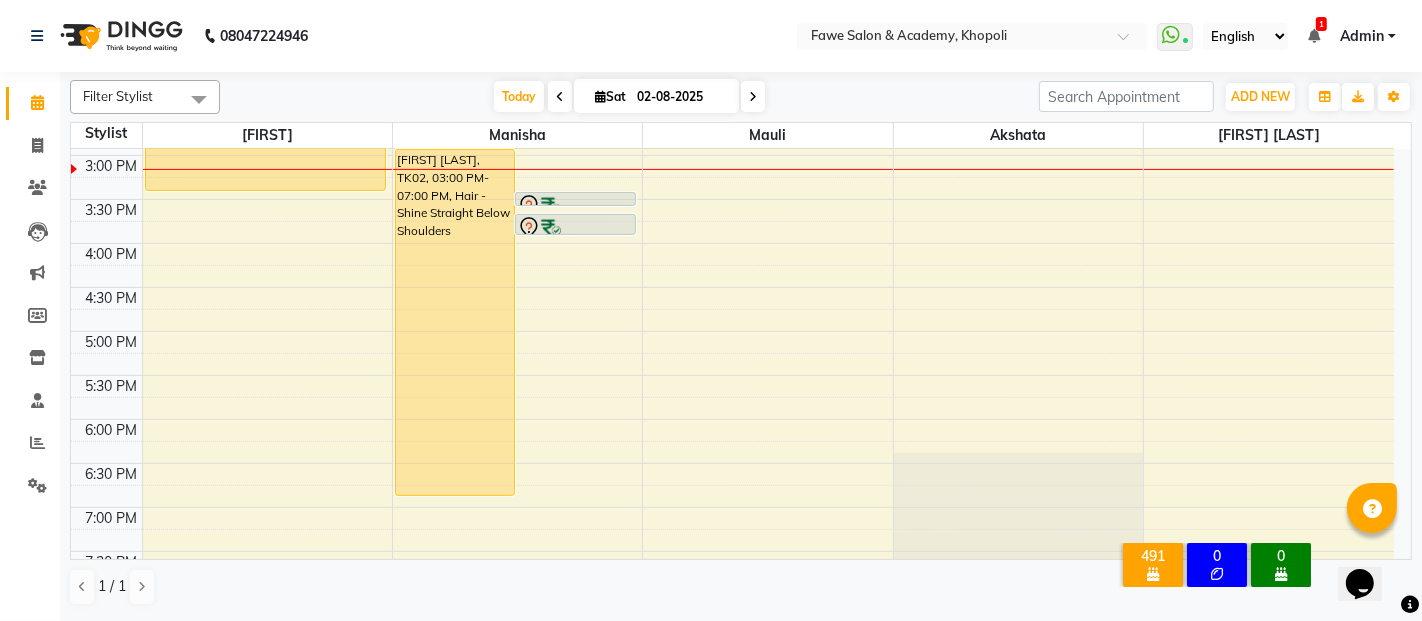 click at bounding box center (753, 96) 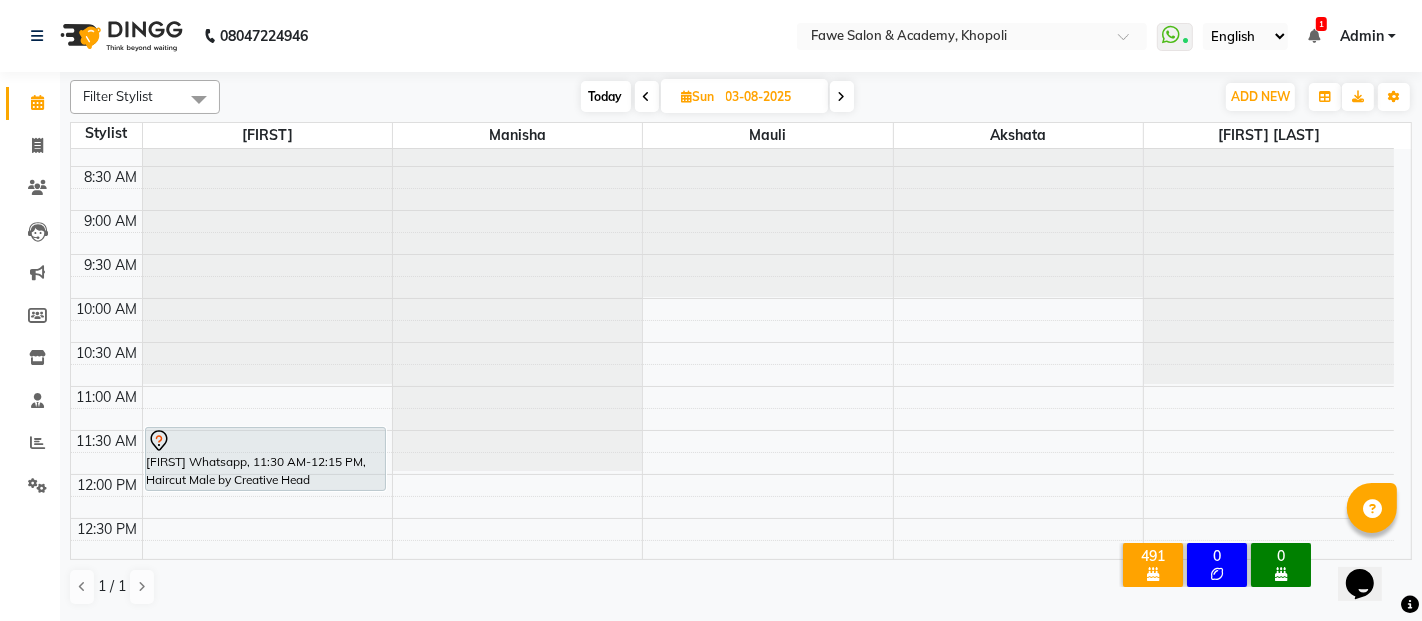 scroll, scrollTop: 17, scrollLeft: 0, axis: vertical 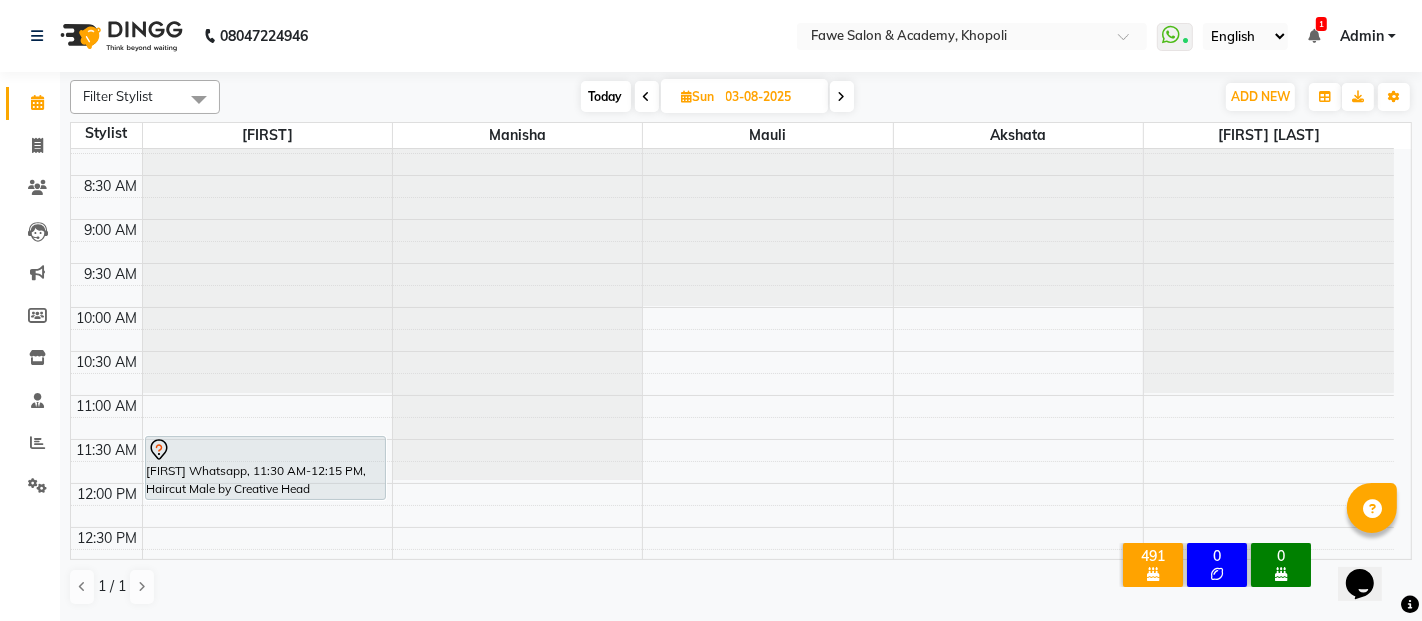 click on "Today" at bounding box center (606, 96) 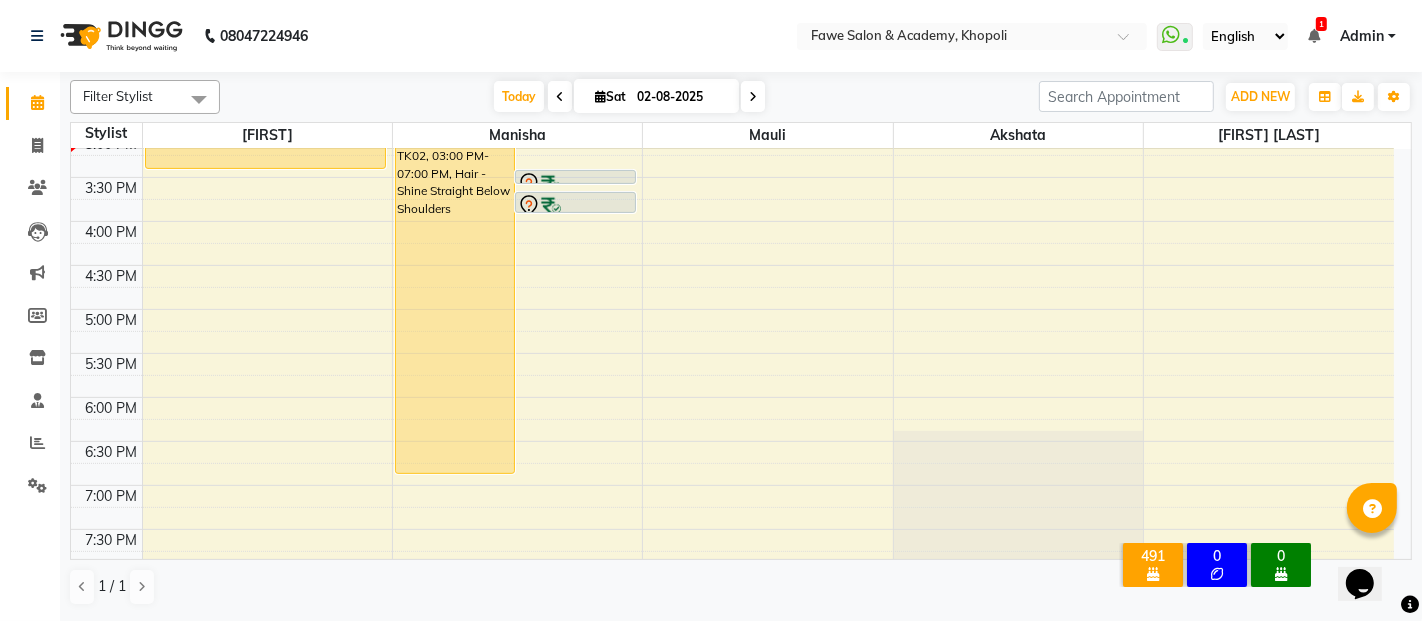 scroll, scrollTop: 628, scrollLeft: 0, axis: vertical 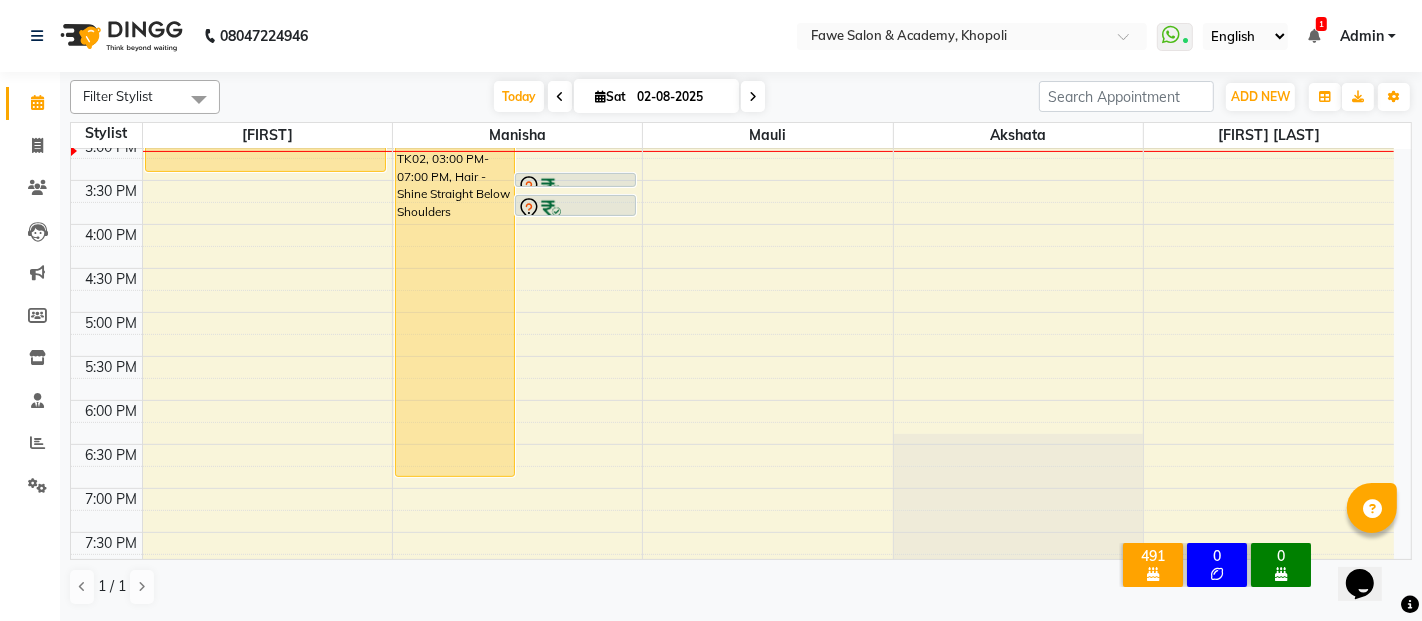 click on "8:00 AM 8:30 AM 9:00 AM 9:30 AM 10:00 AM 10:30 AM 11:00 AM 11:30 AM 12:00 PM 12:30 PM 1:00 PM 1:30 PM 2:00 PM 2:30 PM 3:00 PM 3:30 PM 4:00 PM 4:30 PM 5:00 PM 5:30 PM 6:00 PM 6:30 PM 7:00 PM 7:30 PM 8:00 PM 8:30 PM 9:00 PM 9:30 PM 10:00 PM 10:30 PM     [FIRST] [LAST], TK03, 01:00 PM-01:30 PM, Hairwash Female by Creative Head    [FIRST] [LAST], TK02, 02:30 PM-03:30 PM, Haircut Female By Creative Head (₹899)    [FIRST] [LAST], TK02, 03:00 PM-07:00 PM, Hair - Shine Straight  Below Shoulders             [FIRST] [LAST], TK07, 03:30 PM-03:40 PM, Eyebrows By Creative Head             [FIRST] [LAST], TK07, 03:45 PM-04:00 PM, Skin - Under Arms Wax Rica             [FIRST] [LAST], TK05, 02:00 PM-02:10 PM, Eyebrows By Creative Head     [FIRST] [LAST], TK09, 02:25 PM-02:35 PM, Eyebrows By Creative Head (₹44)     [FIRST] [LAST], TK06, 12:30 PM-01:30 PM, Hair - Hairwash-Haircut Female     [FIRST] [LAST], TK11, 02:00 PM-02:45 PM, Hair - Hairwash Haircut Male (₹299)" at bounding box center [732, 180] 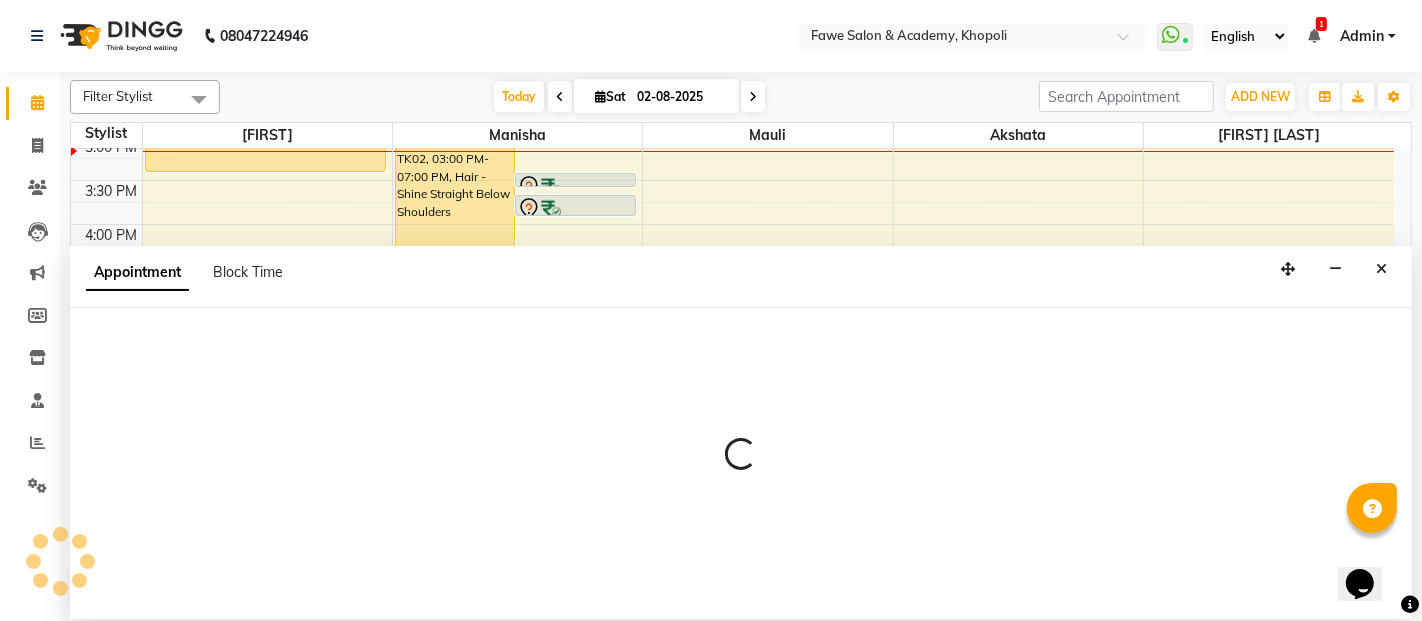 select on "14305" 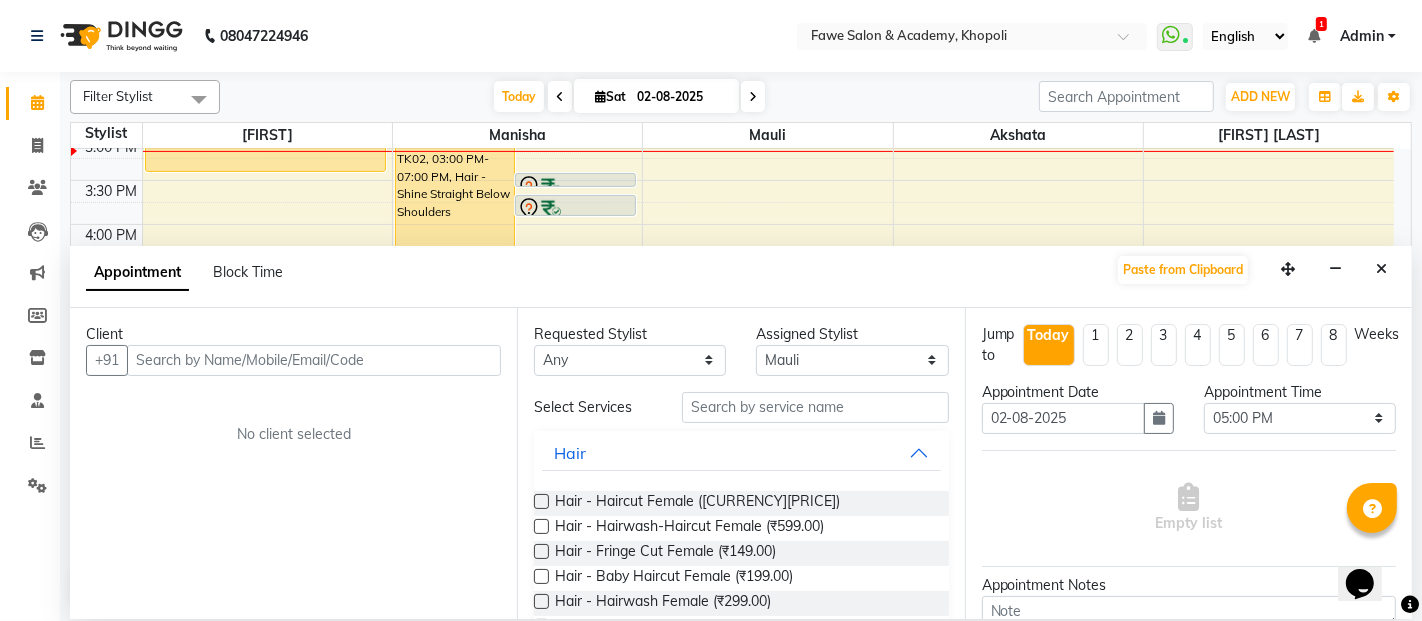 click at bounding box center [314, 360] 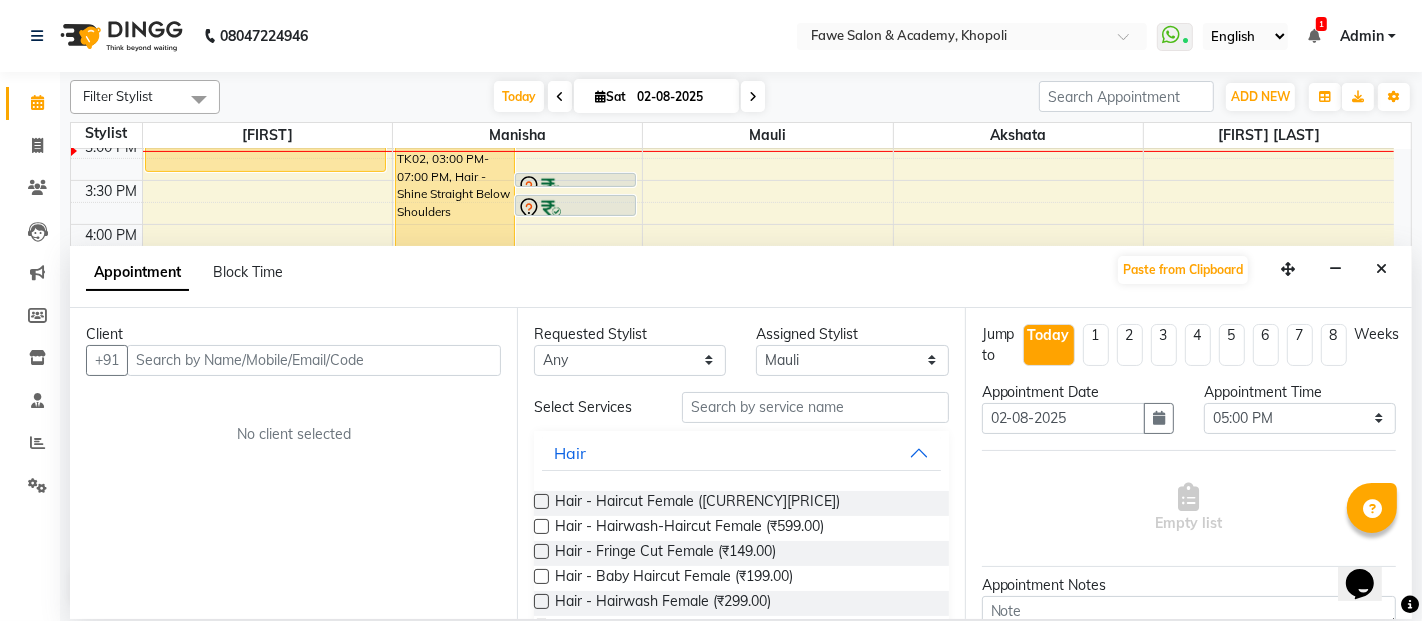 click at bounding box center (314, 360) 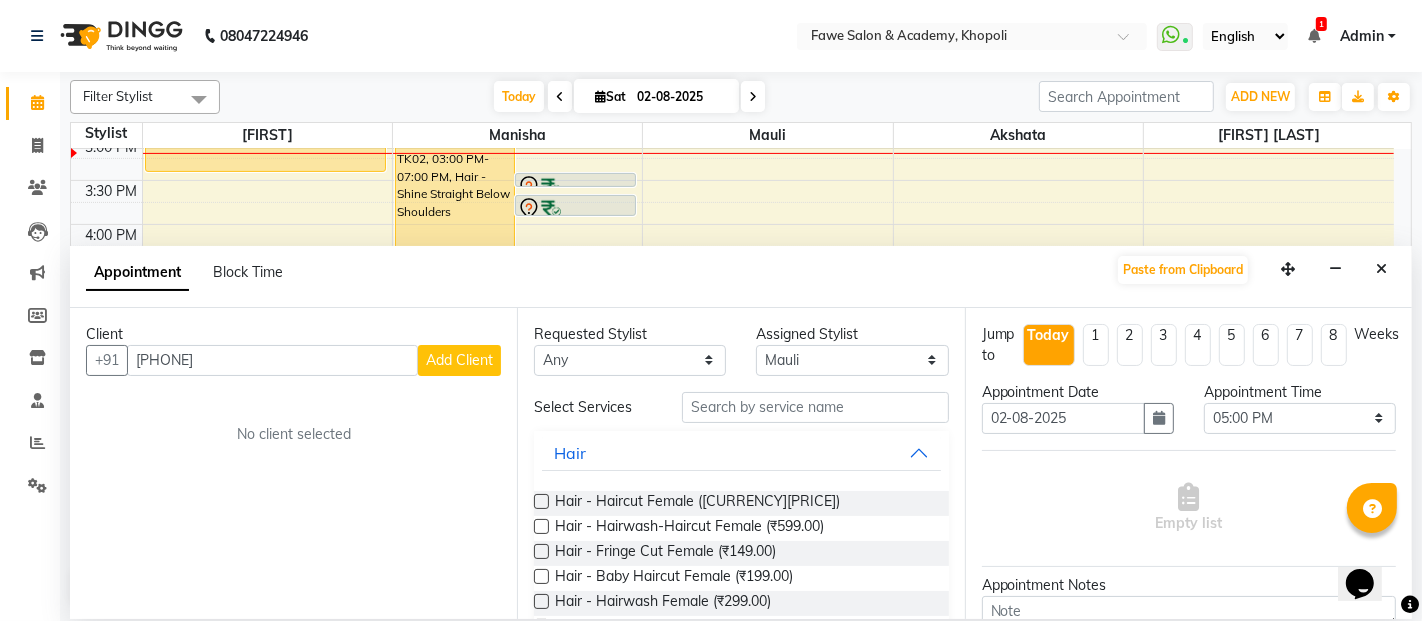type on "[PHONE]" 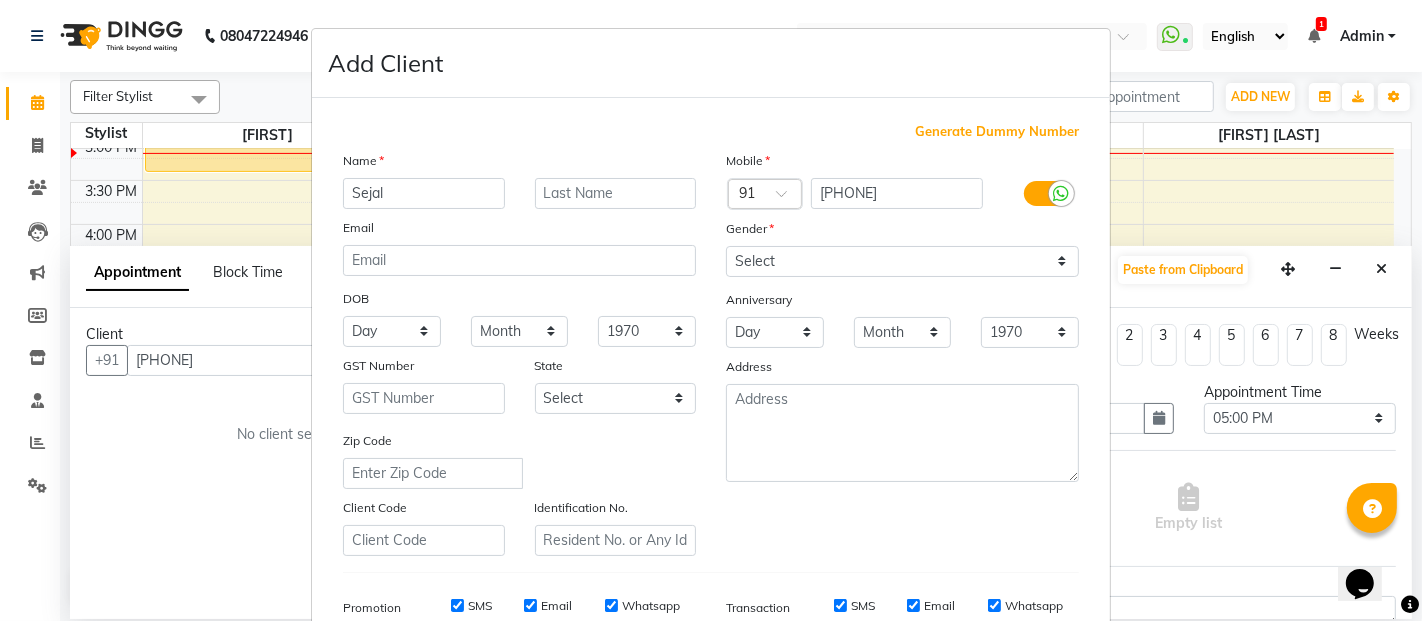 type on "Sejal" 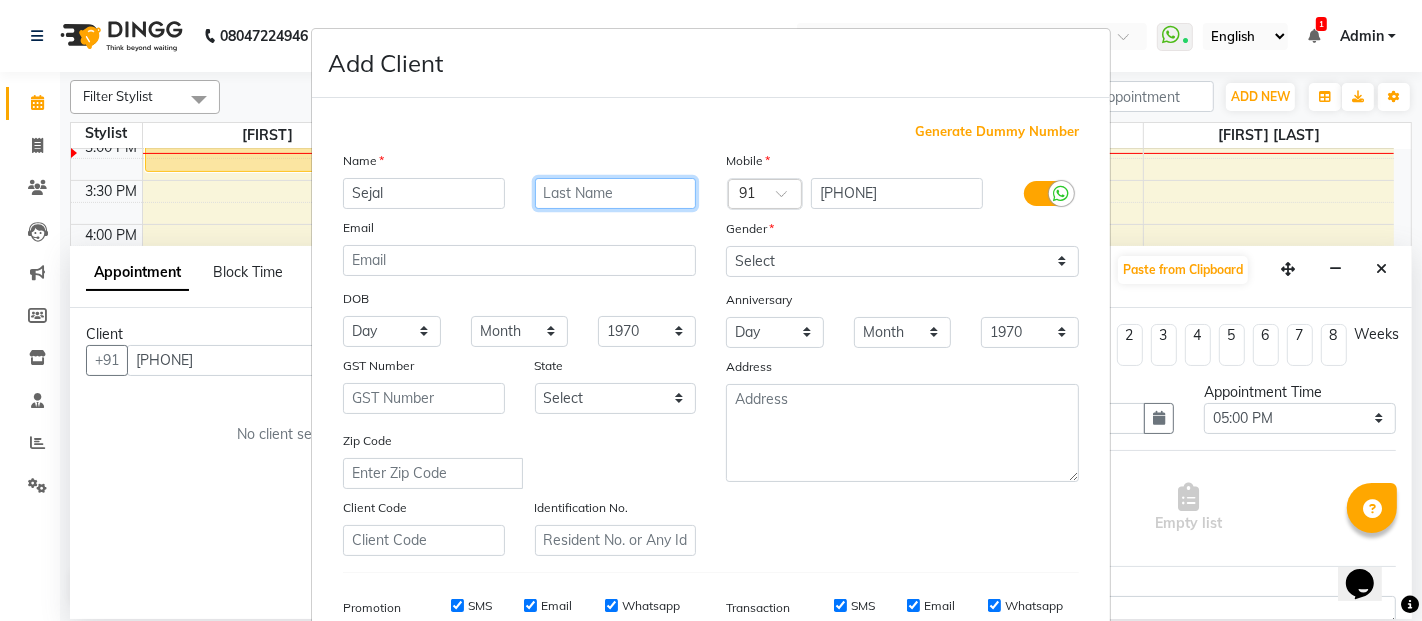 click at bounding box center [616, 193] 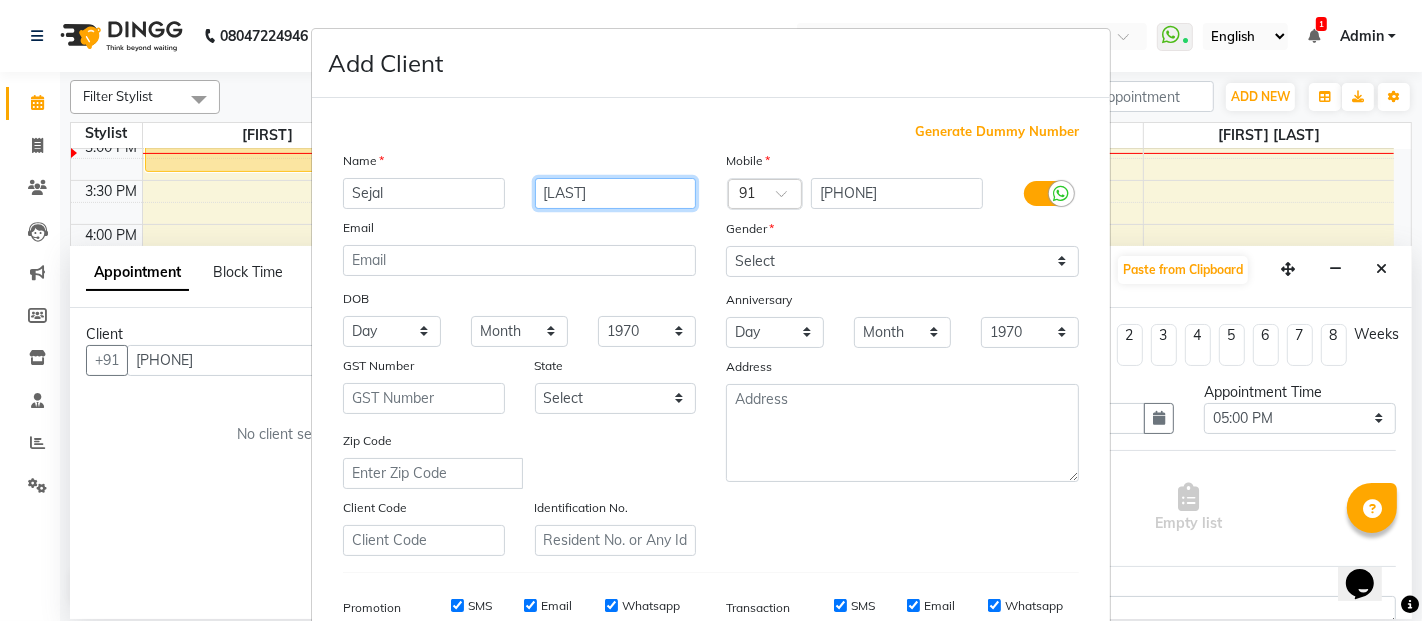 type on "[LAST]" 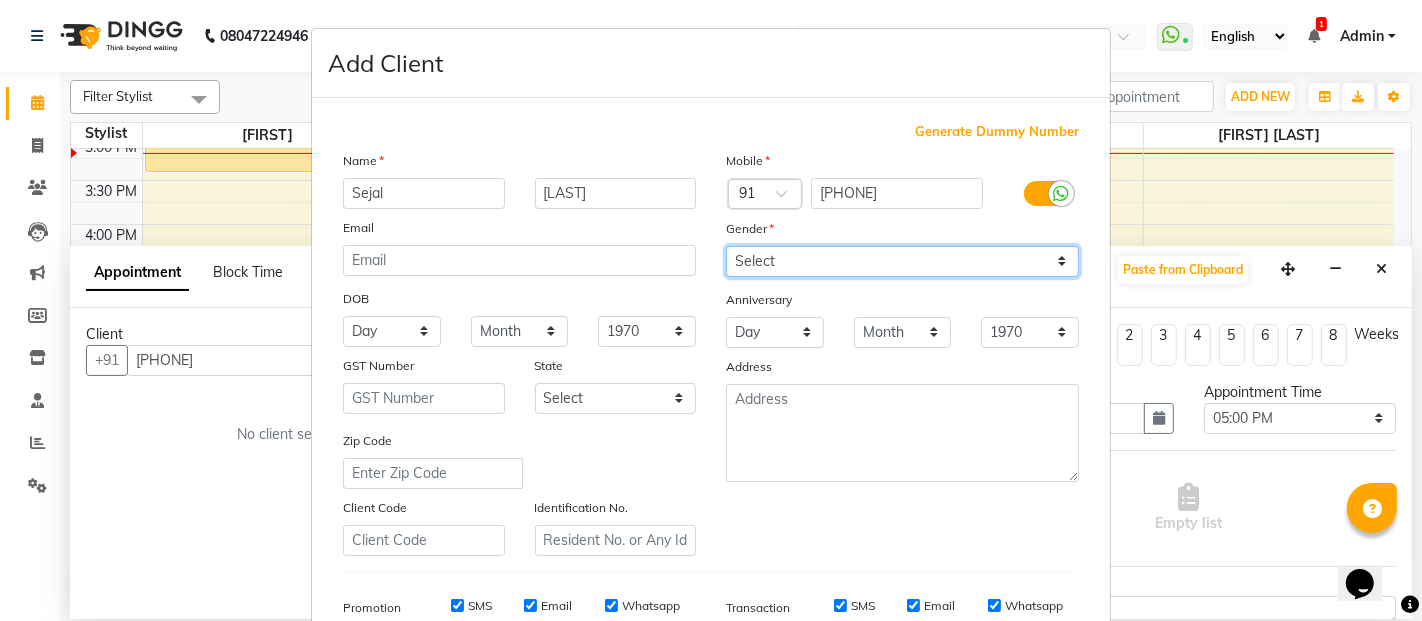 click on "Select Male Female Other Prefer Not To Say" at bounding box center [902, 261] 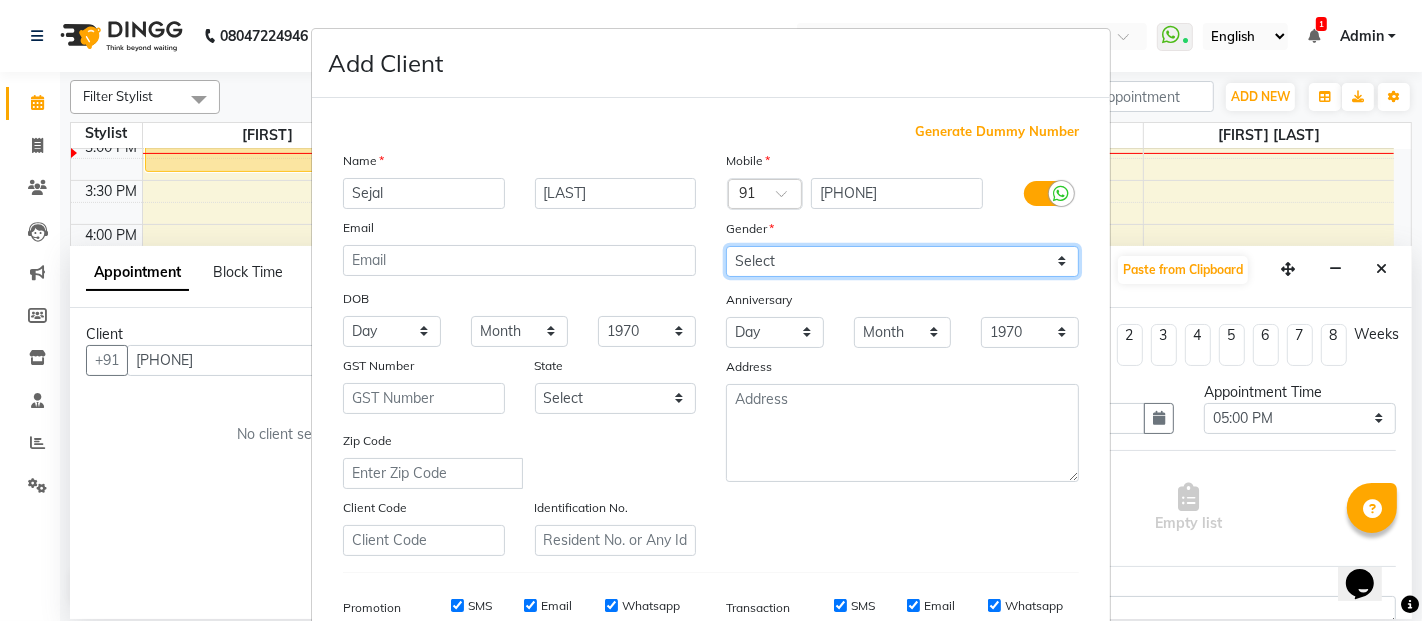 select on "female" 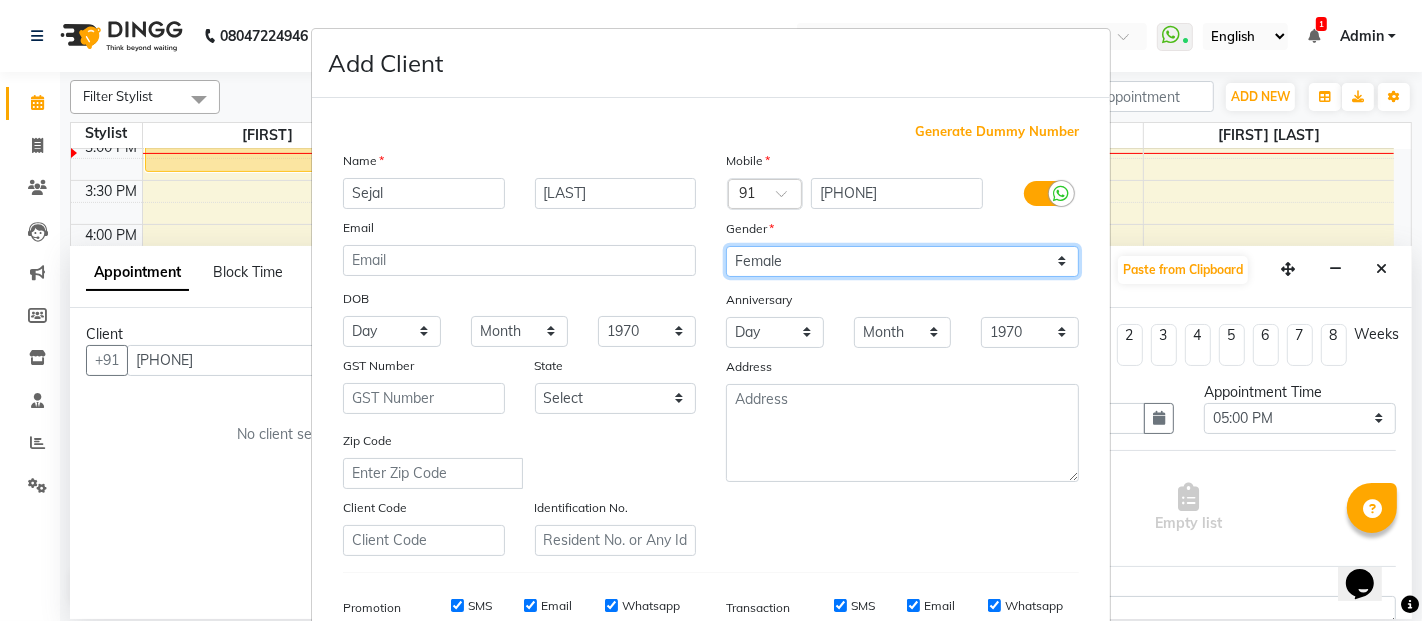 click on "Select Male Female Other Prefer Not To Say" at bounding box center (902, 261) 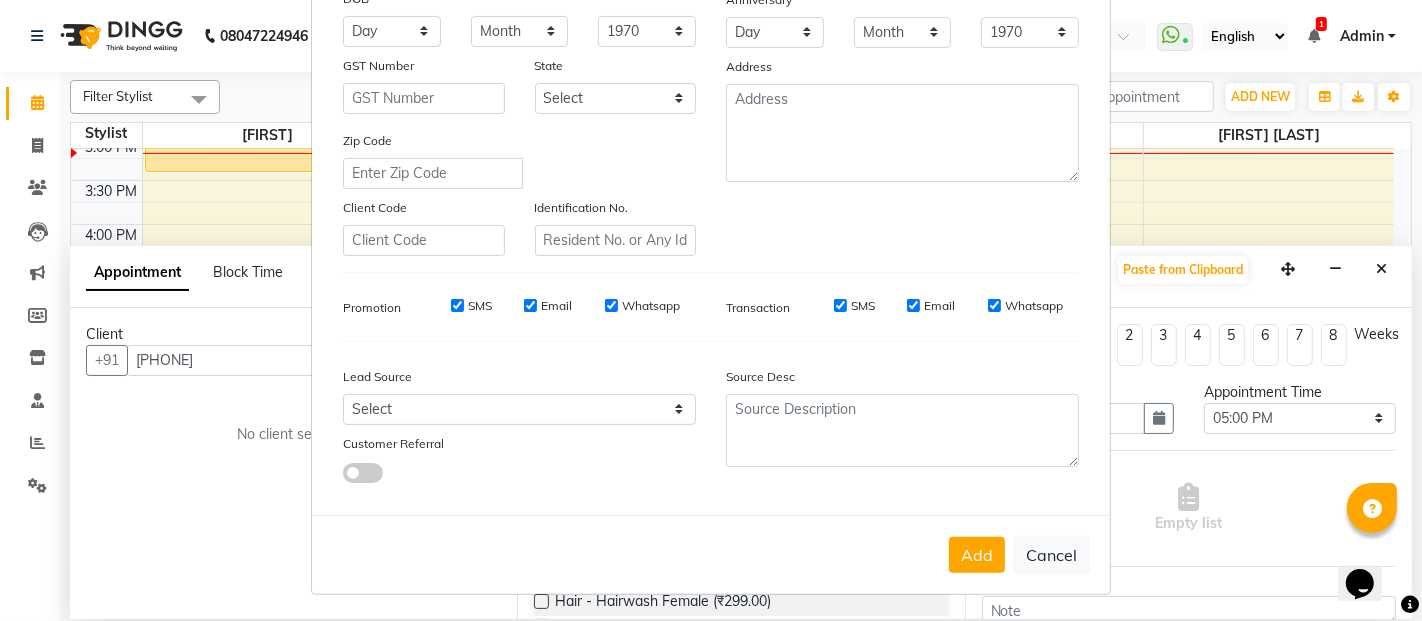 click at bounding box center [363, 473] 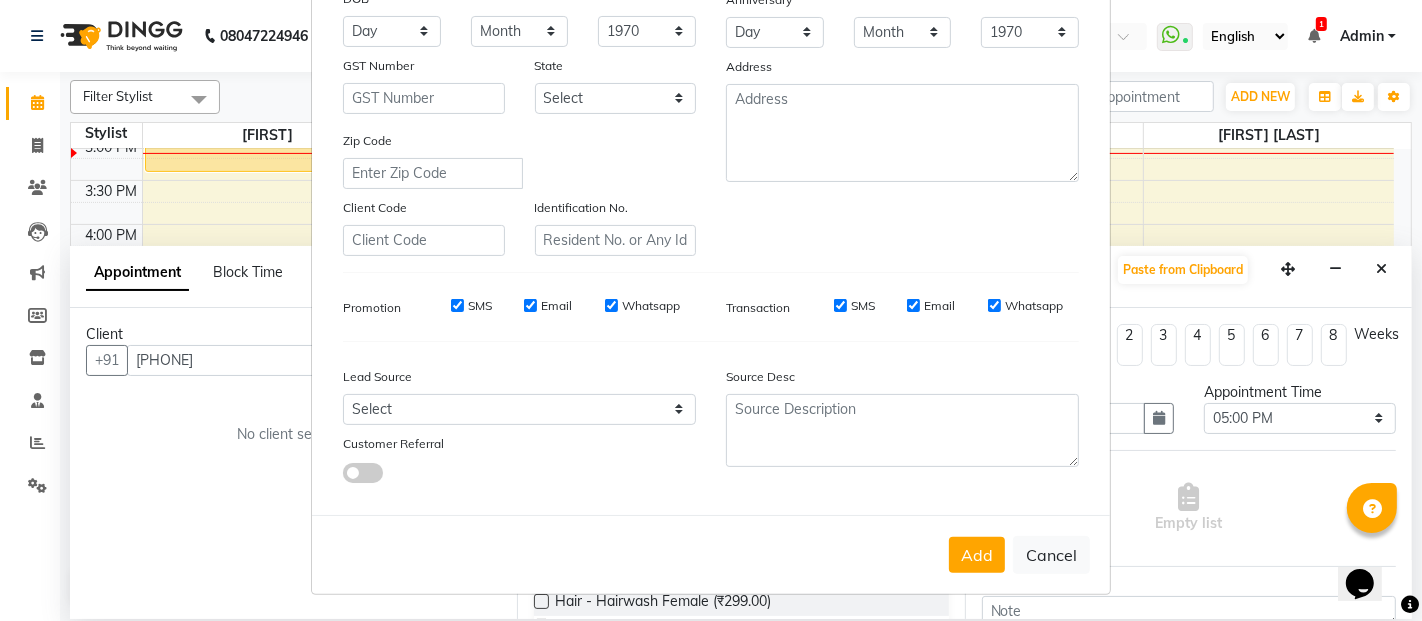 click at bounding box center [343, 476] 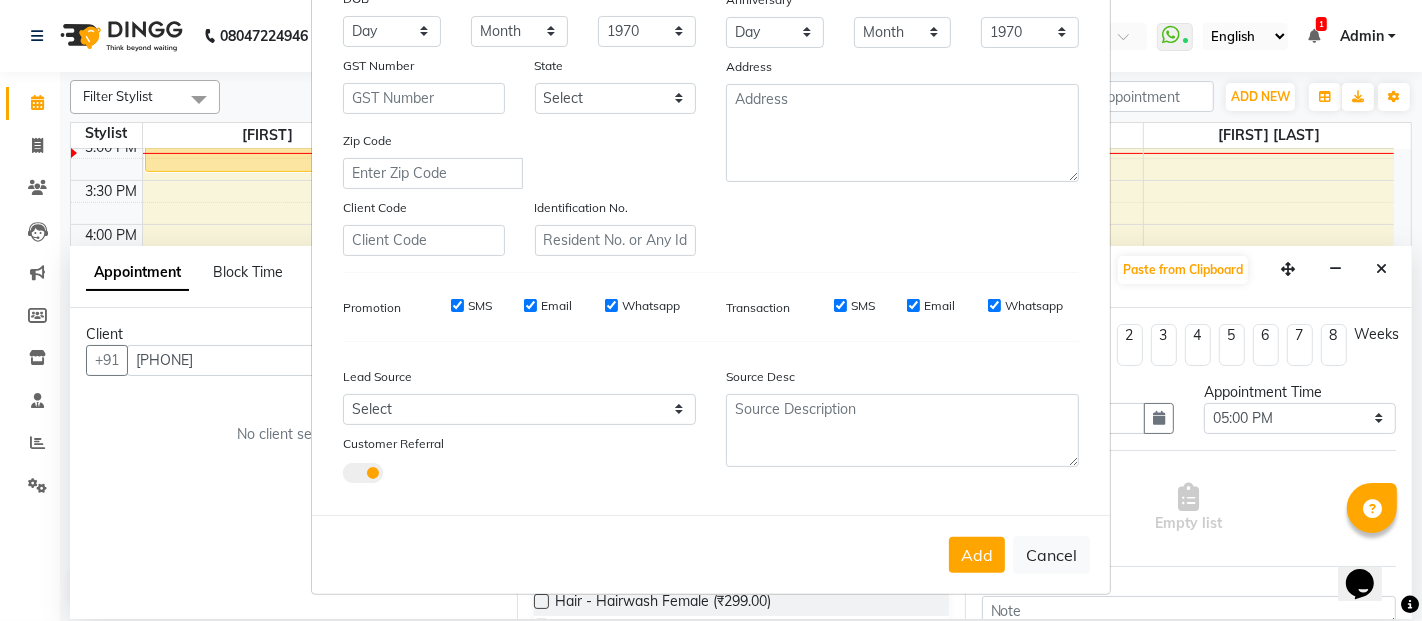 select on "25157" 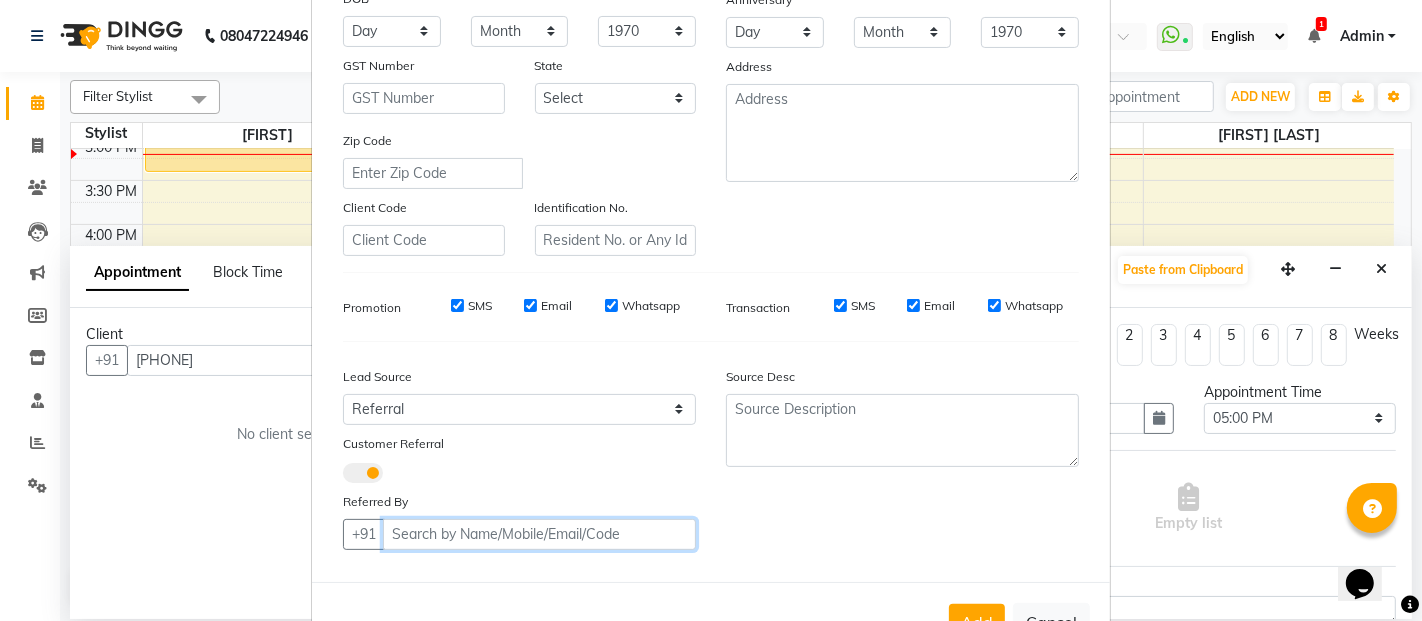 click at bounding box center [539, 534] 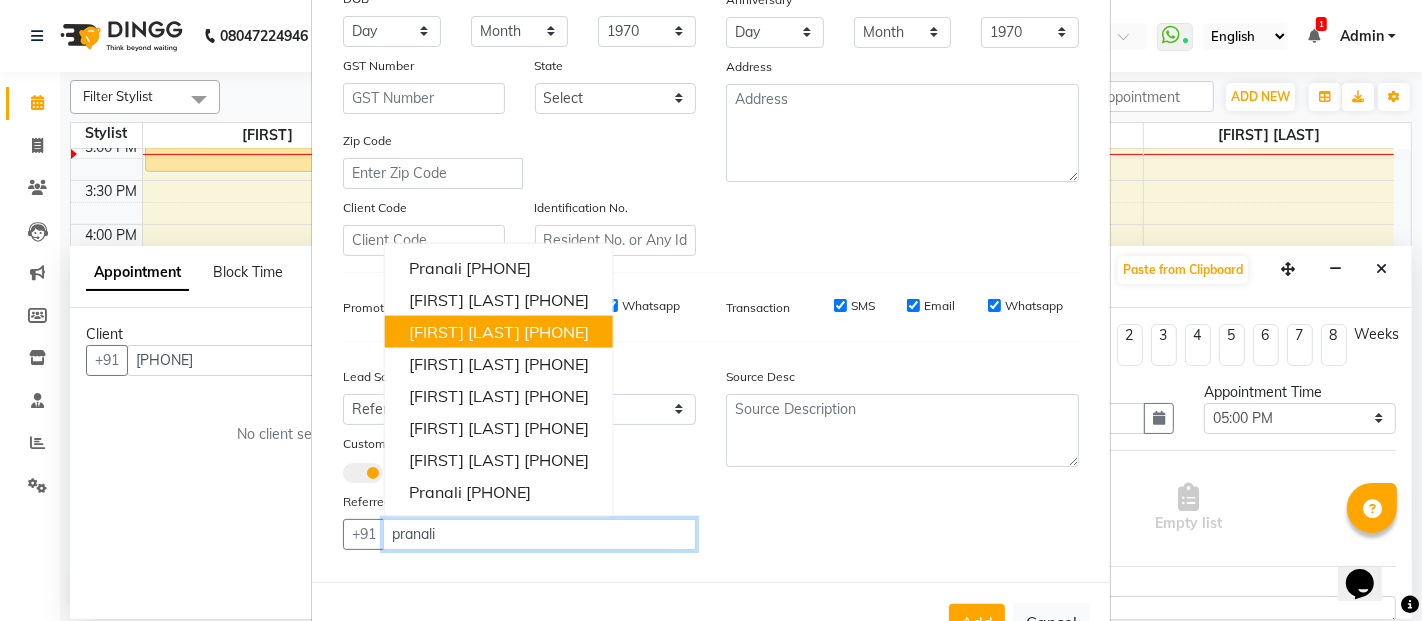 click on "[FIRST] [LAST]" at bounding box center [464, 331] 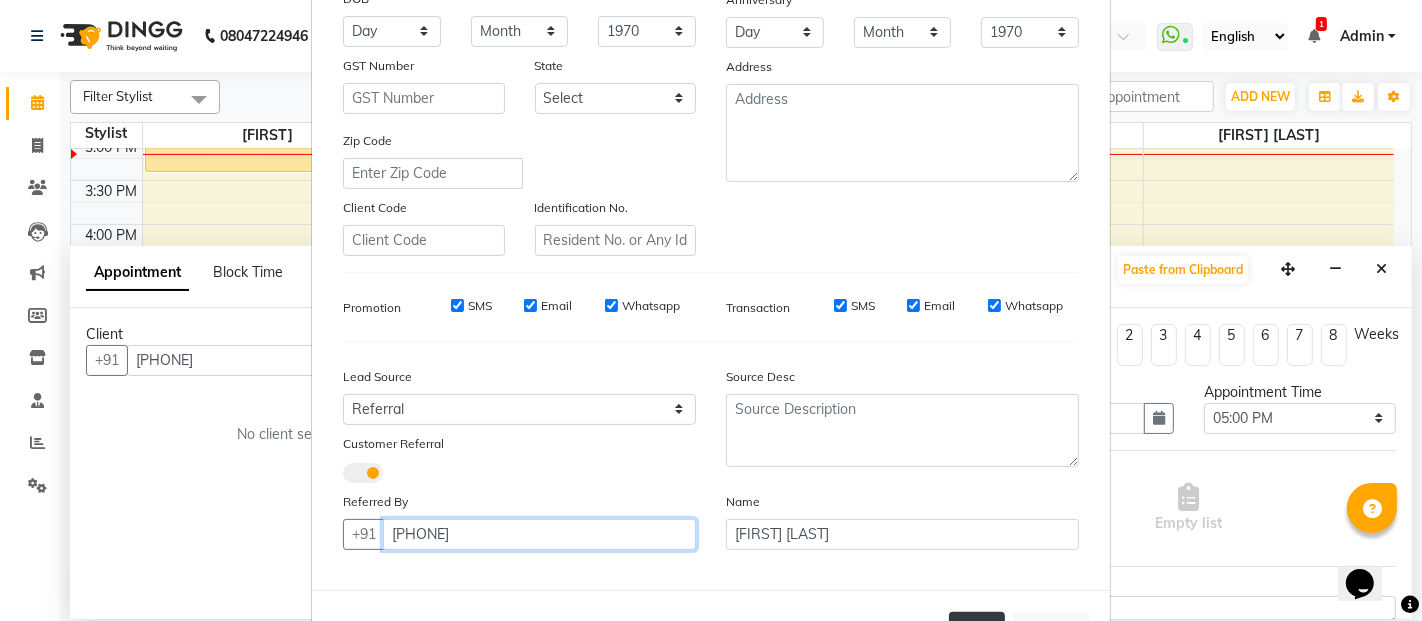 type on "[PHONE]" 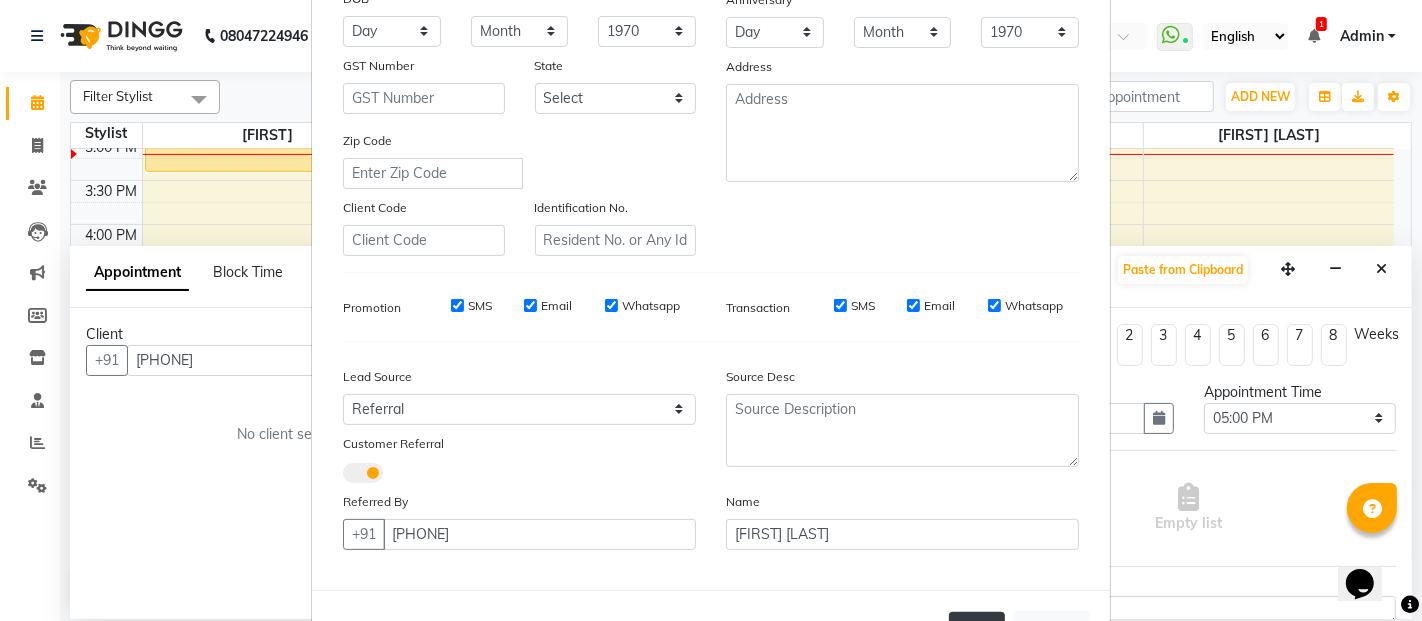 click on "Add" at bounding box center (977, 630) 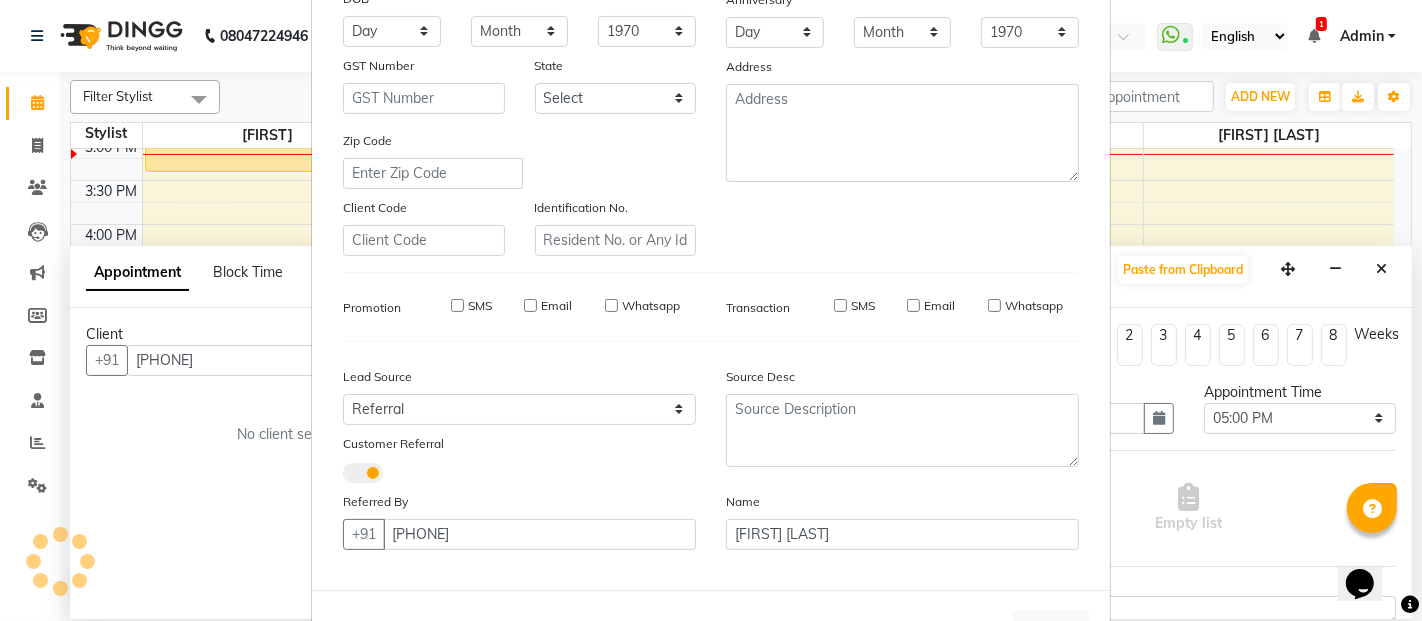 type 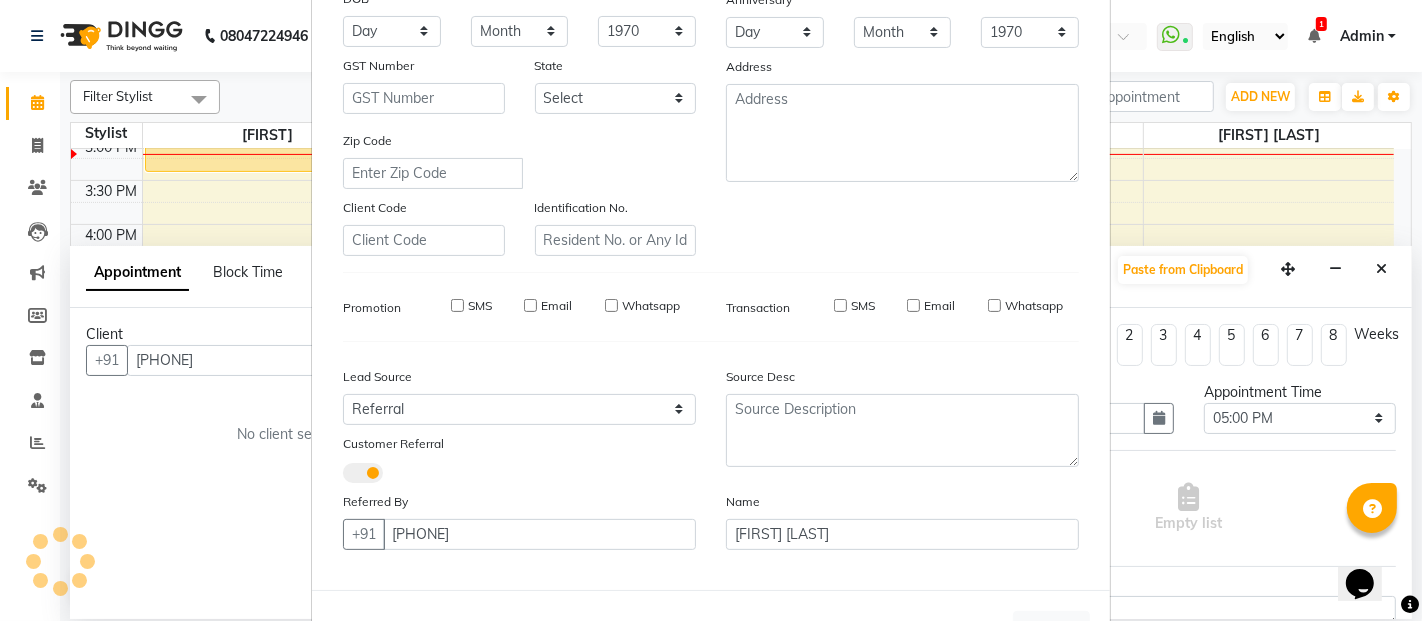 type 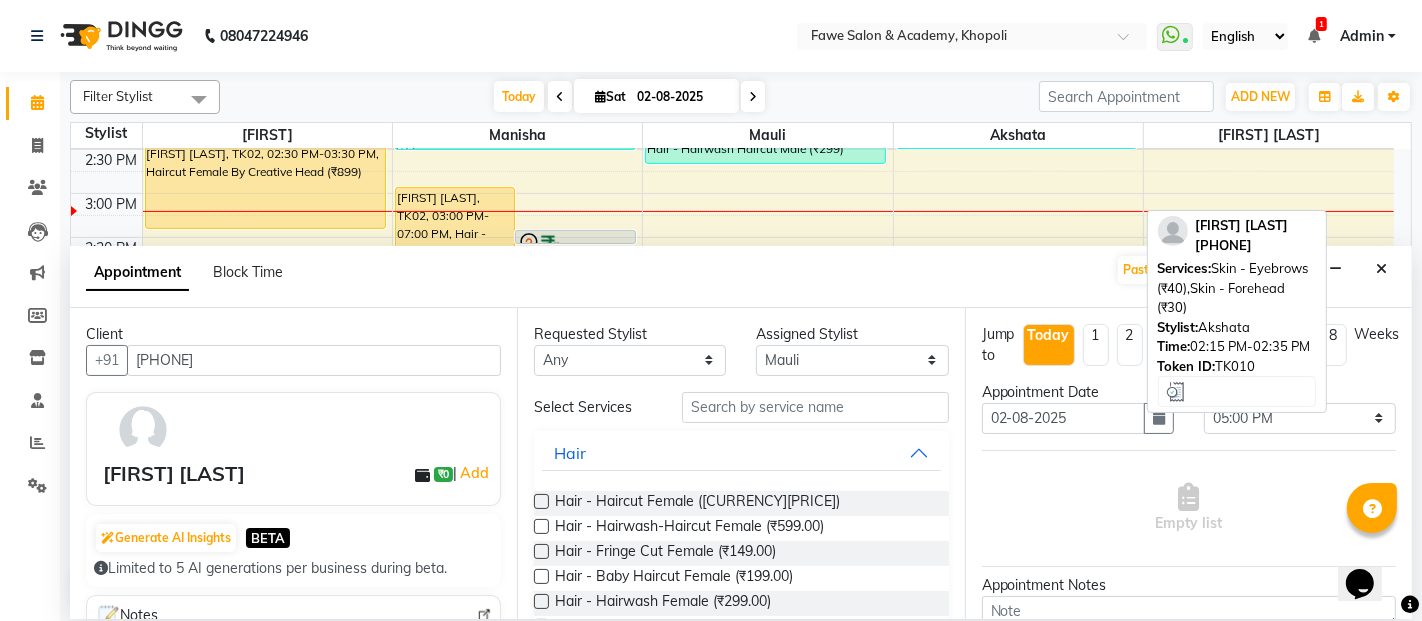 scroll, scrollTop: 572, scrollLeft: 0, axis: vertical 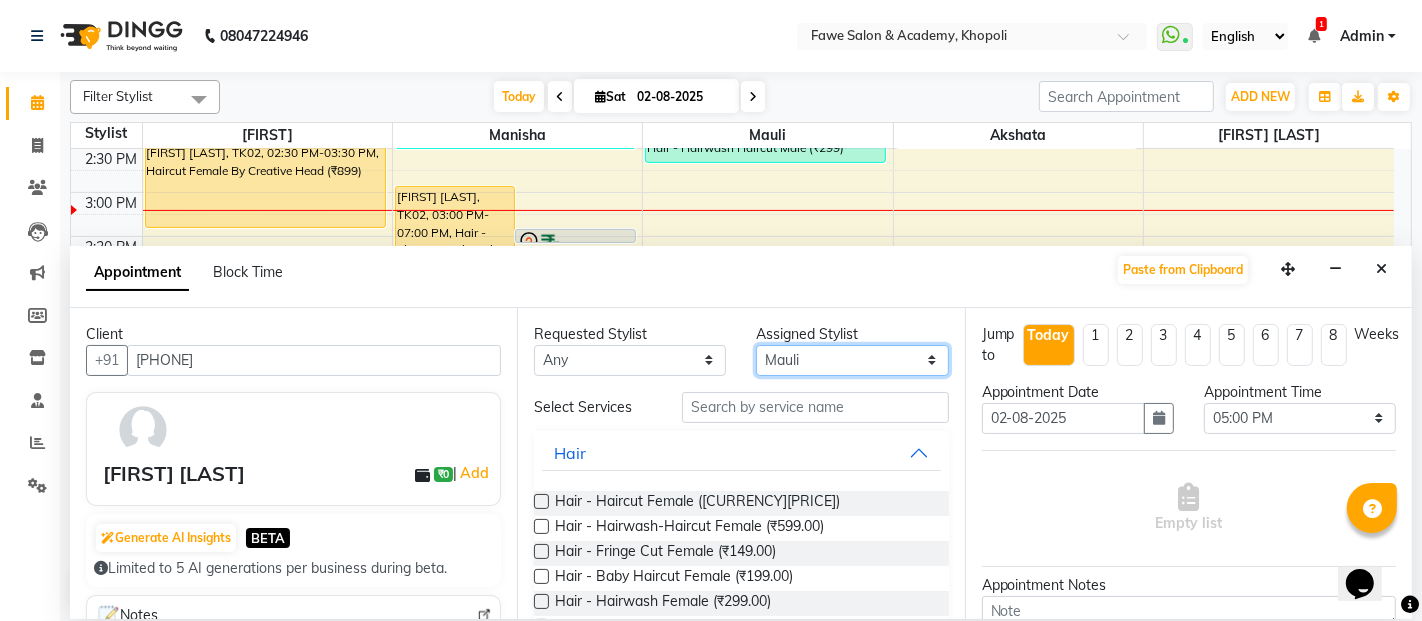 click on "Select [FIRST] [LAST] [LAST] [LAST] [LAST] [LAST]" at bounding box center [852, 360] 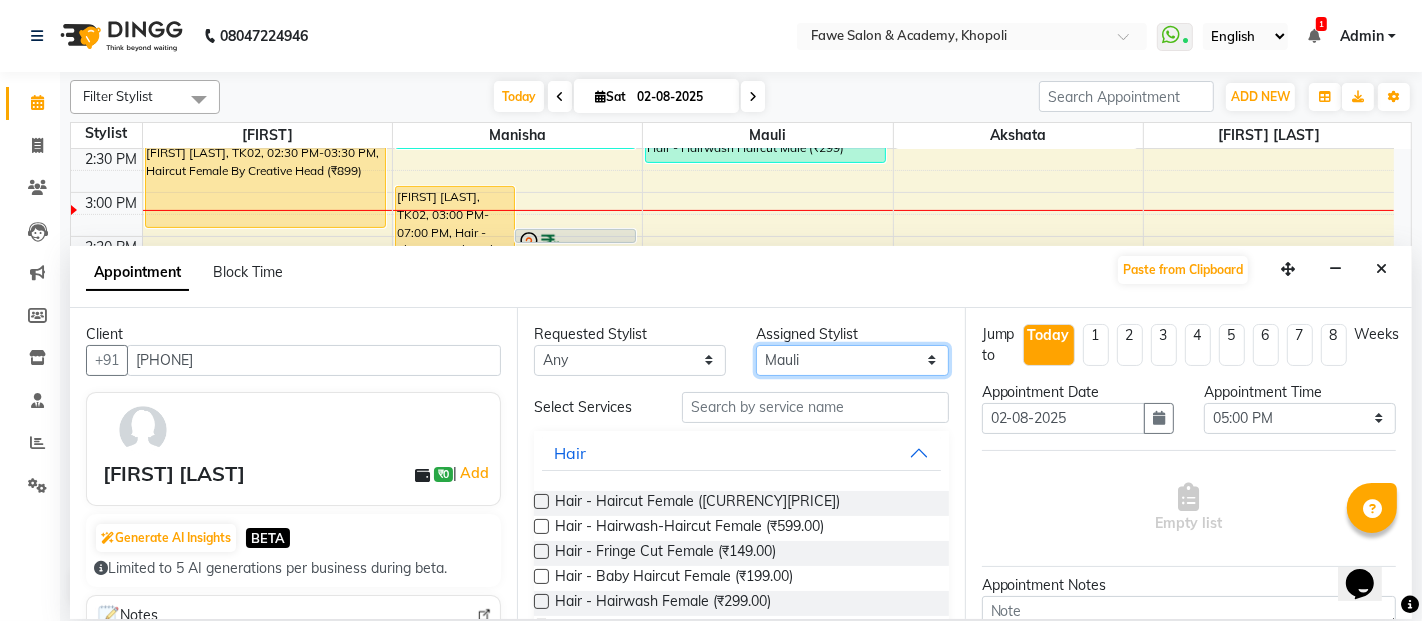 click on "Select [FIRST] [LAST] [LAST] [LAST] [LAST] [LAST]" at bounding box center (852, 360) 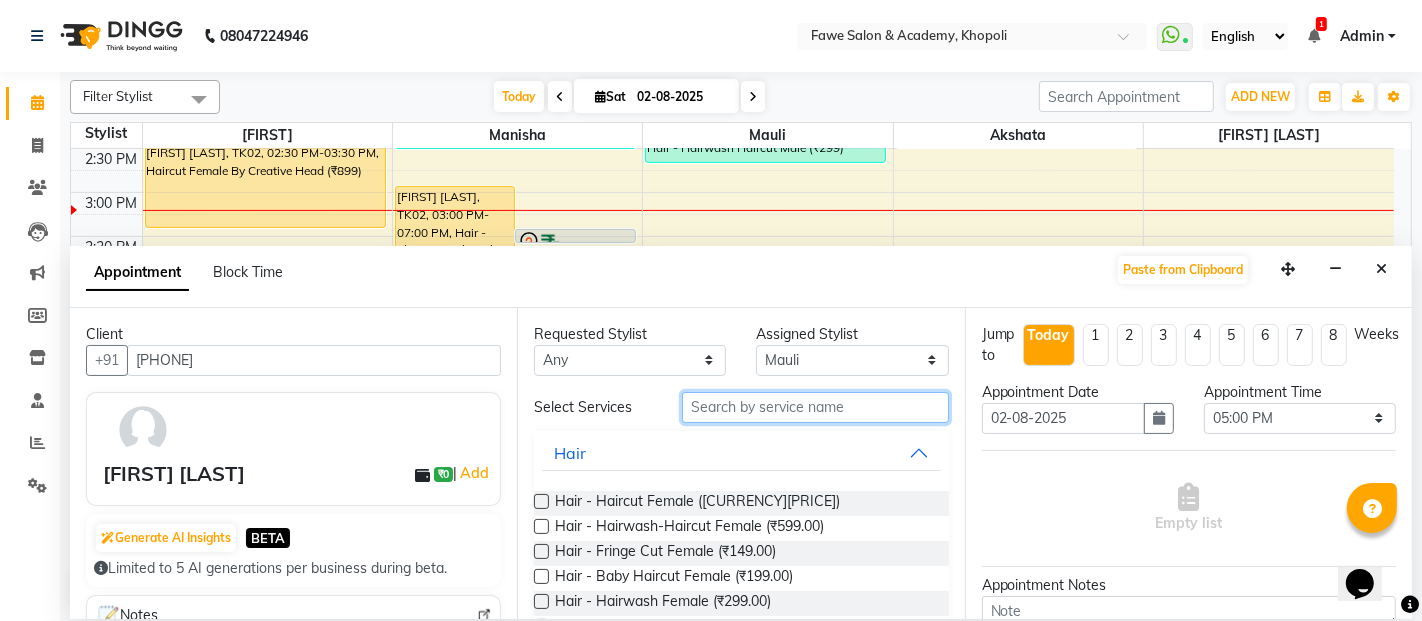 click at bounding box center [815, 407] 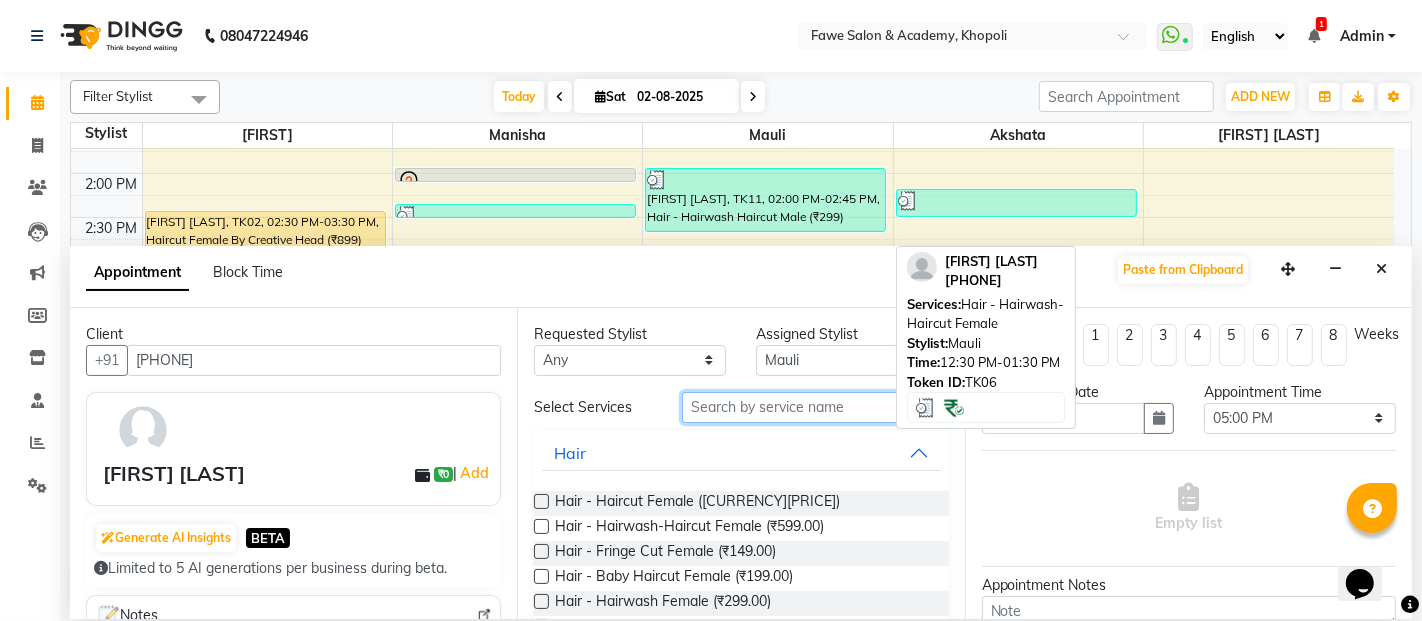 scroll, scrollTop: 517, scrollLeft: 0, axis: vertical 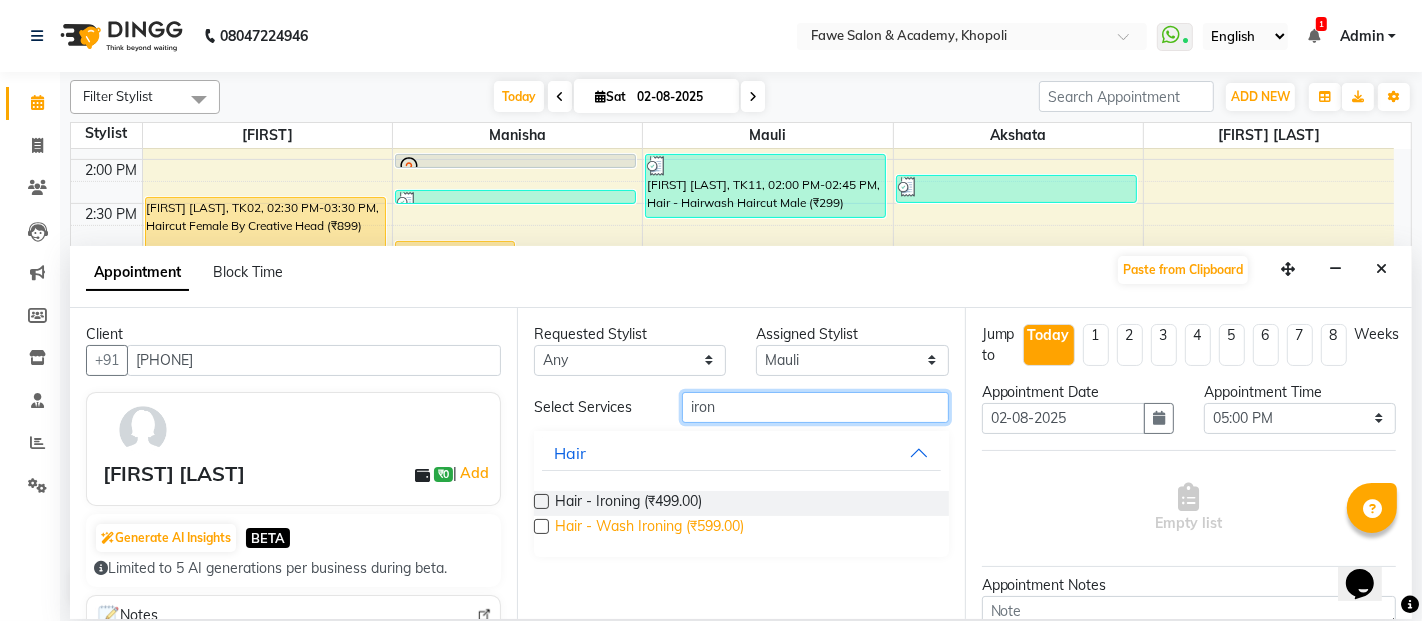type on "iron" 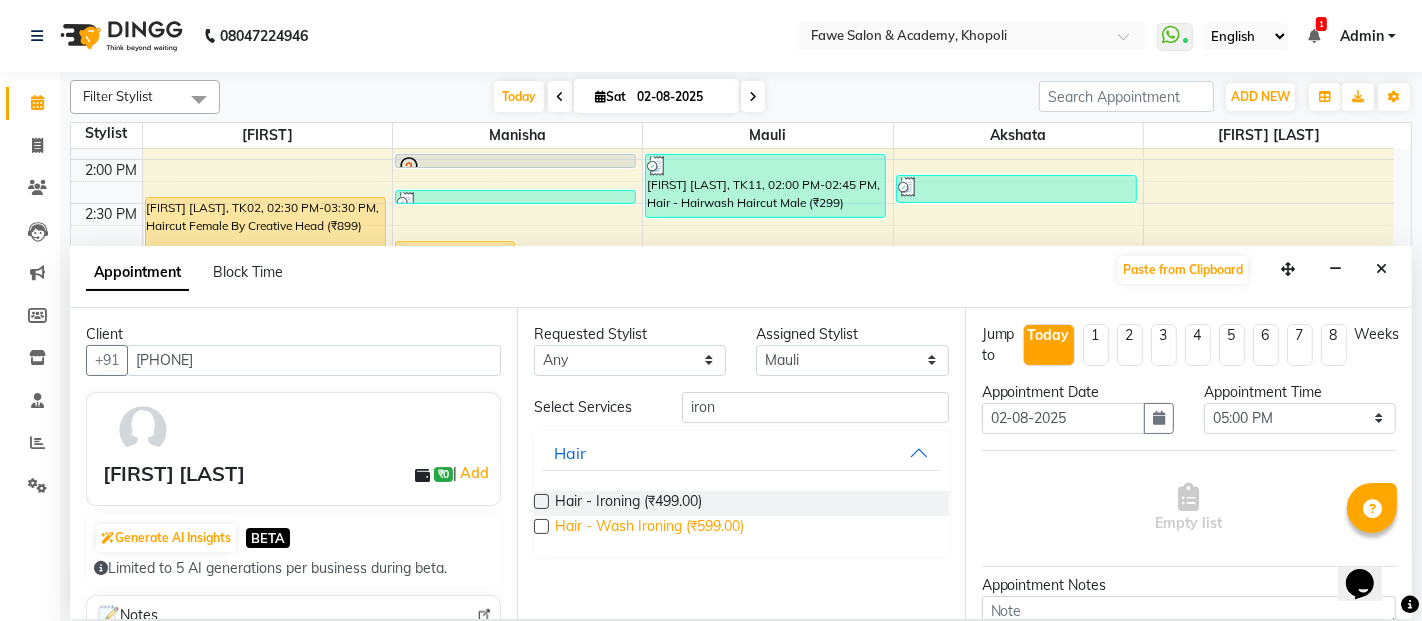 click on "Hair - Wash Ironing (₹599.00)" at bounding box center (649, 528) 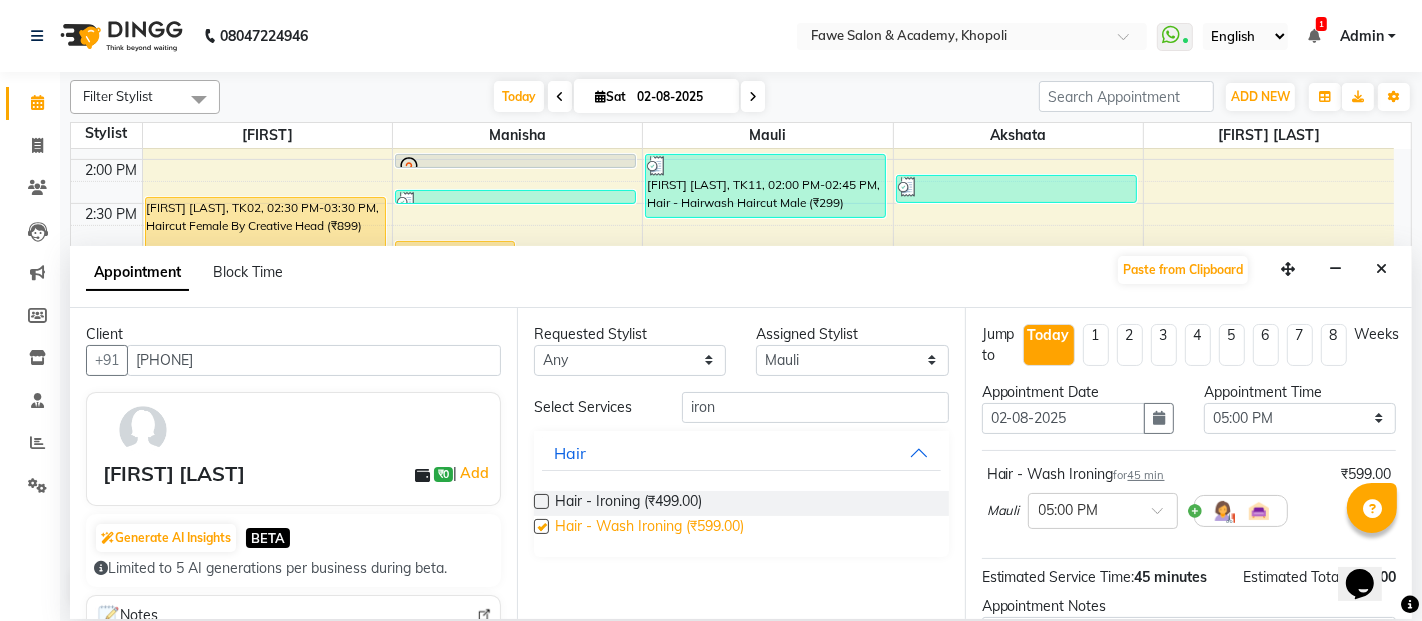 checkbox on "false" 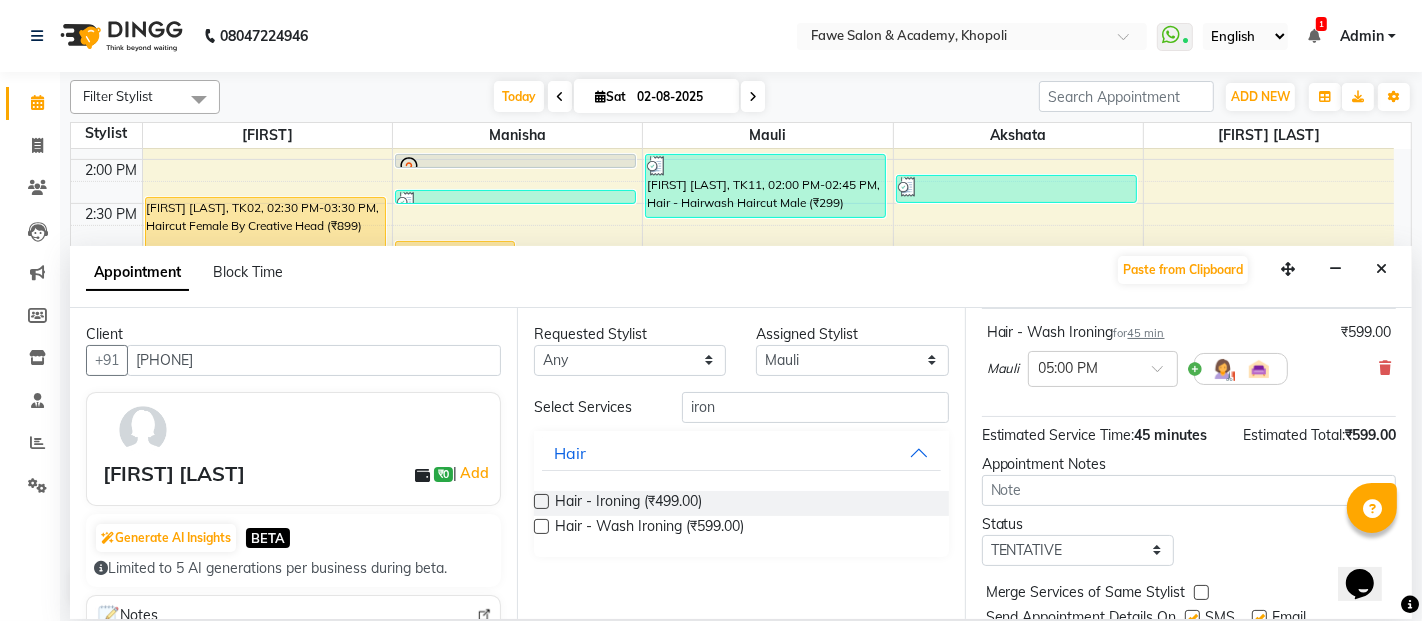 scroll, scrollTop: 214, scrollLeft: 0, axis: vertical 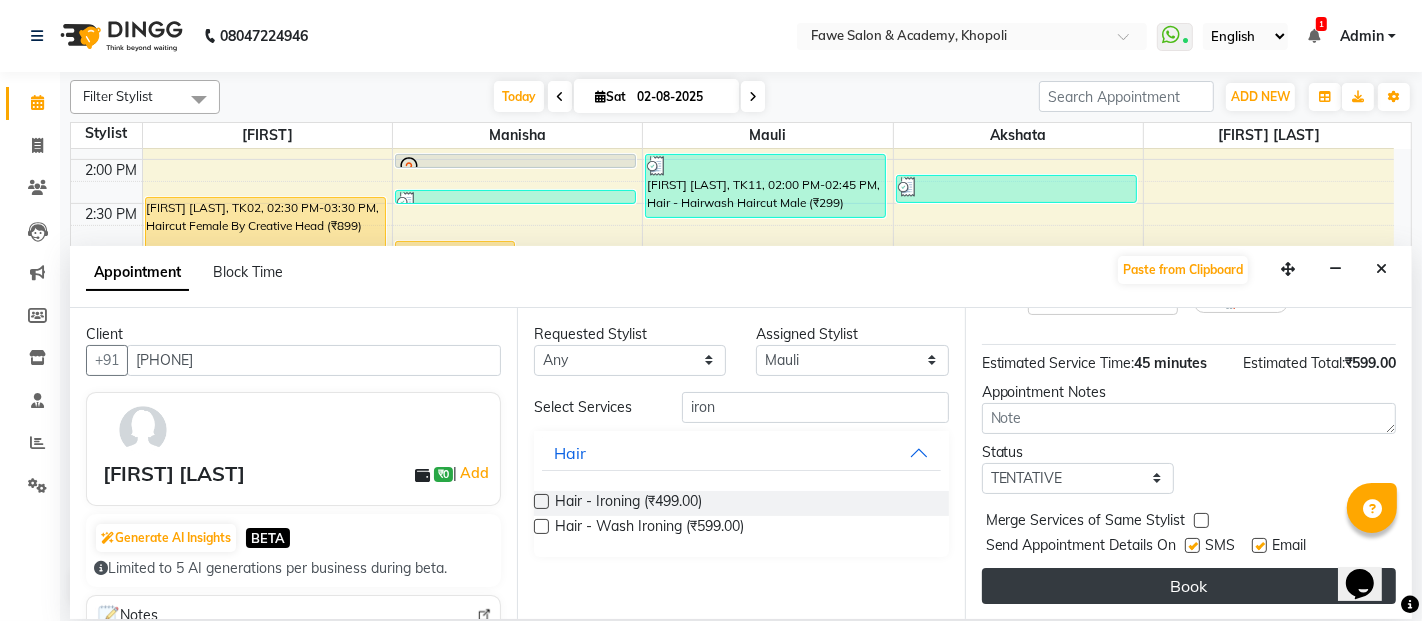 click on "Book" at bounding box center (1189, 586) 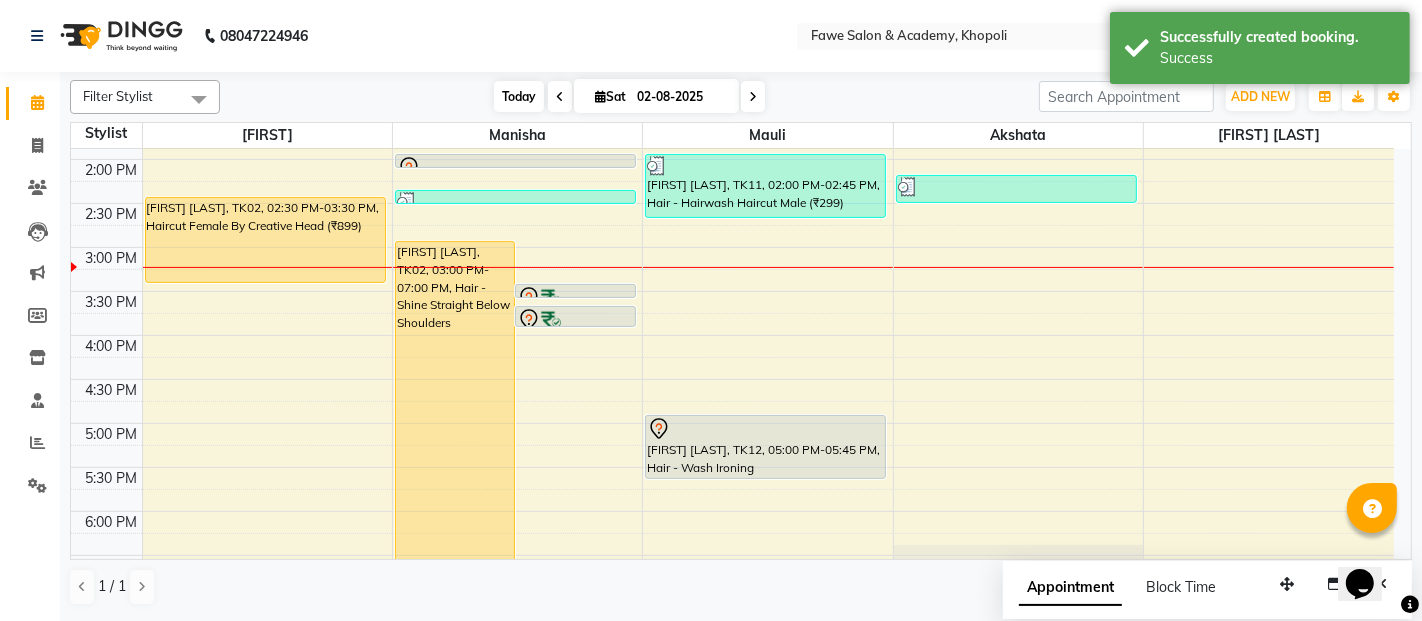 click on "Today" at bounding box center [519, 96] 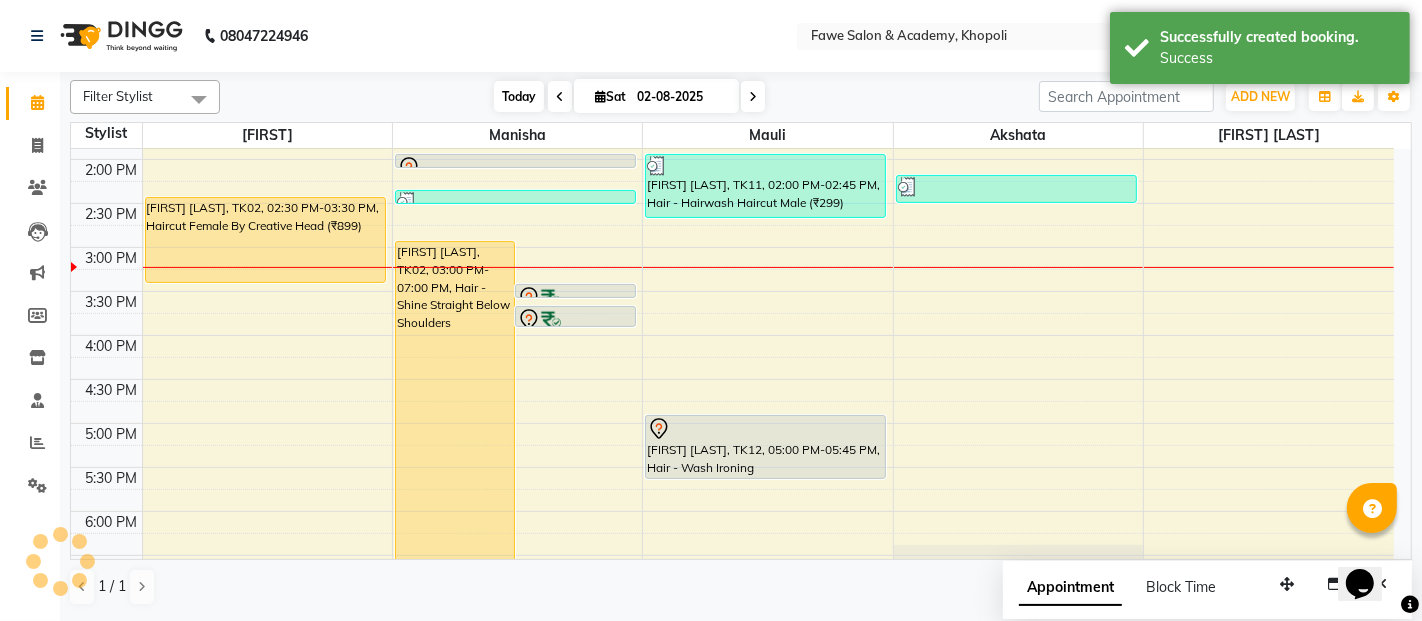 scroll, scrollTop: 609, scrollLeft: 0, axis: vertical 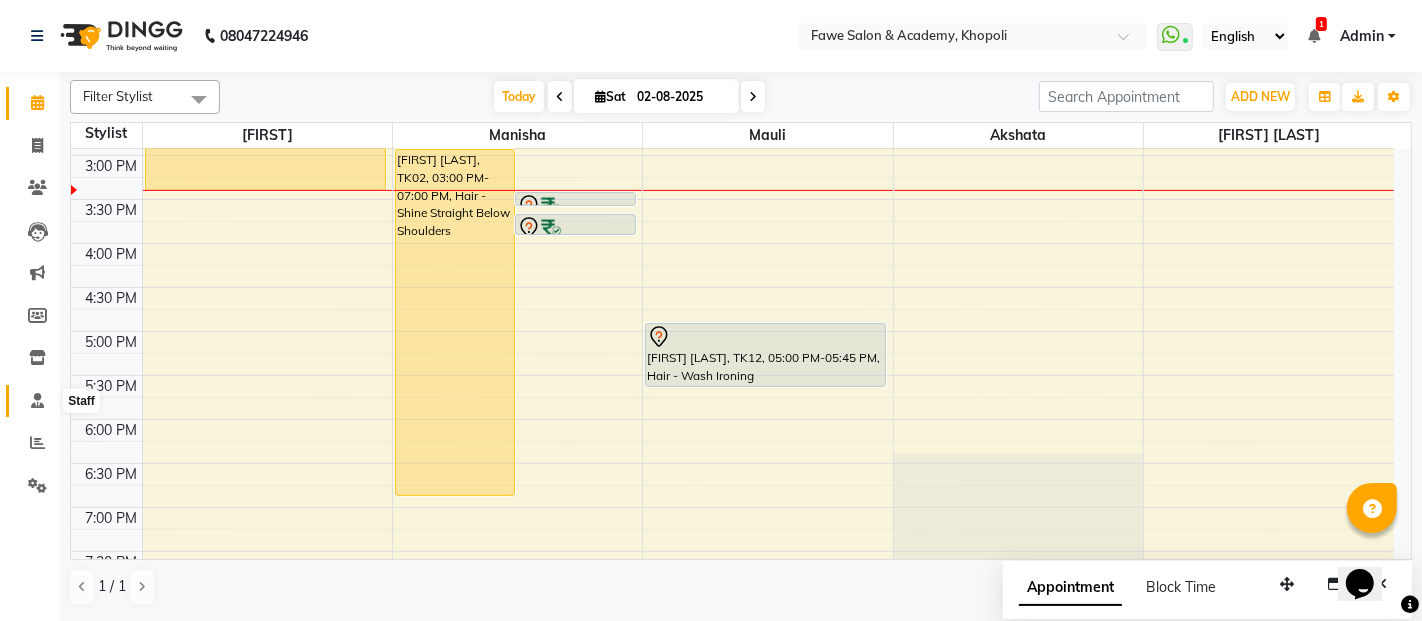 click 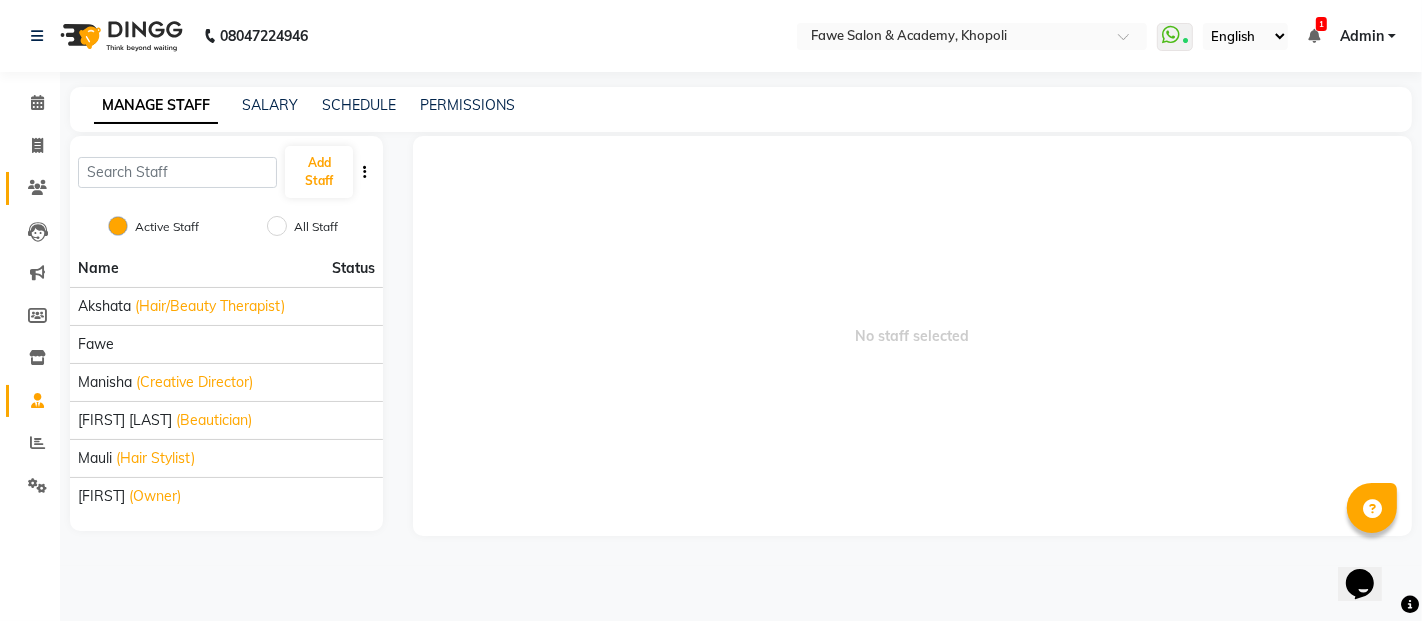 click on "Clients" 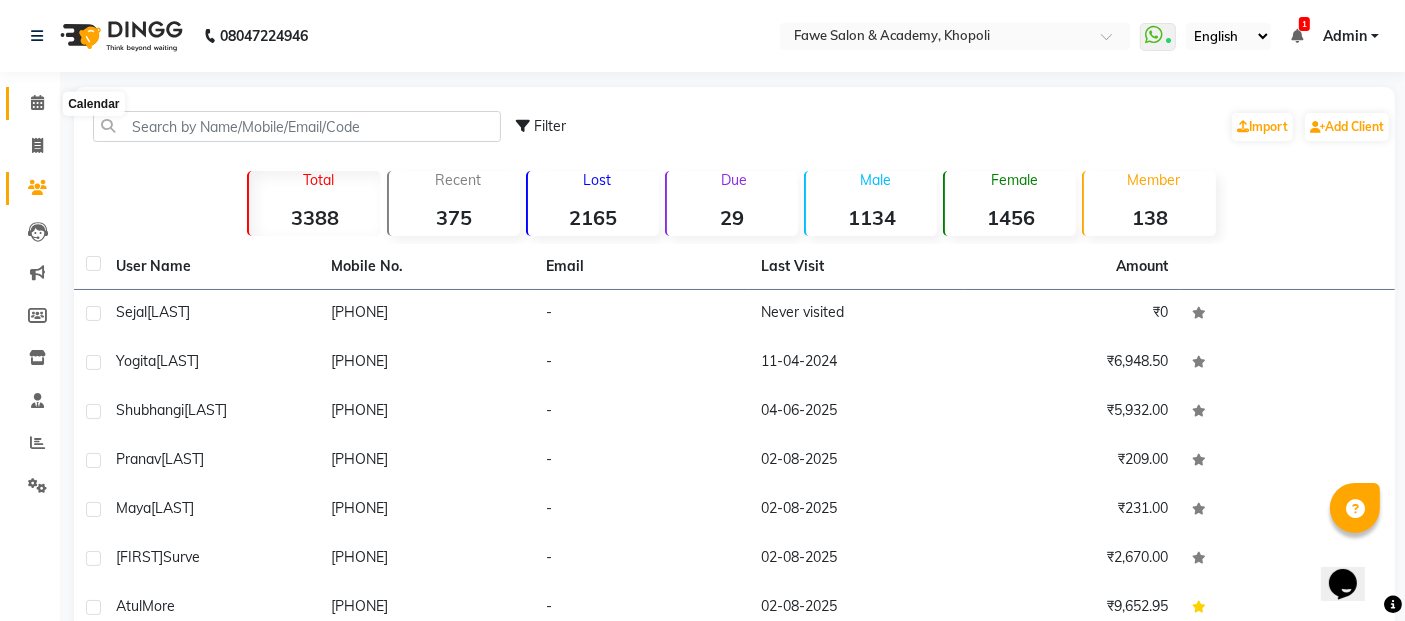 click 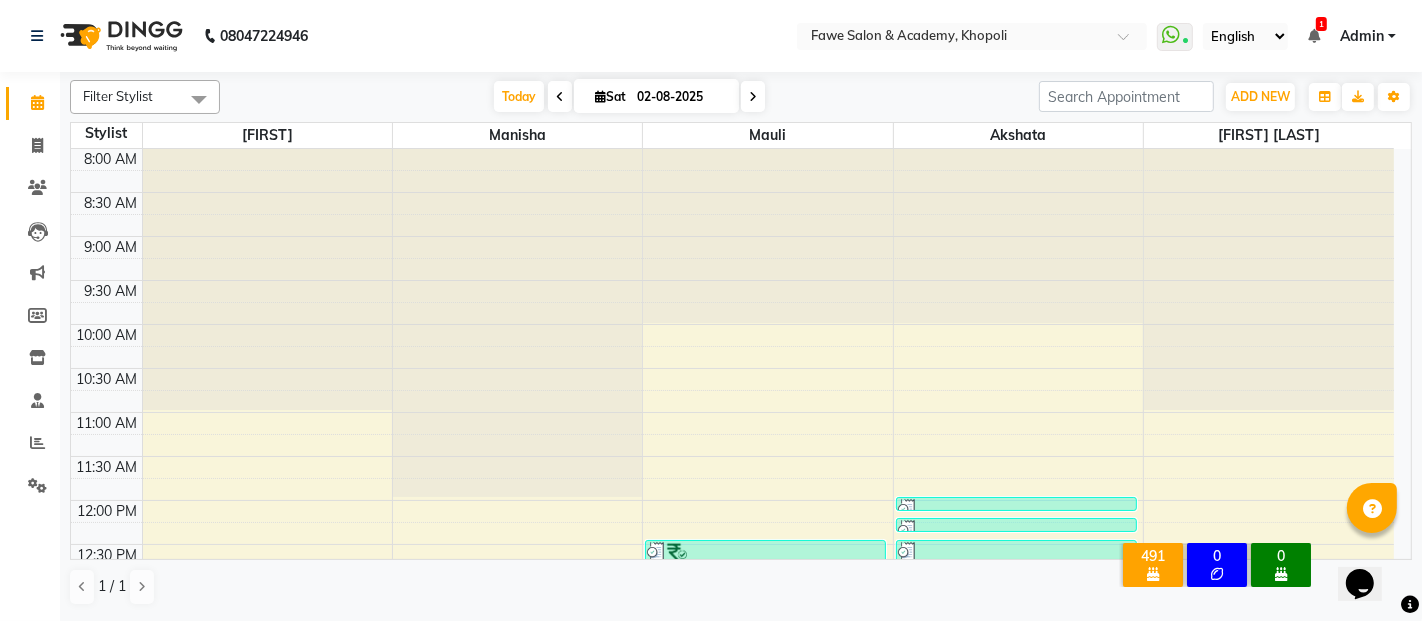 click at bounding box center (1314, 36) 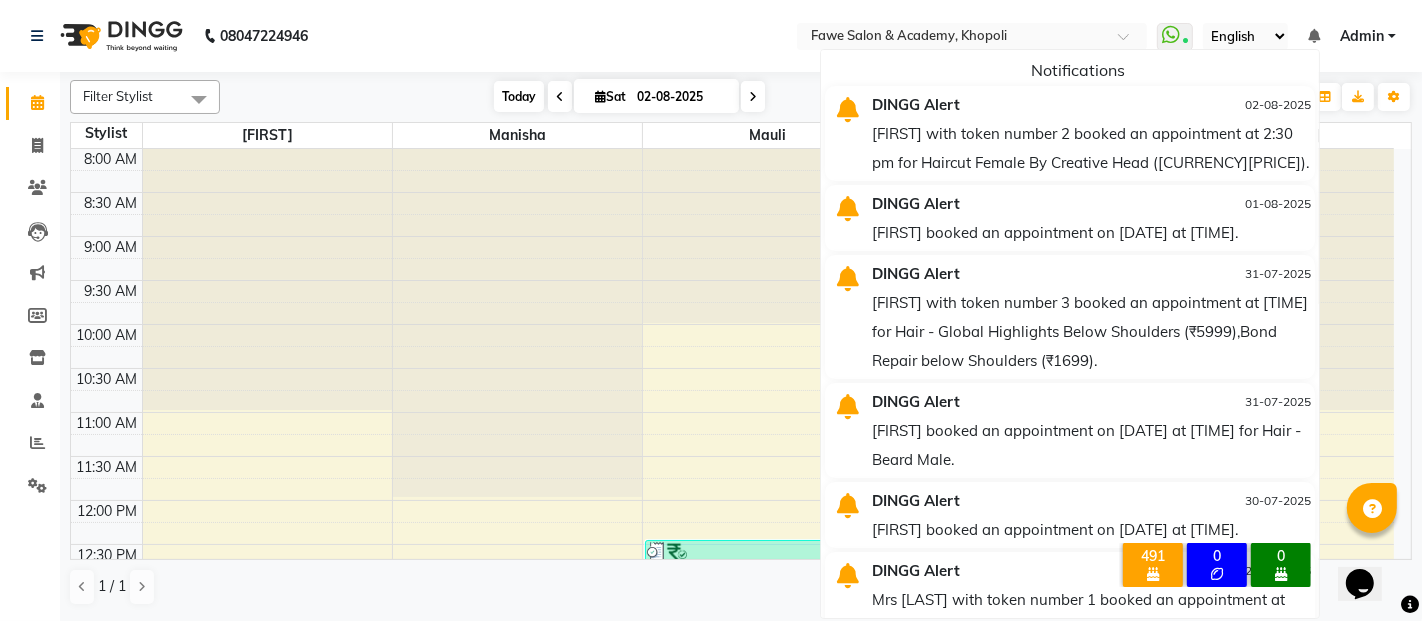 click on "Today" at bounding box center (519, 96) 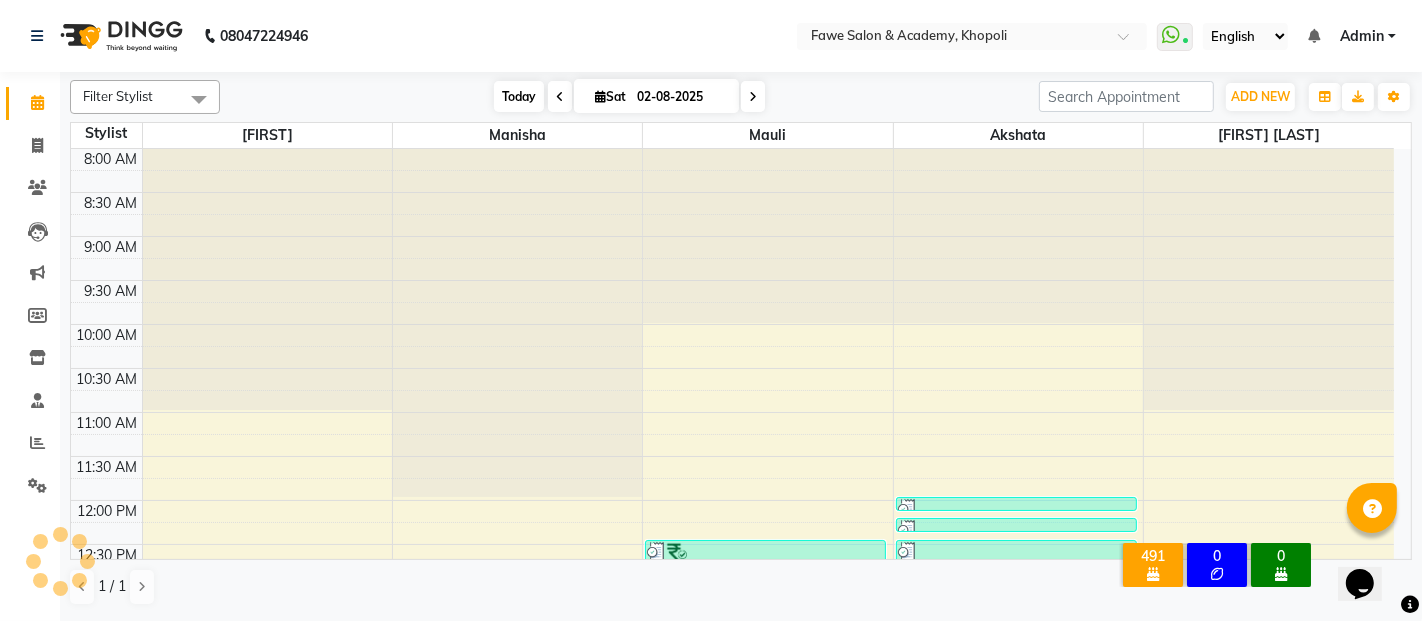 scroll, scrollTop: 609, scrollLeft: 0, axis: vertical 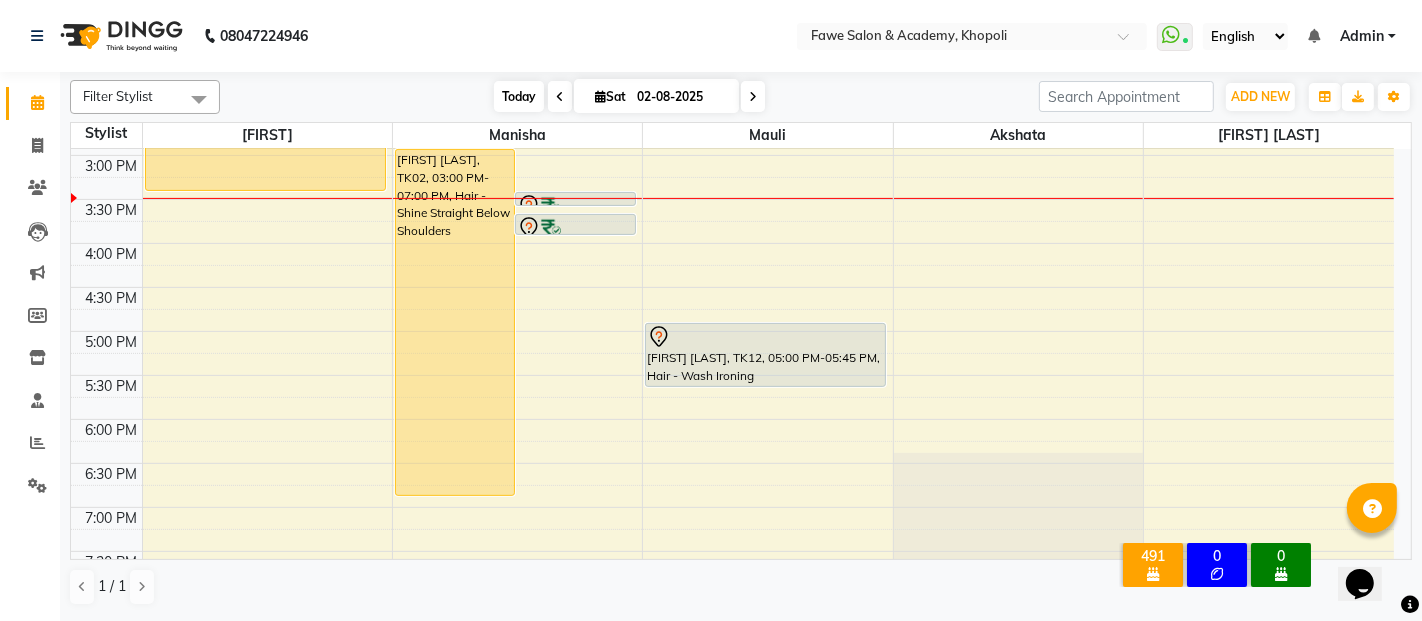 click on "Today" at bounding box center (519, 96) 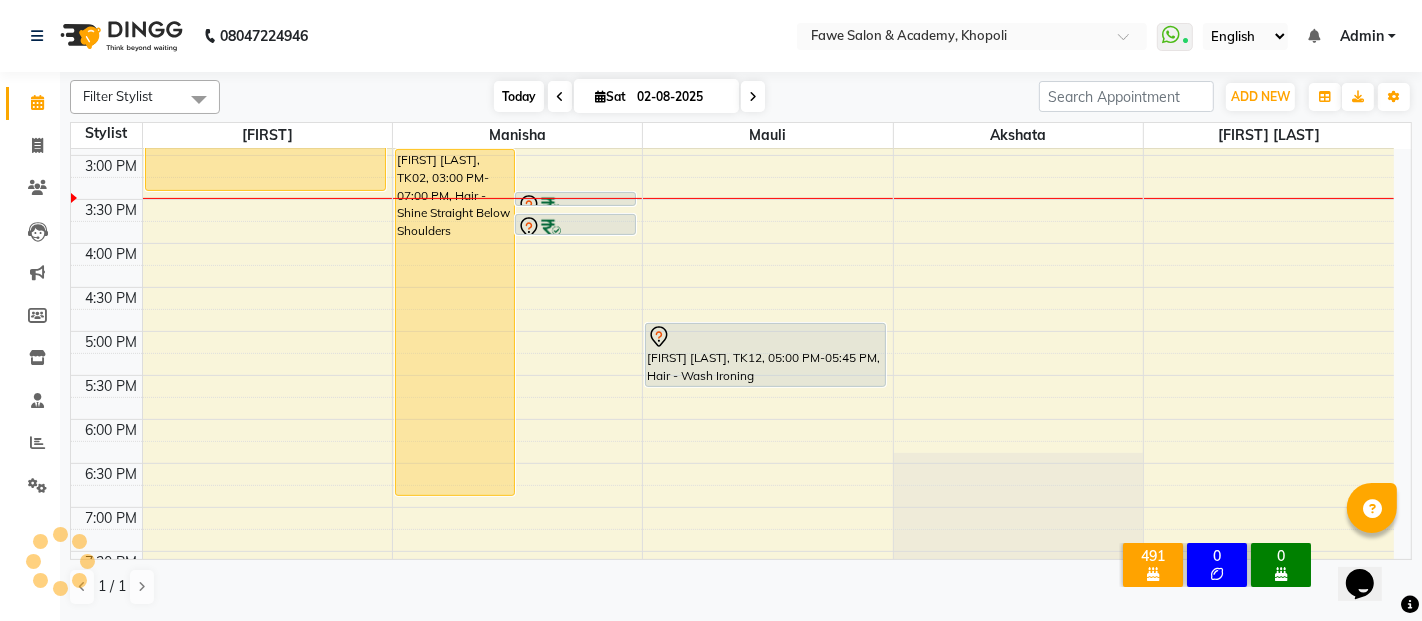 scroll, scrollTop: 609, scrollLeft: 0, axis: vertical 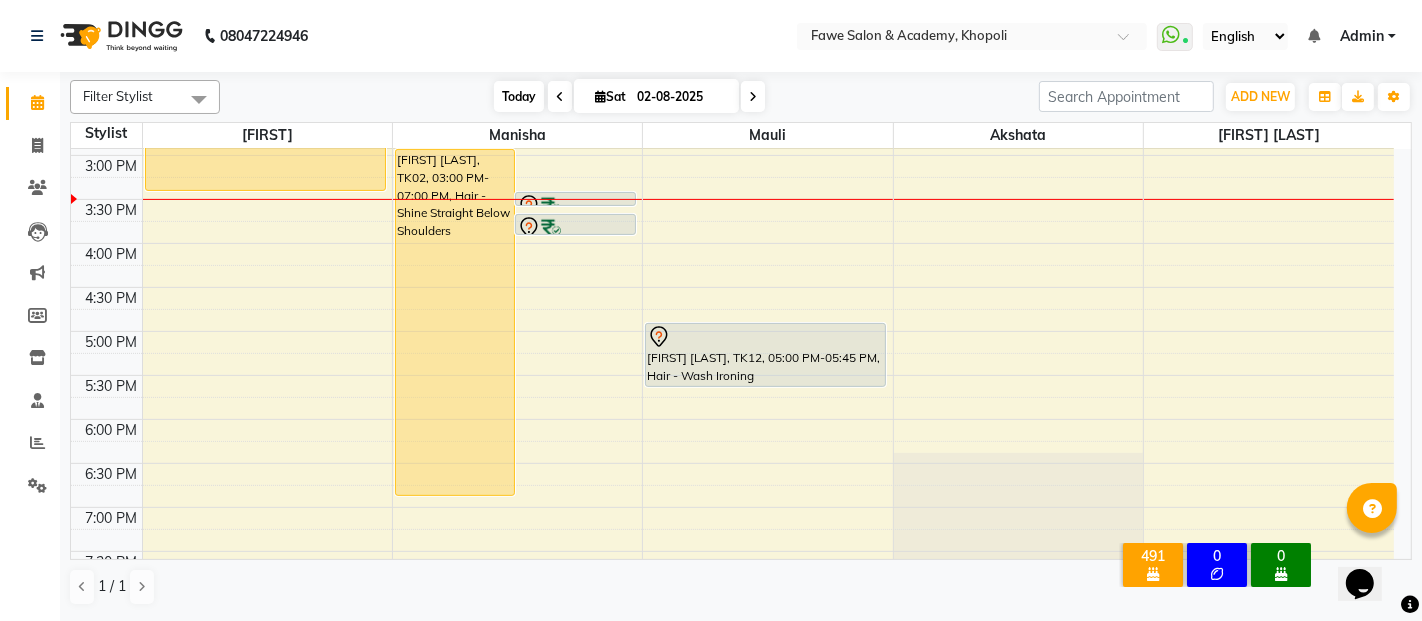 click on "Today" at bounding box center [519, 96] 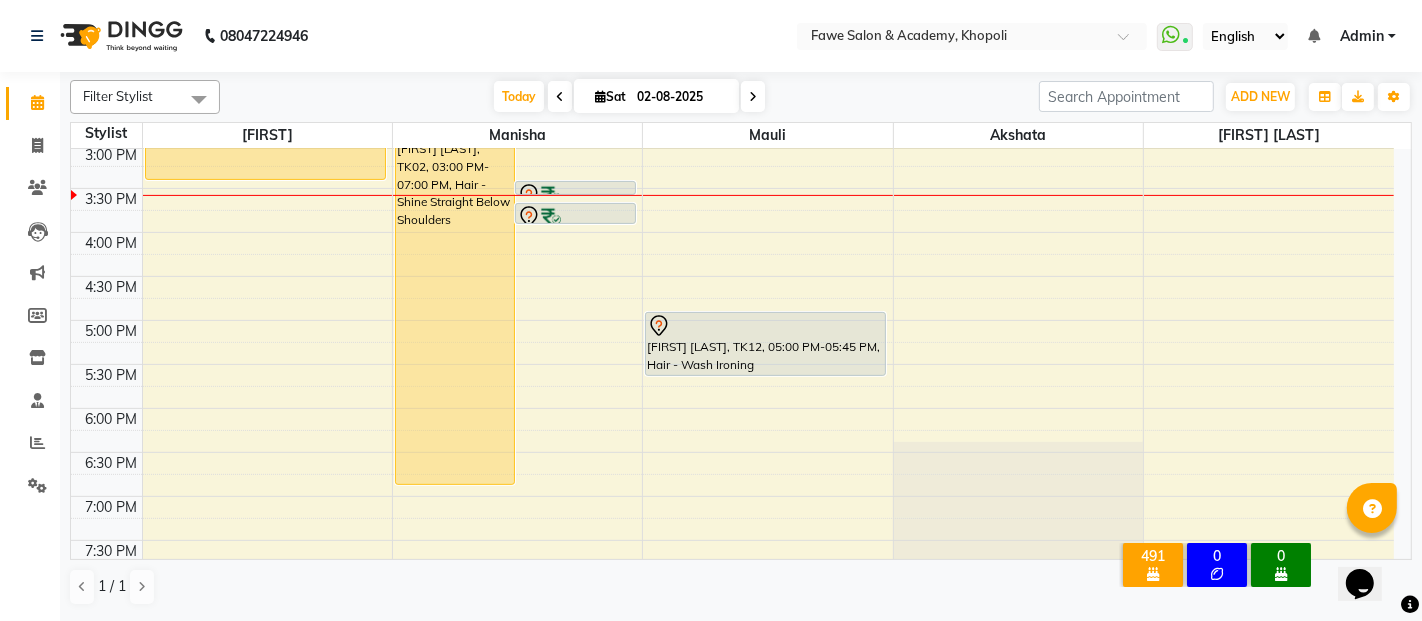 scroll, scrollTop: 609, scrollLeft: 0, axis: vertical 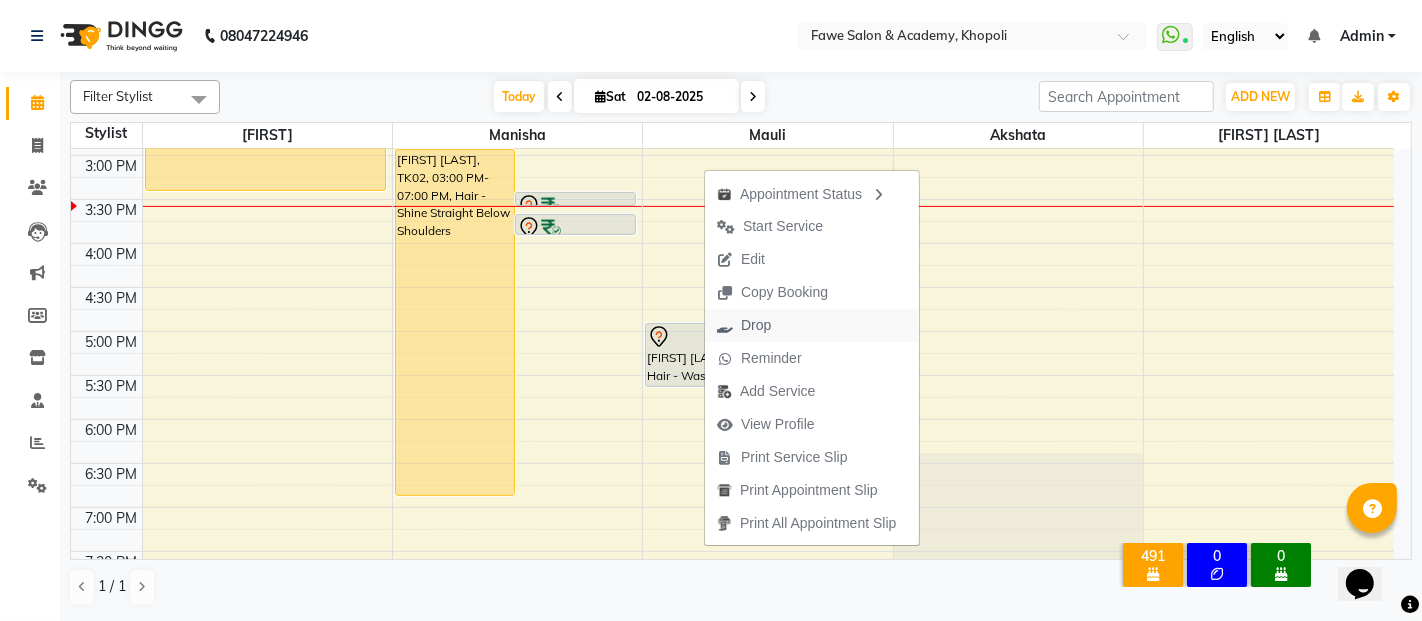 click at bounding box center (725, 326) 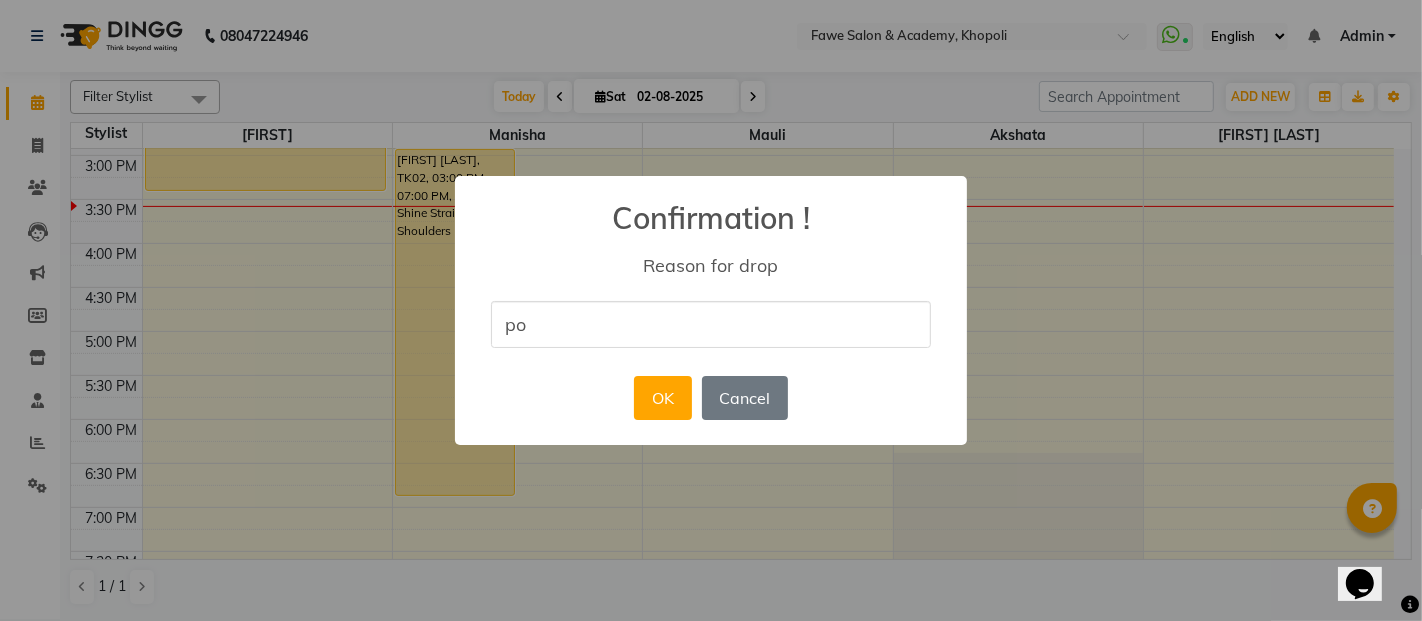 type on "postpone" 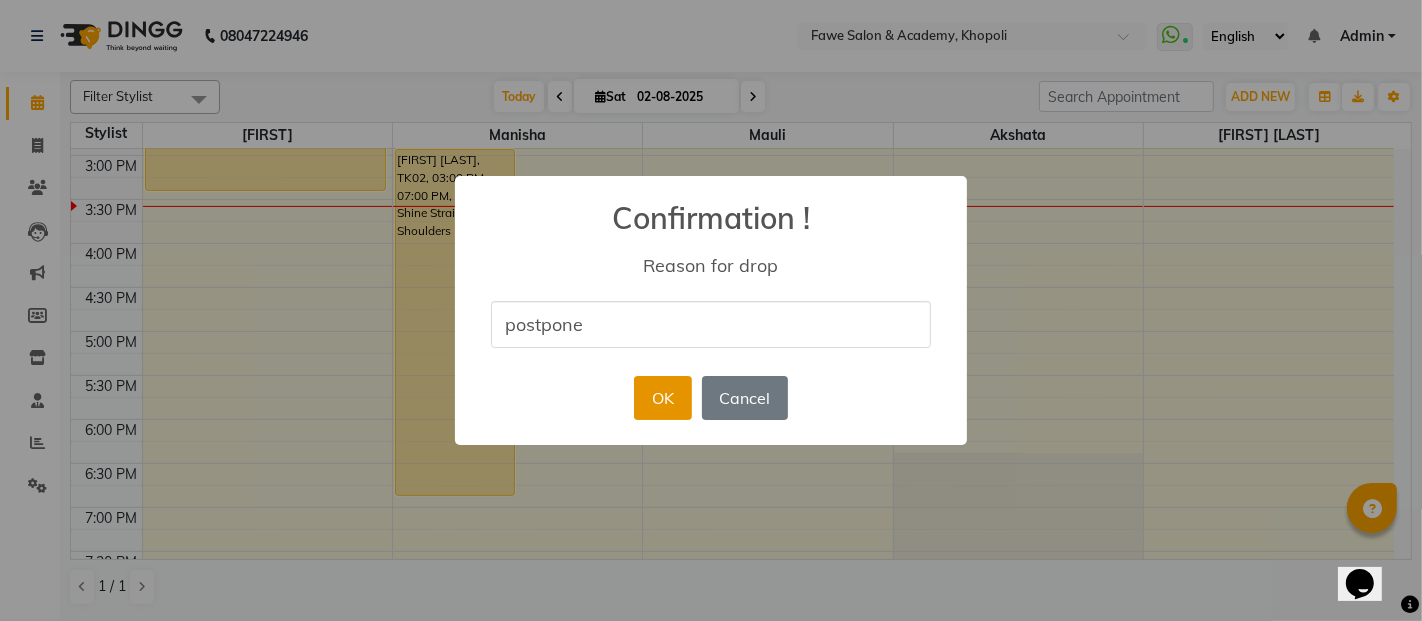 click on "OK" at bounding box center (662, 398) 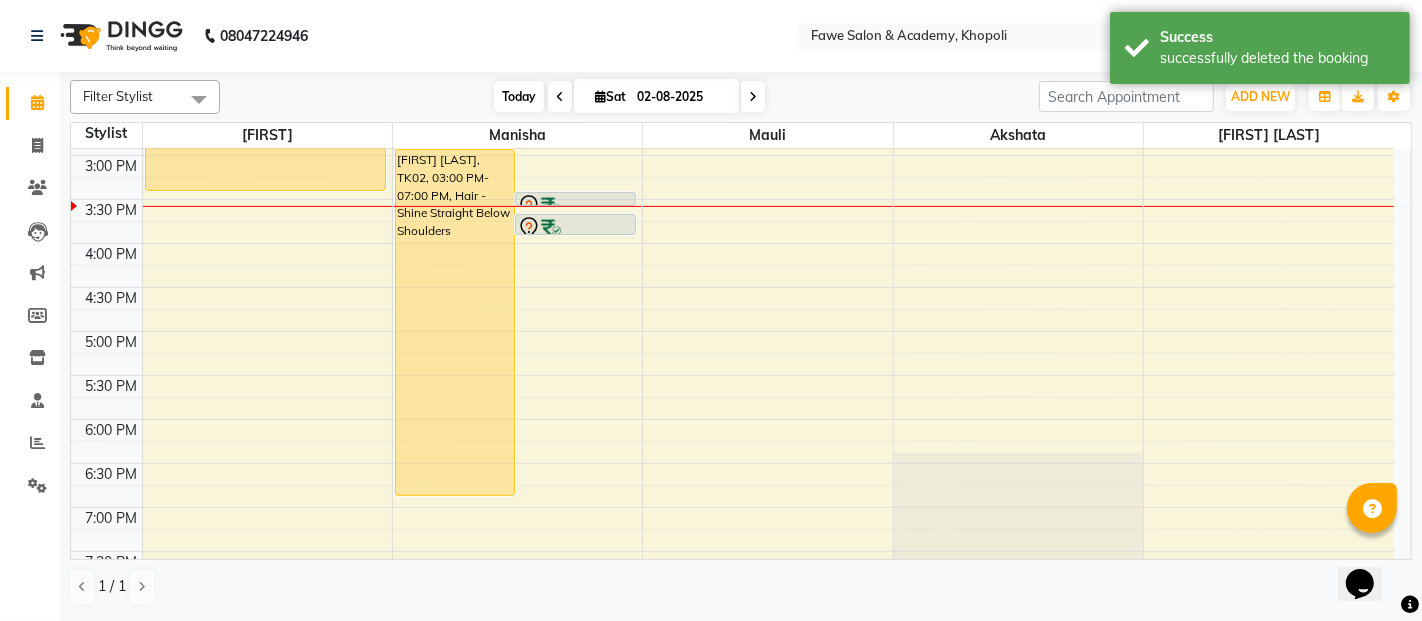 click on "Today" at bounding box center (519, 96) 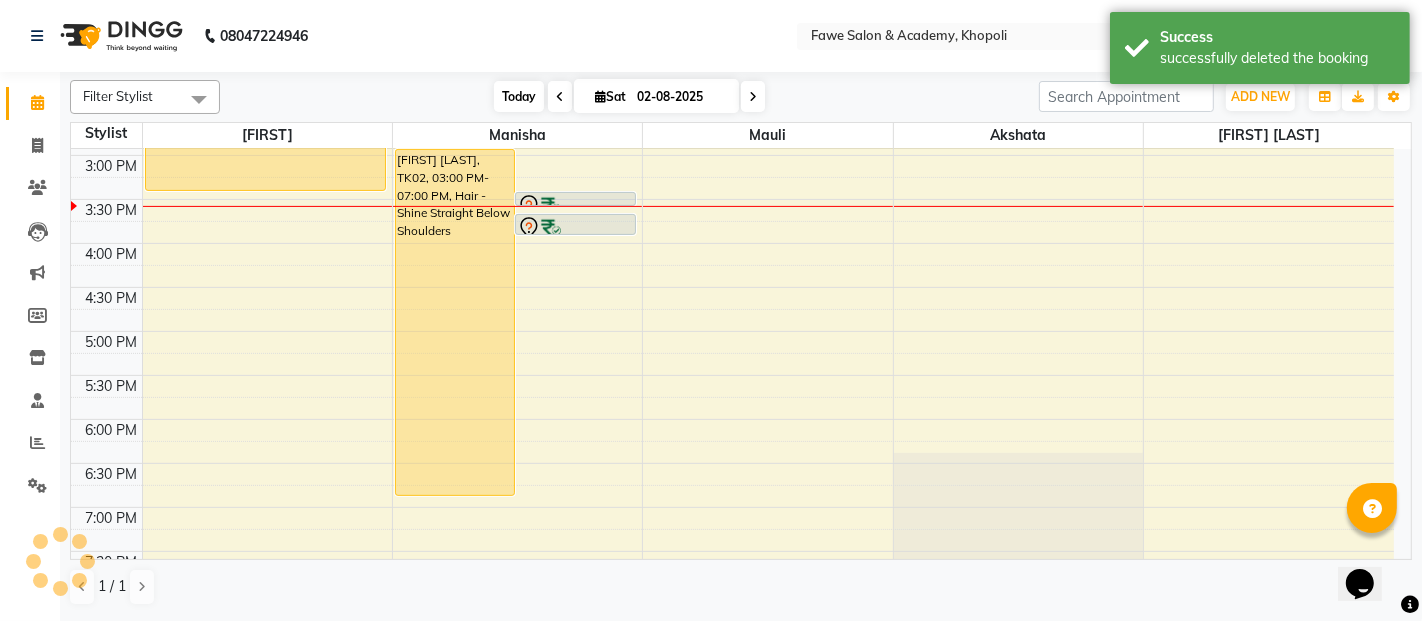 scroll, scrollTop: 609, scrollLeft: 0, axis: vertical 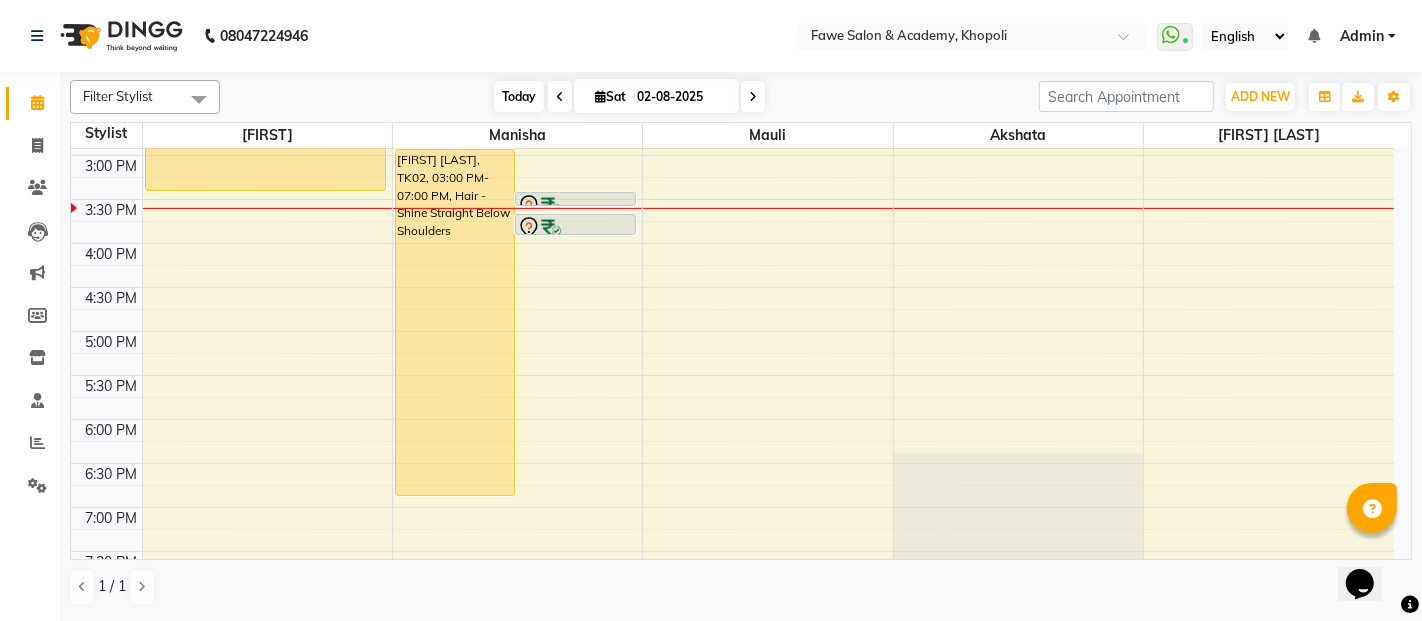 click on "Today" at bounding box center (519, 96) 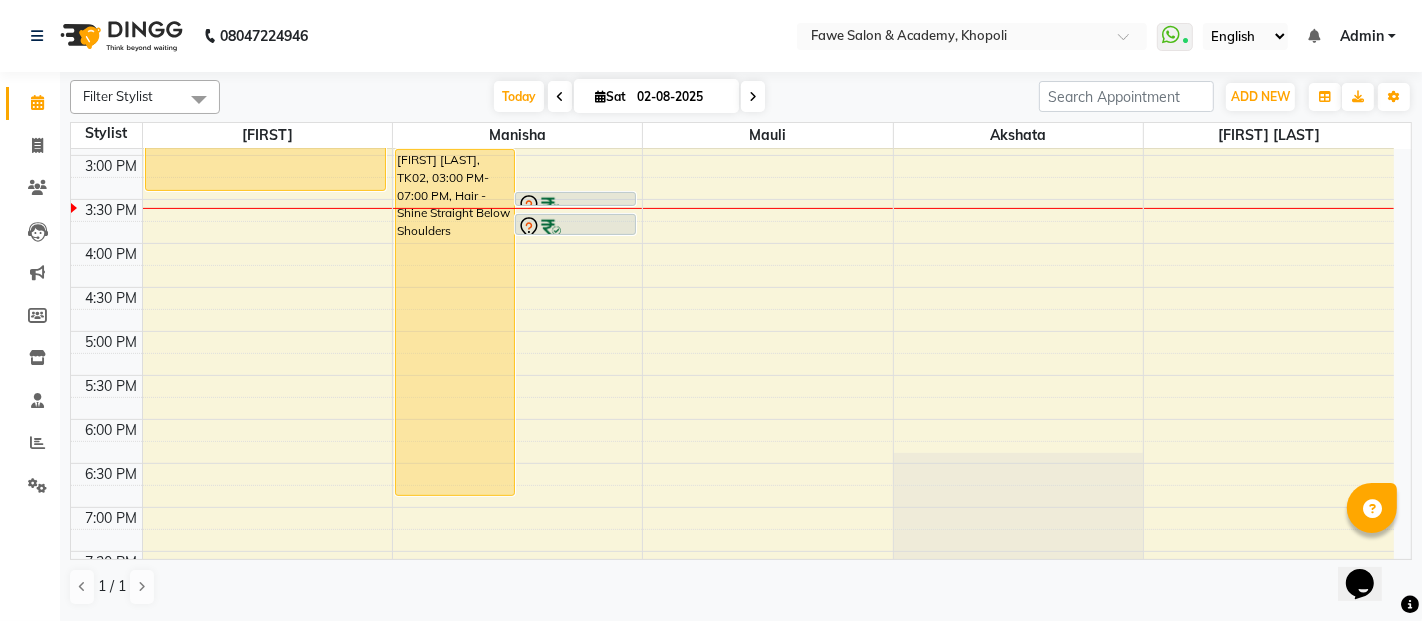 click on "08047224946" 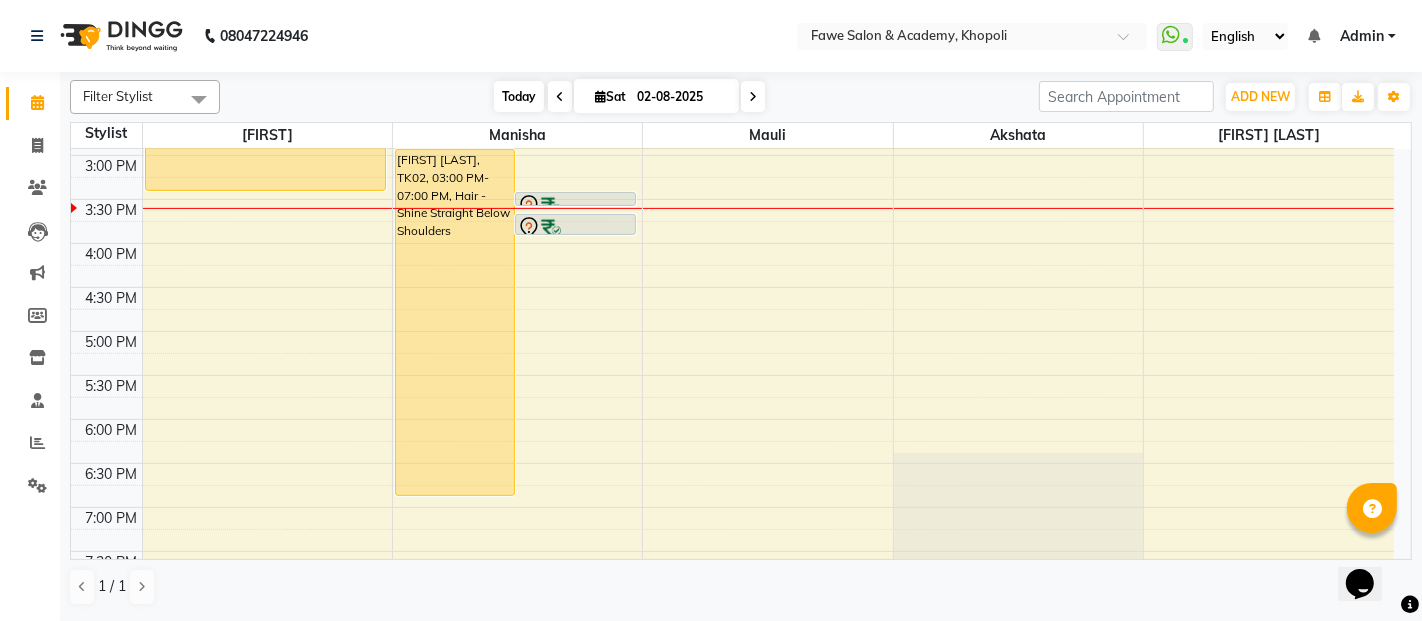 click on "Today" at bounding box center (519, 96) 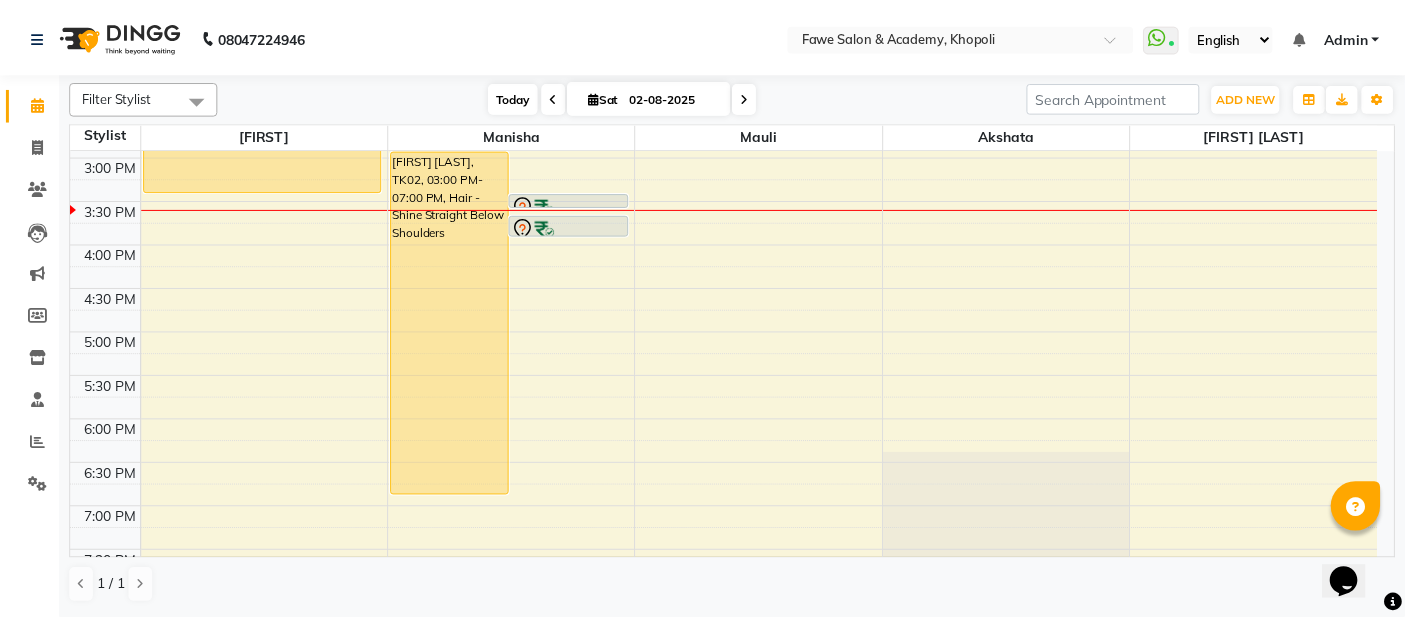 scroll, scrollTop: 609, scrollLeft: 0, axis: vertical 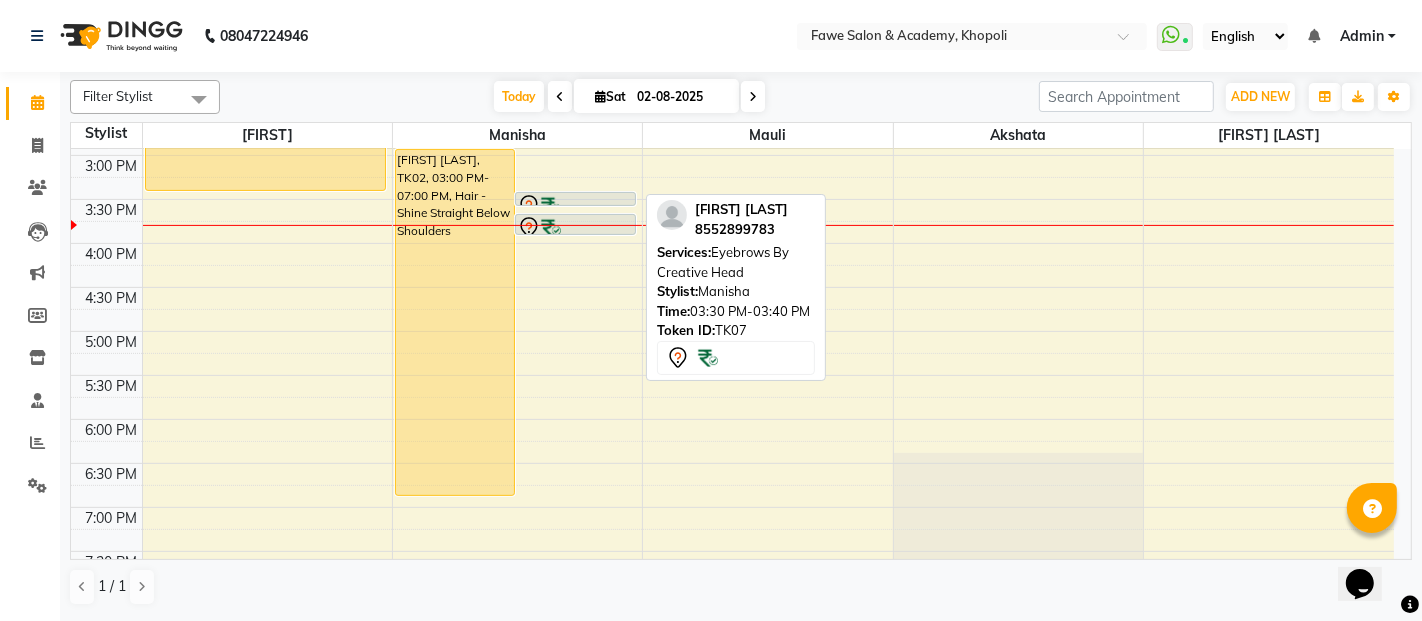 click at bounding box center (575, 206) 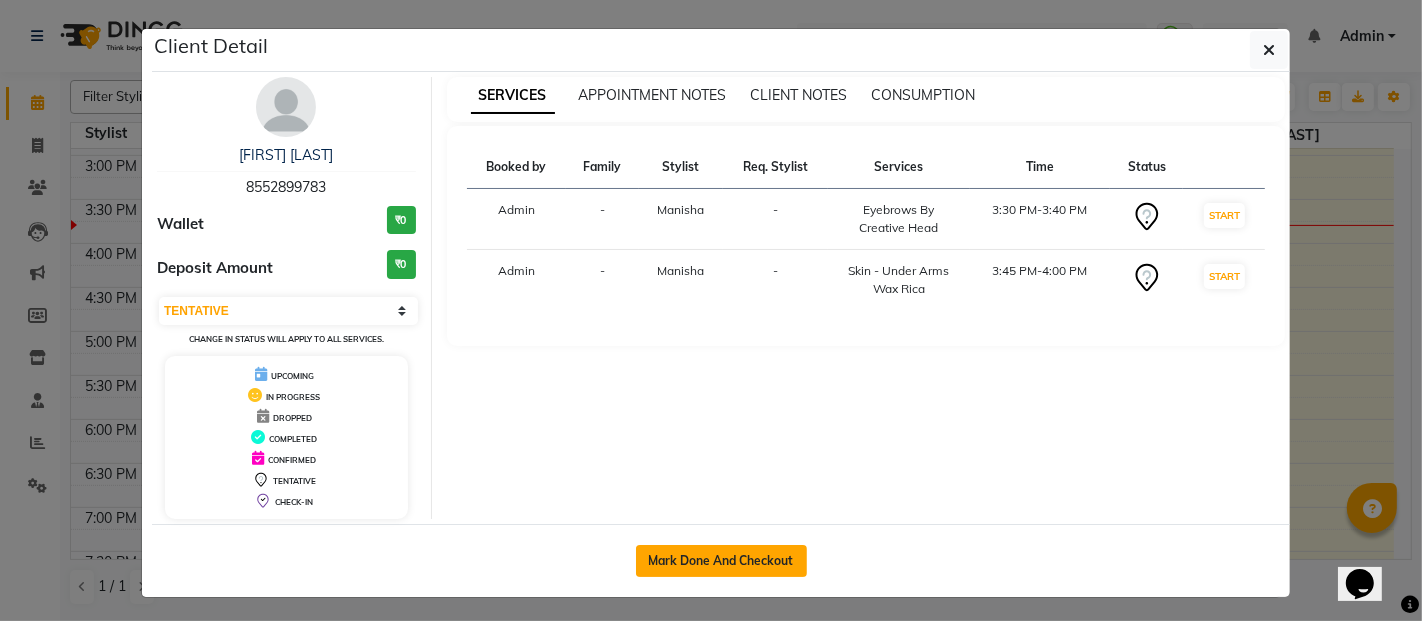 click on "Mark Done And Checkout" 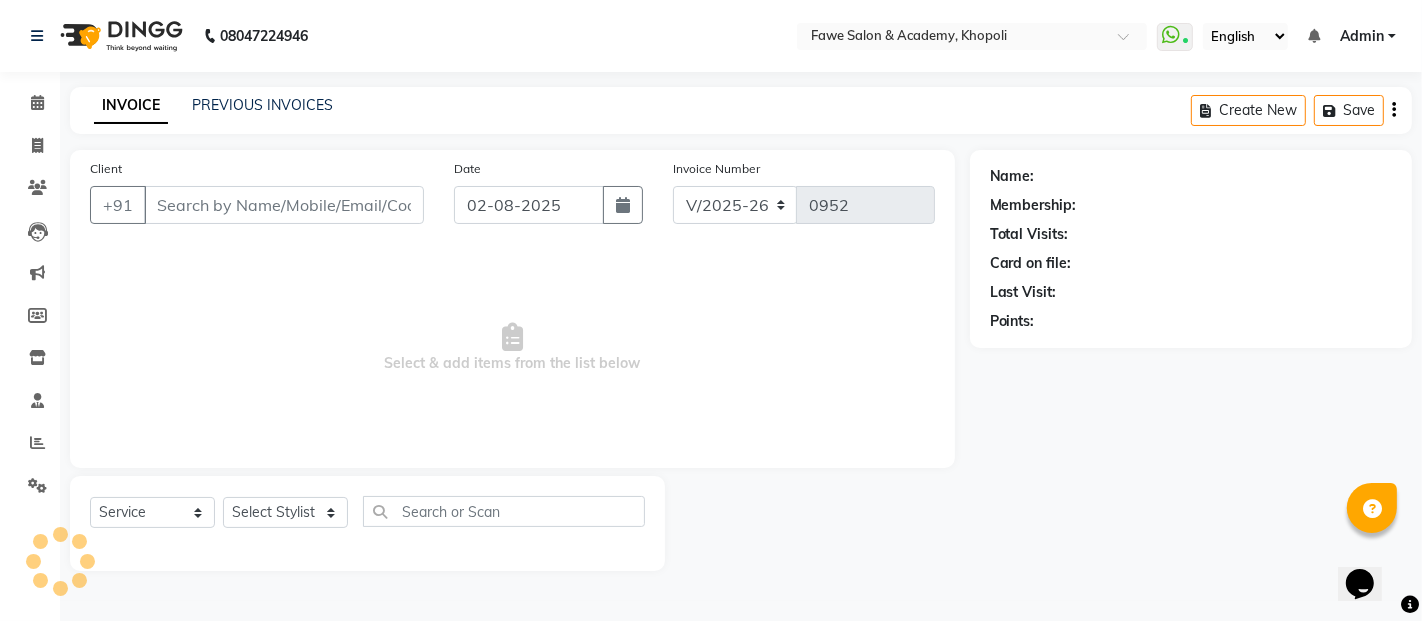 type on "8552899783" 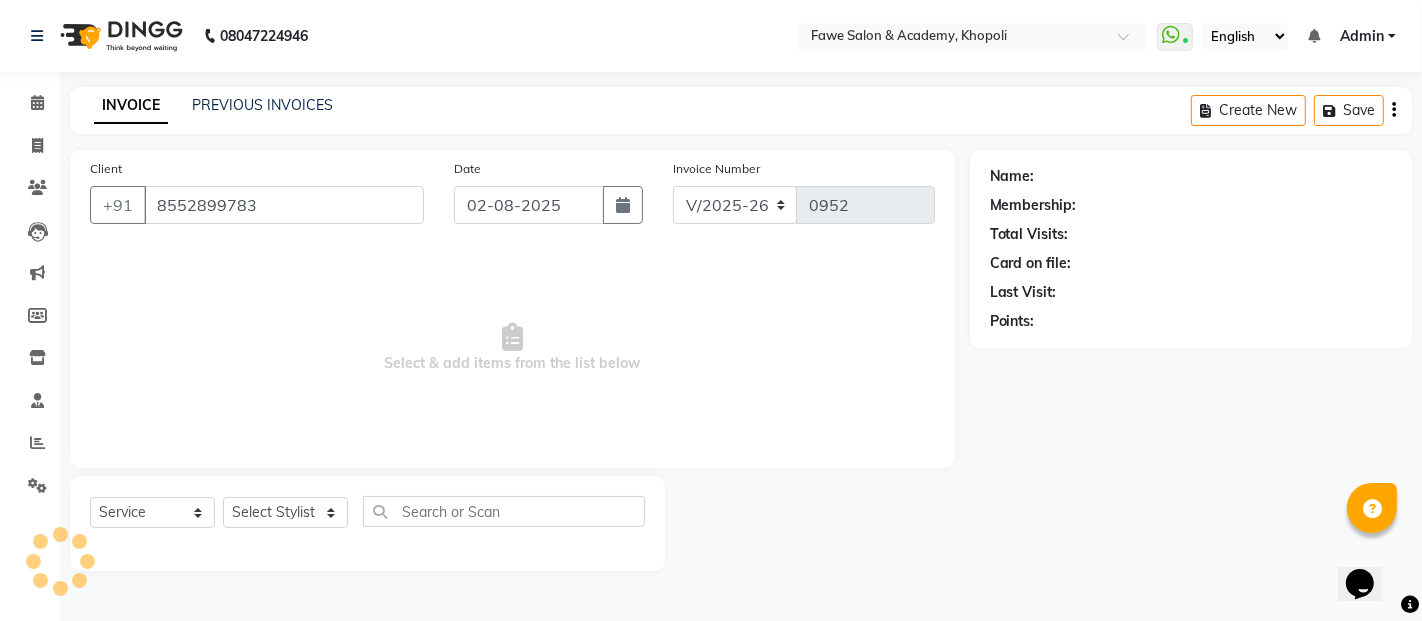 select on "14304" 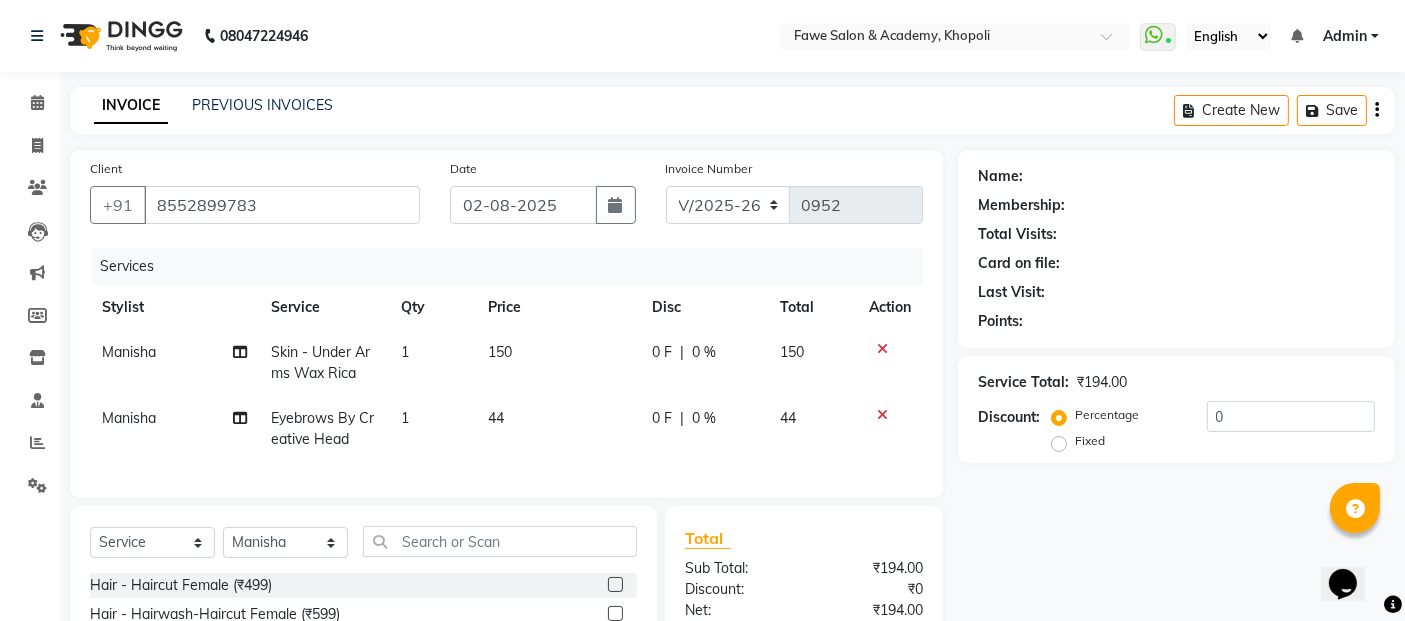 select on "2: Object" 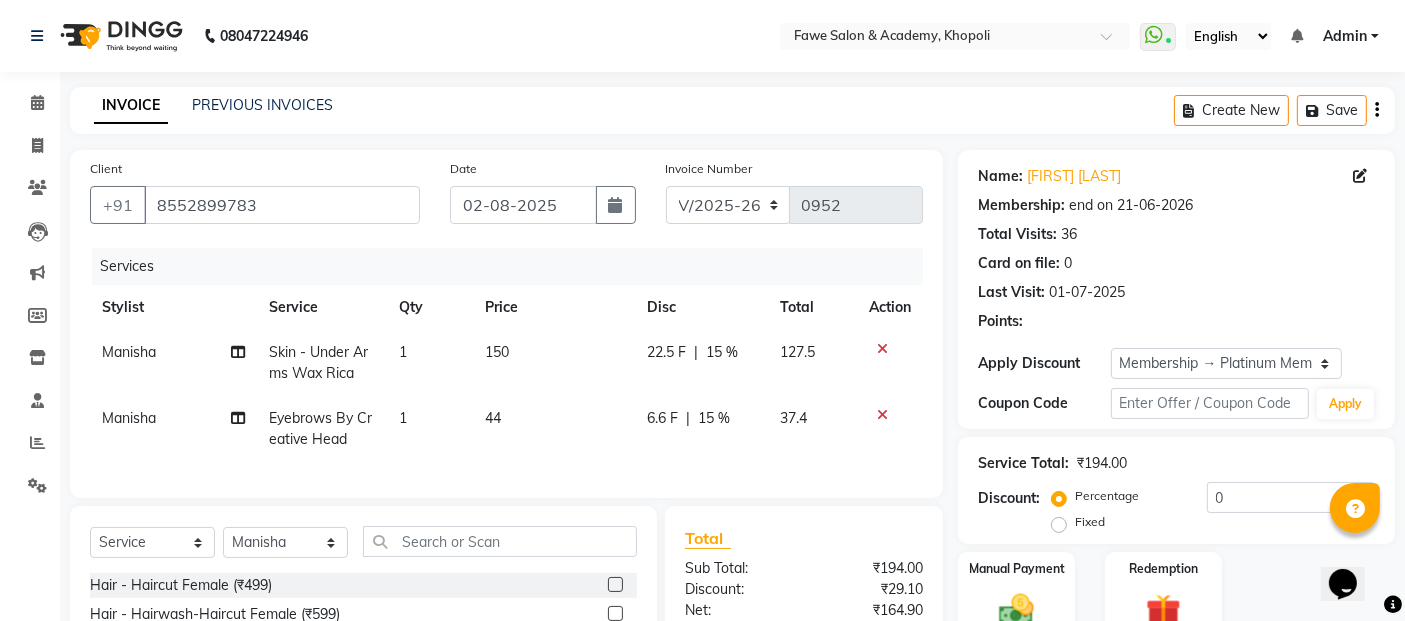 type on "15" 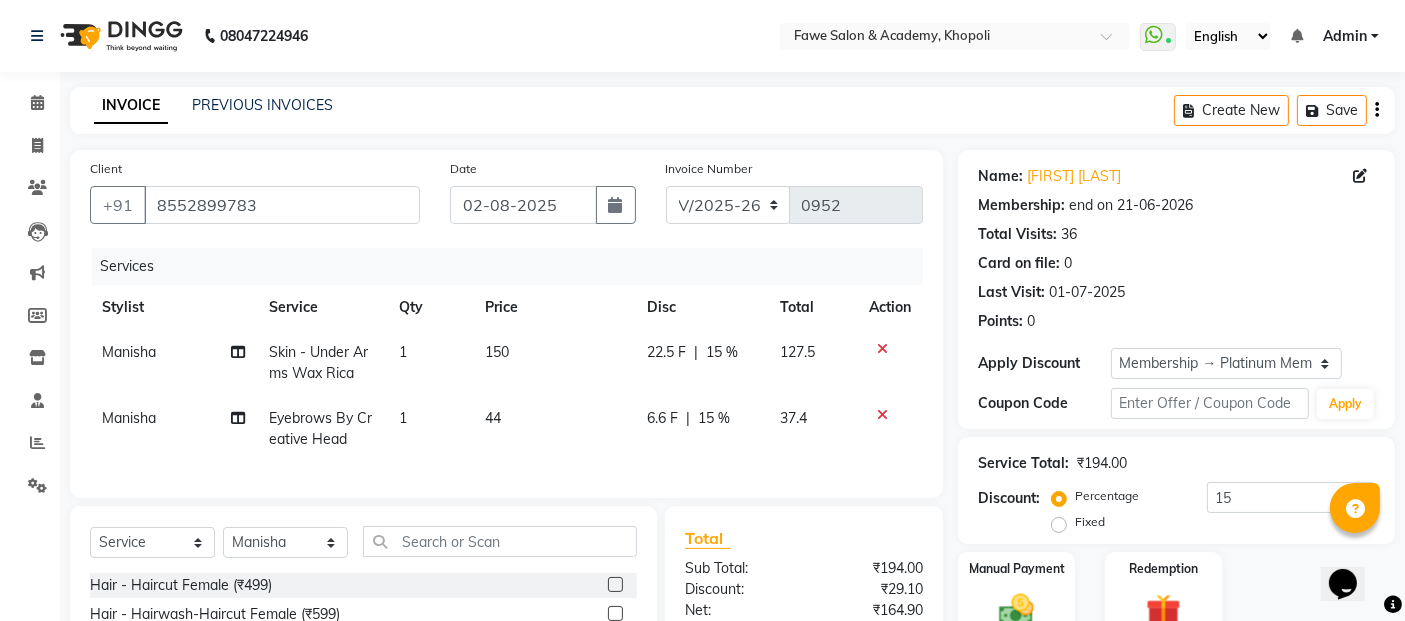 scroll, scrollTop: 222, scrollLeft: 0, axis: vertical 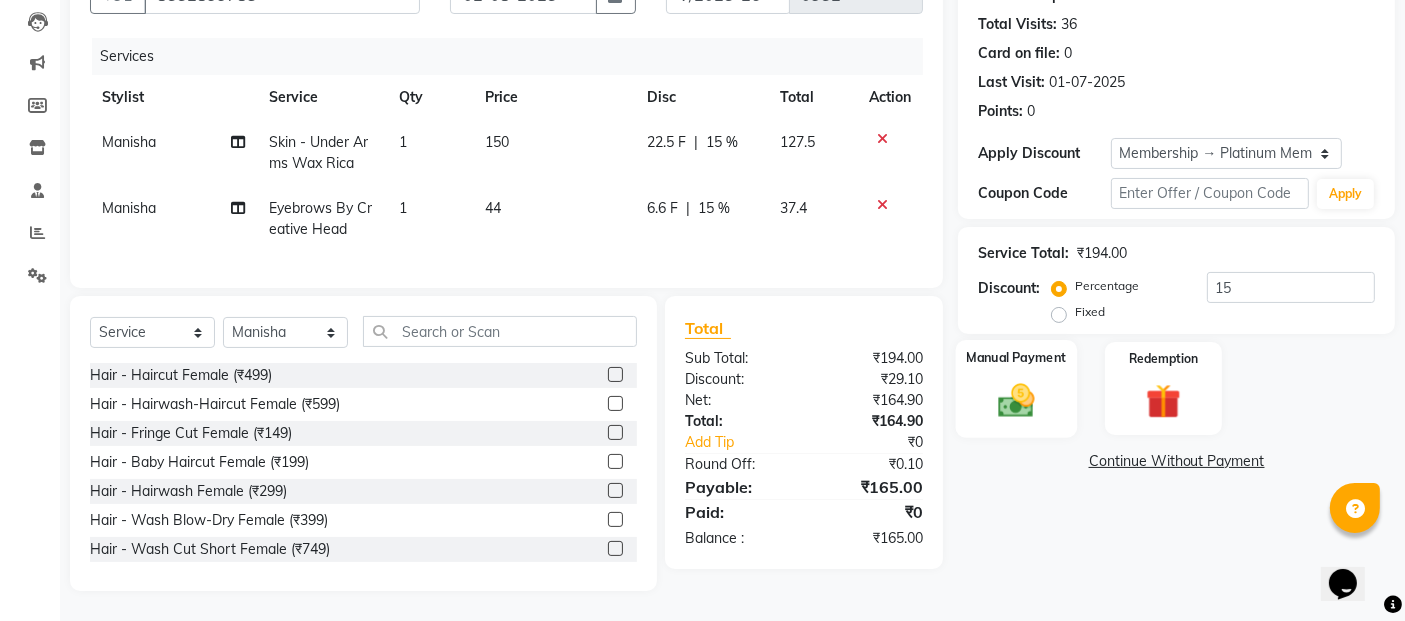 click 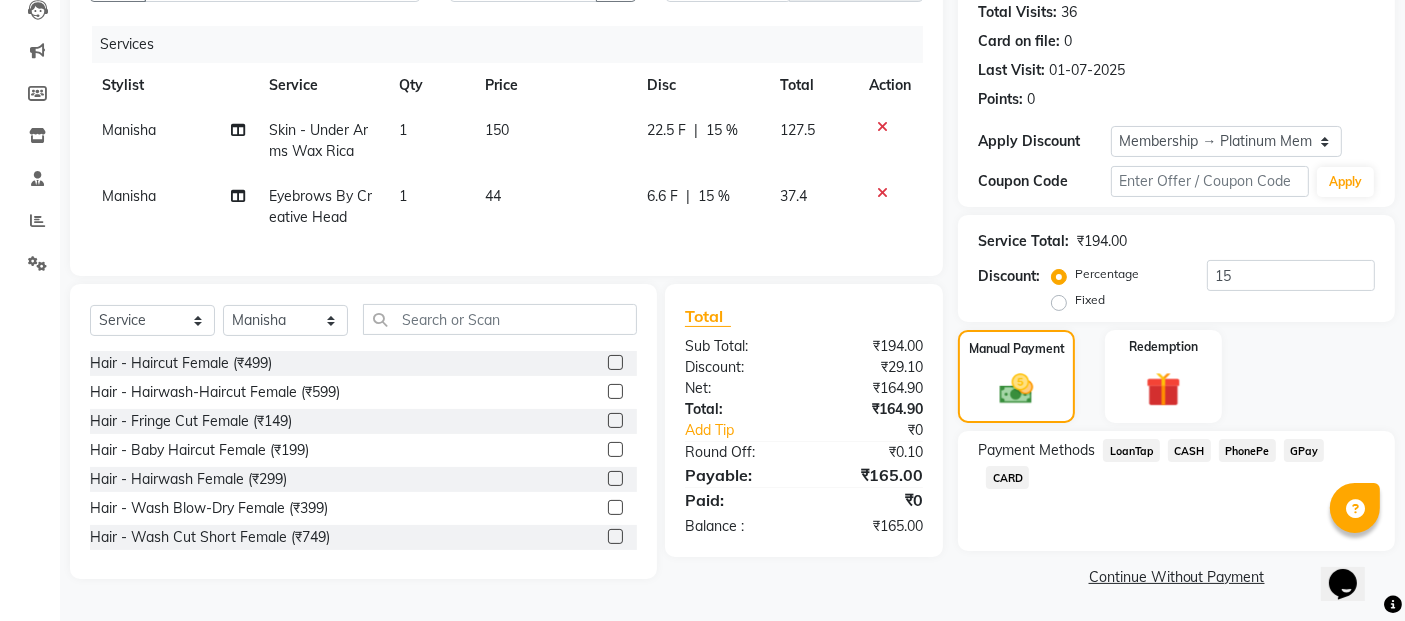 click on "GPay" 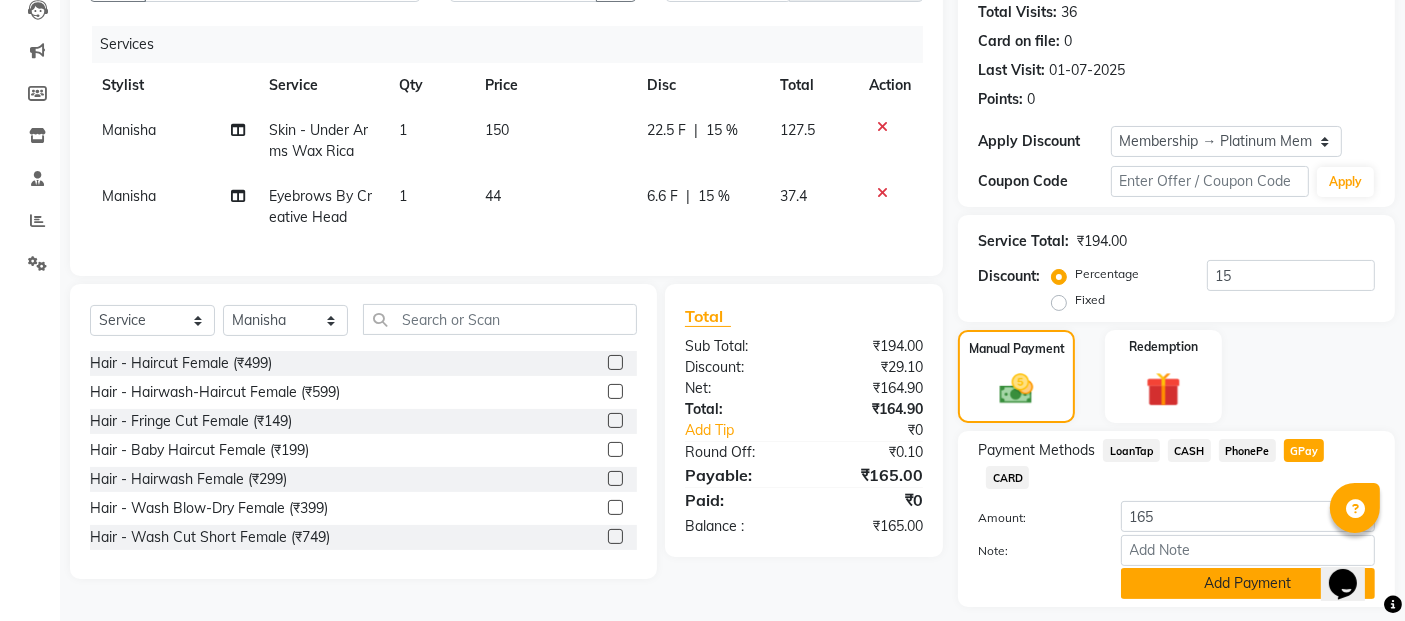 click on "Add Payment" 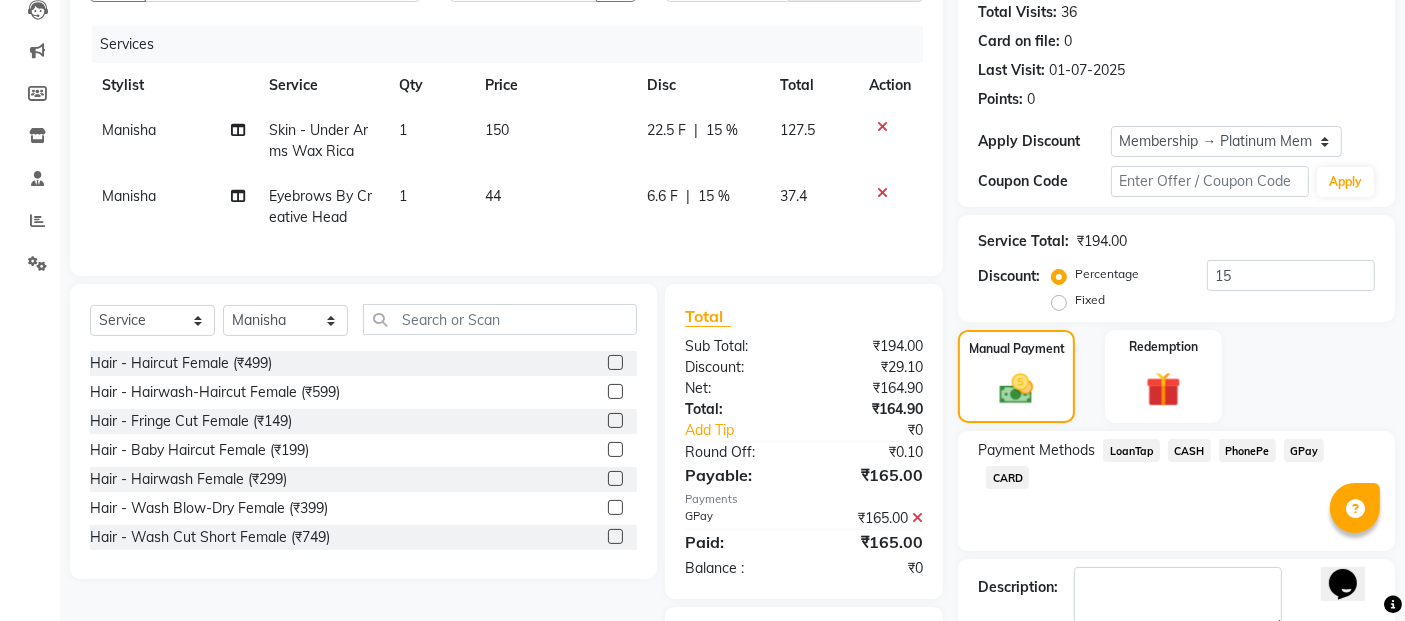 scroll, scrollTop: 334, scrollLeft: 0, axis: vertical 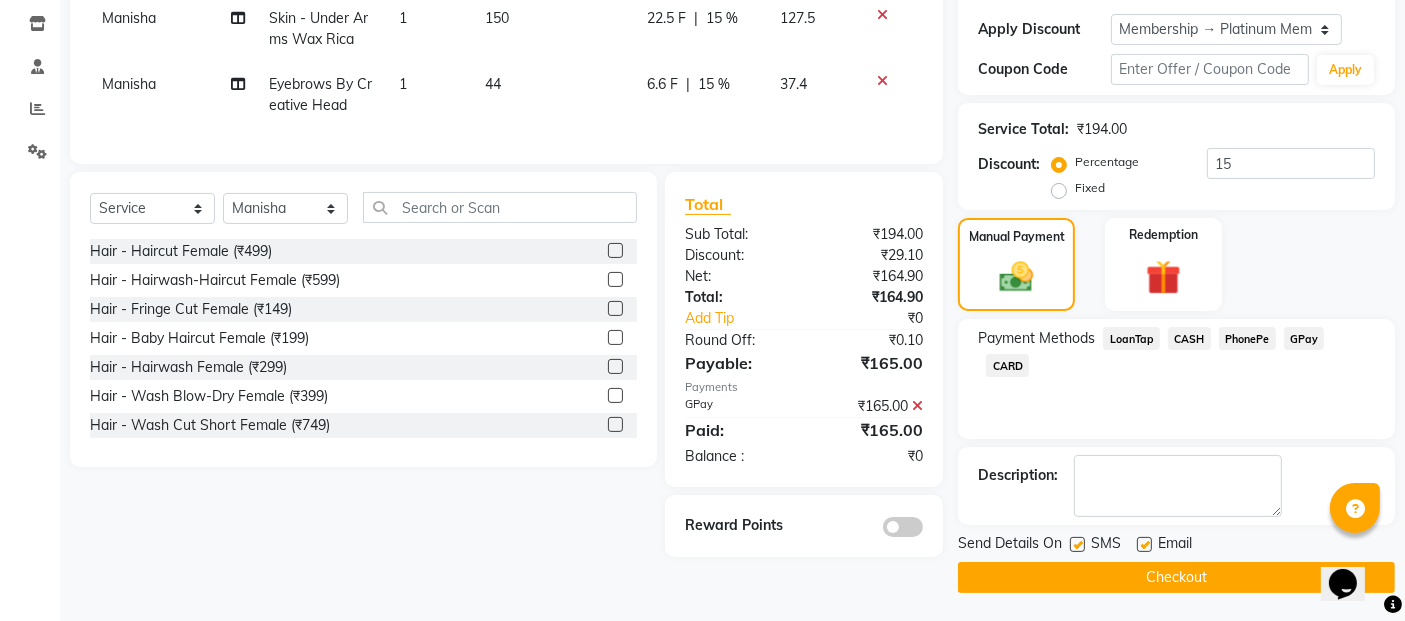 click on "Checkout" 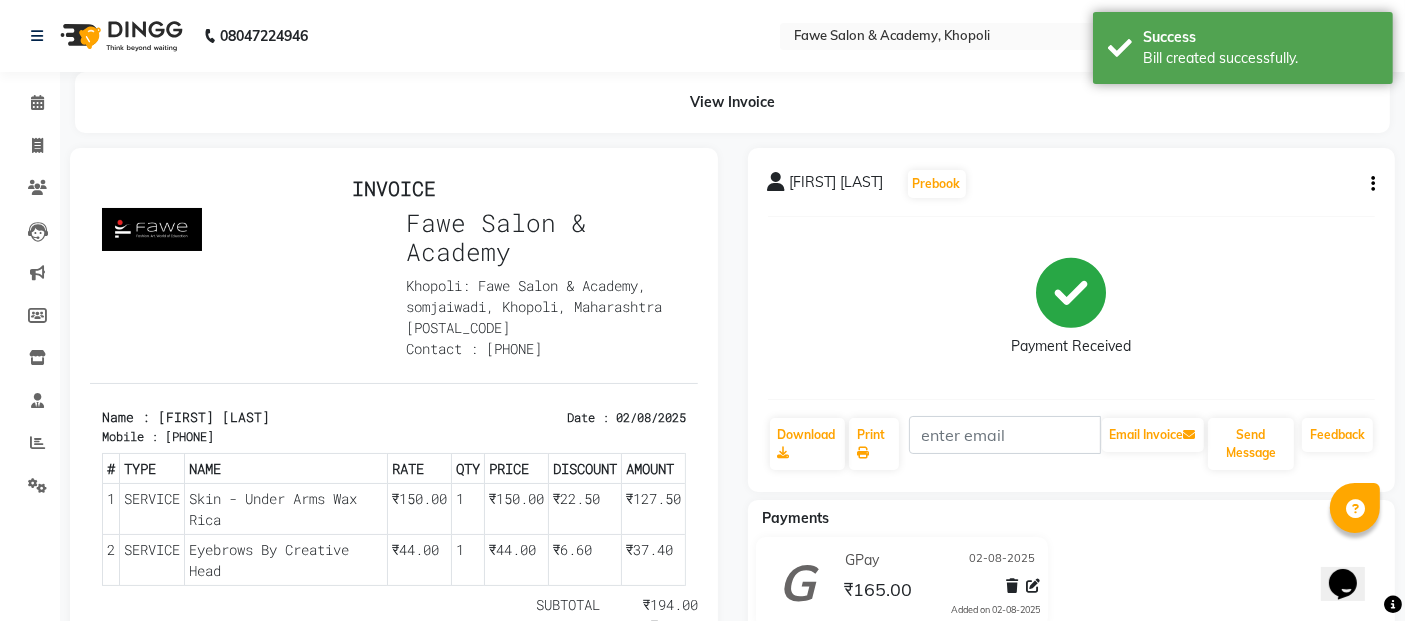 scroll, scrollTop: 0, scrollLeft: 0, axis: both 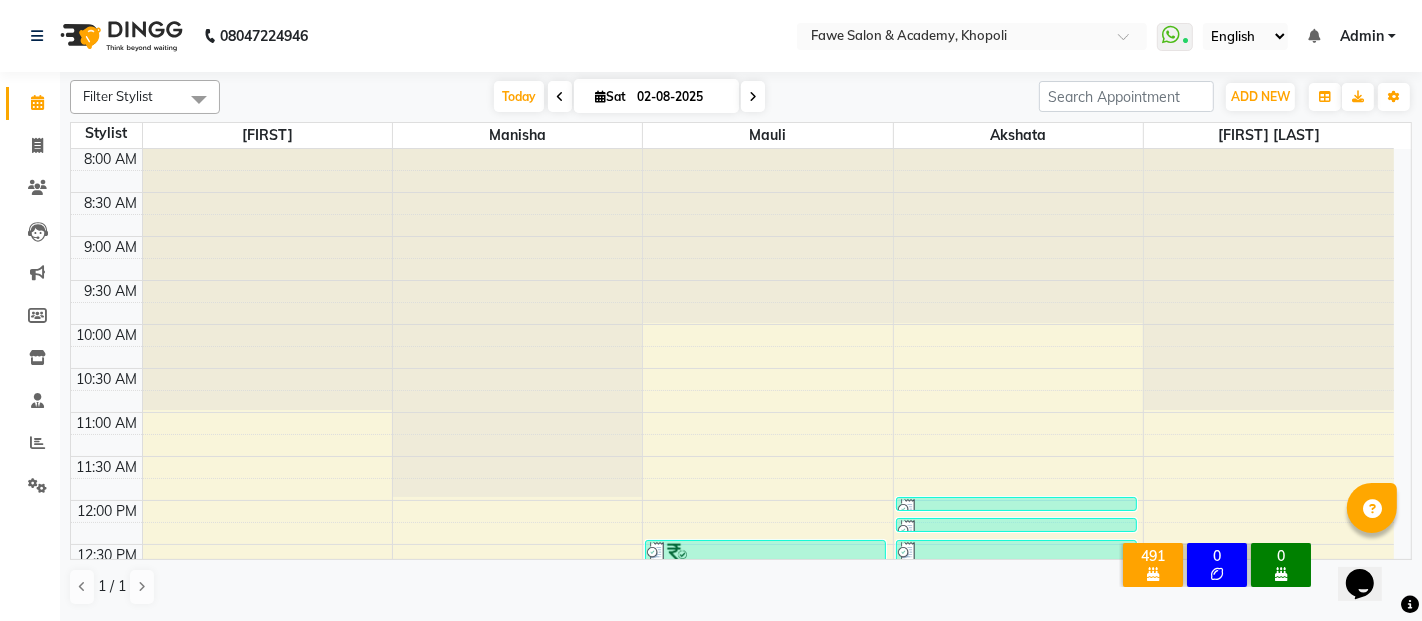 click on "Opens Chat This icon Opens the chat window." at bounding box center (1369, 548) 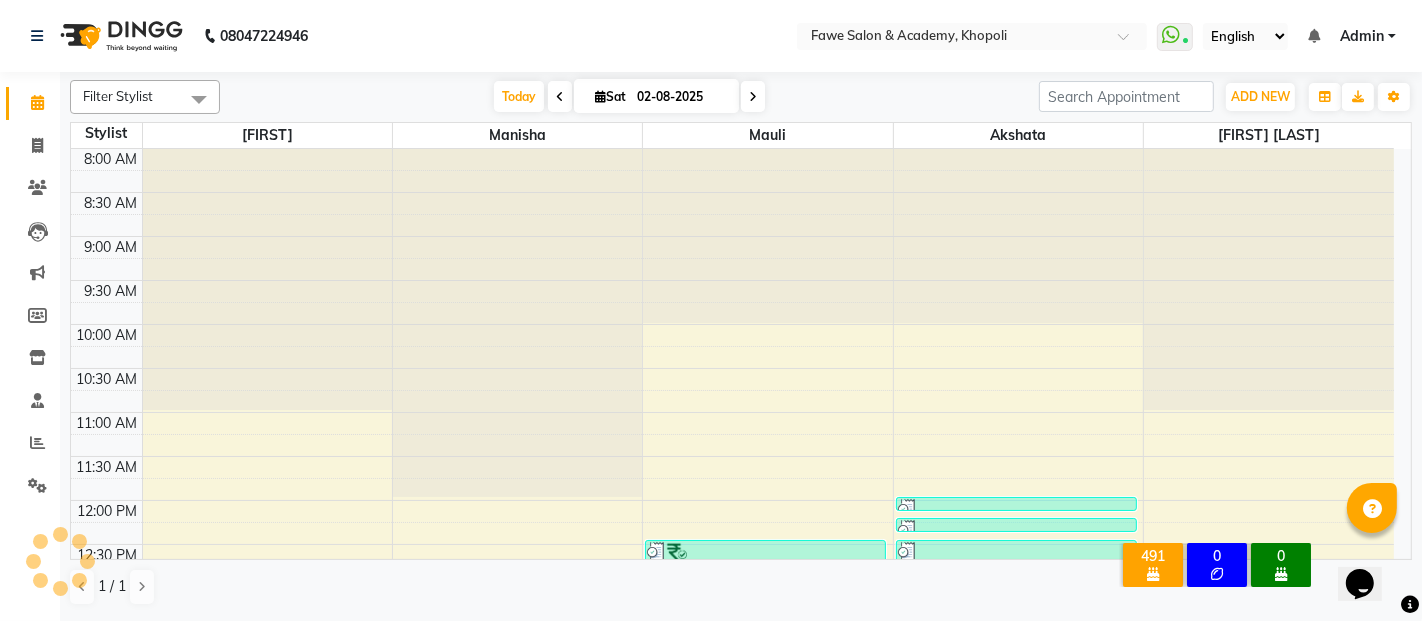 click on "Opens Chat This icon Opens the chat window." at bounding box center (1369, 548) 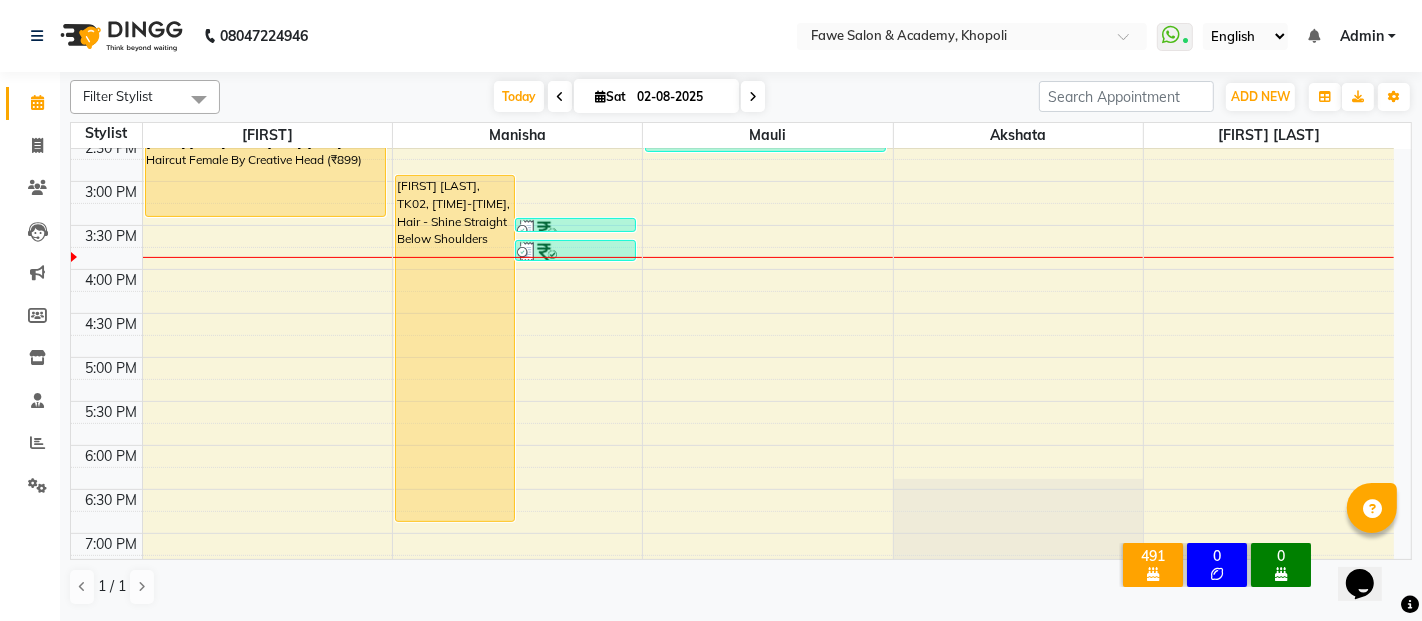 scroll, scrollTop: 539, scrollLeft: 0, axis: vertical 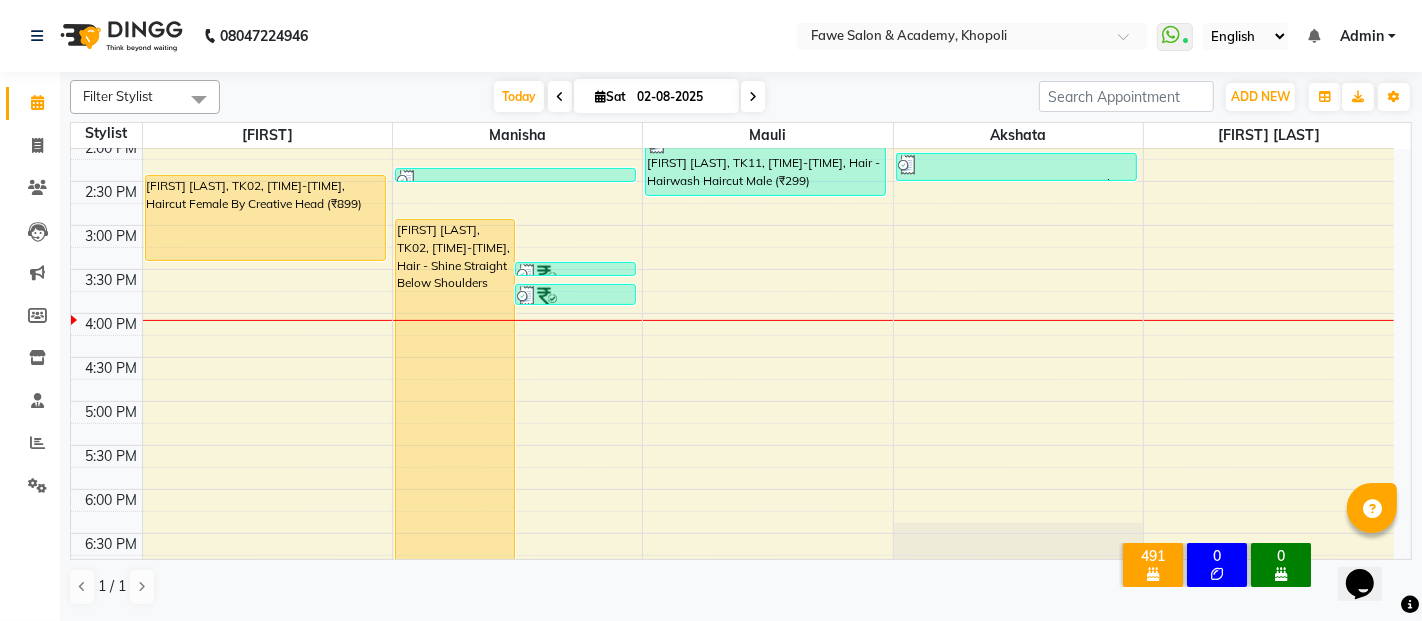 click on "Opens Chat This icon Opens the chat window." at bounding box center (1369, 548) 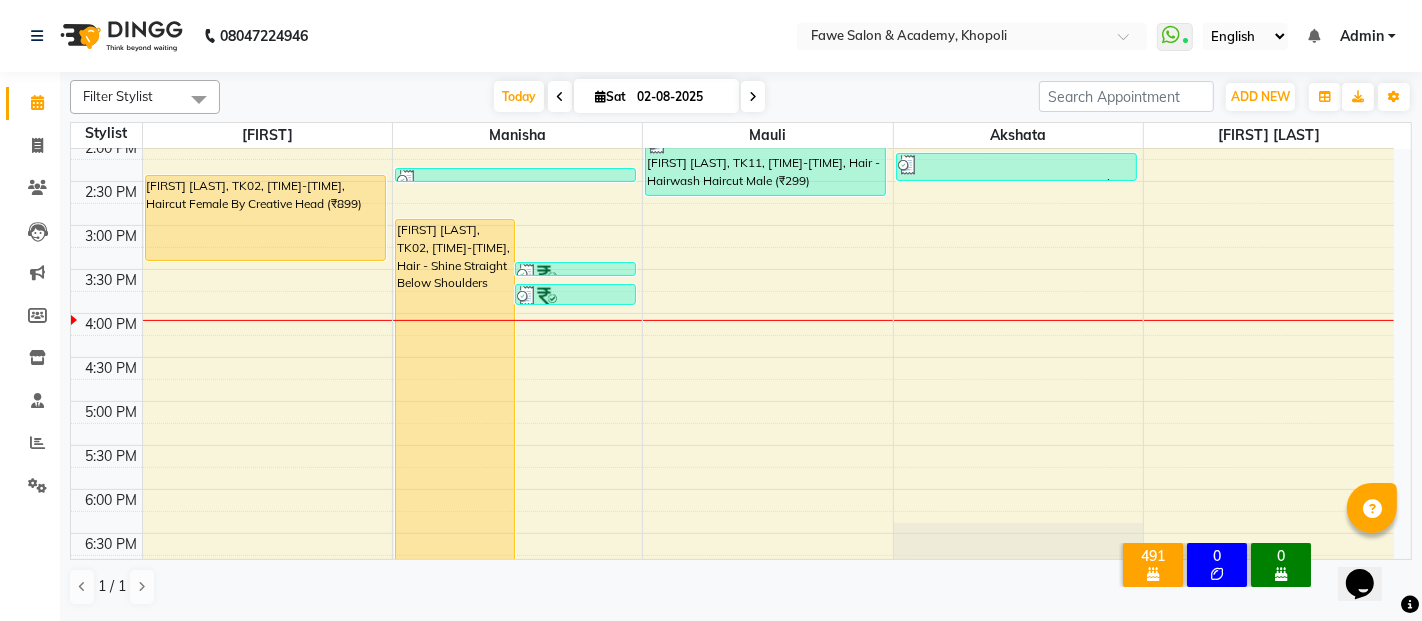 scroll, scrollTop: 893, scrollLeft: 0, axis: vertical 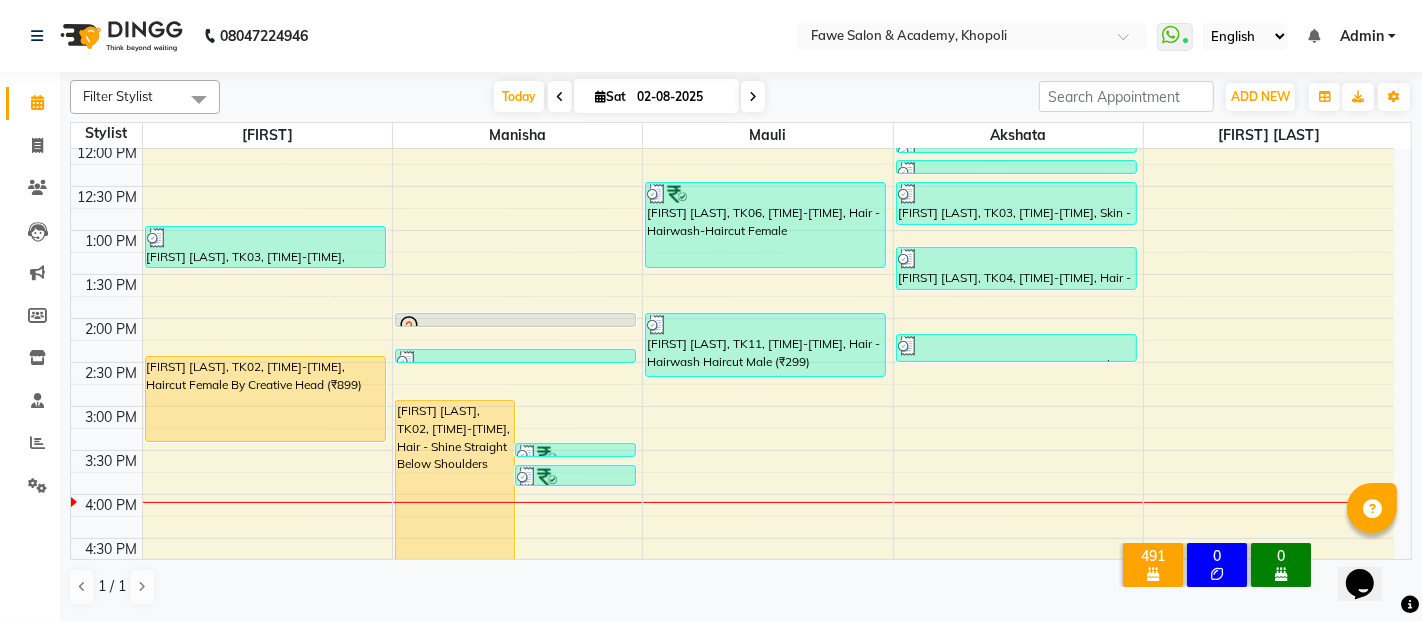 click at bounding box center [753, 96] 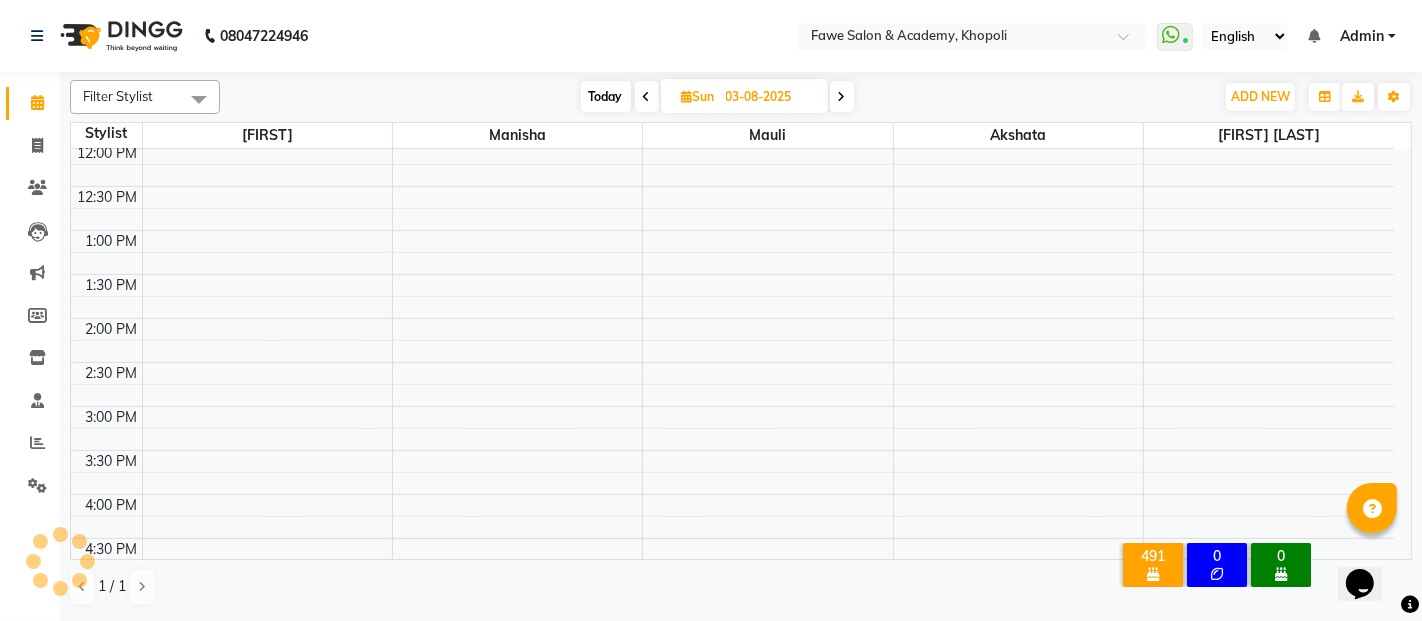 scroll, scrollTop: 697, scrollLeft: 0, axis: vertical 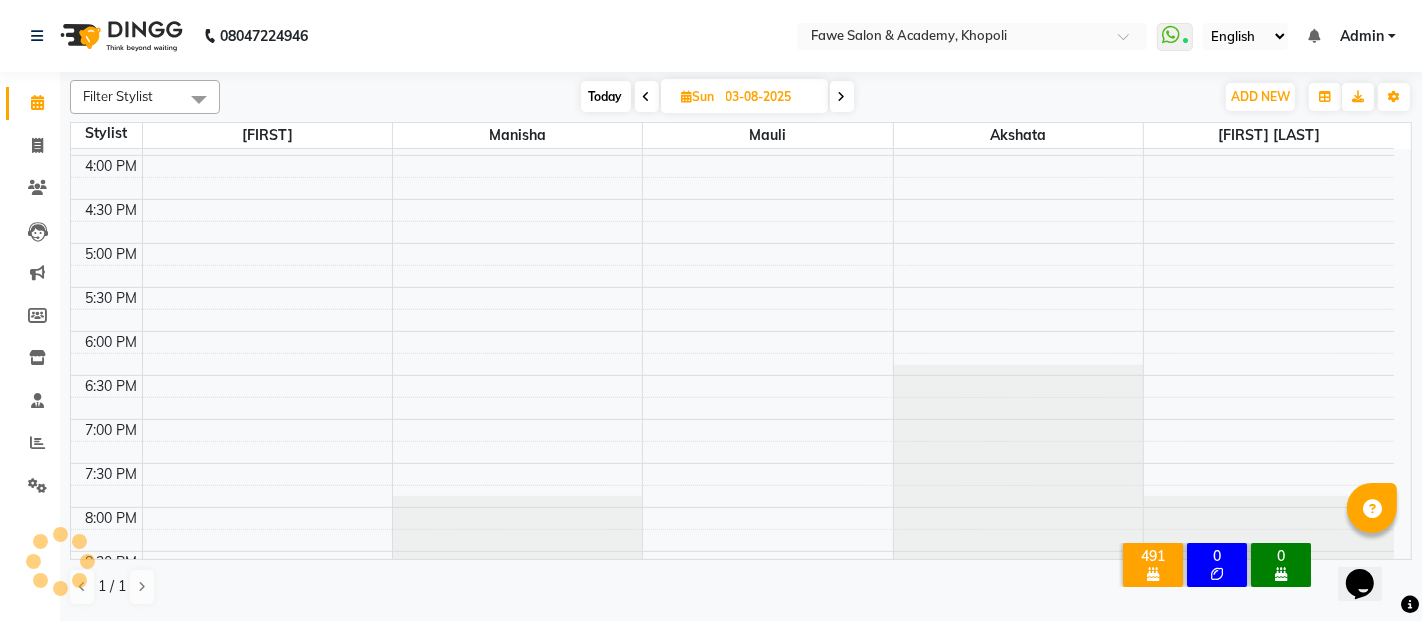 click on "03-08-2025" at bounding box center (770, 97) 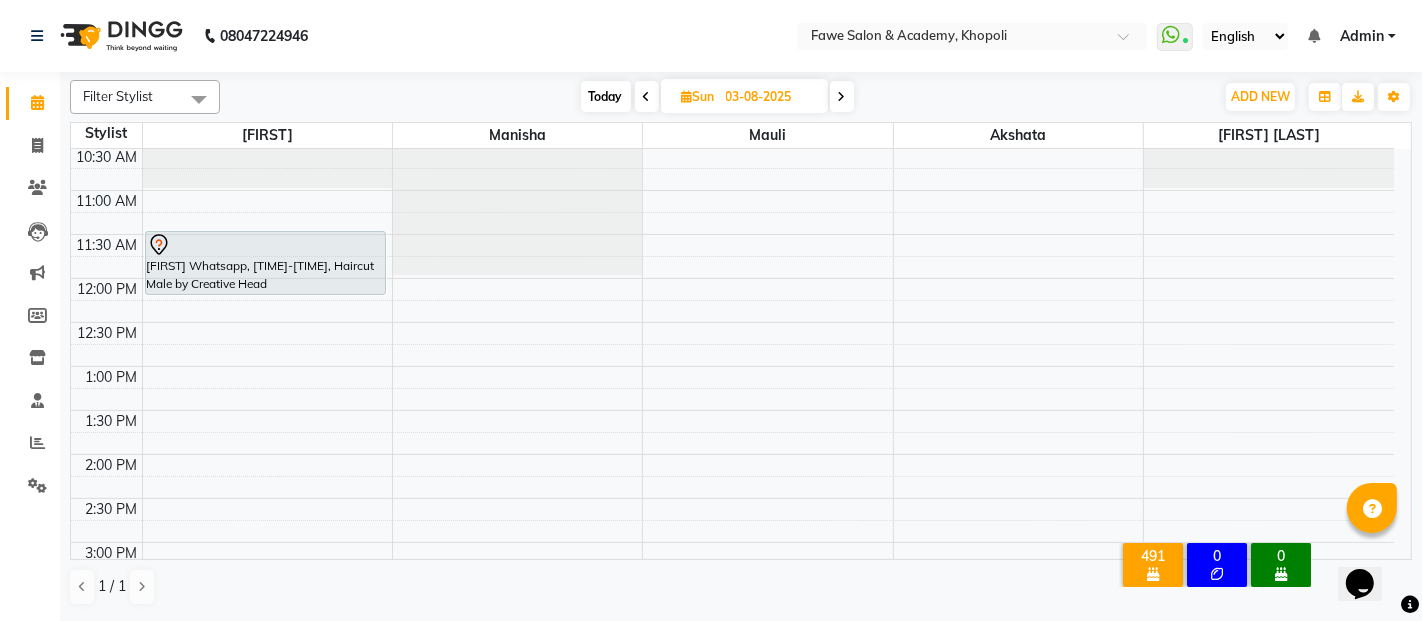 scroll, scrollTop: 208, scrollLeft: 0, axis: vertical 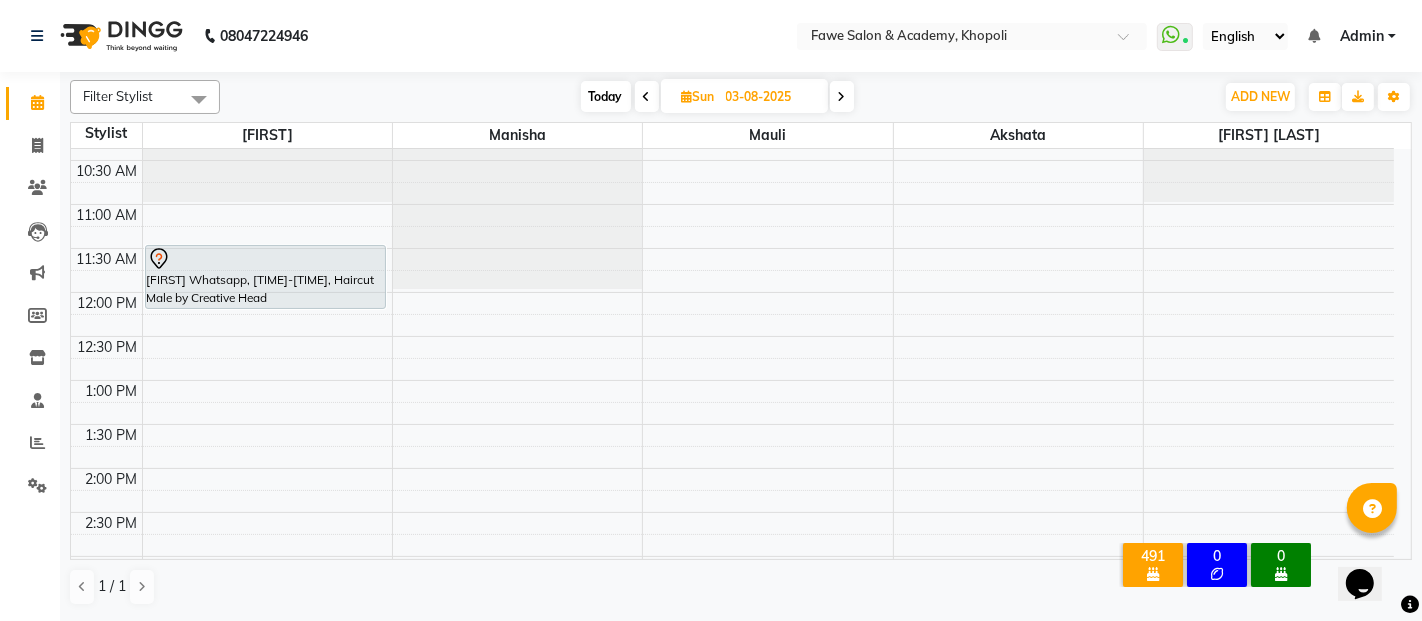 click at bounding box center [647, 97] 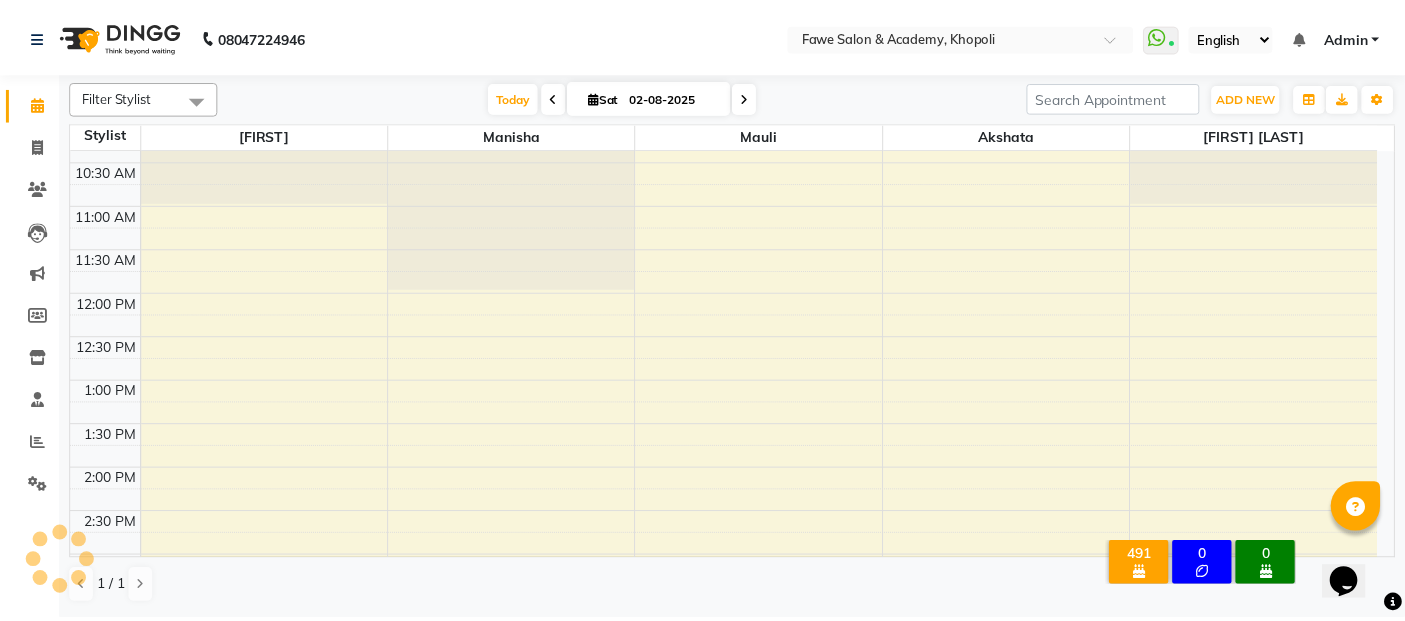 scroll, scrollTop: 697, scrollLeft: 0, axis: vertical 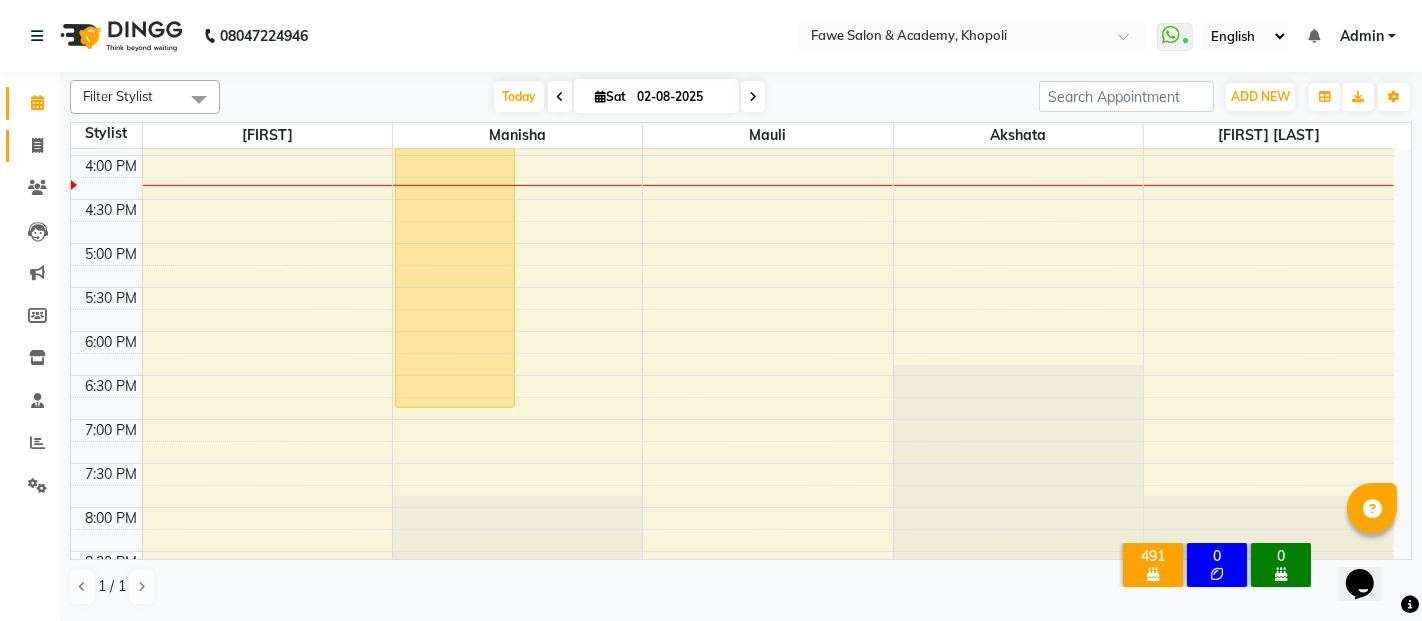 click 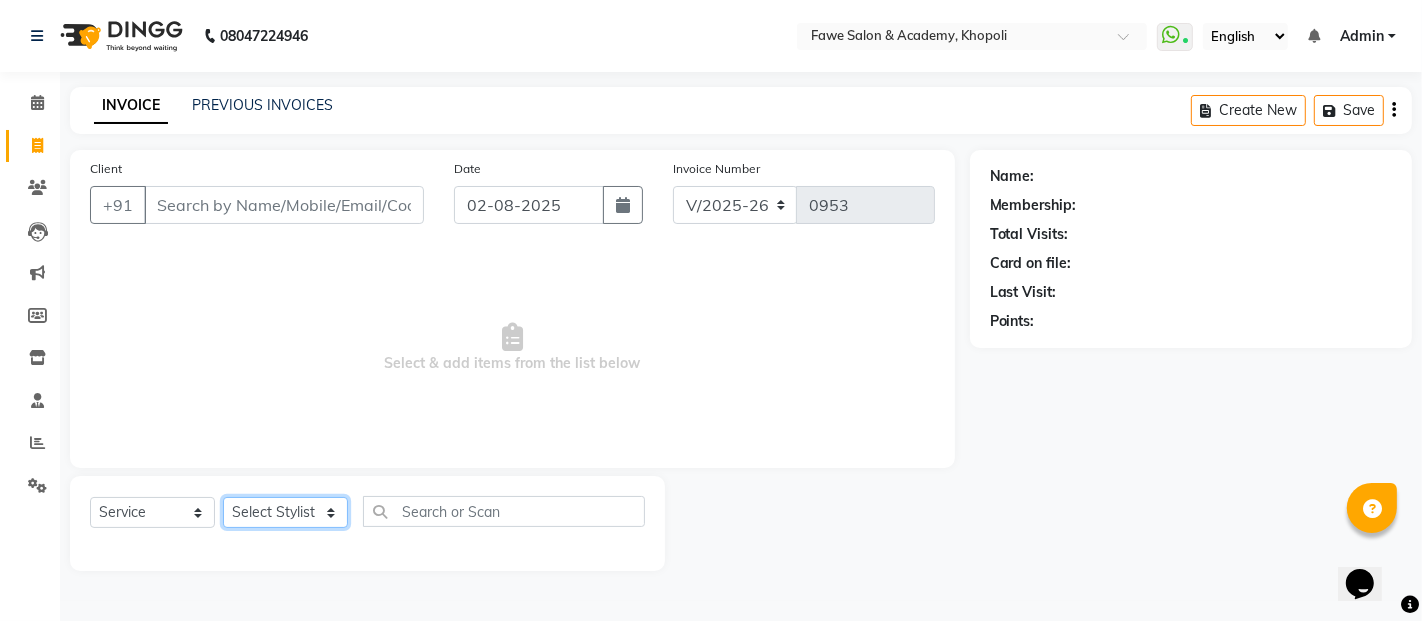 click on "Select Stylist [FIRST] [LAST] [LAST] [LAST] [LAST] [LAST]" 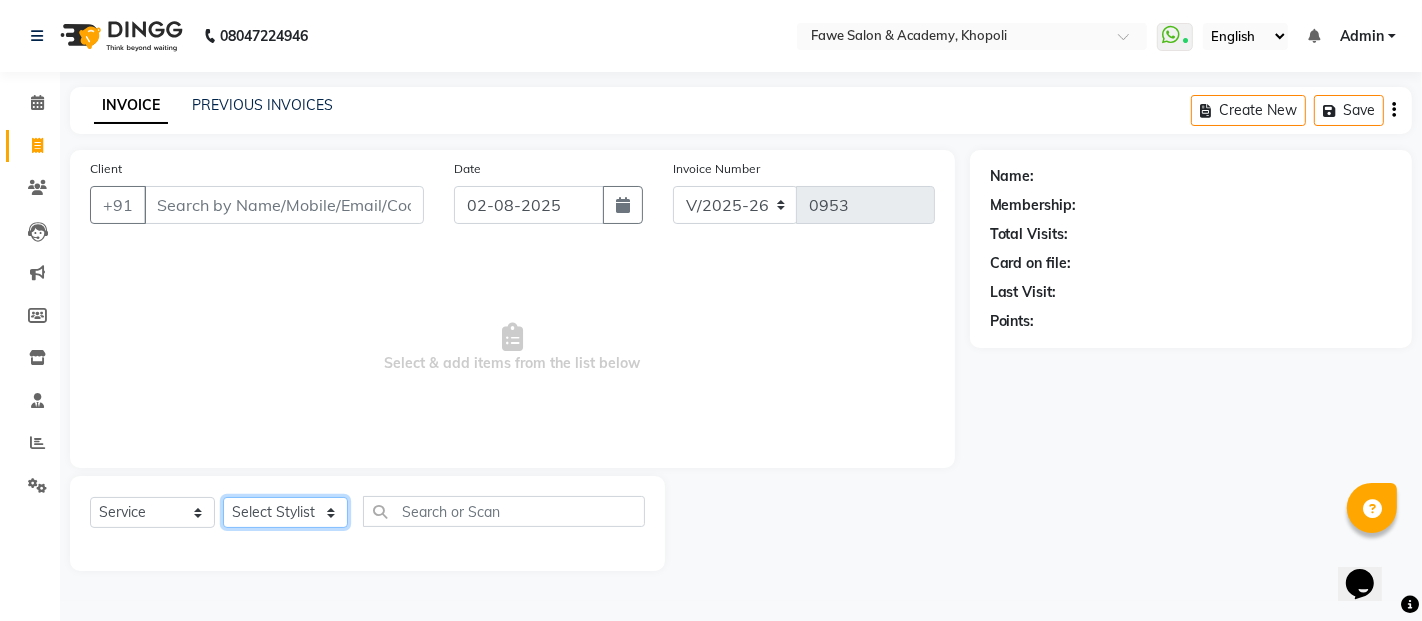 select on "41191" 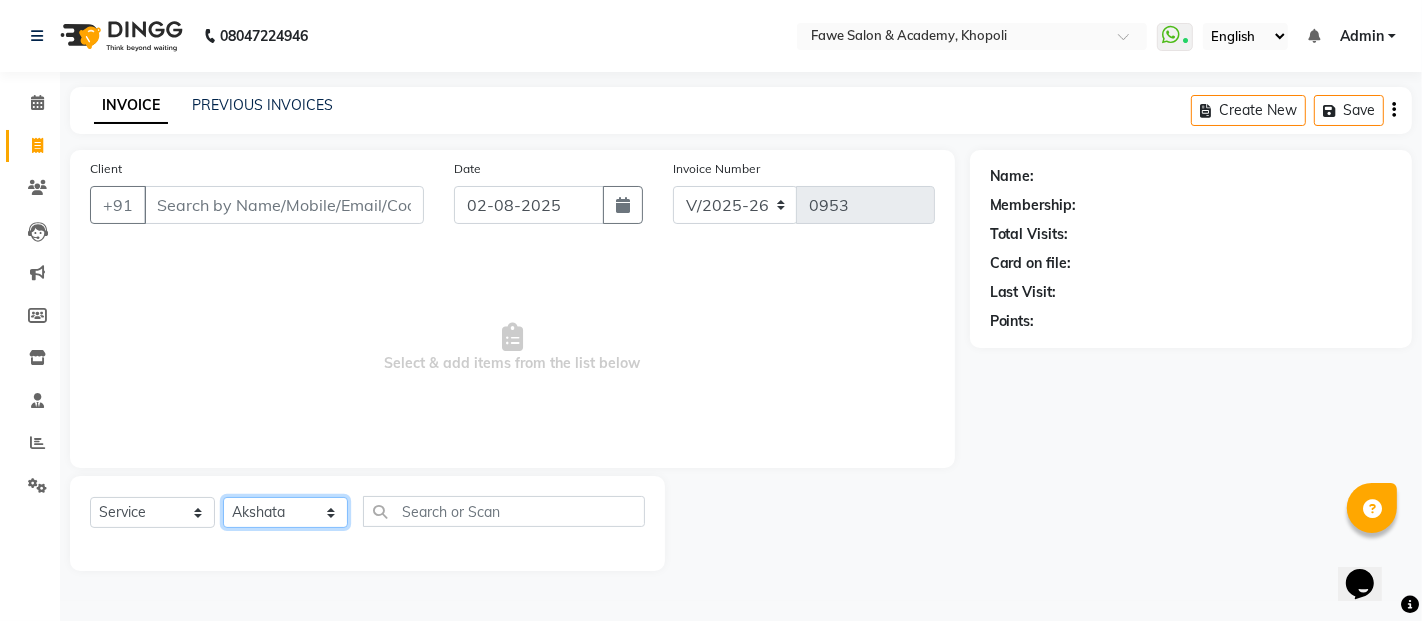 click on "Select Stylist [FIRST] [LAST] [LAST] [LAST] [LAST] [LAST]" 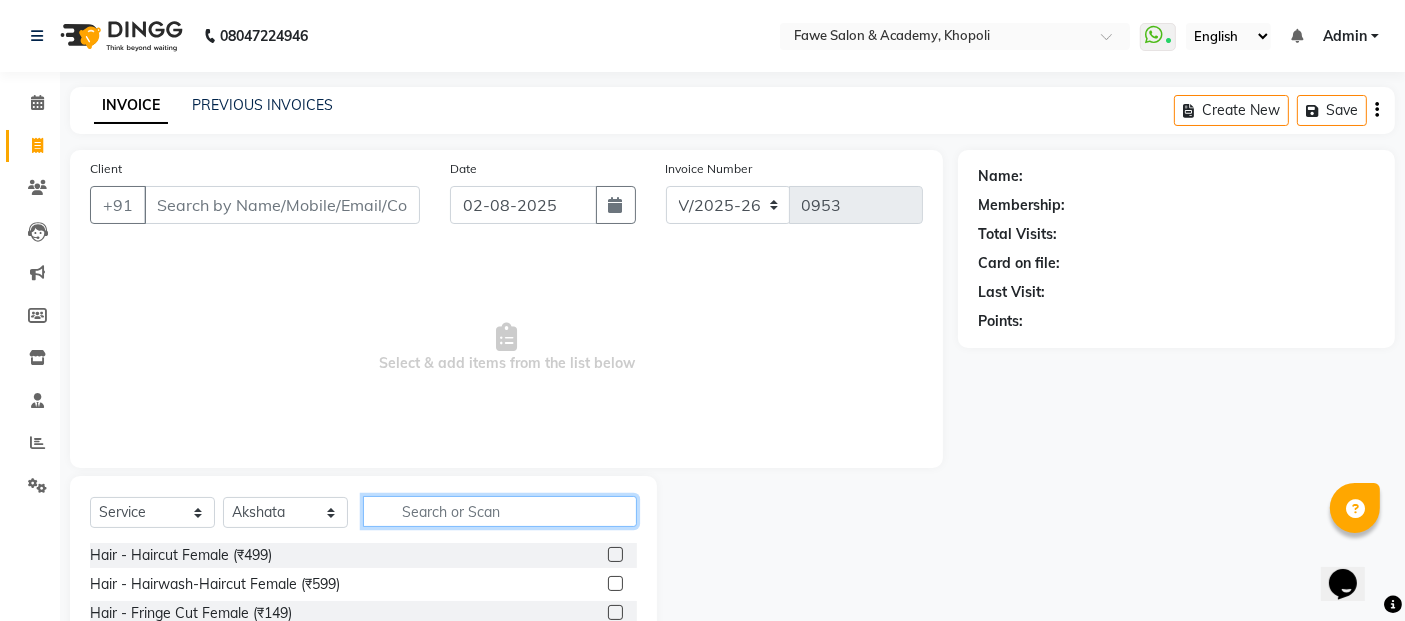 click 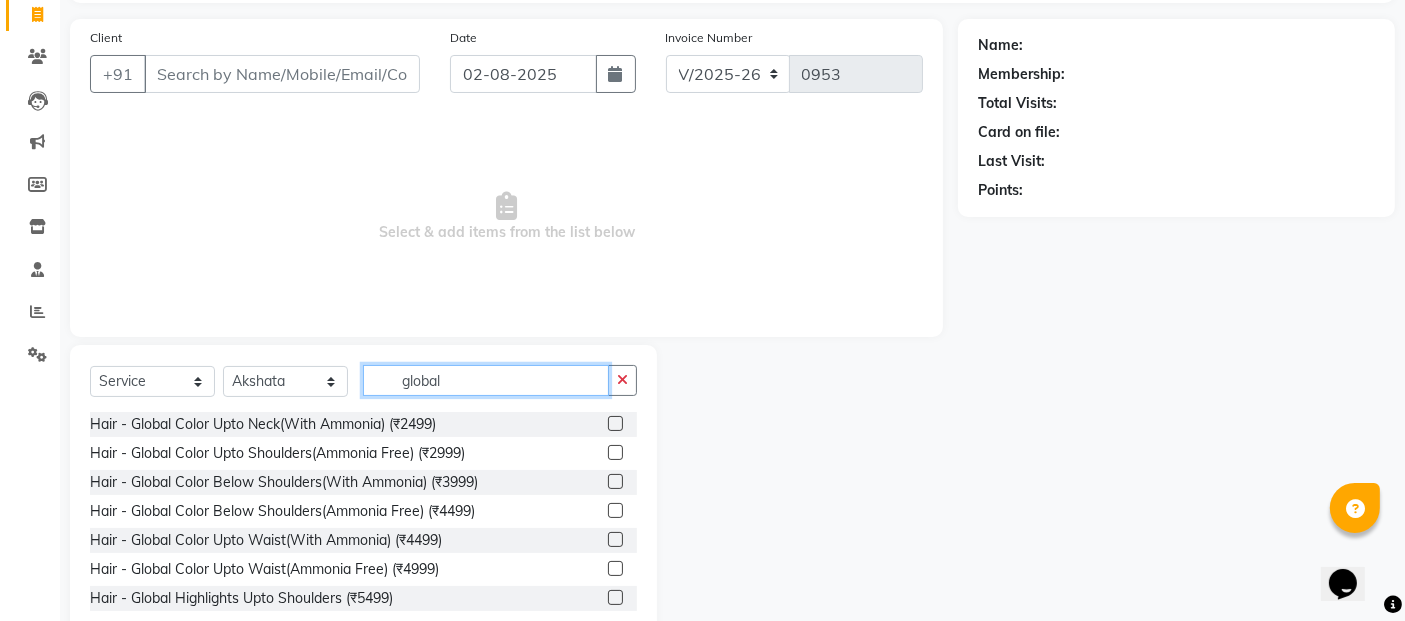 scroll, scrollTop: 179, scrollLeft: 0, axis: vertical 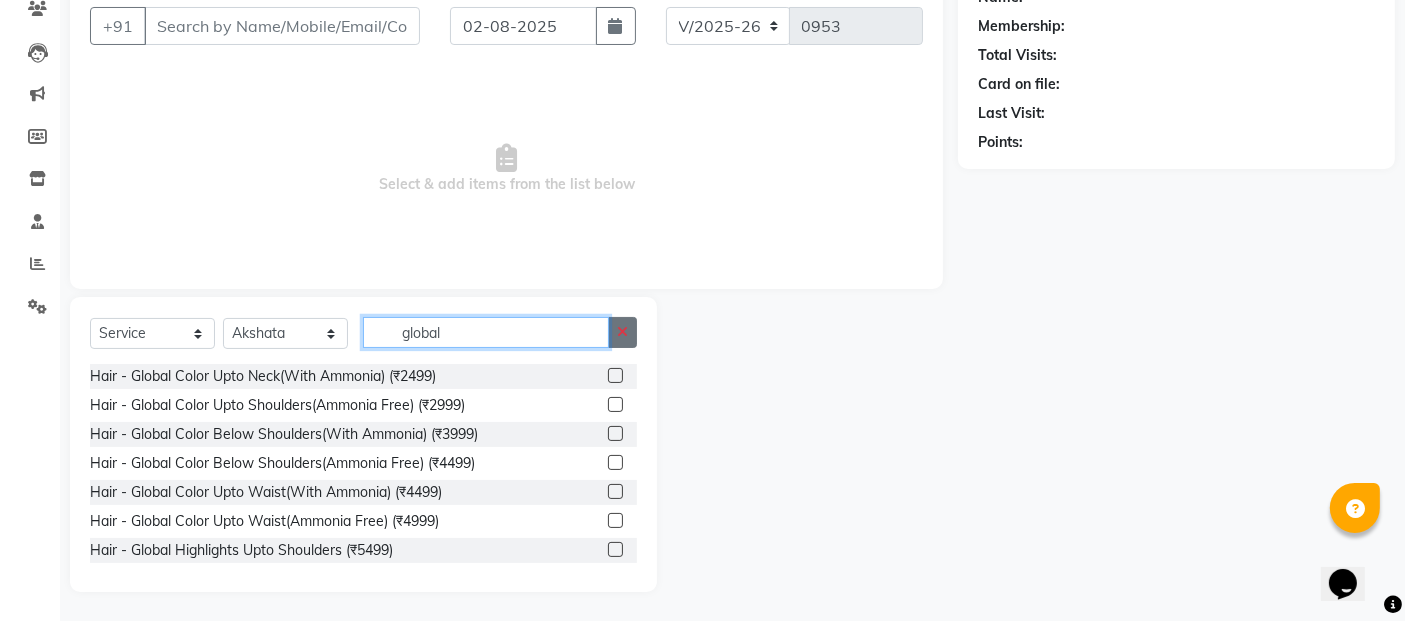 type on "global" 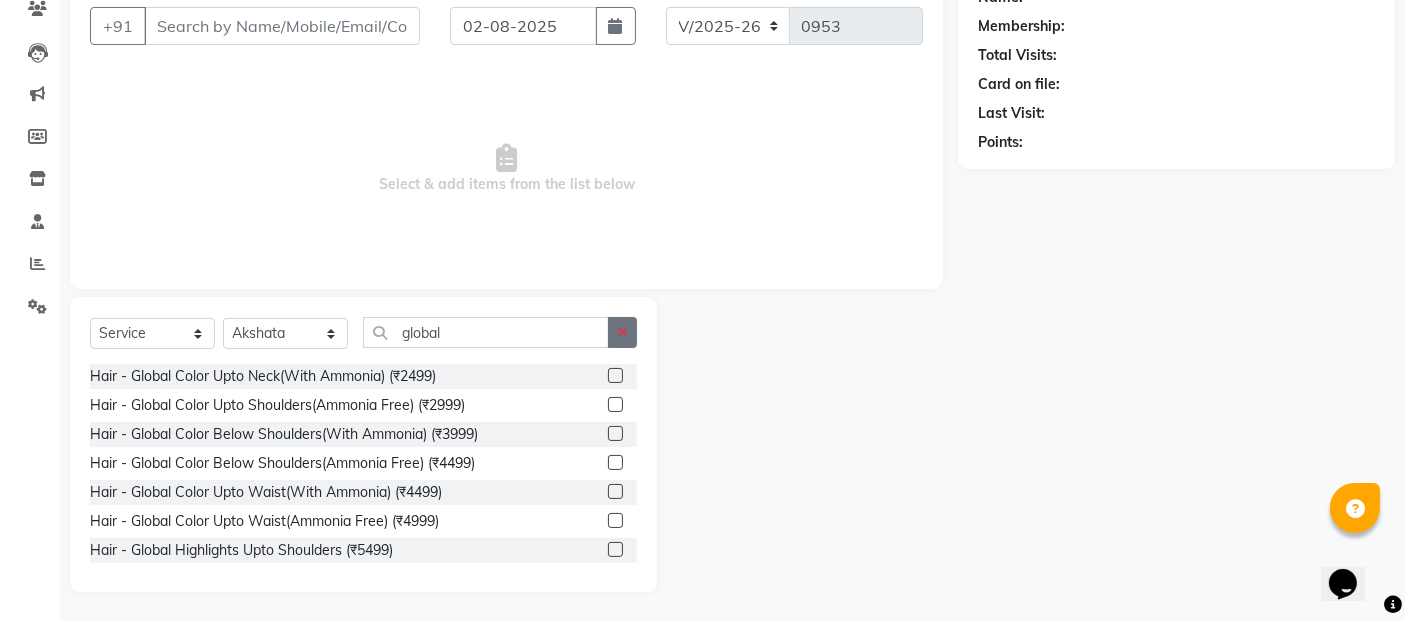 click 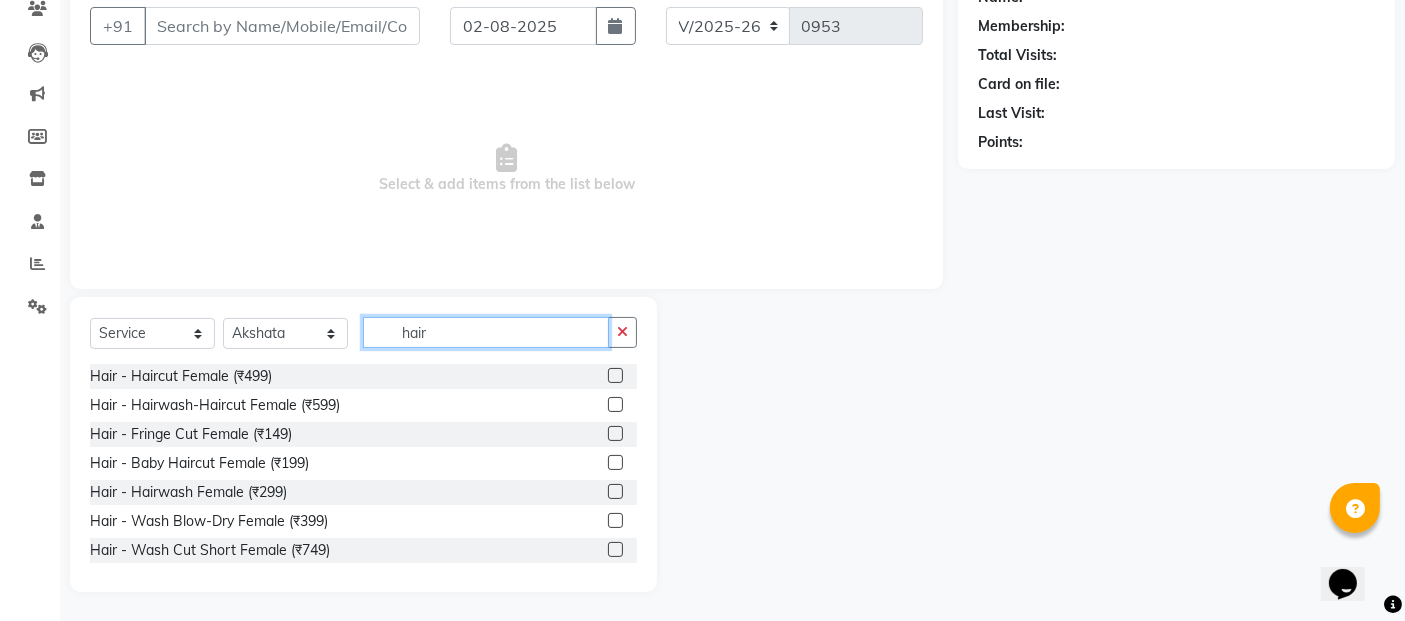 click on "hair" 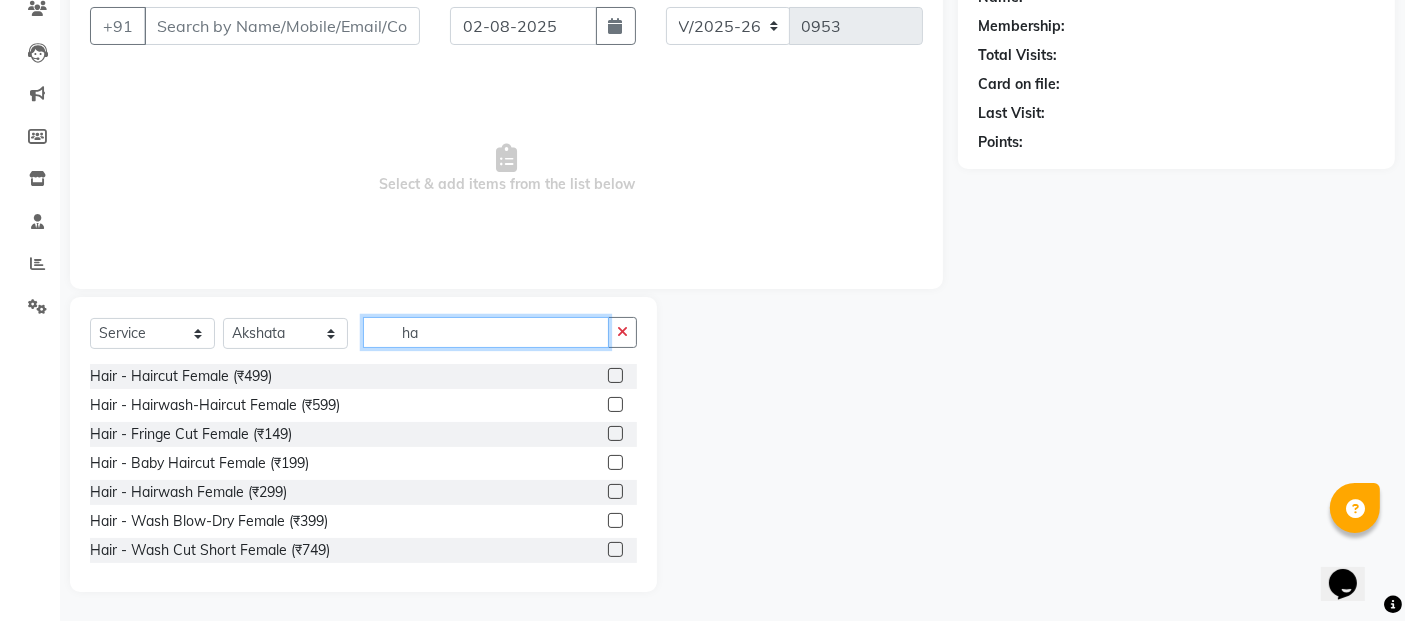type on "h" 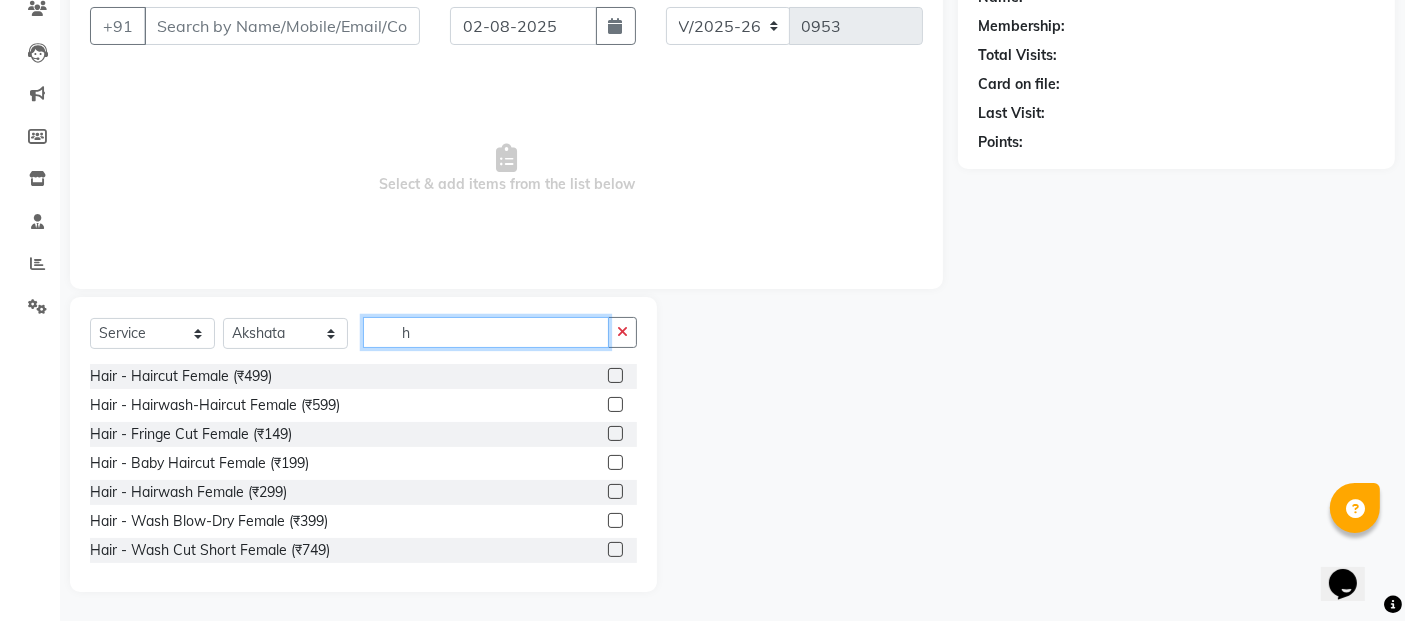 type 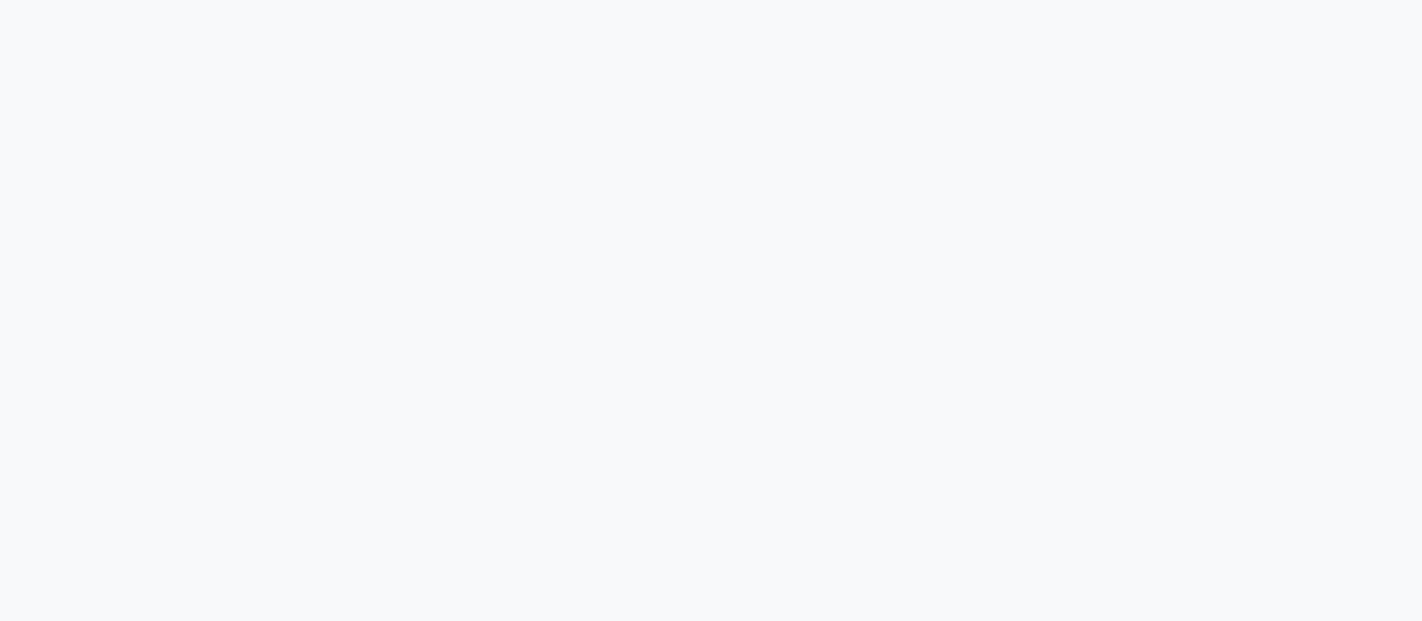 scroll, scrollTop: 0, scrollLeft: 0, axis: both 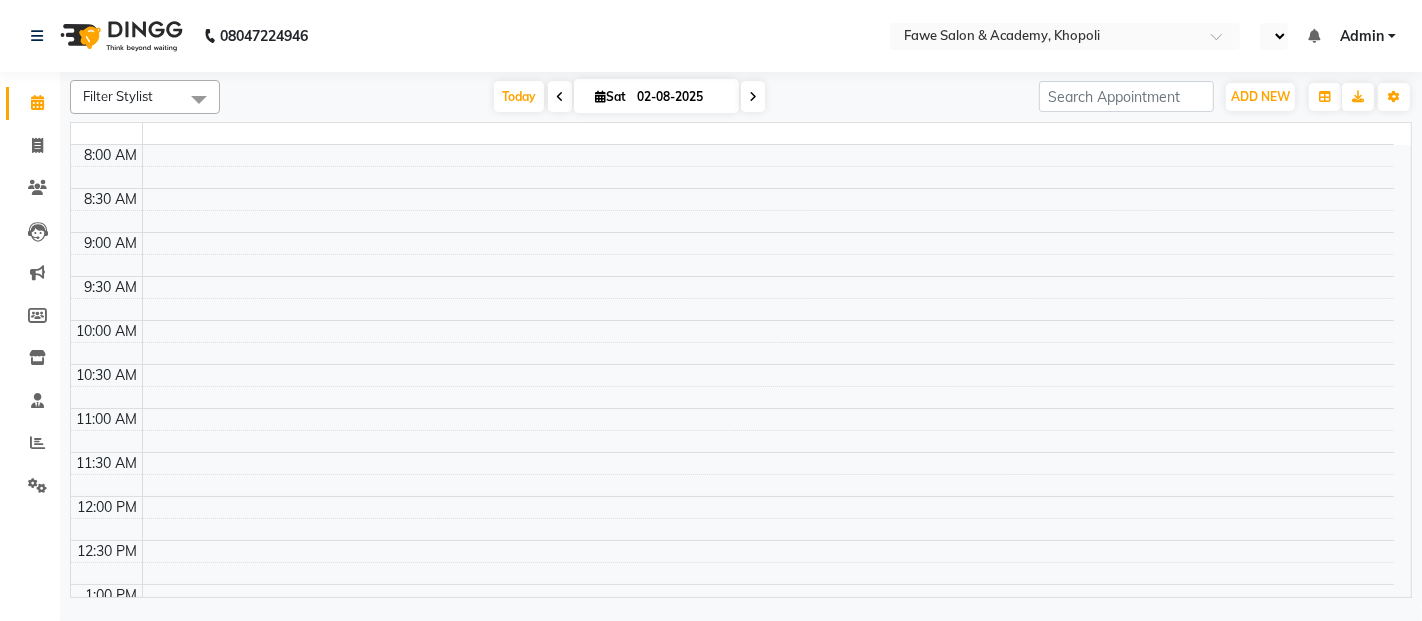 select on "en" 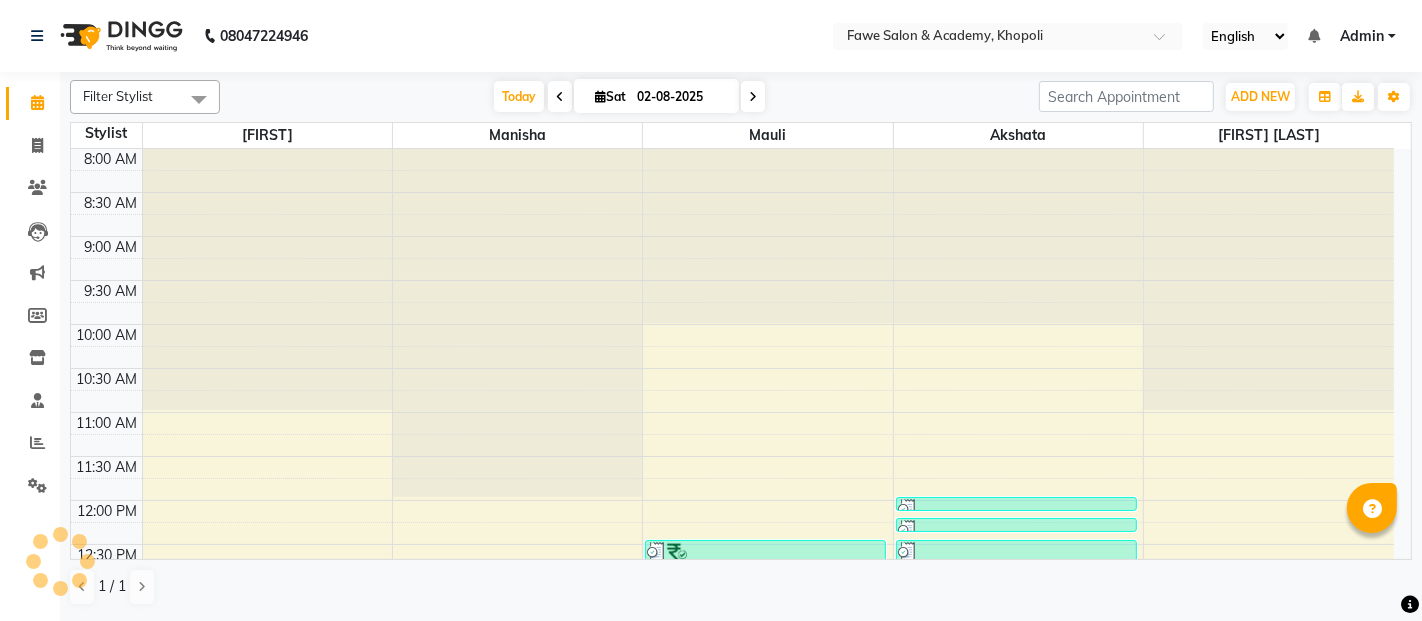 scroll, scrollTop: 0, scrollLeft: 0, axis: both 